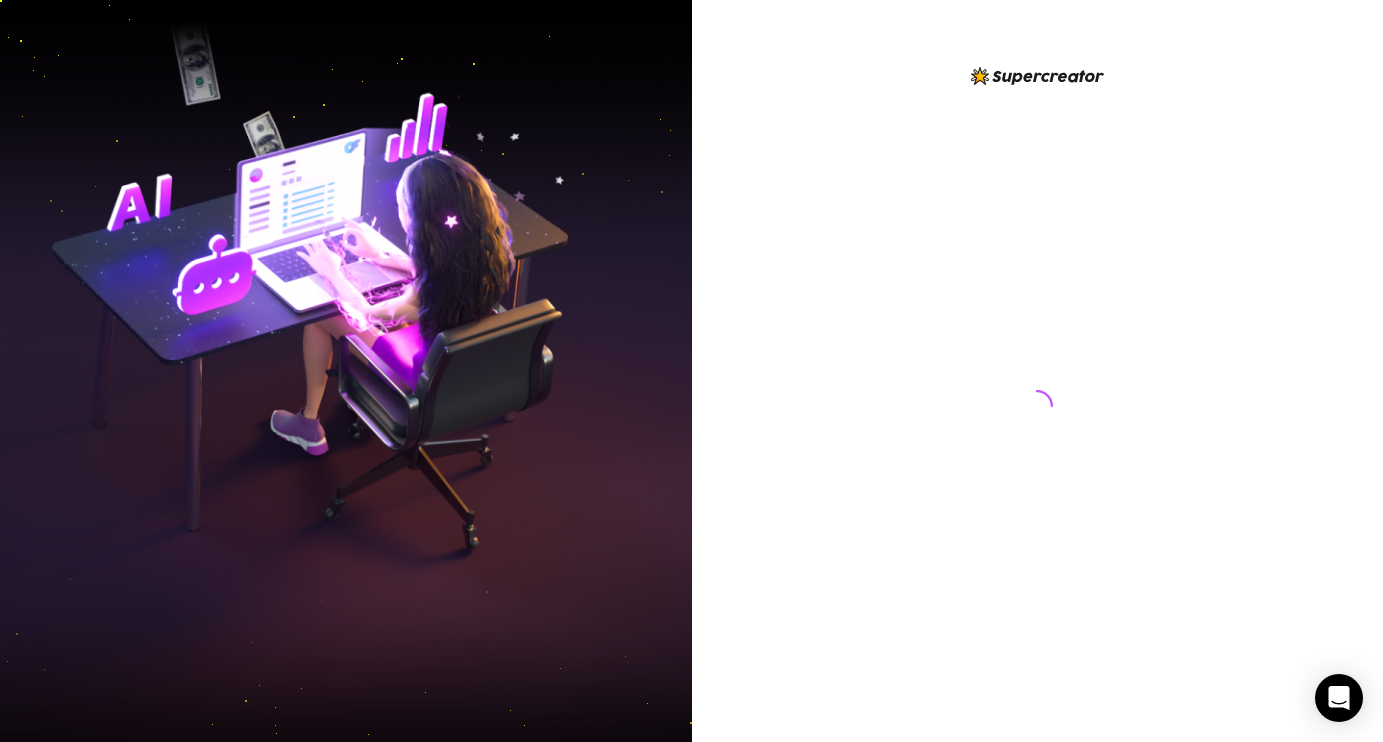 scroll, scrollTop: 0, scrollLeft: 0, axis: both 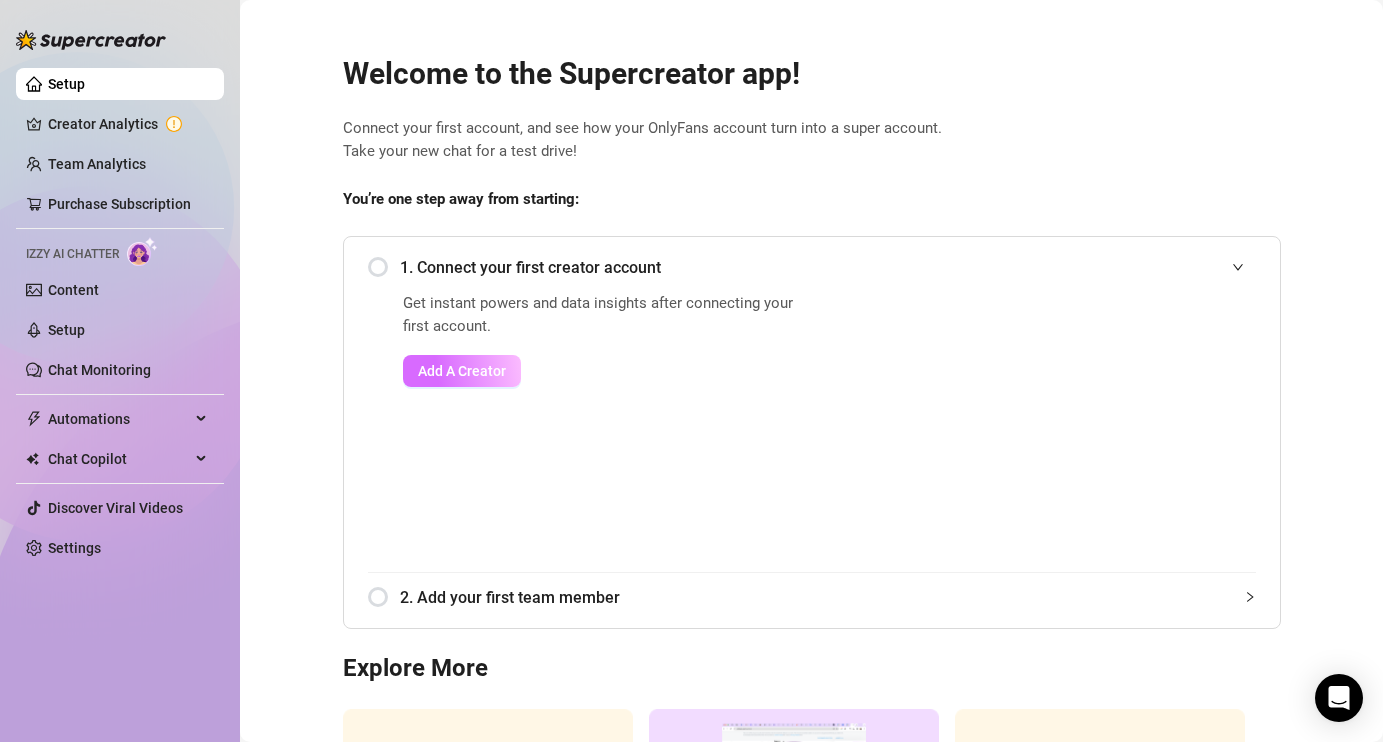 click on "Add A Creator" at bounding box center (462, 371) 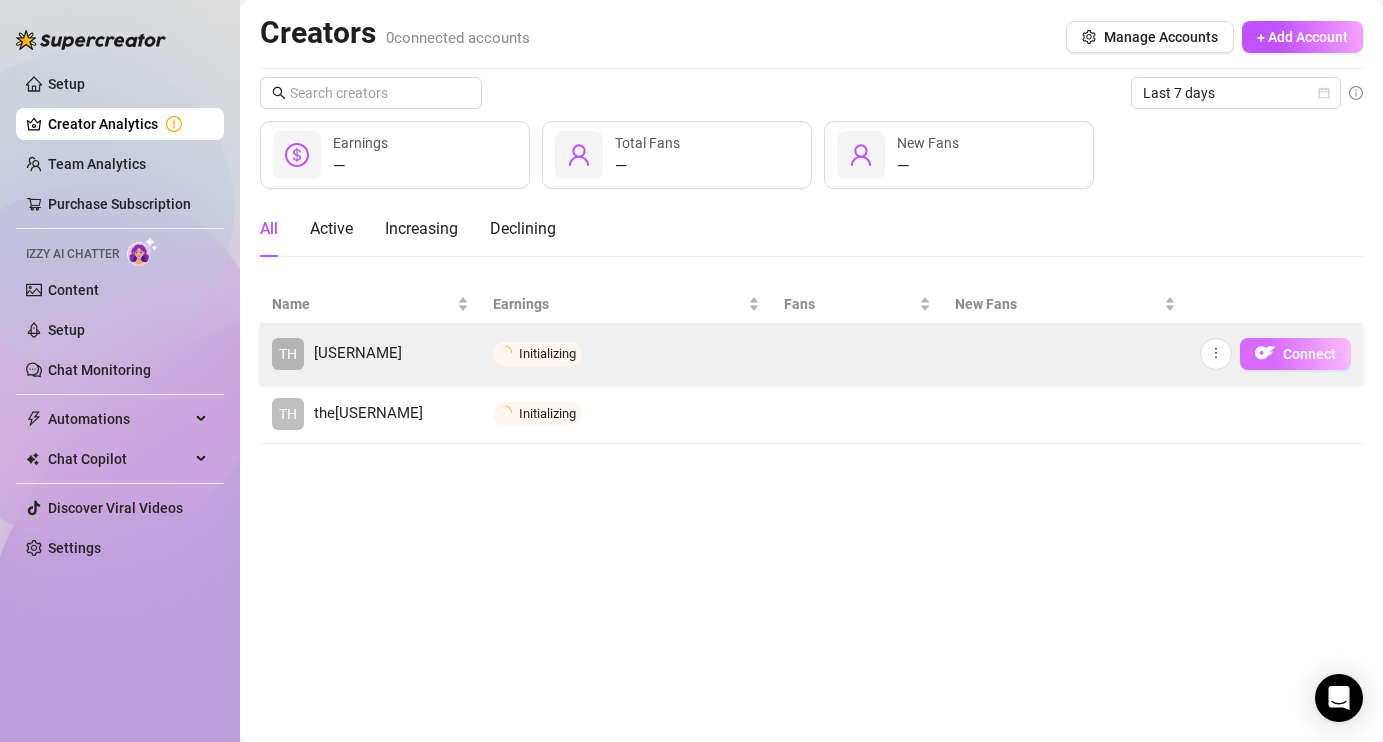 click on "Connect" at bounding box center [1295, 354] 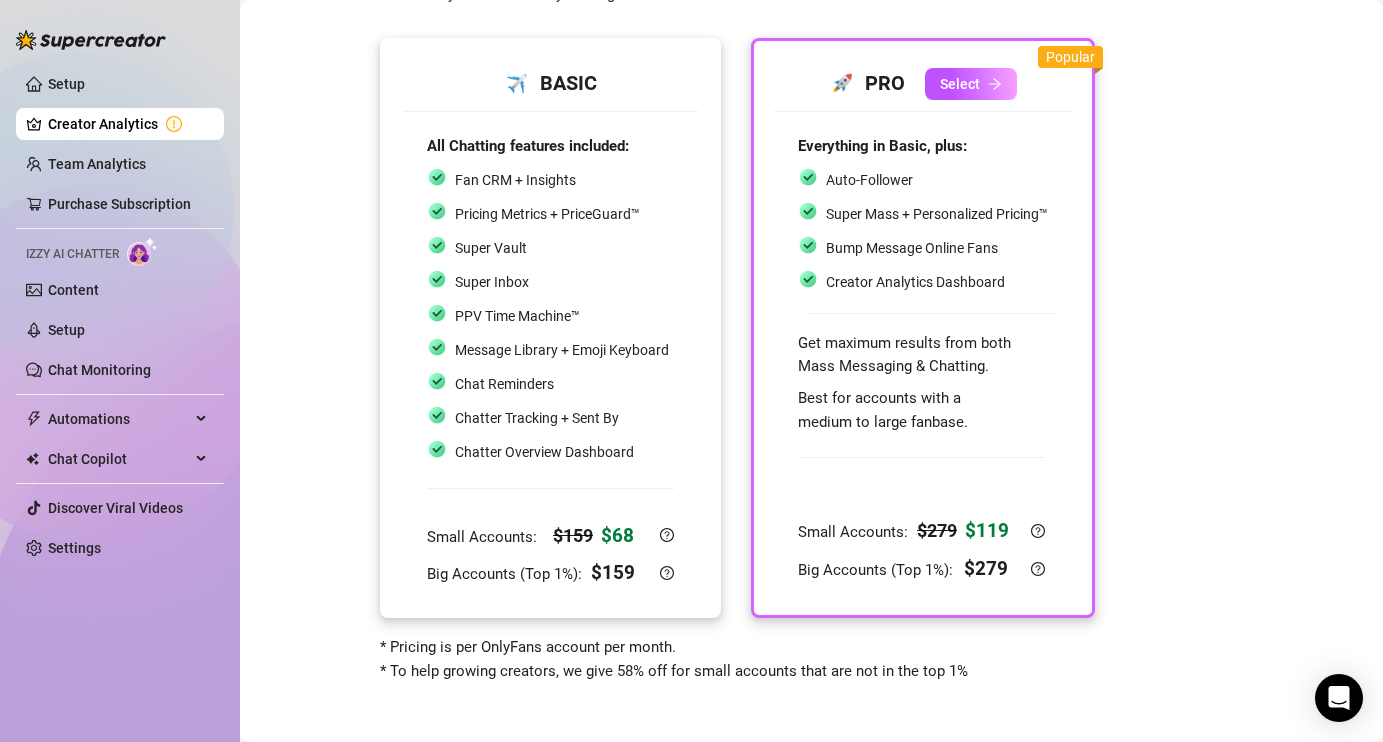 scroll, scrollTop: 95, scrollLeft: 0, axis: vertical 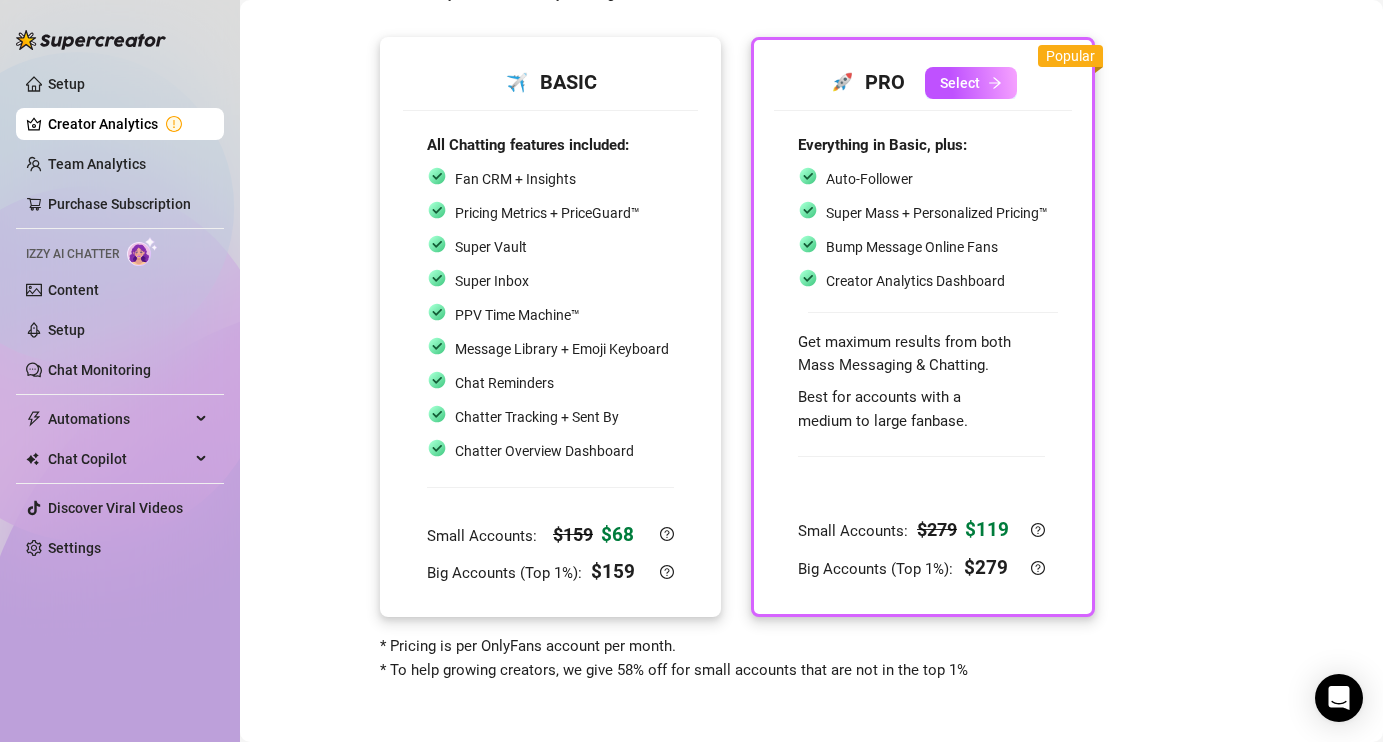 click on "Super Inbox" at bounding box center [548, 281] 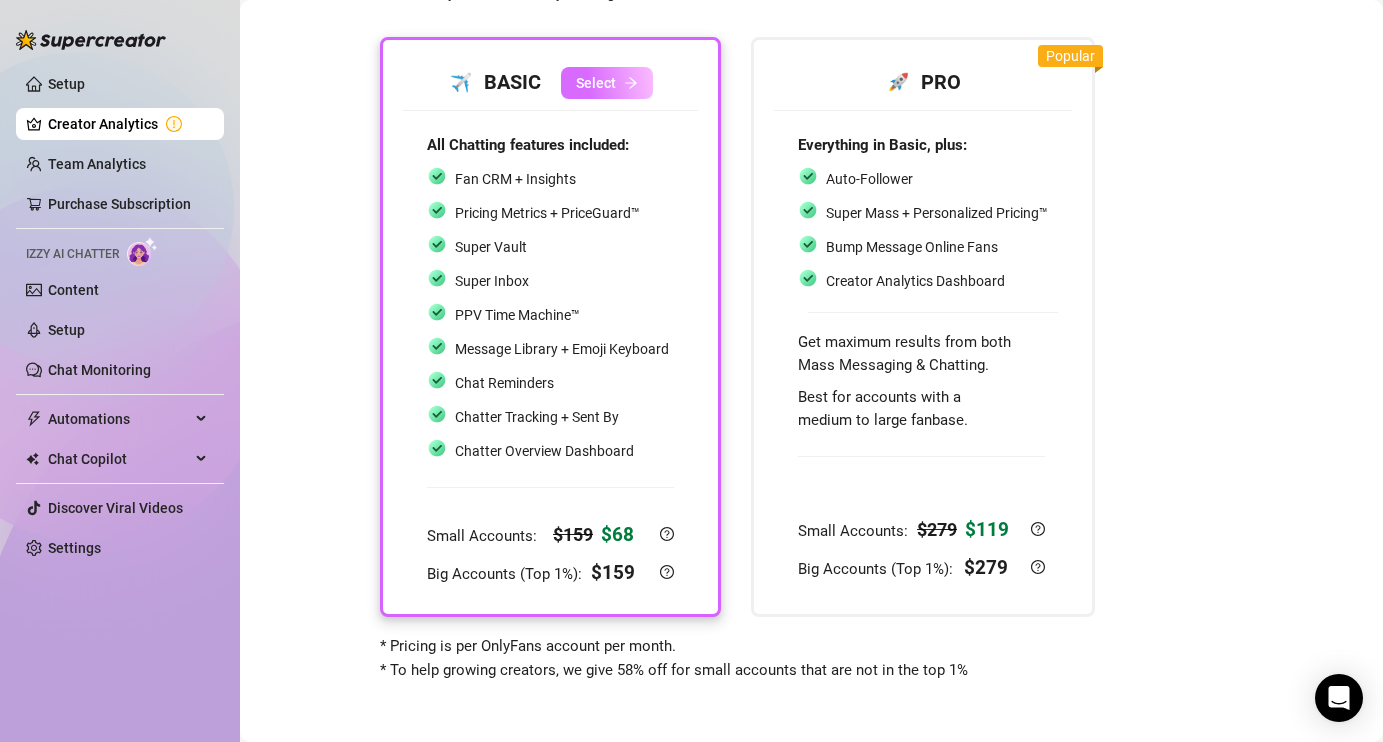 click on "Select" at bounding box center [596, 83] 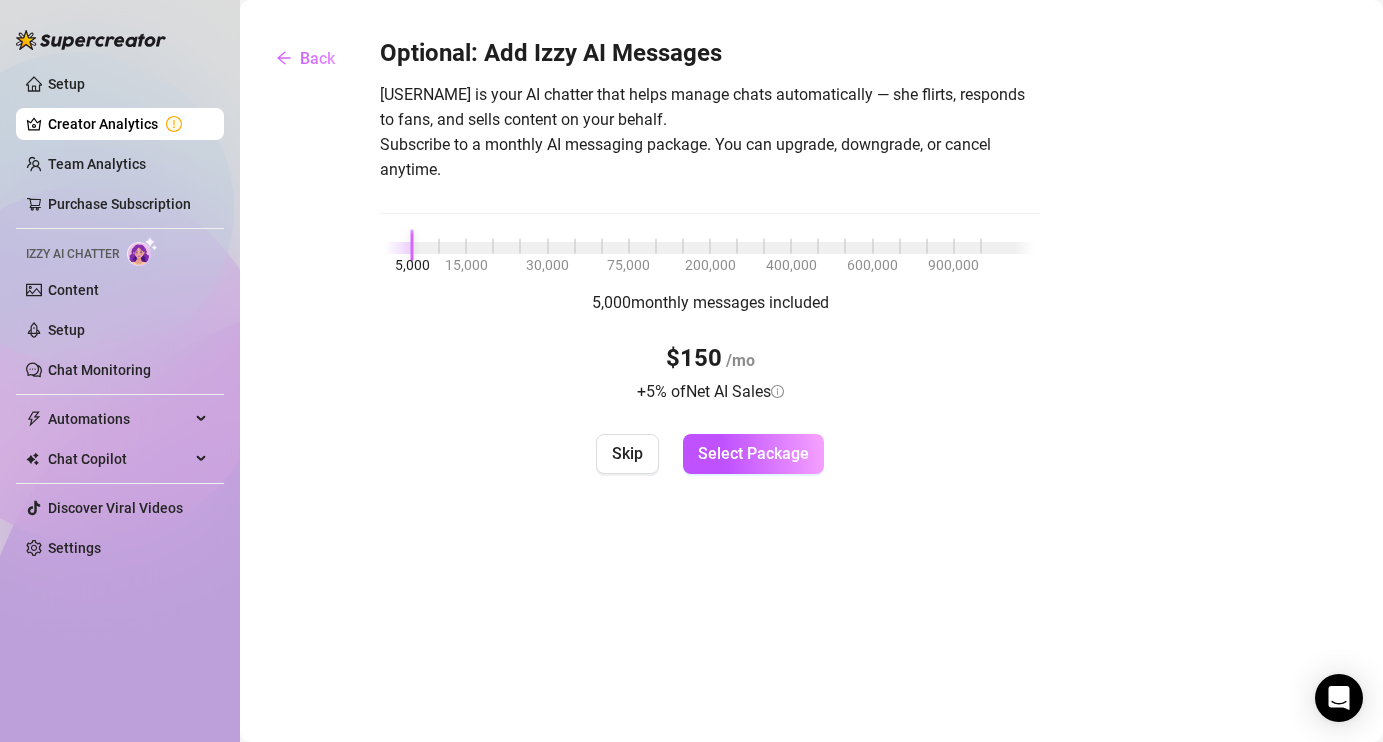 scroll, scrollTop: 0, scrollLeft: 0, axis: both 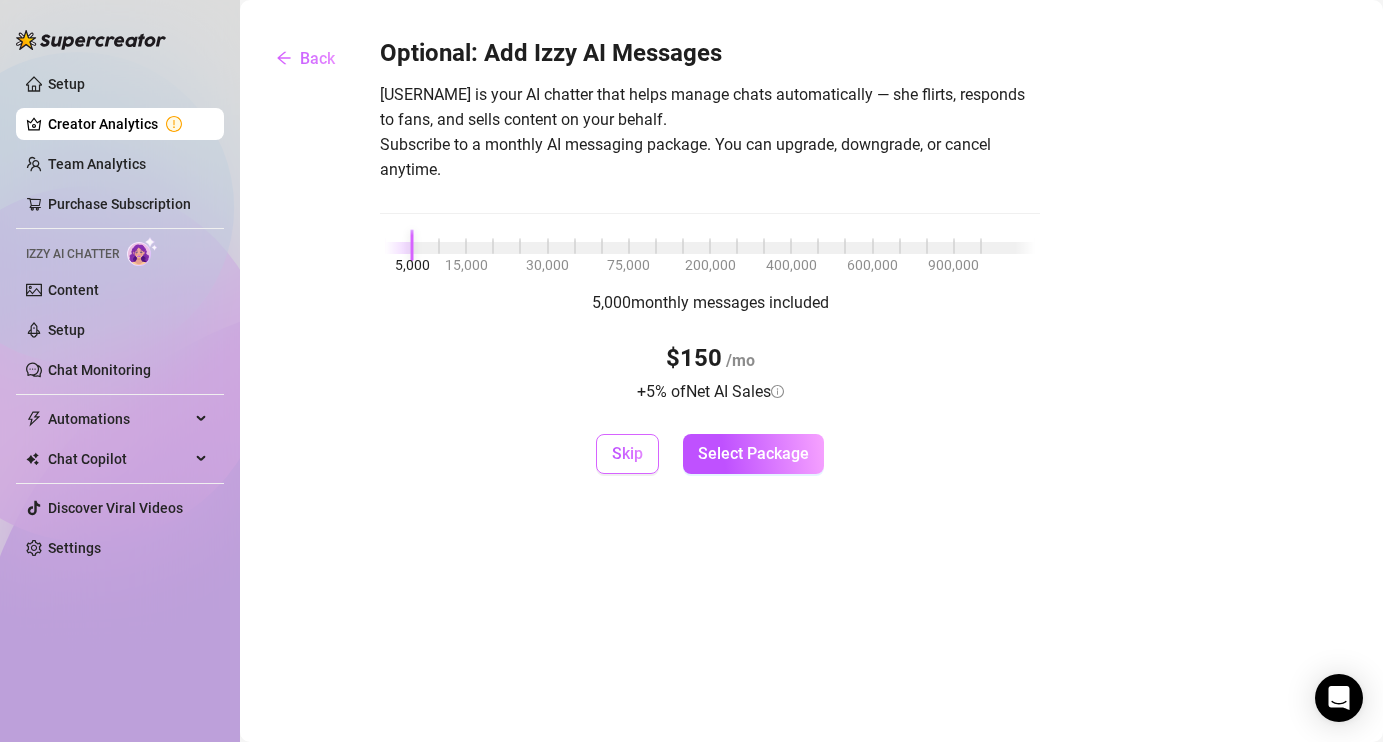 click on "Skip" at bounding box center [627, 453] 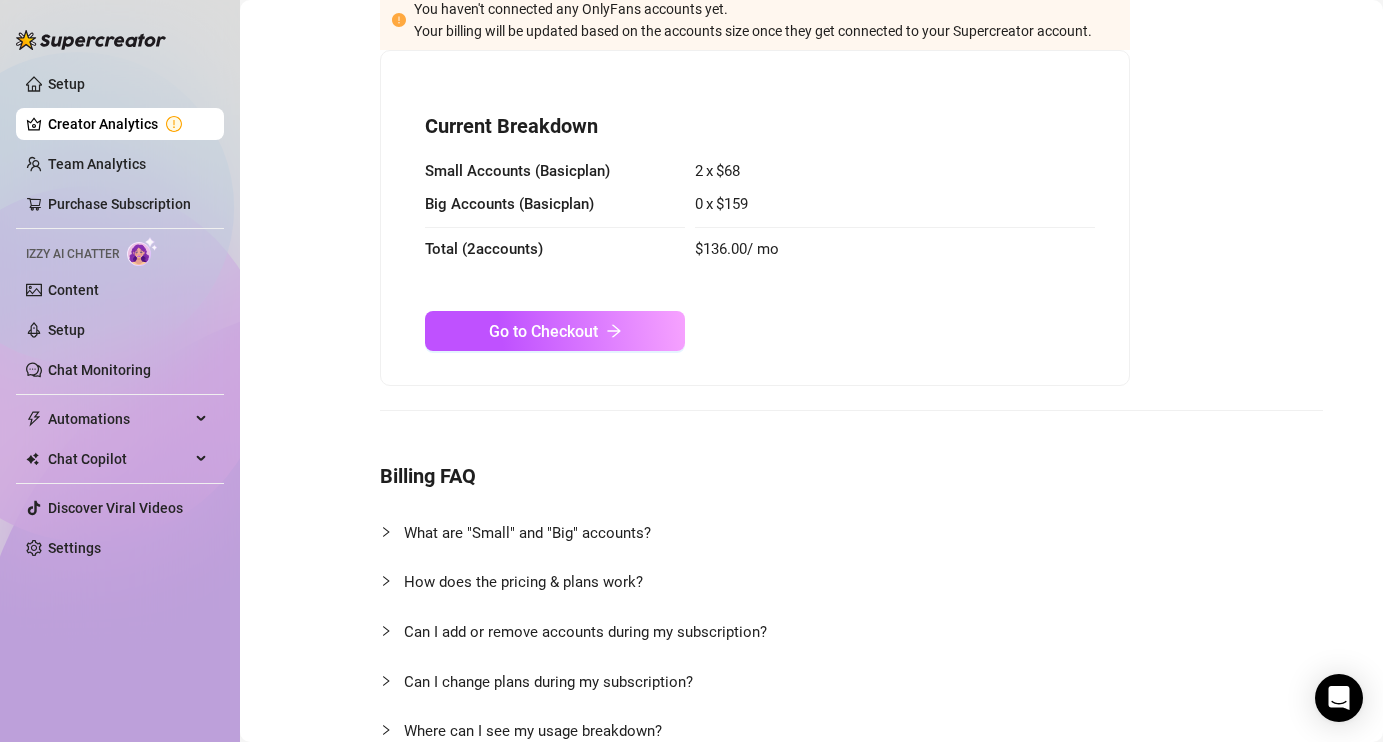 scroll, scrollTop: 0, scrollLeft: 0, axis: both 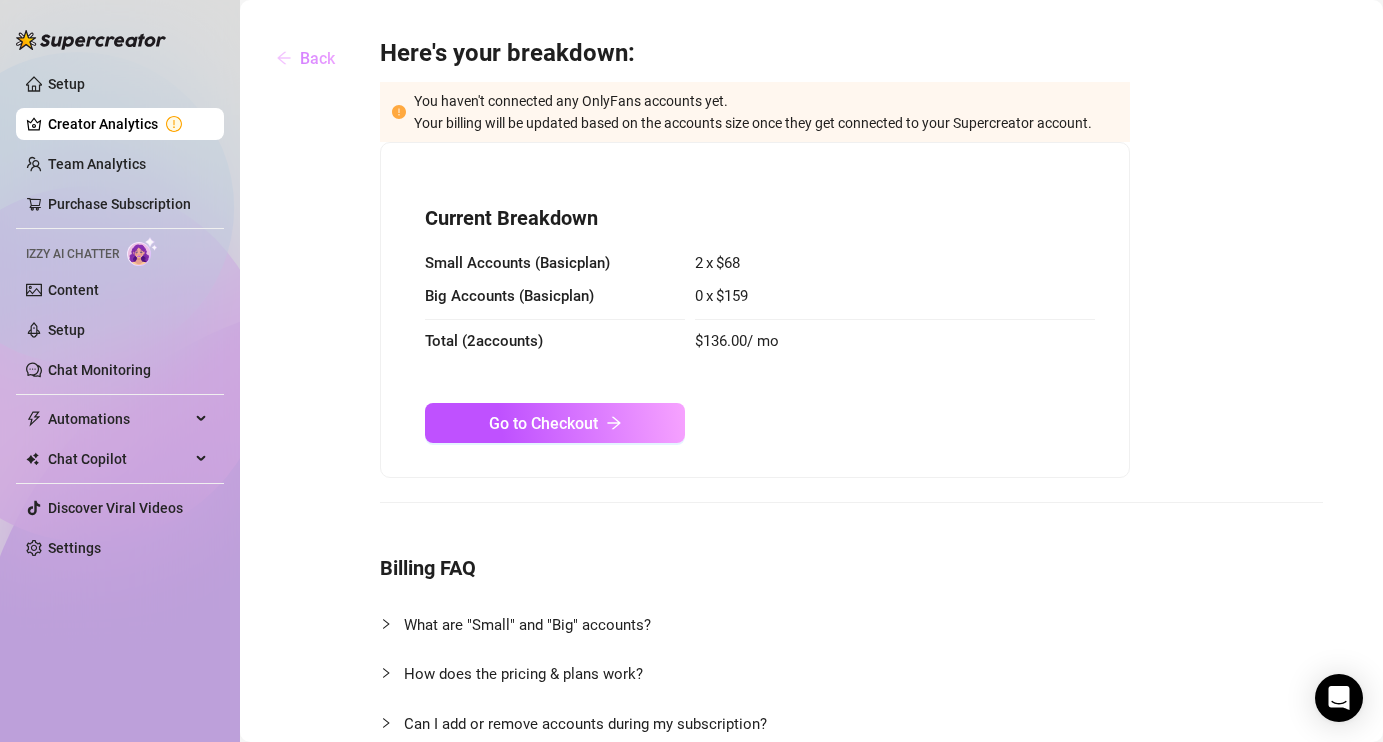 click 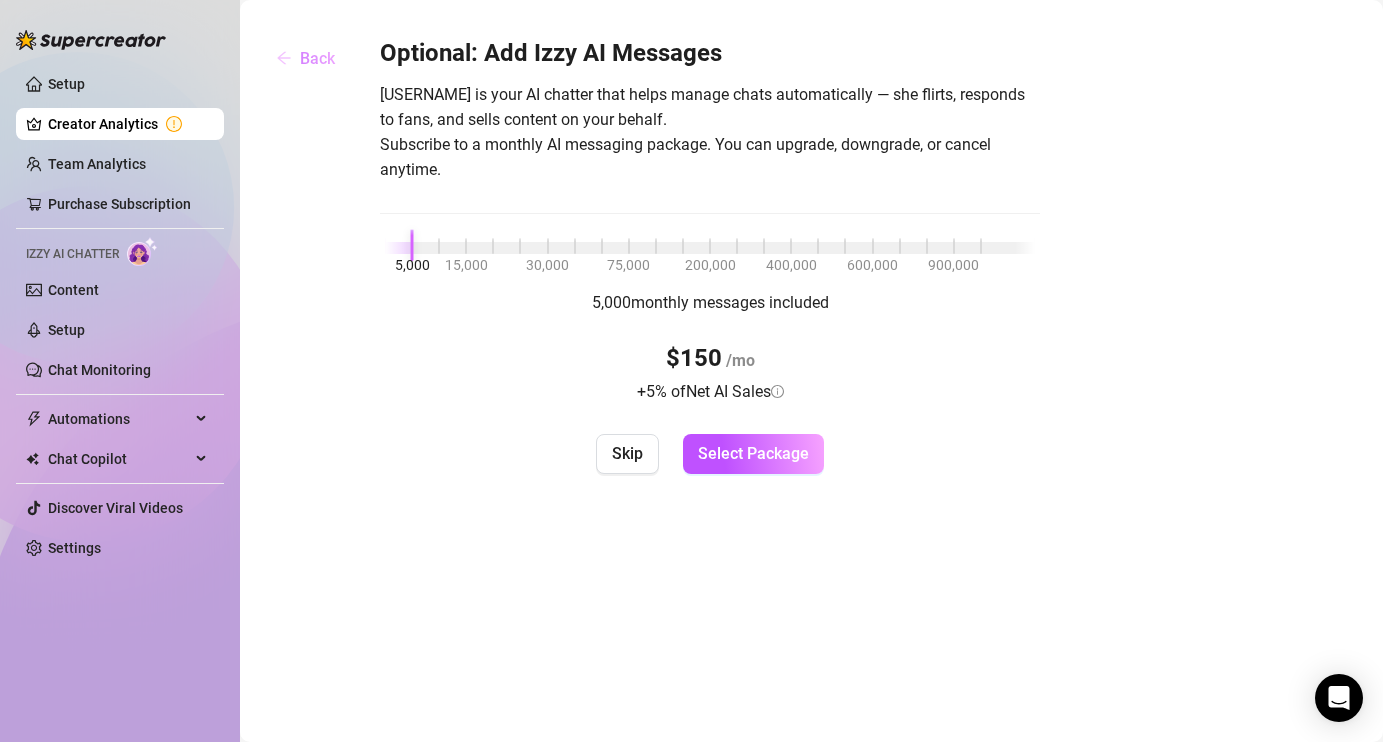 click on "Back" at bounding box center (305, 58) 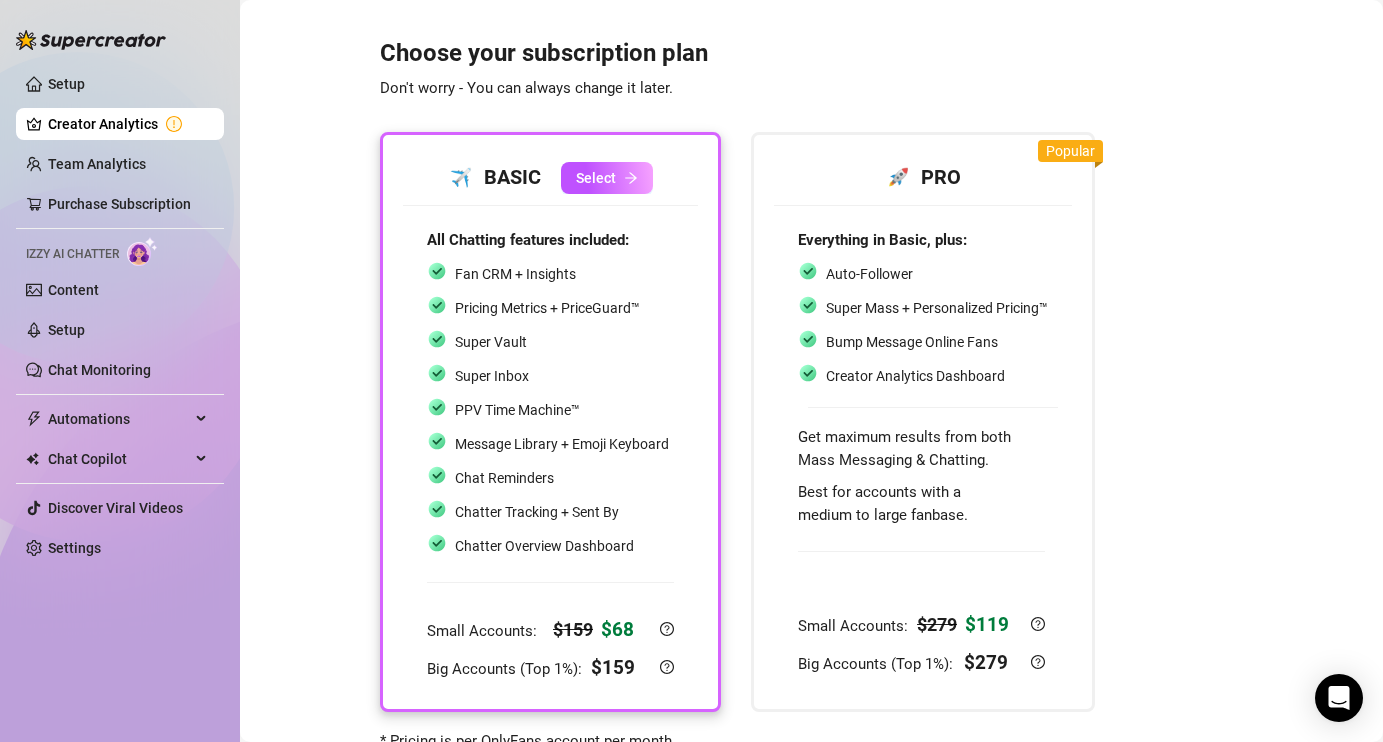 click on "Creator Analytics" at bounding box center (128, 124) 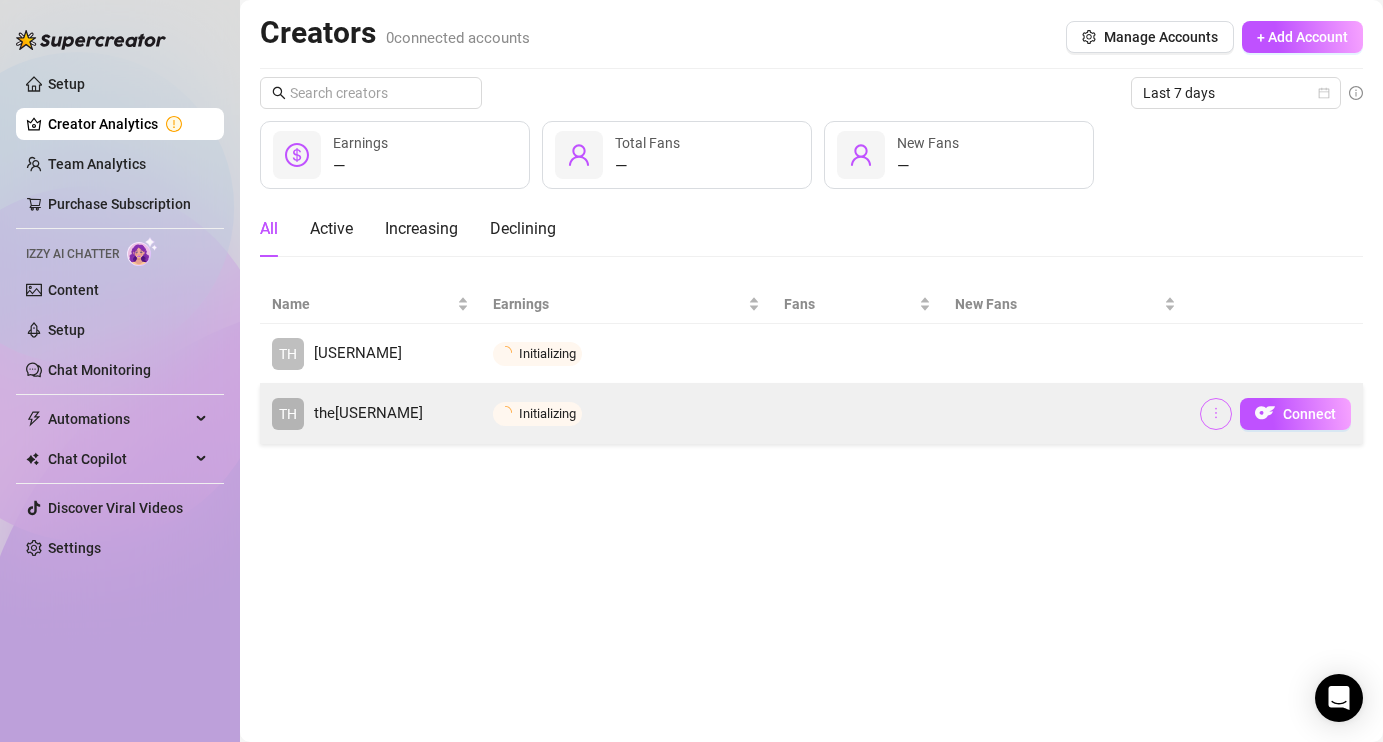 click 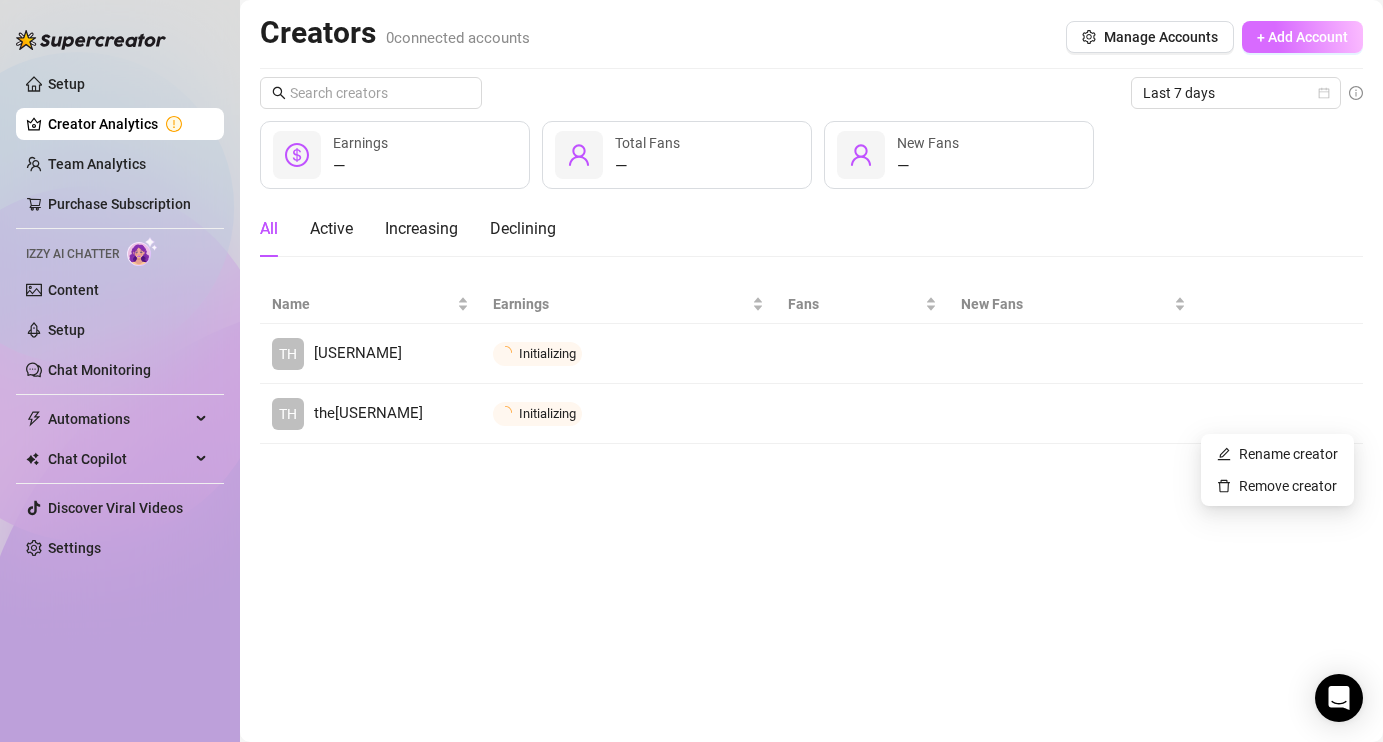click on "+ Add Account" at bounding box center [1302, 37] 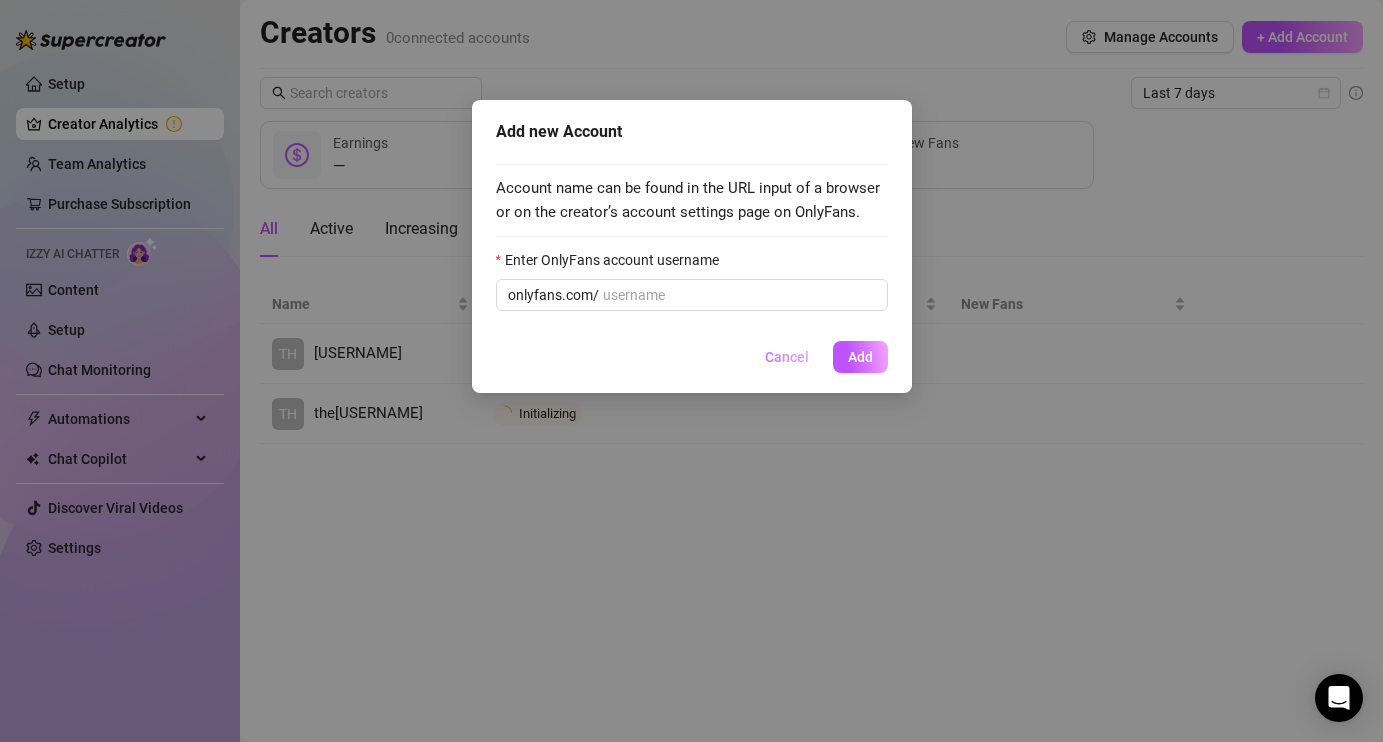 click on "Cancel" at bounding box center (787, 357) 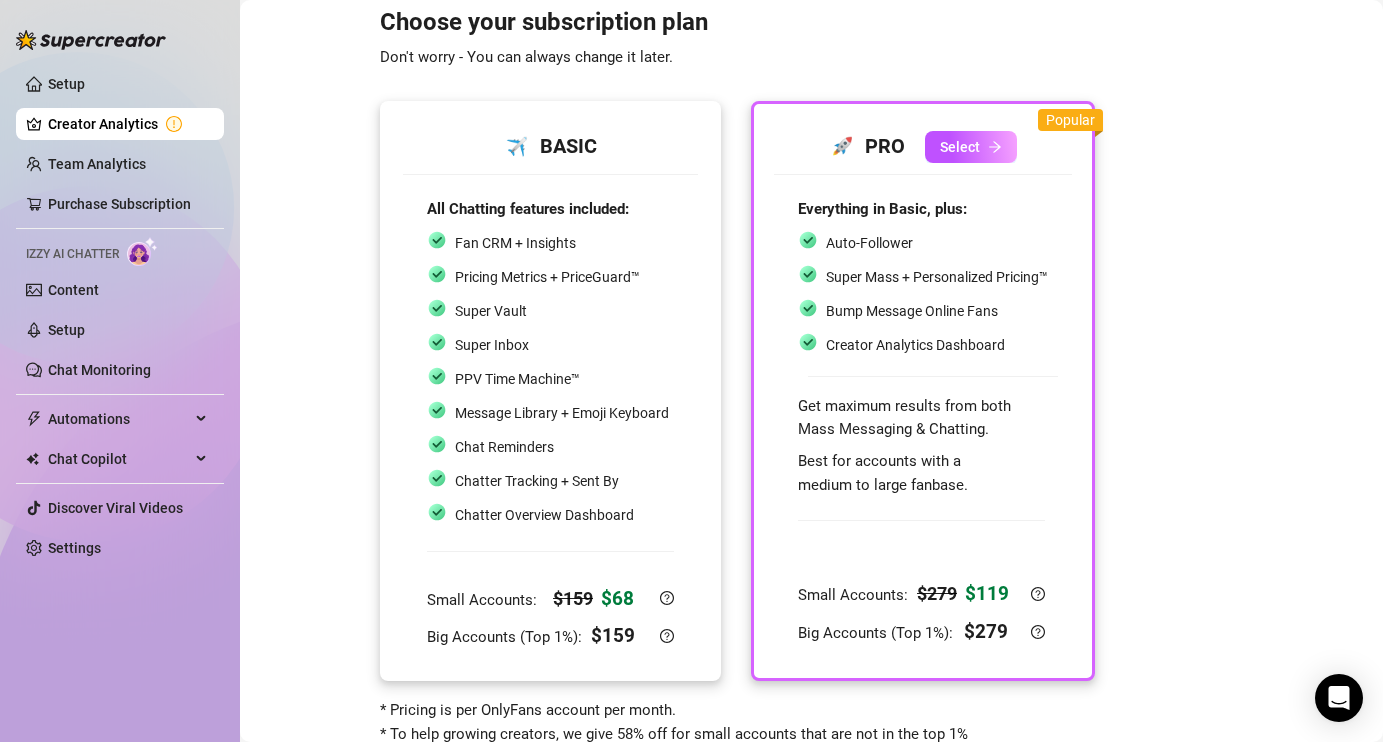 scroll, scrollTop: 27, scrollLeft: 0, axis: vertical 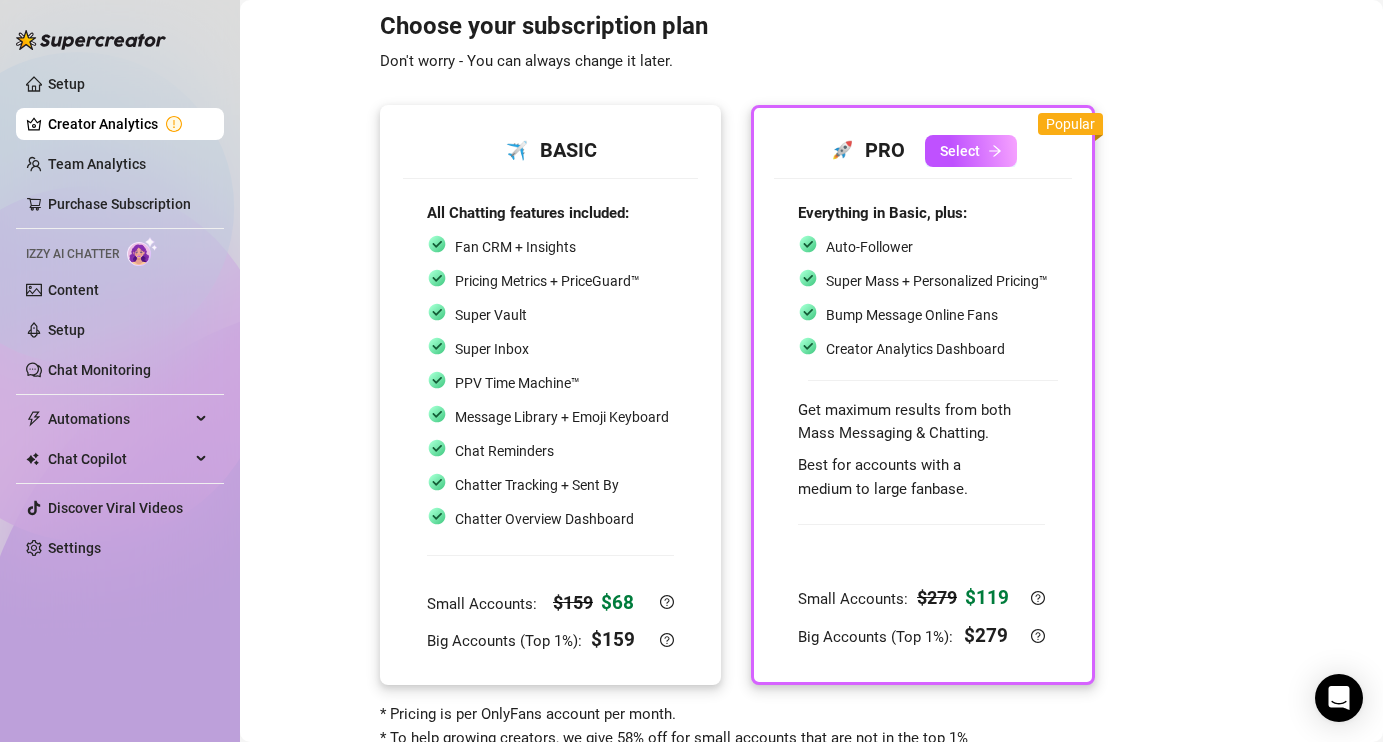 click on "Chatter Tracking + Sent By" at bounding box center [548, 485] 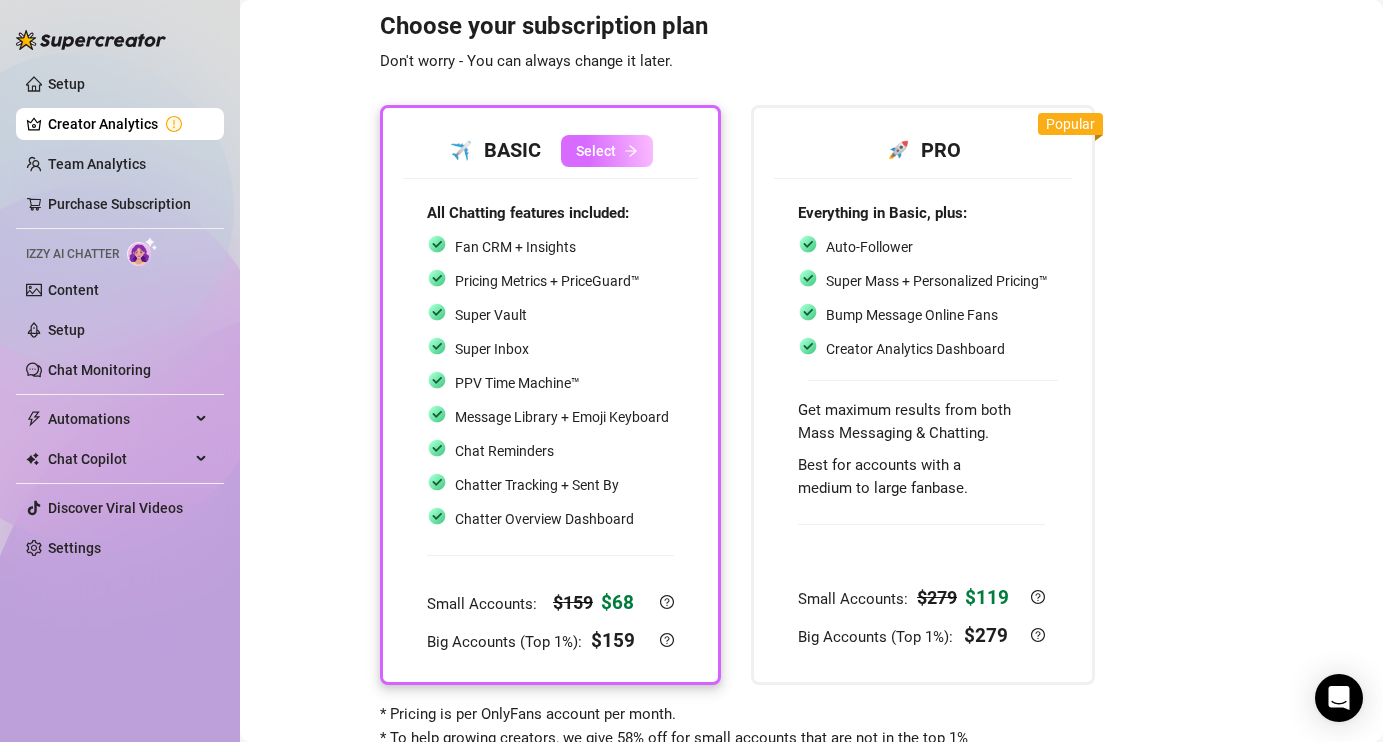 click on "Select" at bounding box center [596, 151] 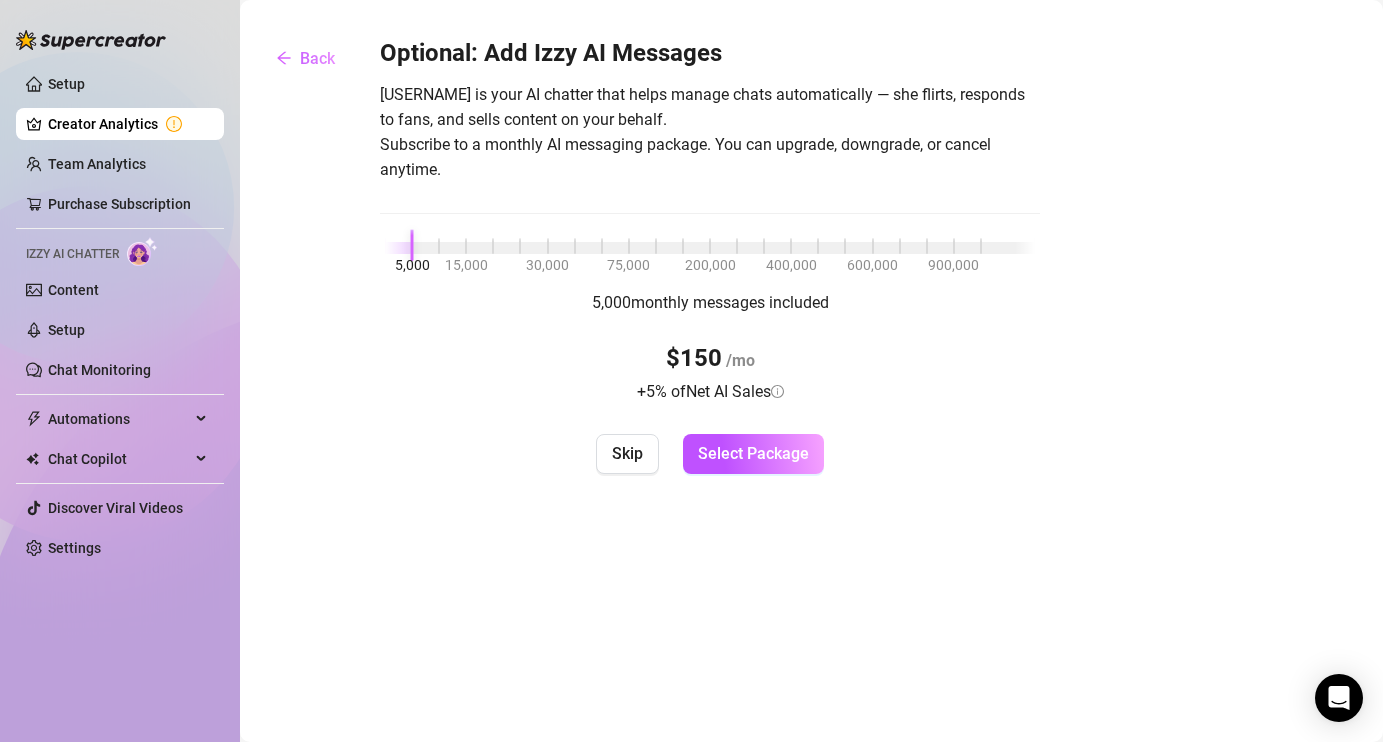scroll, scrollTop: 0, scrollLeft: 0, axis: both 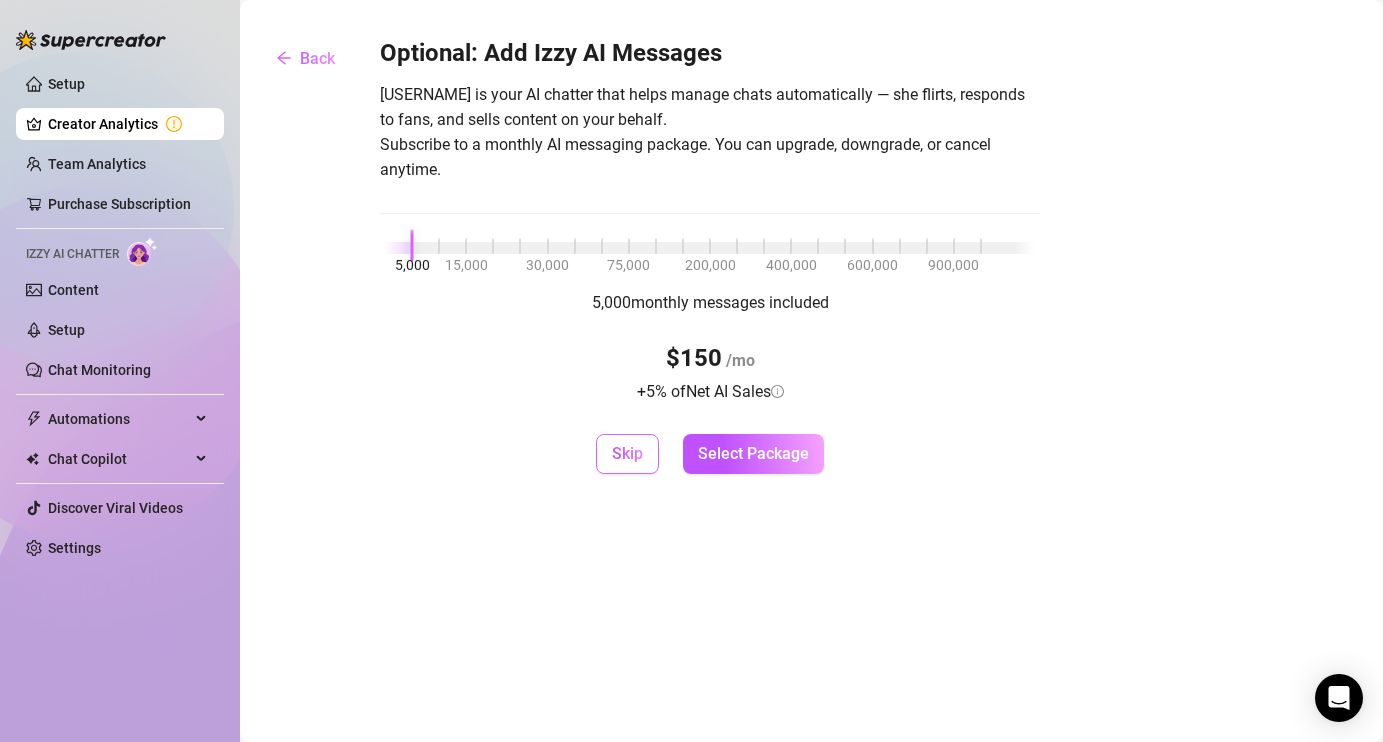 click on "Skip" at bounding box center [627, 453] 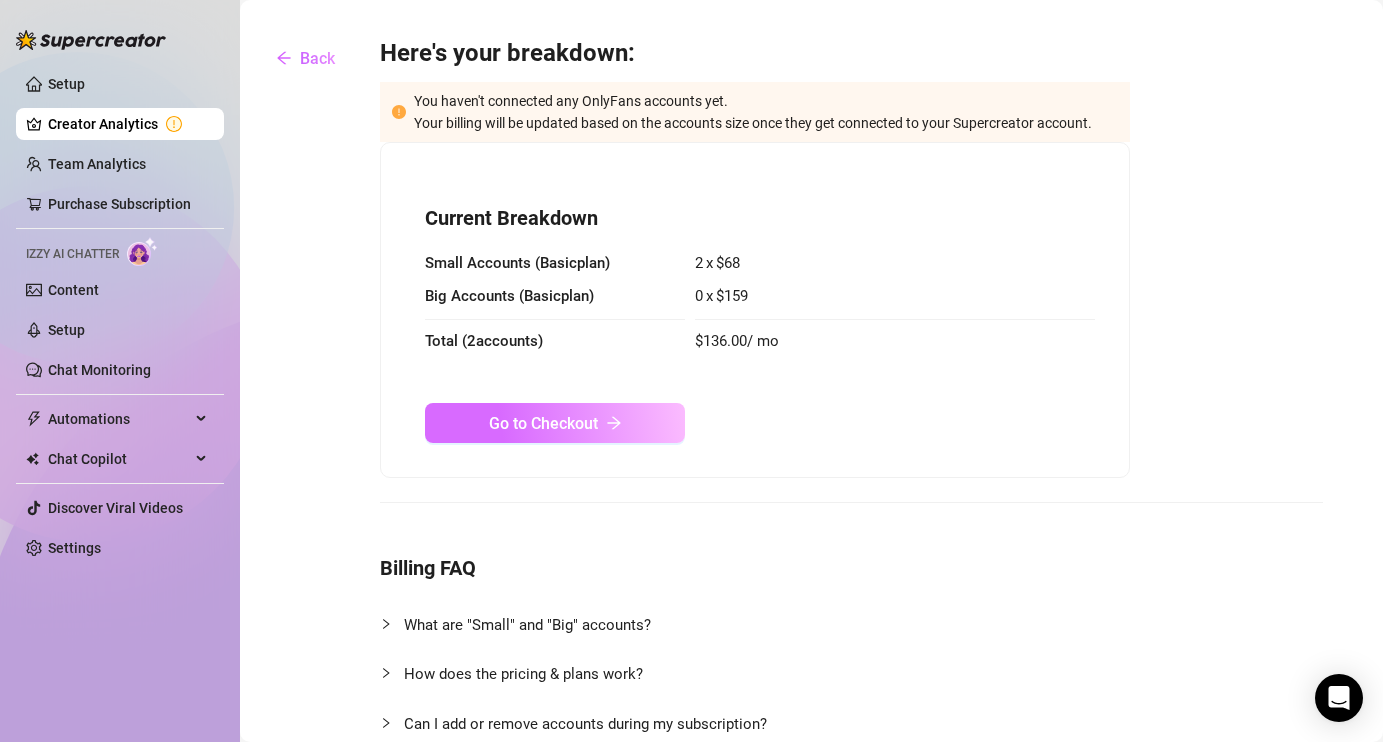 click on "Go to Checkout" at bounding box center (543, 423) 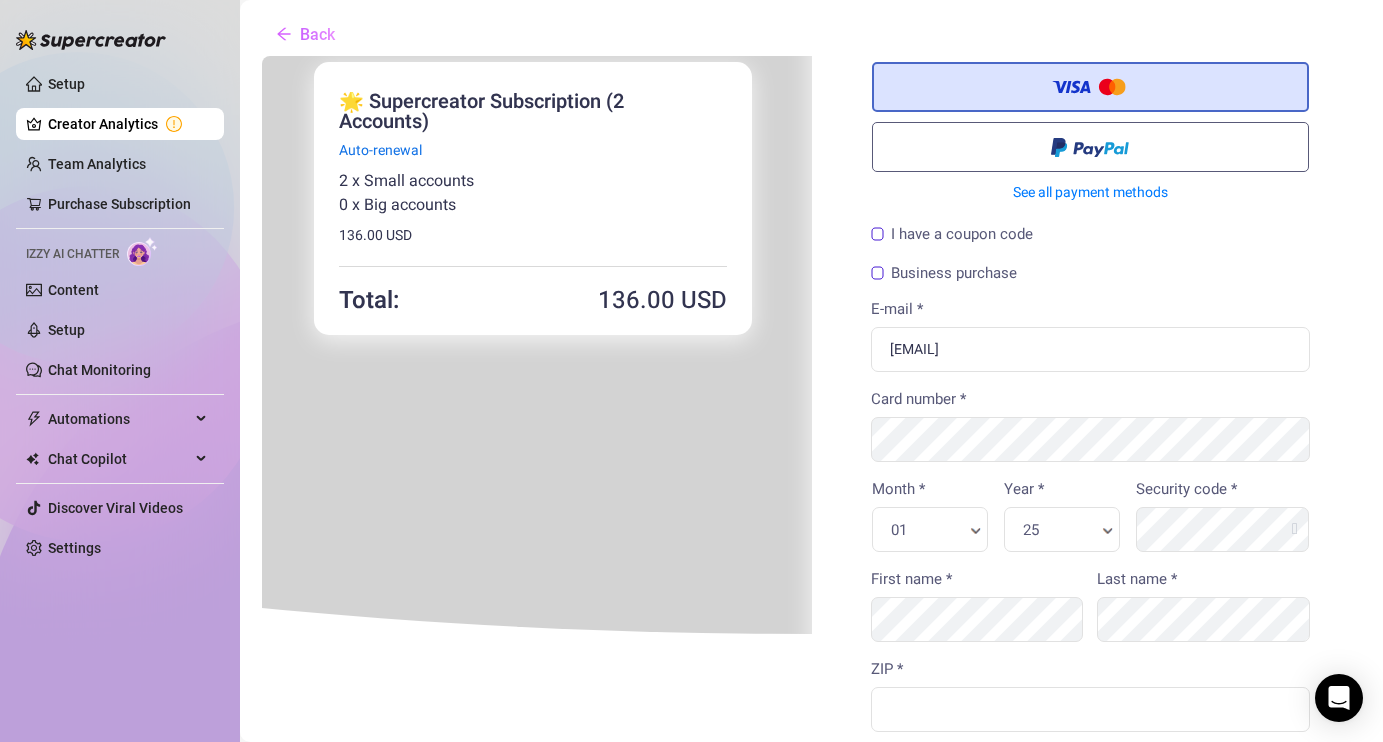 scroll, scrollTop: 33, scrollLeft: 0, axis: vertical 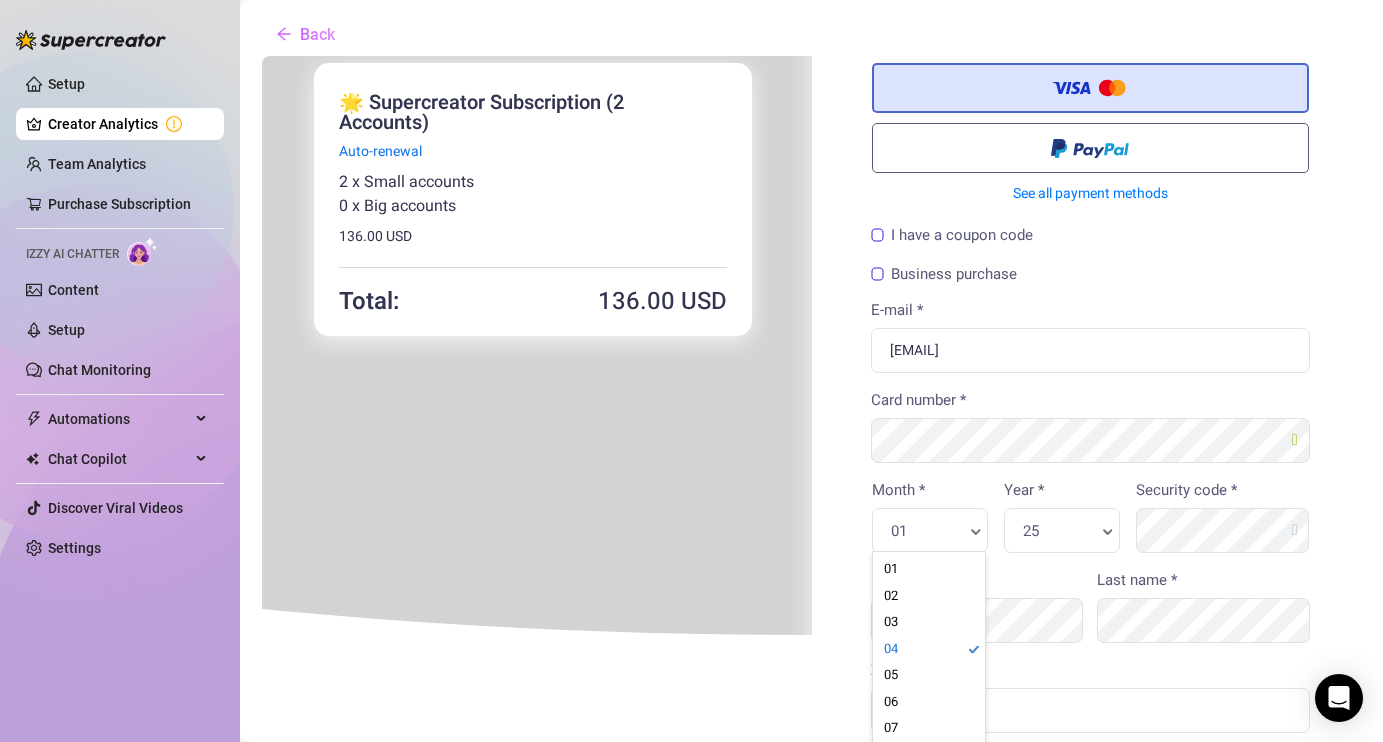 type on "04" 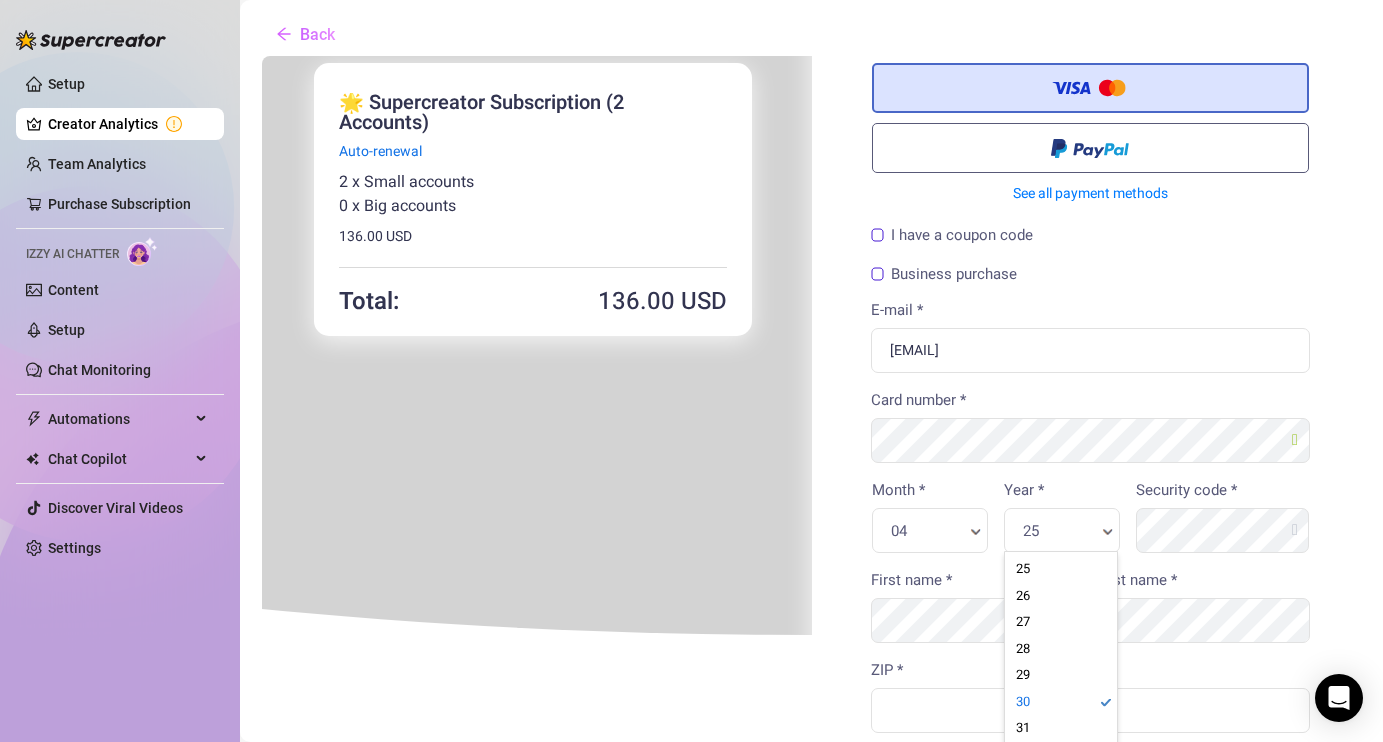 scroll, scrollTop: 0, scrollLeft: 0, axis: both 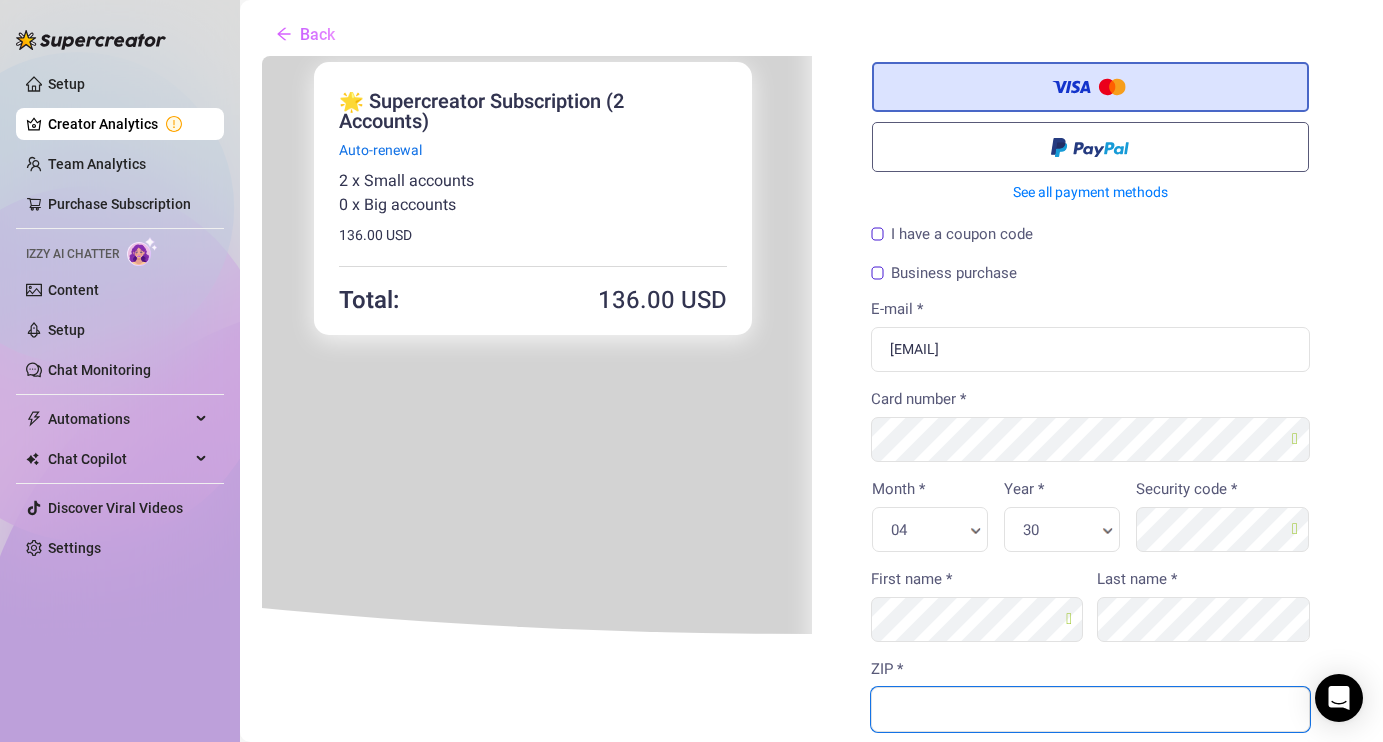 click on "ZIP *" at bounding box center [1089, 707] 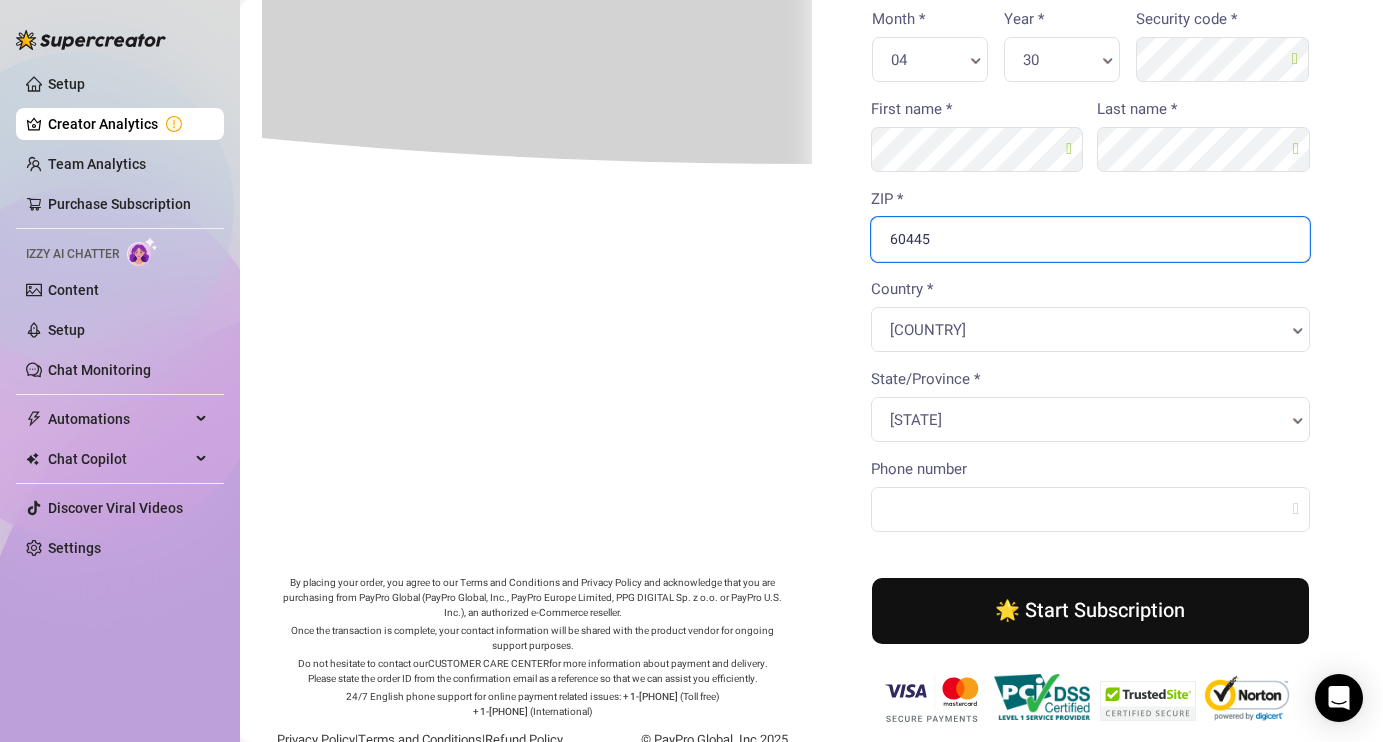 scroll, scrollTop: 490, scrollLeft: 0, axis: vertical 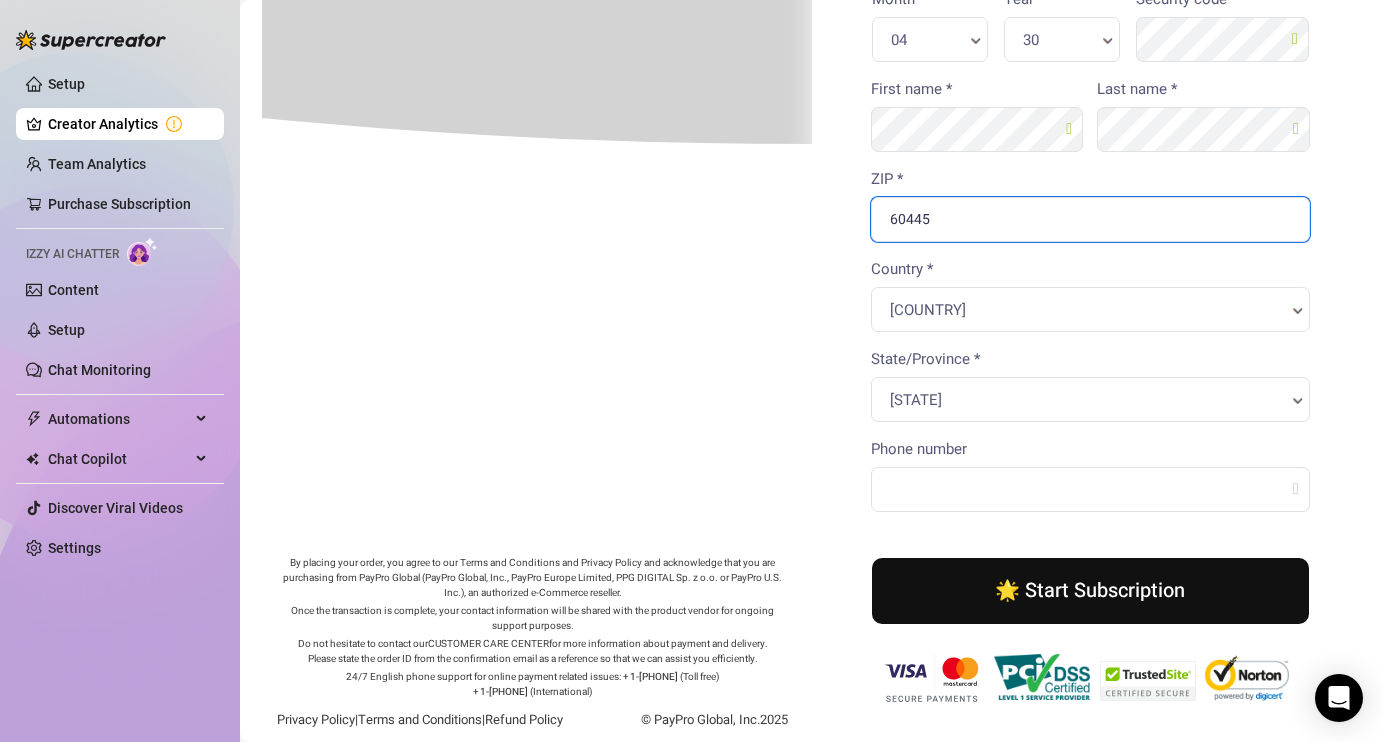 type on "60445" 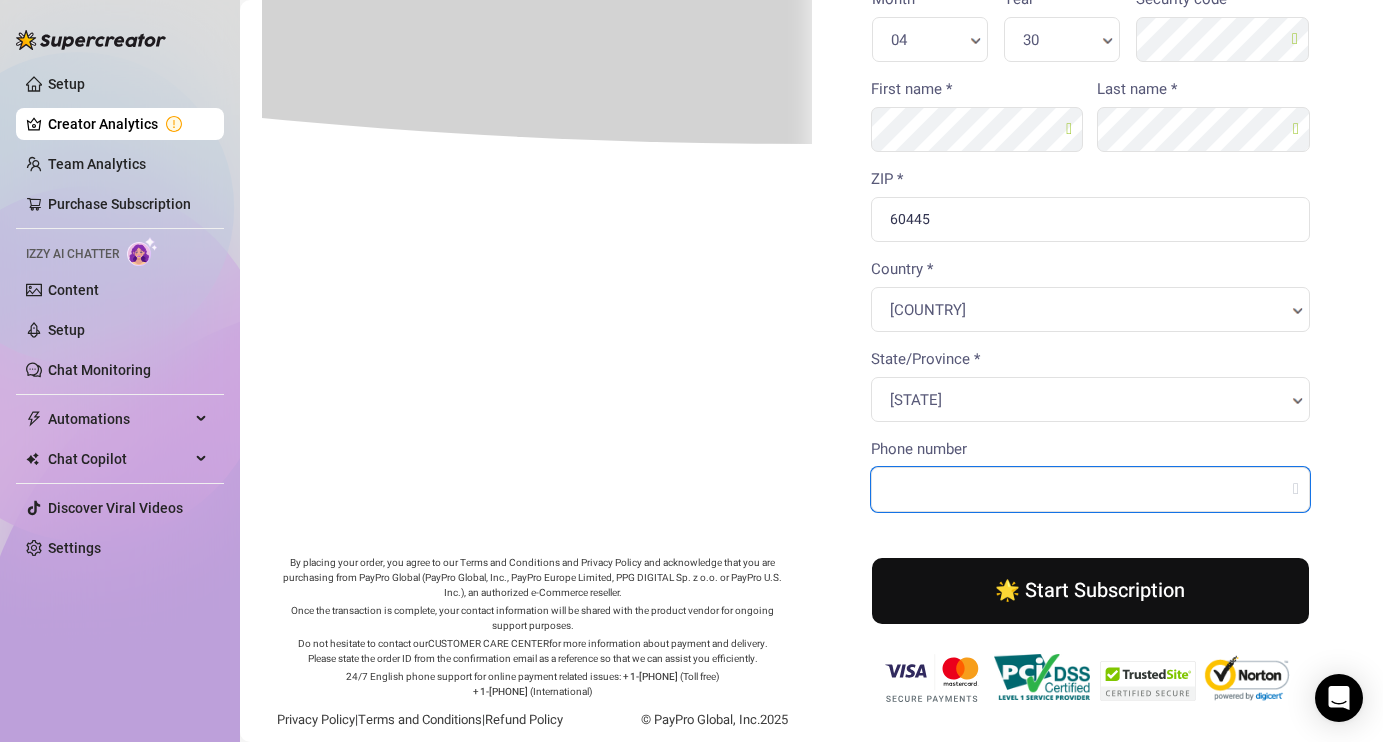 click on "You're buying
×" at bounding box center [809, 145] 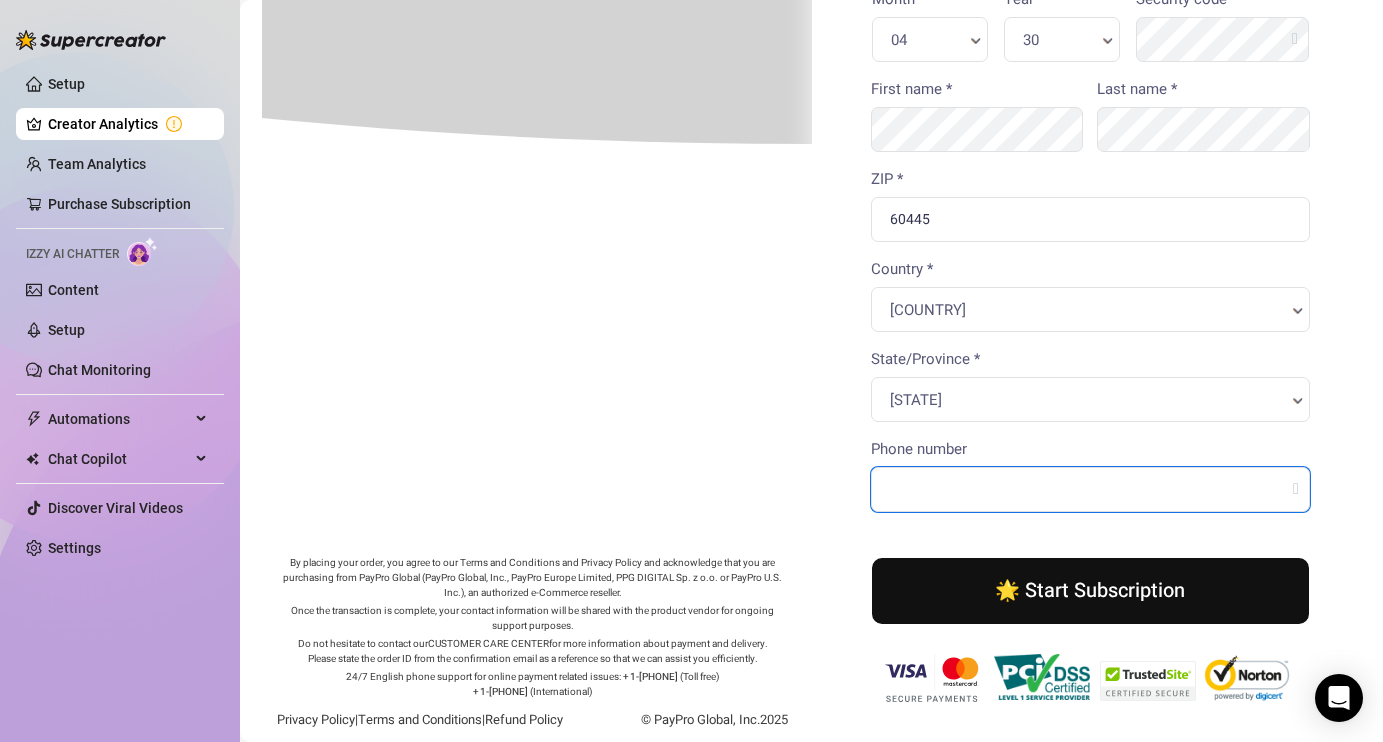 click on "Phone number" at bounding box center (1089, 487) 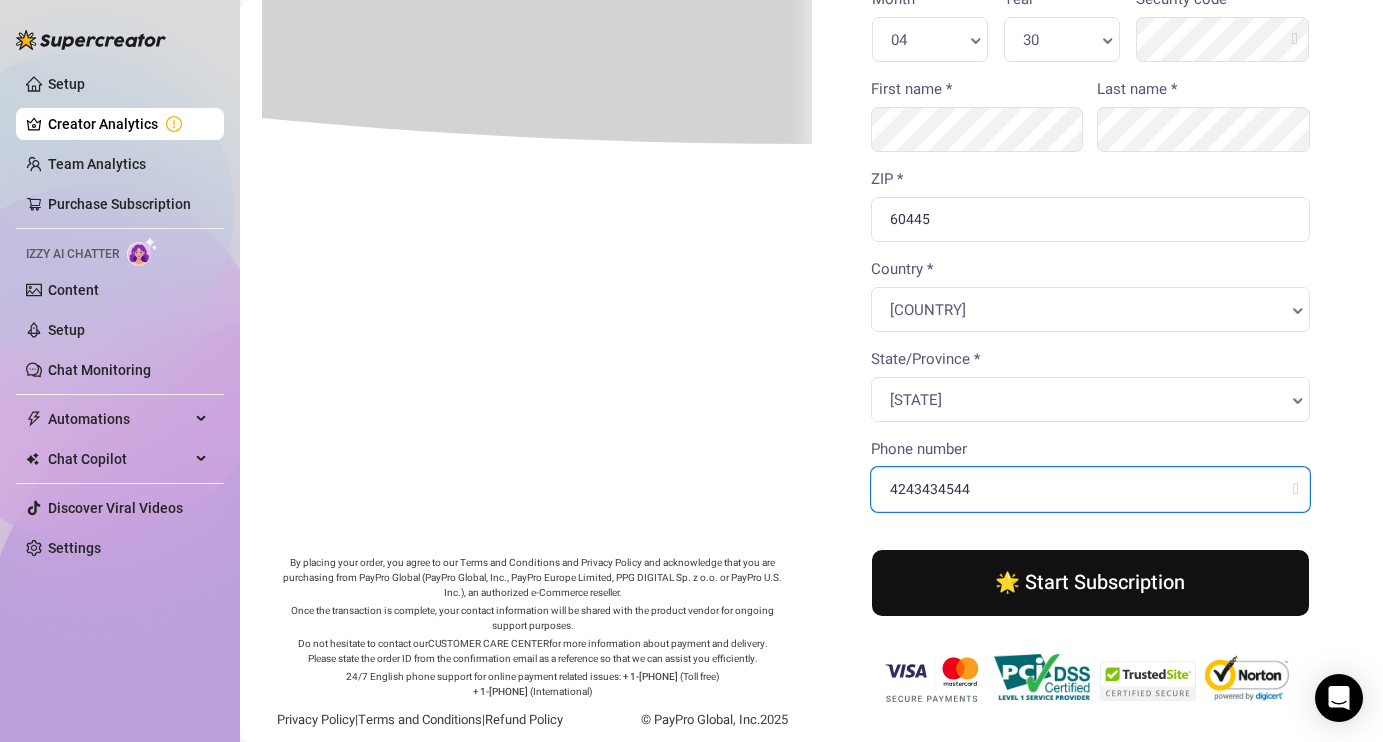 type on "4243434544" 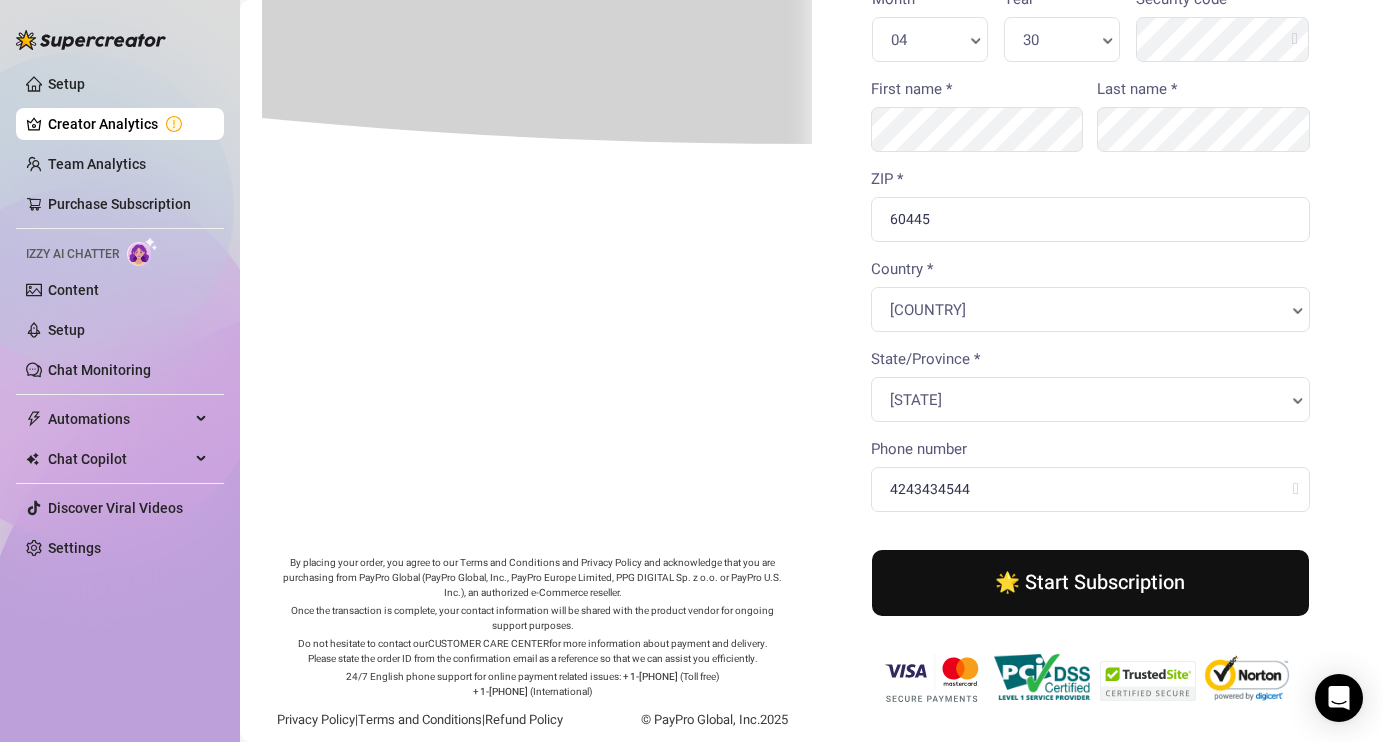 click on "🌟 Start Subscription" at bounding box center (1089, 581) 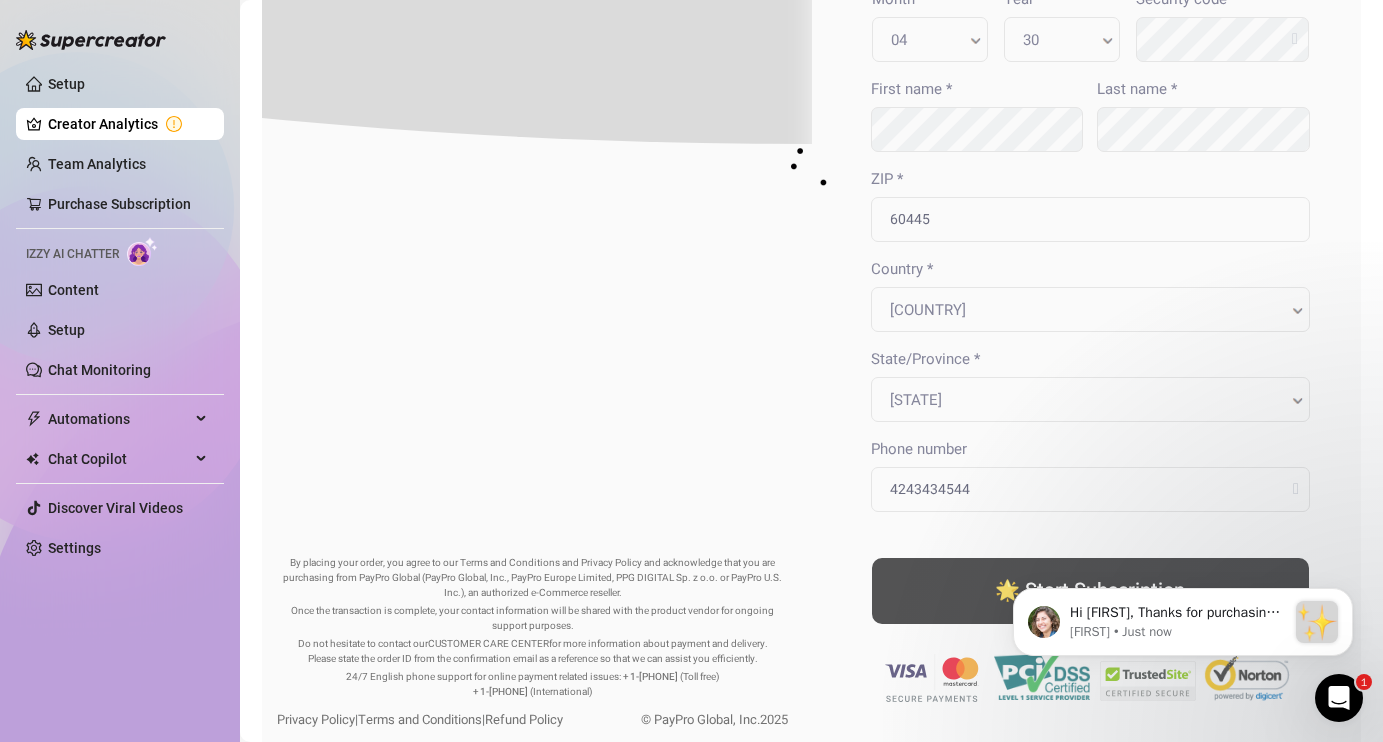 scroll, scrollTop: 0, scrollLeft: 0, axis: both 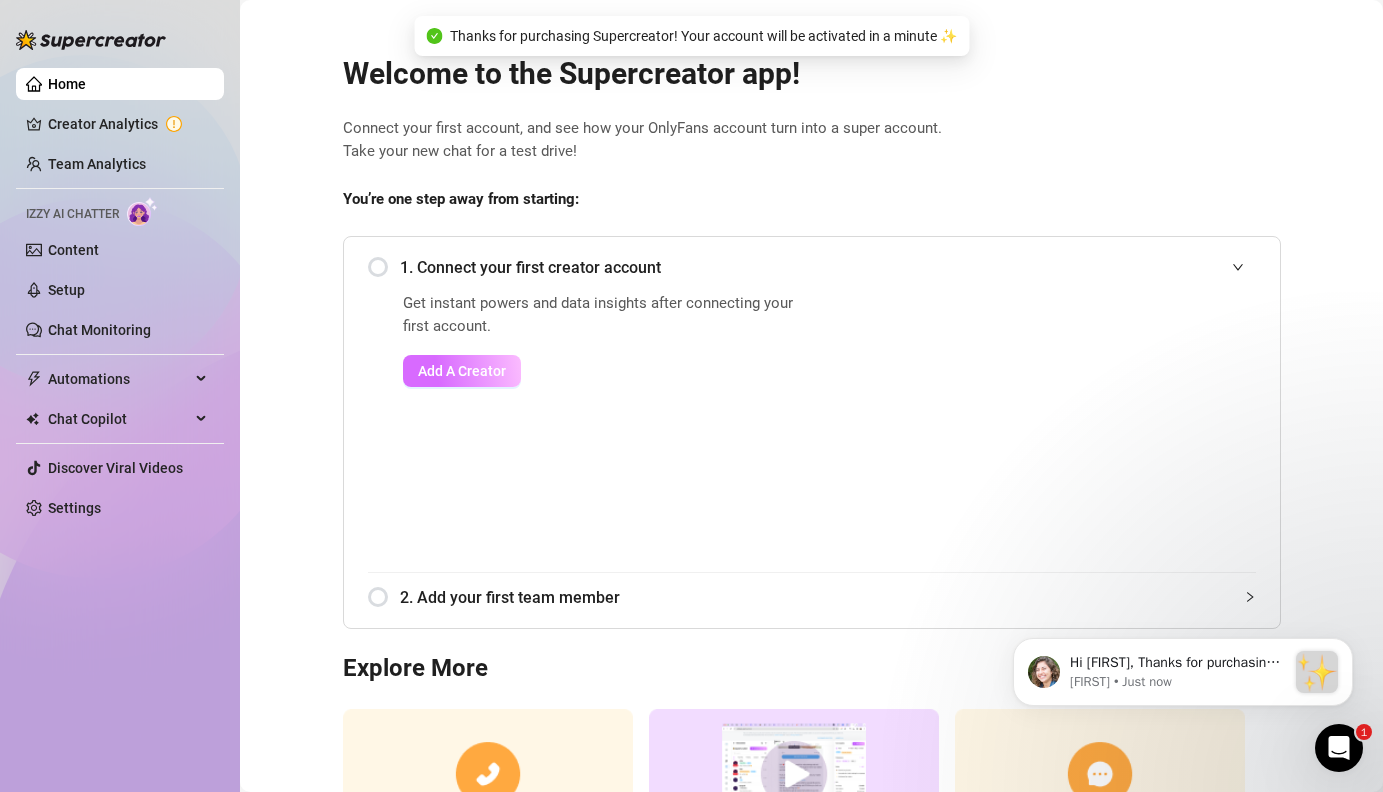 click on "Add A Creator" at bounding box center [462, 371] 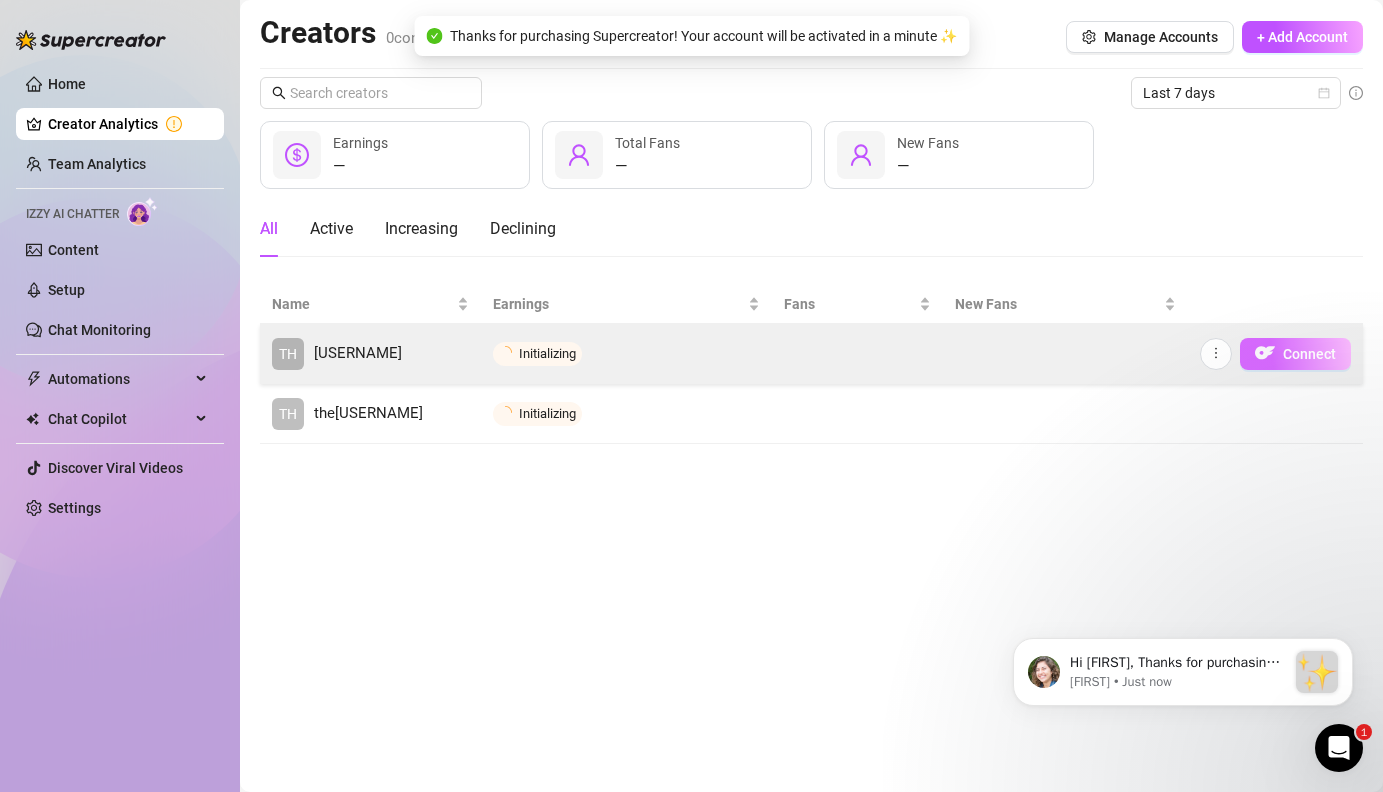 click on "Connect" at bounding box center (1309, 354) 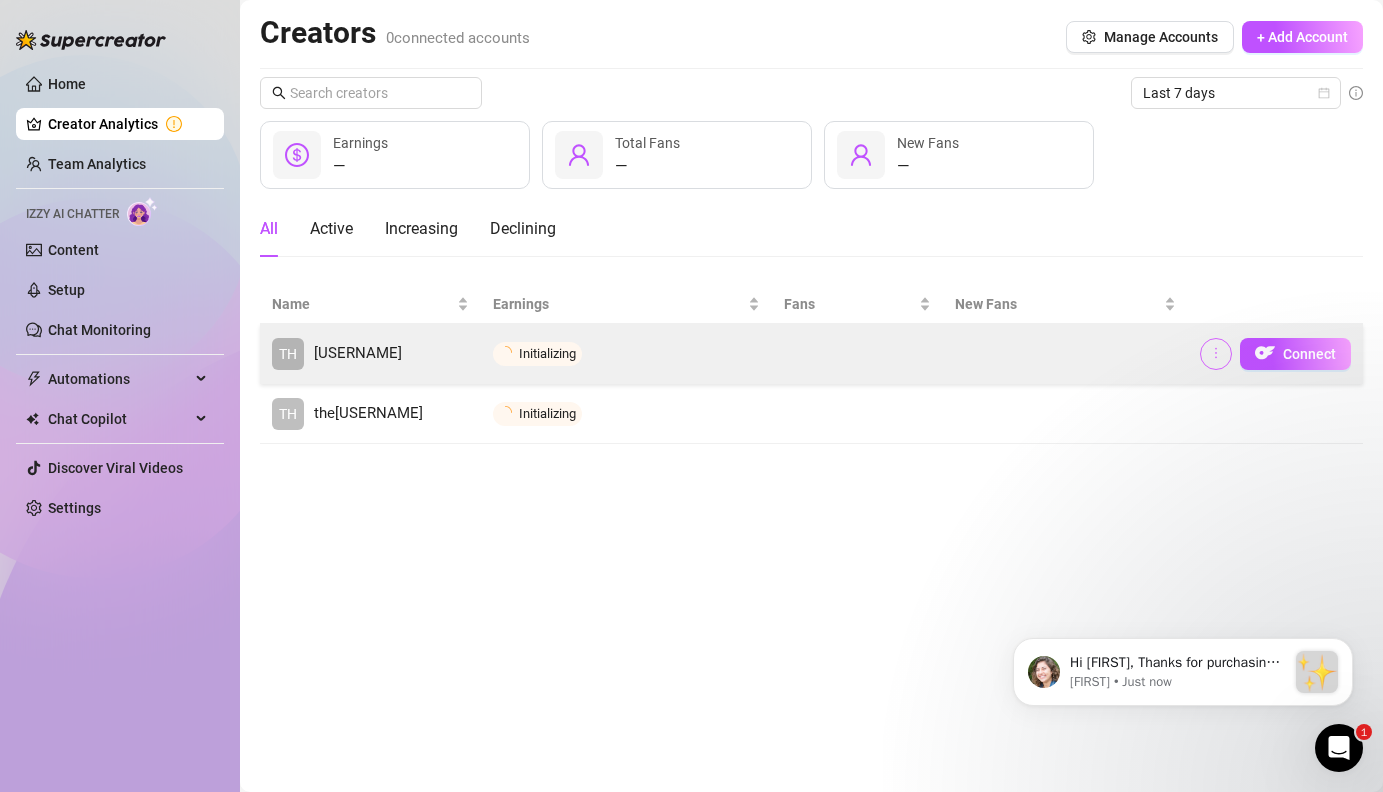click at bounding box center [1216, 354] 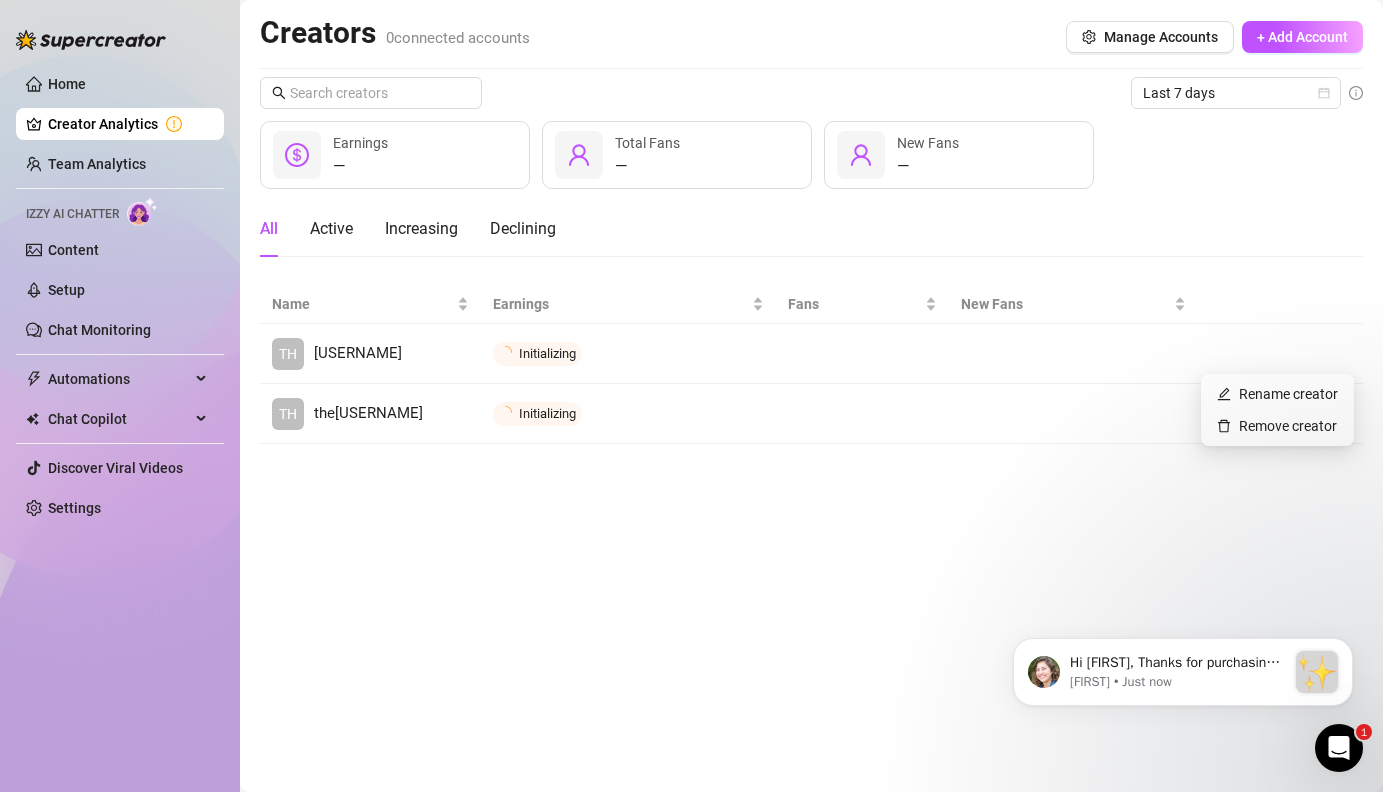 click on "Creators  0  connected accounts Manage Accounts + Add Account Last 7 days — Earnings — Total Fans — New Fans All Active Increasing Declining Name Earnings Fans New Fans TH thestephenvip Initializing Connect TH thestephen Initializing Connect" at bounding box center (811, 396) 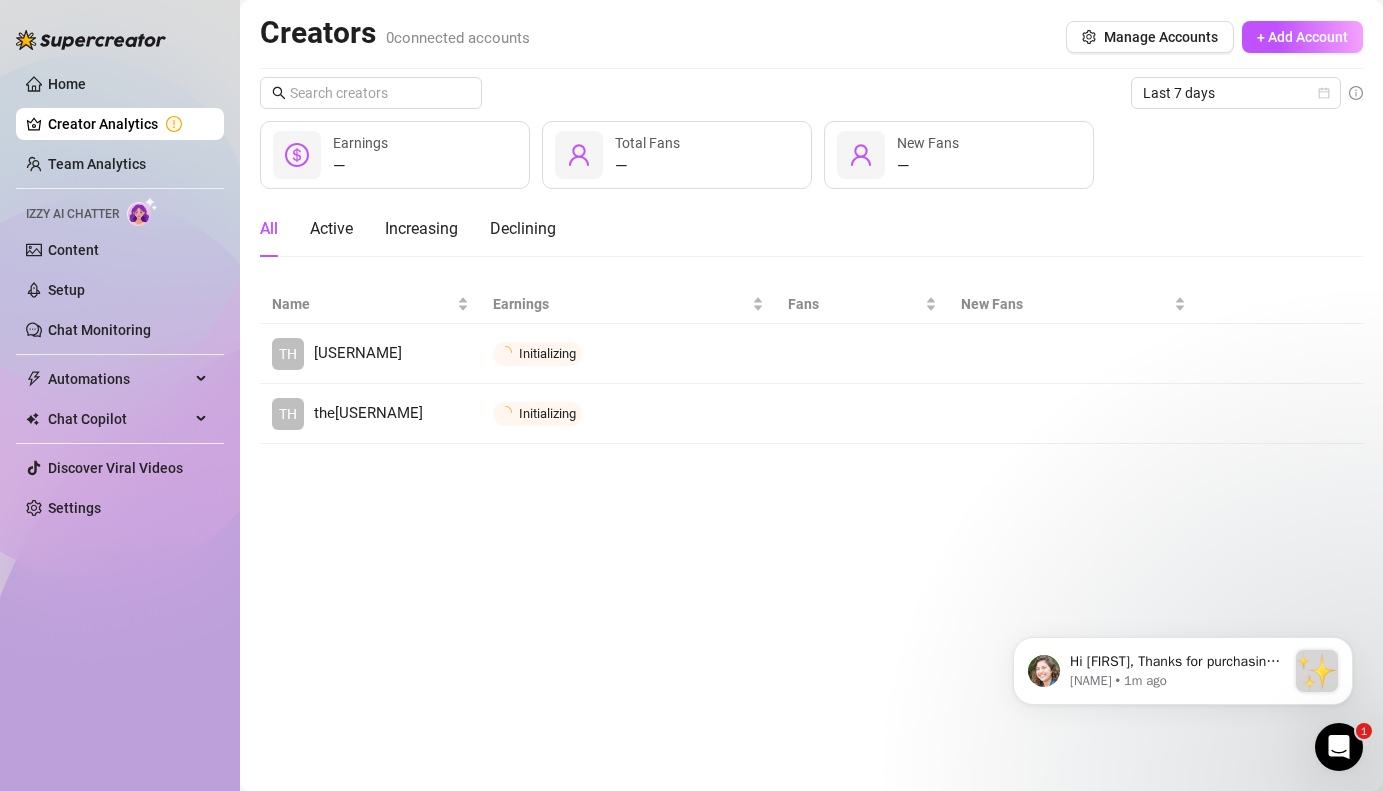 click on "Creator Analytics" at bounding box center (128, 124) 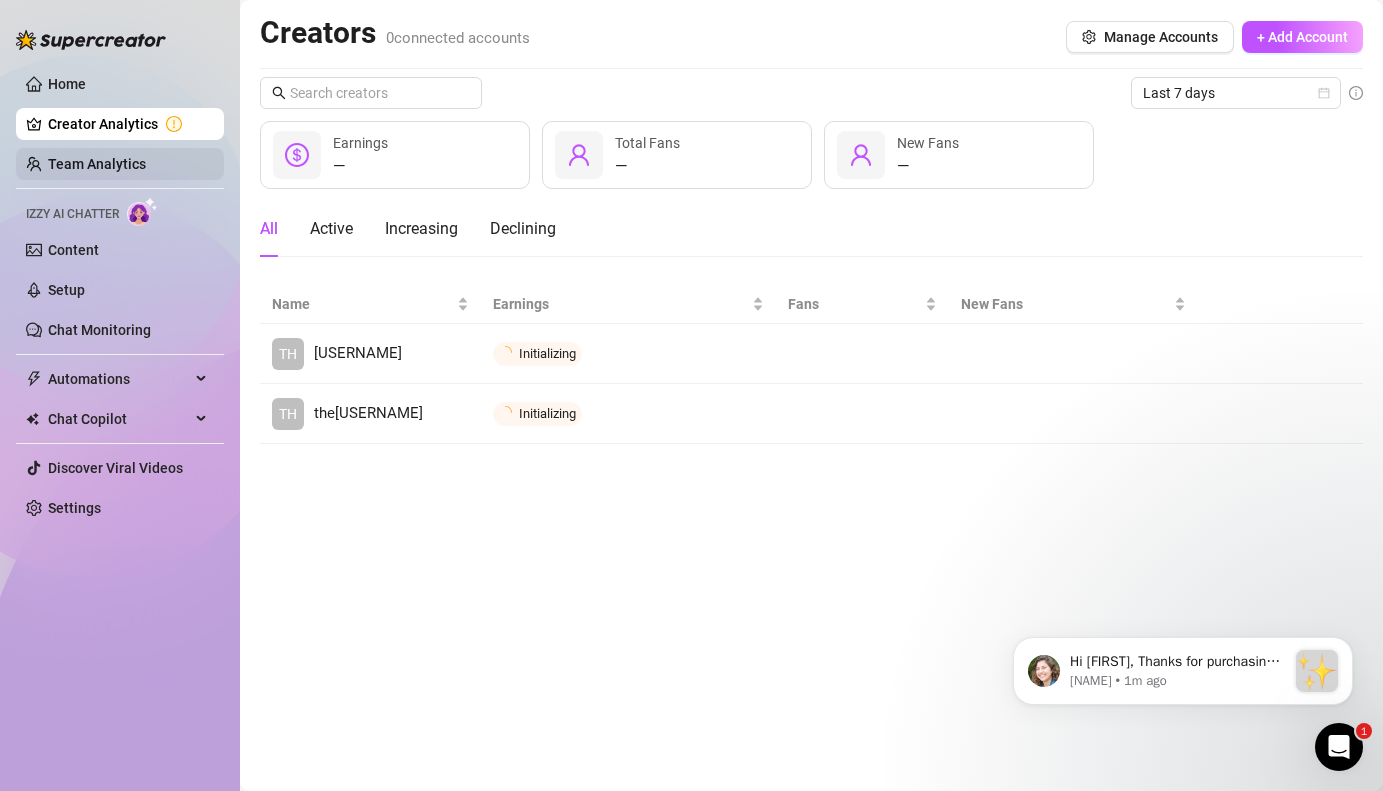 click on "Team Analytics" at bounding box center (97, 164) 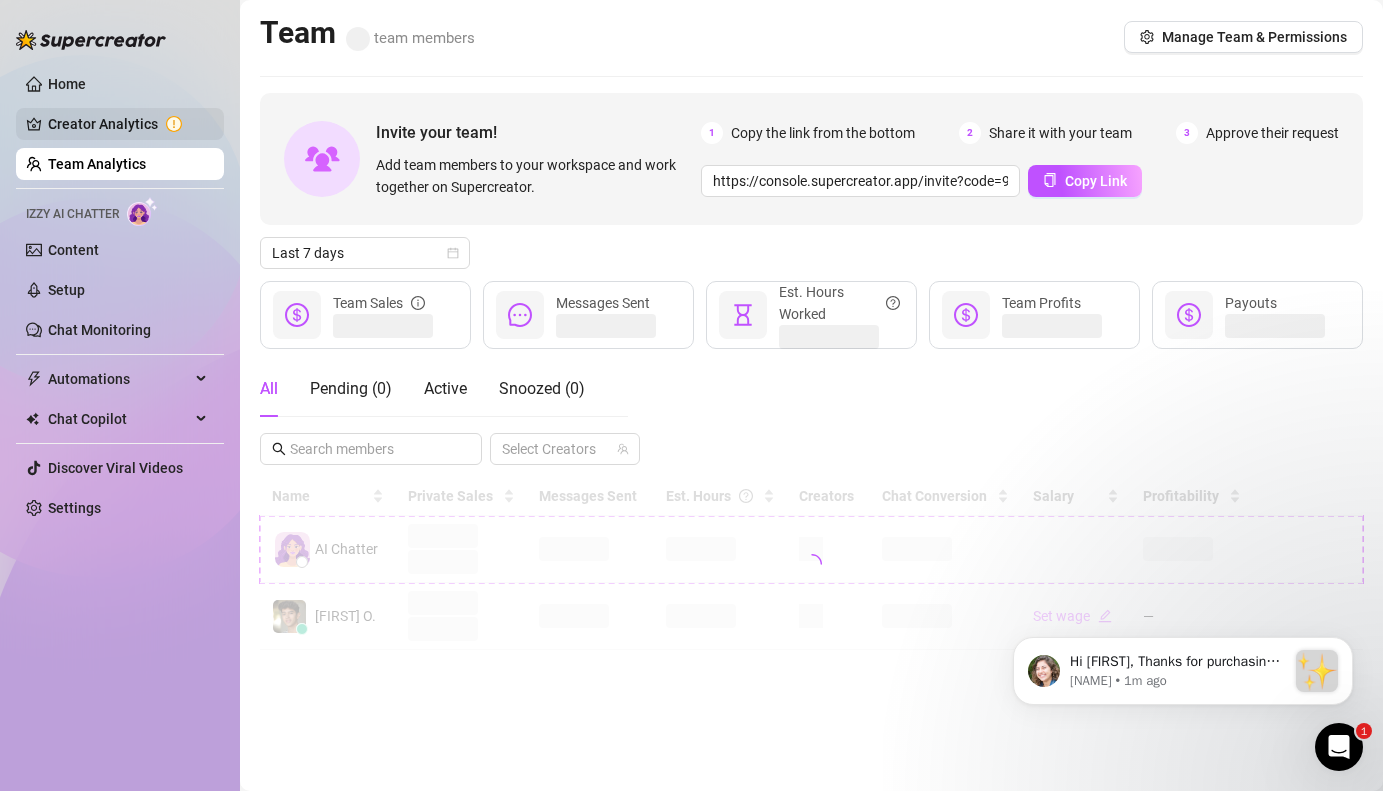 click on "Creator Analytics" at bounding box center (128, 124) 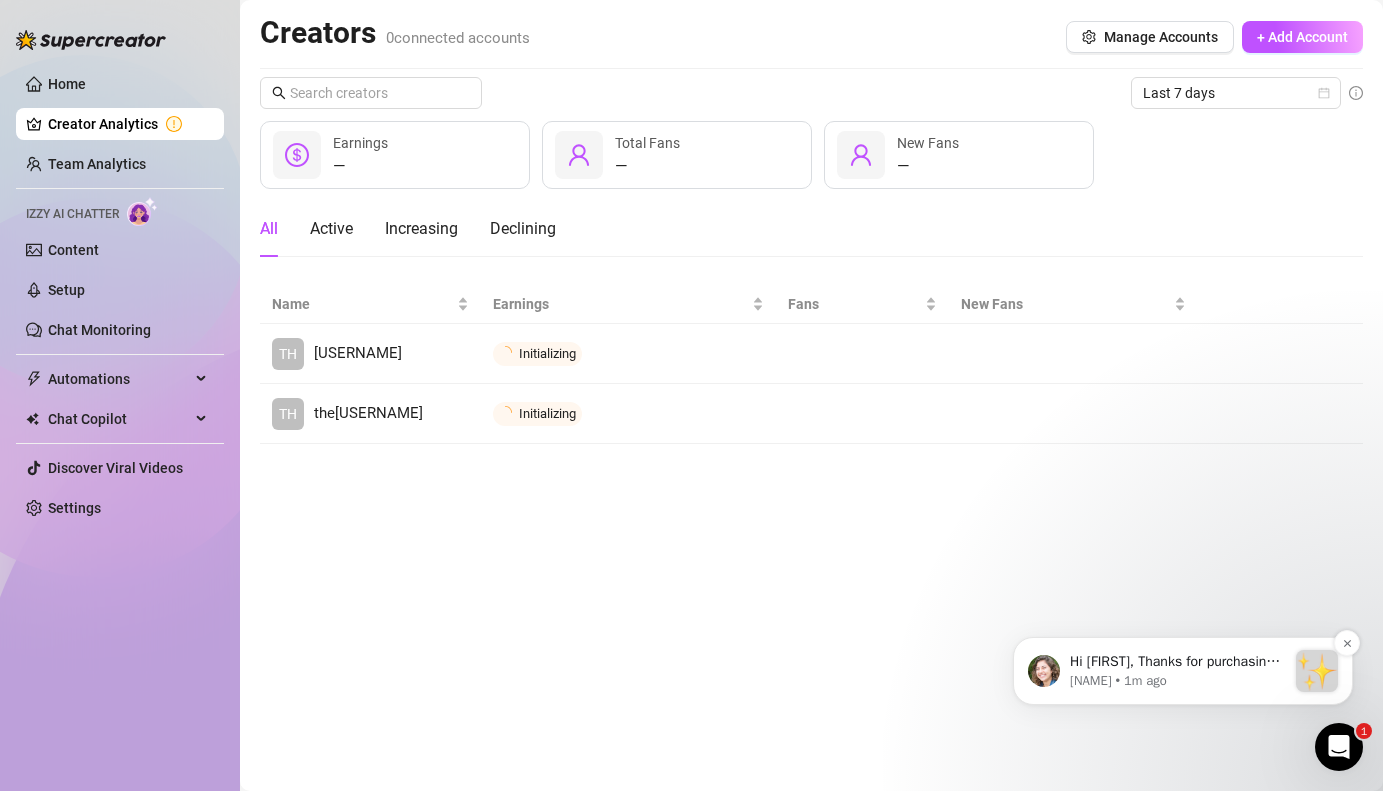 click on "Ella • 1m ago" at bounding box center (1178, 681) 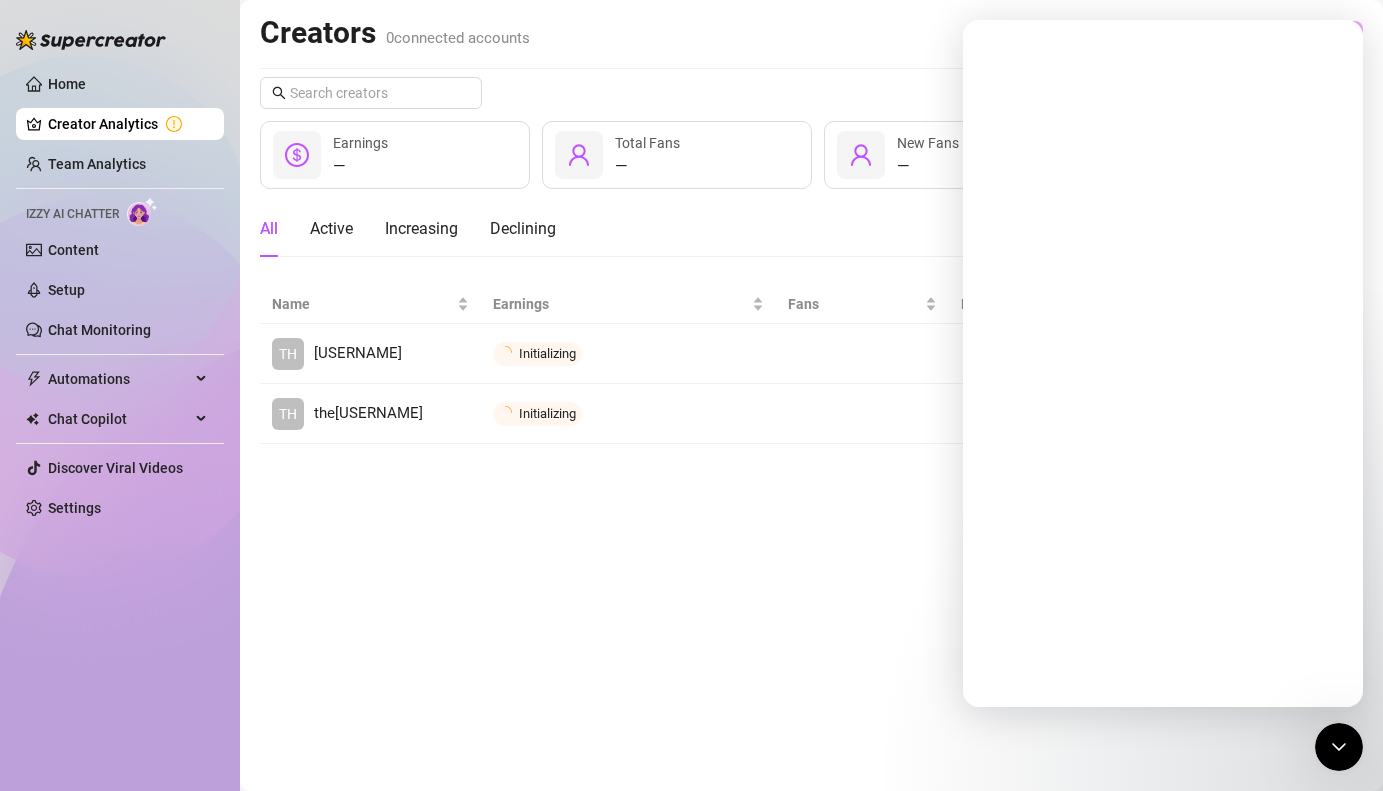 scroll, scrollTop: 0, scrollLeft: 0, axis: both 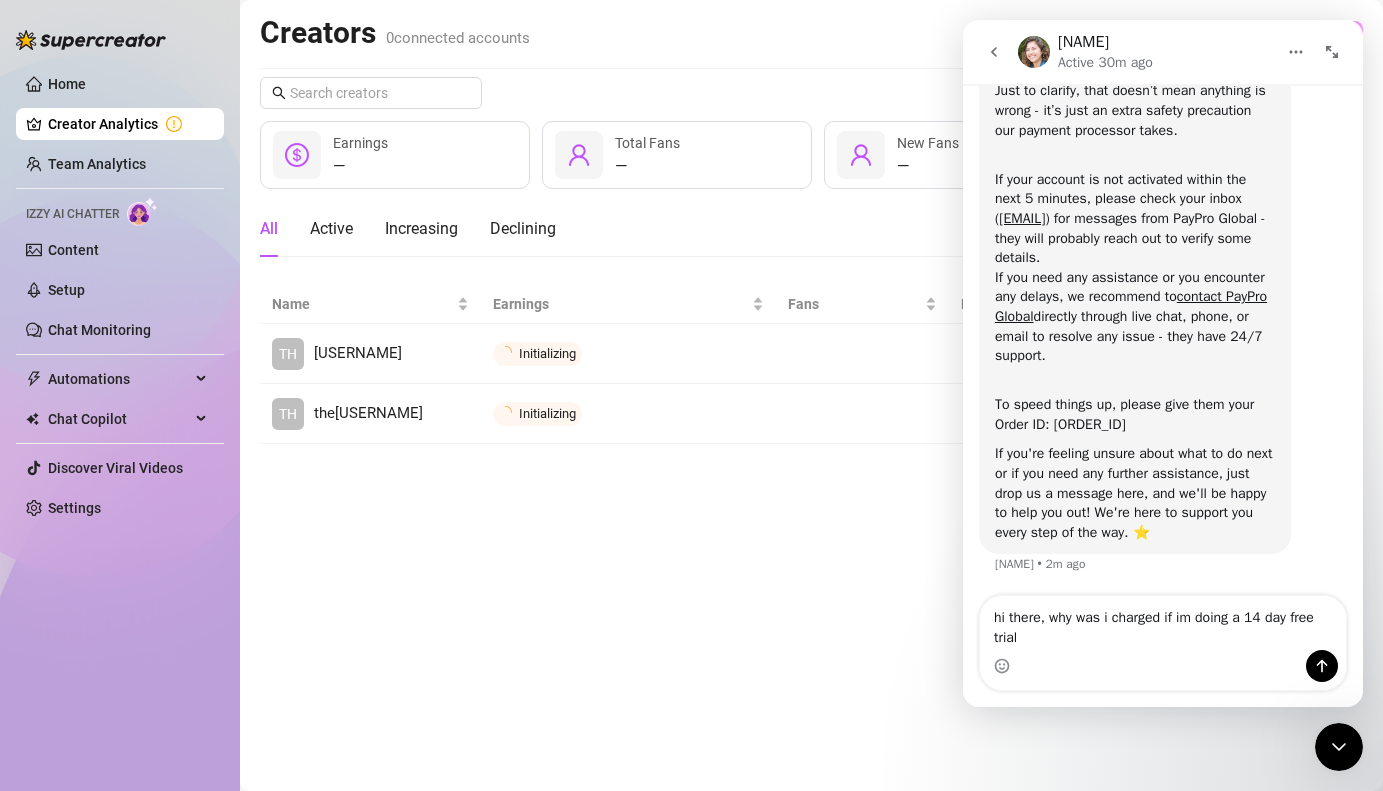type on "hi there, why was i charged if im doing a 14 day free trial?" 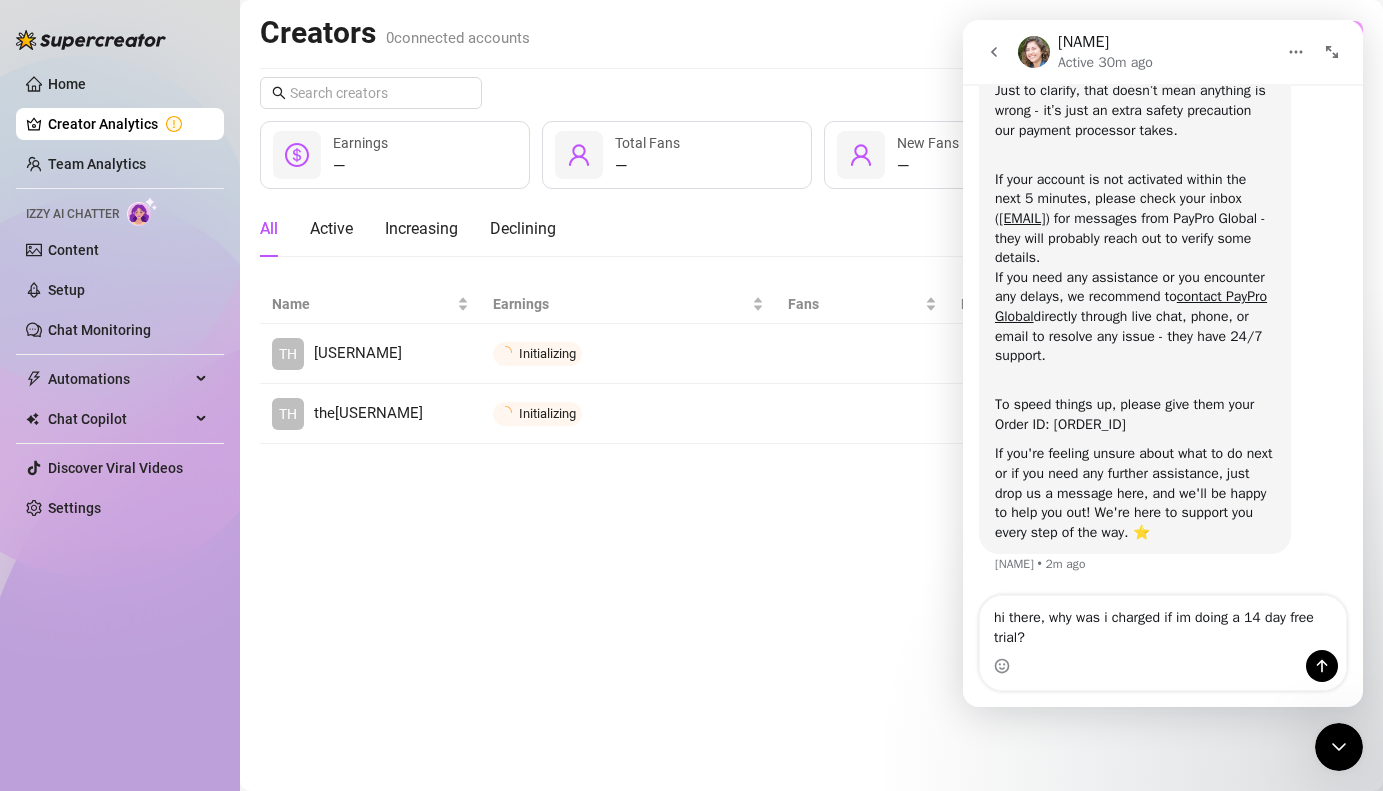 type 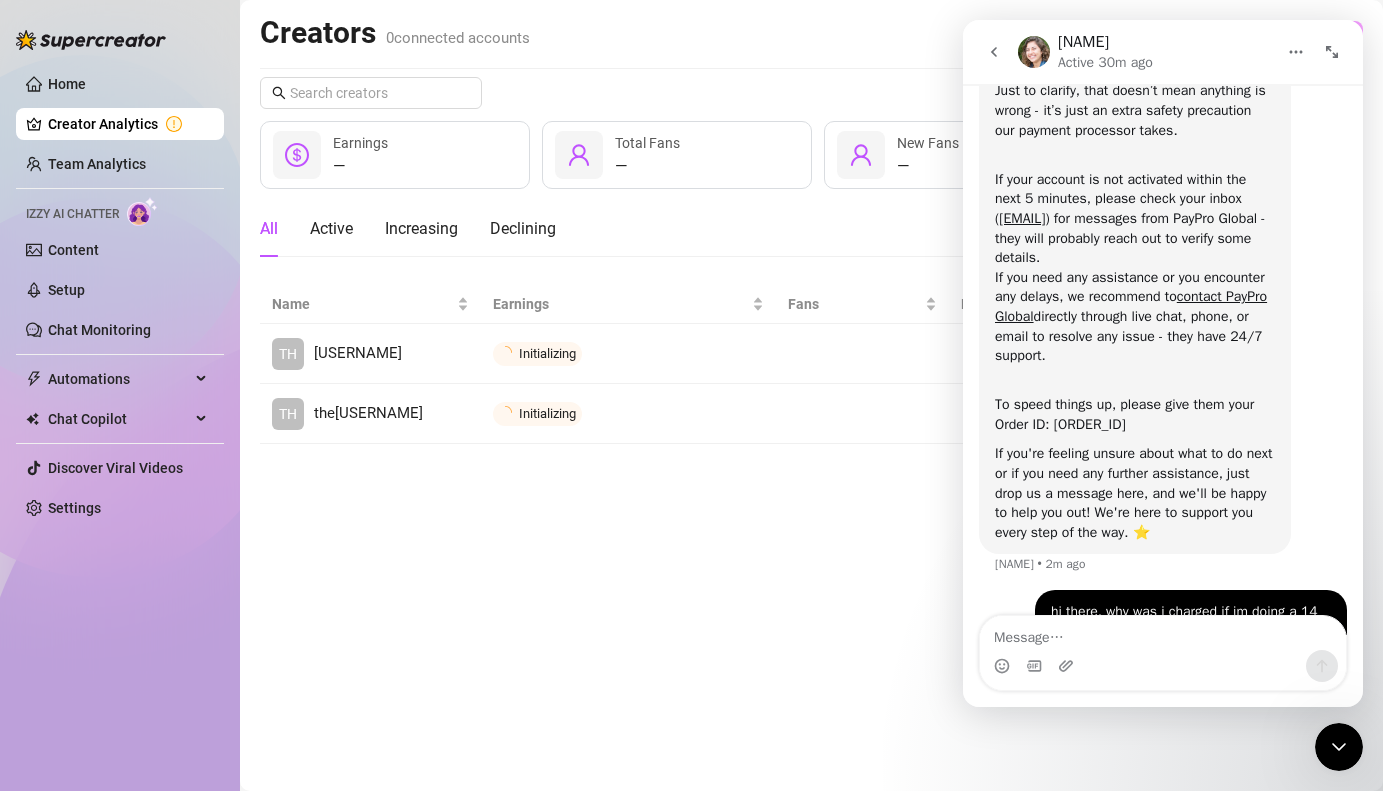scroll, scrollTop: 288, scrollLeft: 0, axis: vertical 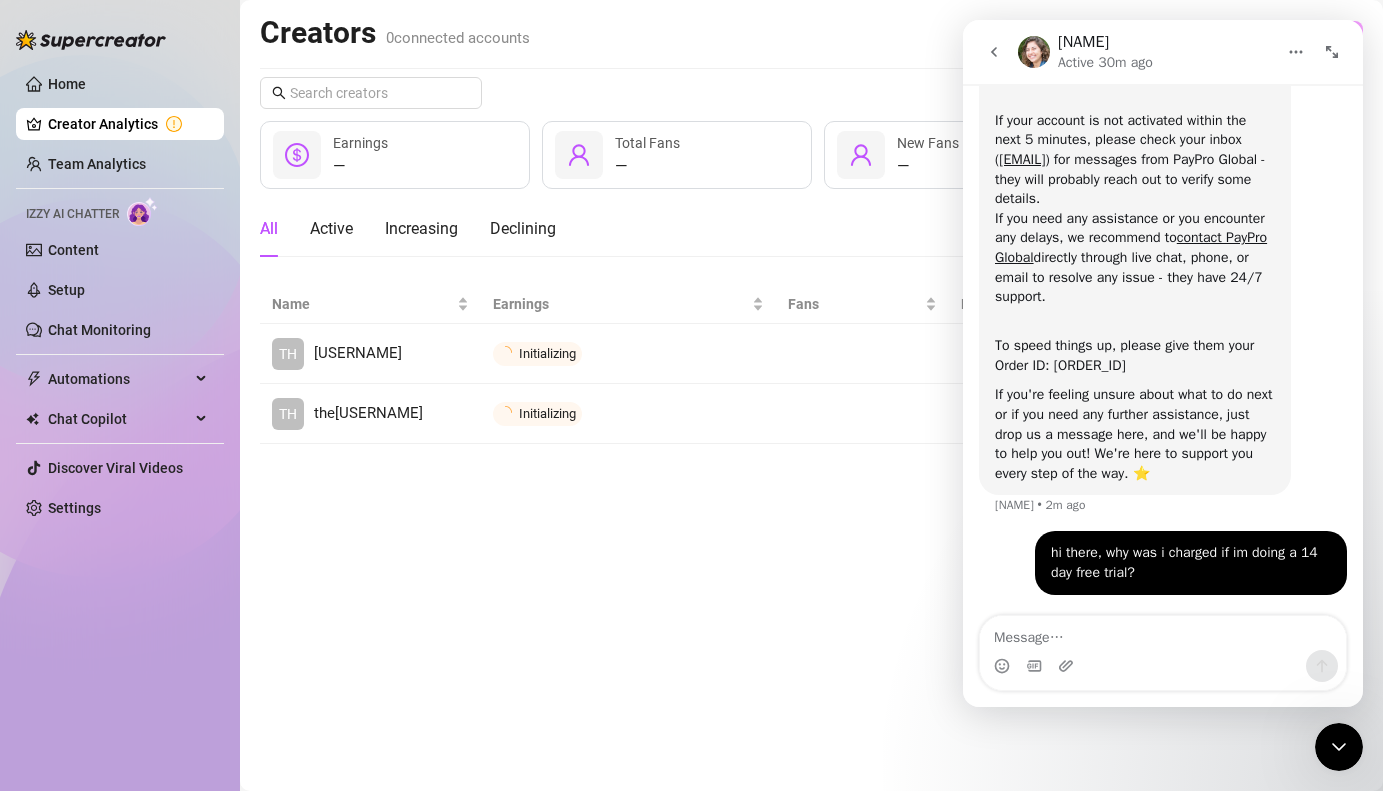 click on "Creators  0  connected accounts Manage Accounts + Add Account Last 7 days — Earnings — Total Fans — New Fans All Active Increasing Declining Name Earnings Fans New Fans TH thestephenvip Initializing Connect TH thestephen Initializing Connect" at bounding box center [811, 395] 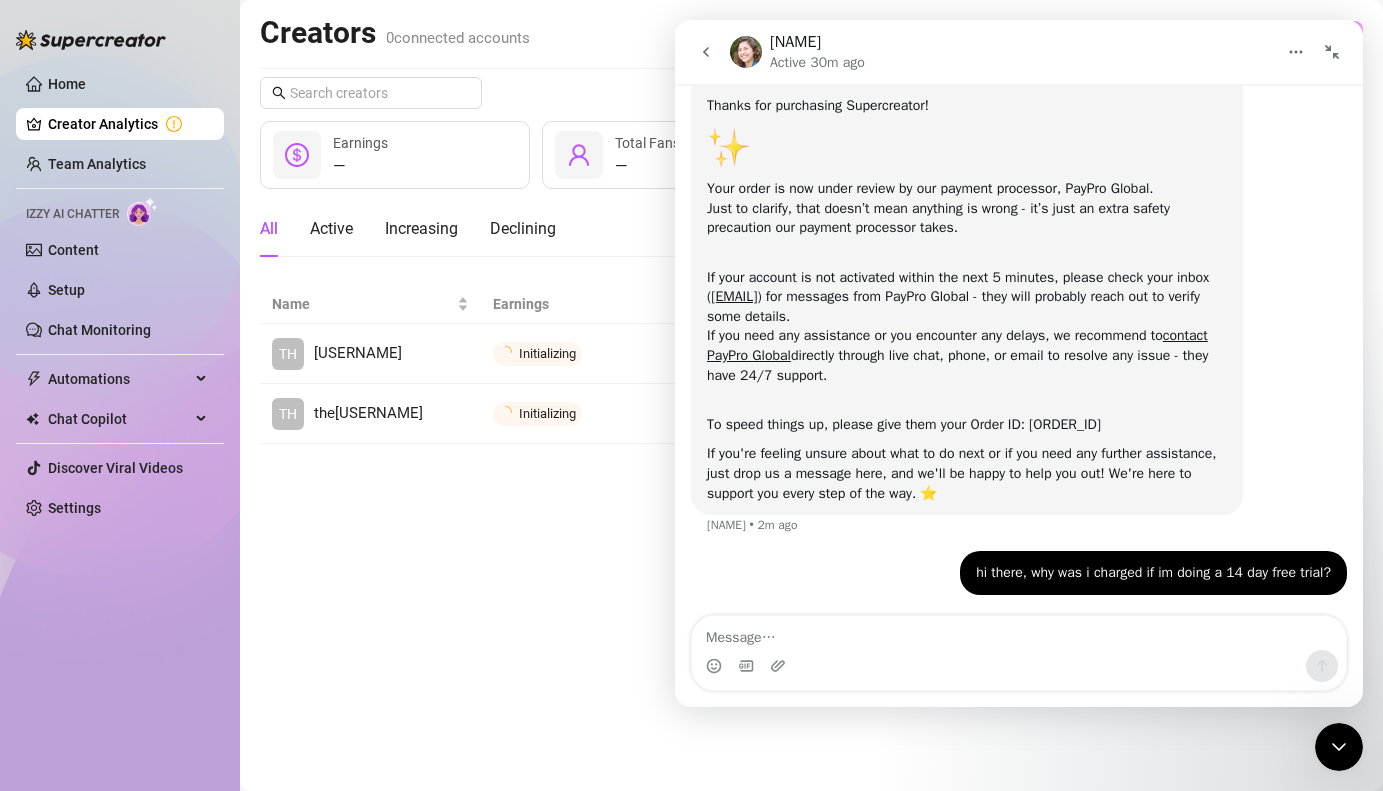 click at bounding box center [1332, 52] 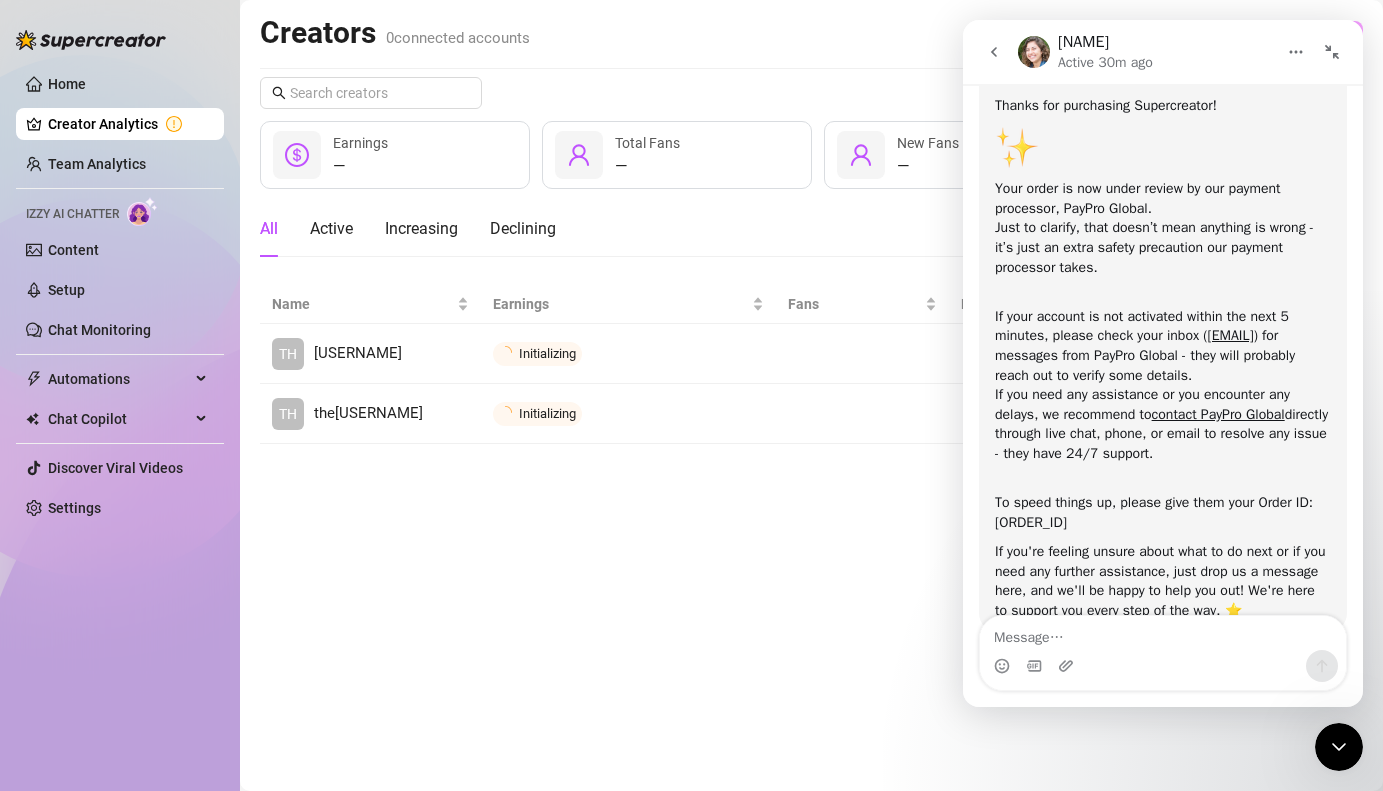 scroll, scrollTop: 288, scrollLeft: 0, axis: vertical 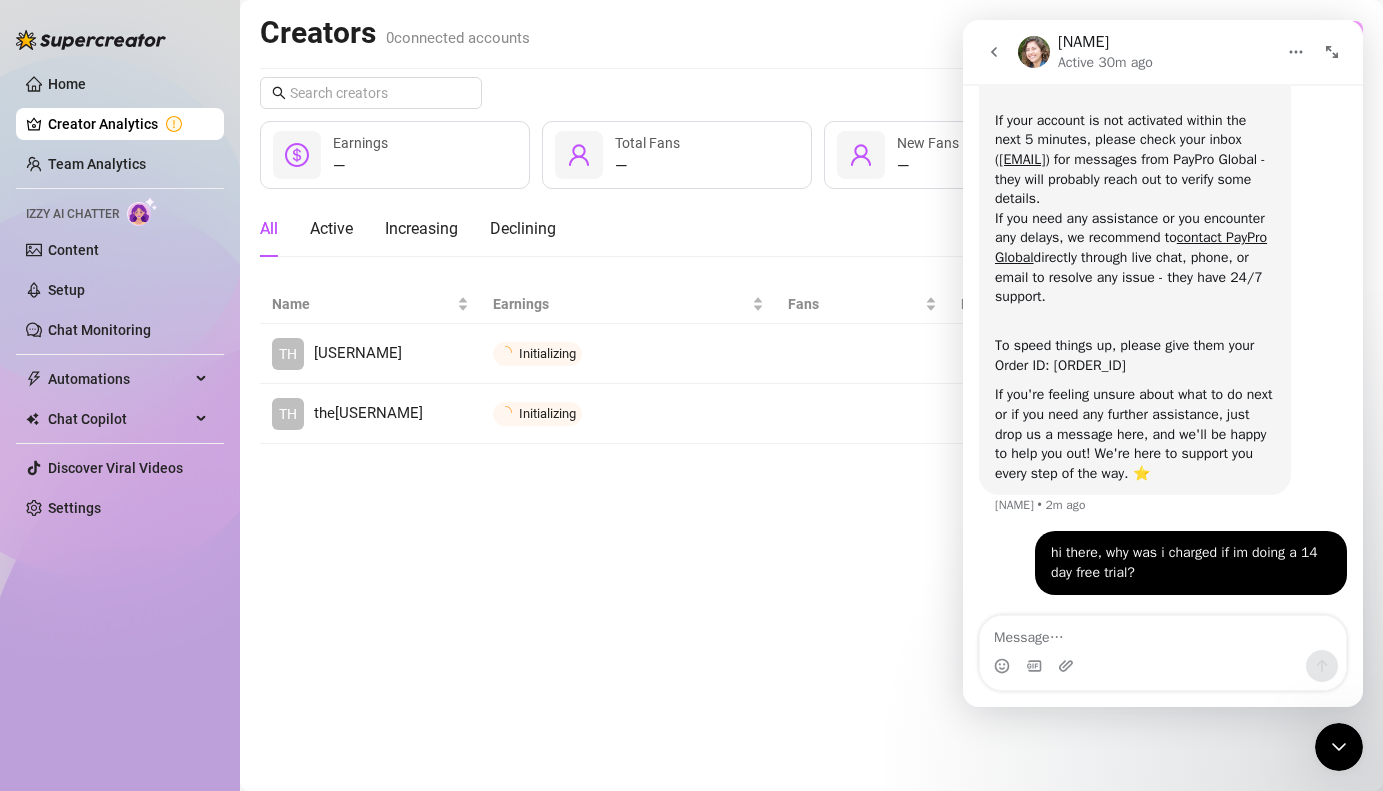 drag, startPoint x: 995, startPoint y: 48, endPoint x: 1753, endPoint y: 693, distance: 995.2834 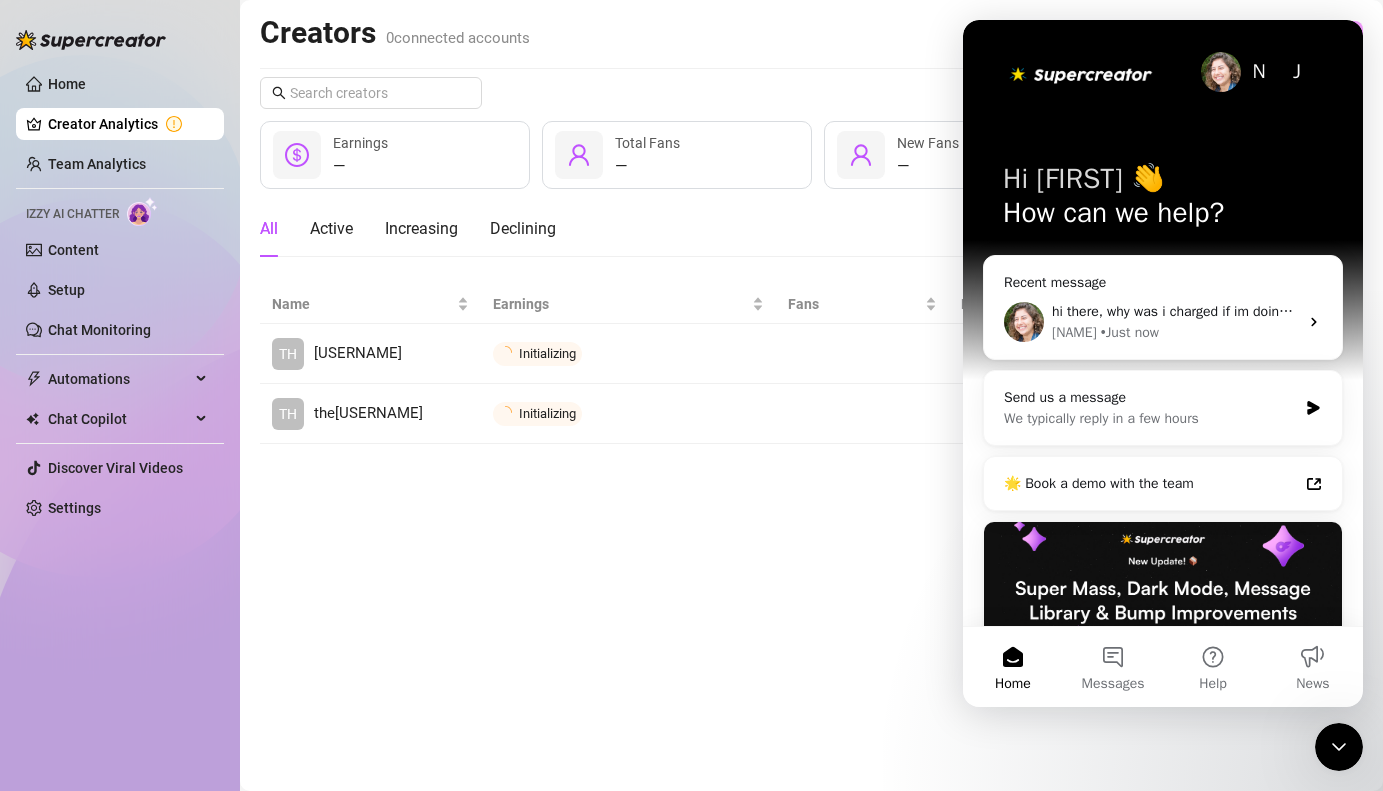 scroll, scrollTop: 0, scrollLeft: 0, axis: both 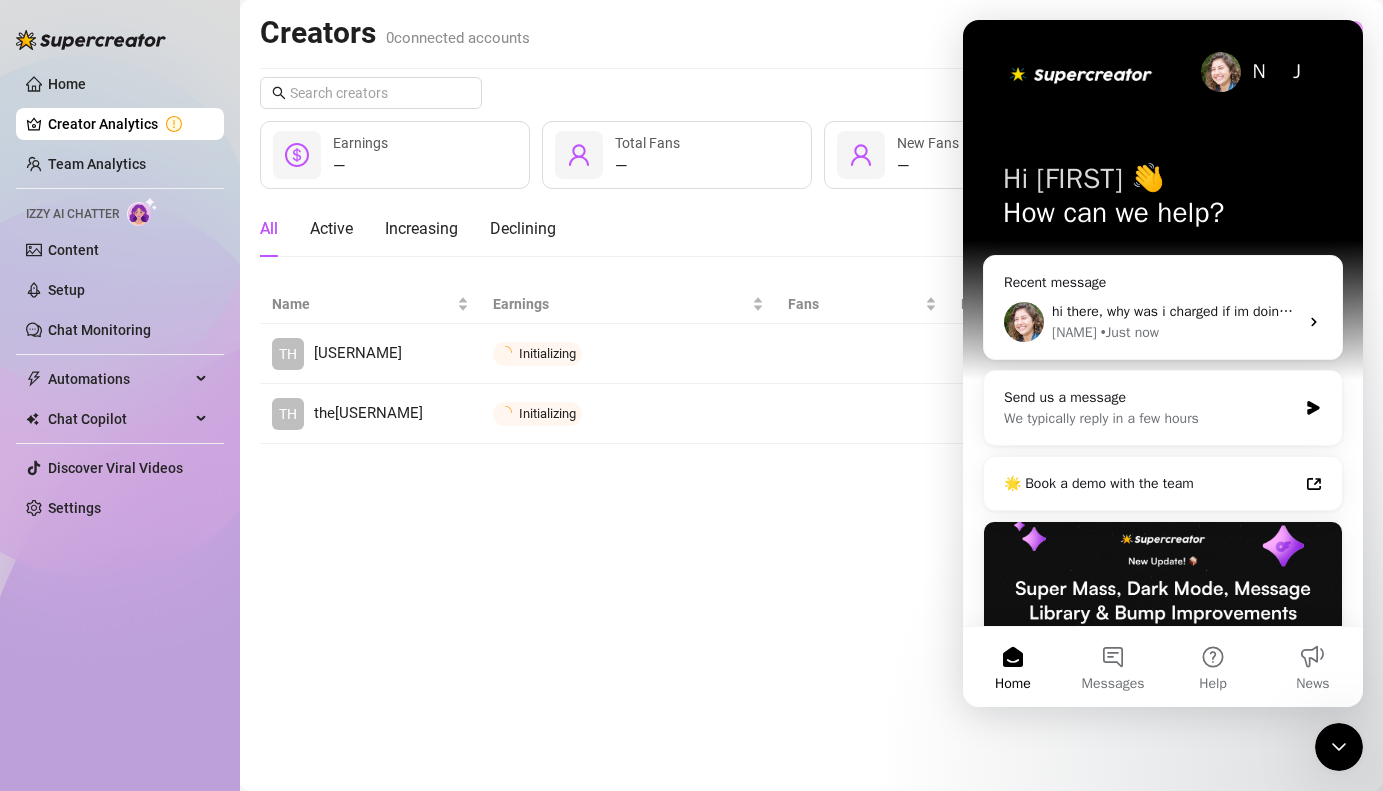 click on "Creators  0  connected accounts Manage Accounts + Add Account Last 7 days — Earnings — Total Fans — New Fans All Active Increasing Declining Name Earnings Fans New Fans TH thestephenvip Initializing Connect TH thestephen Initializing Connect" at bounding box center (811, 395) 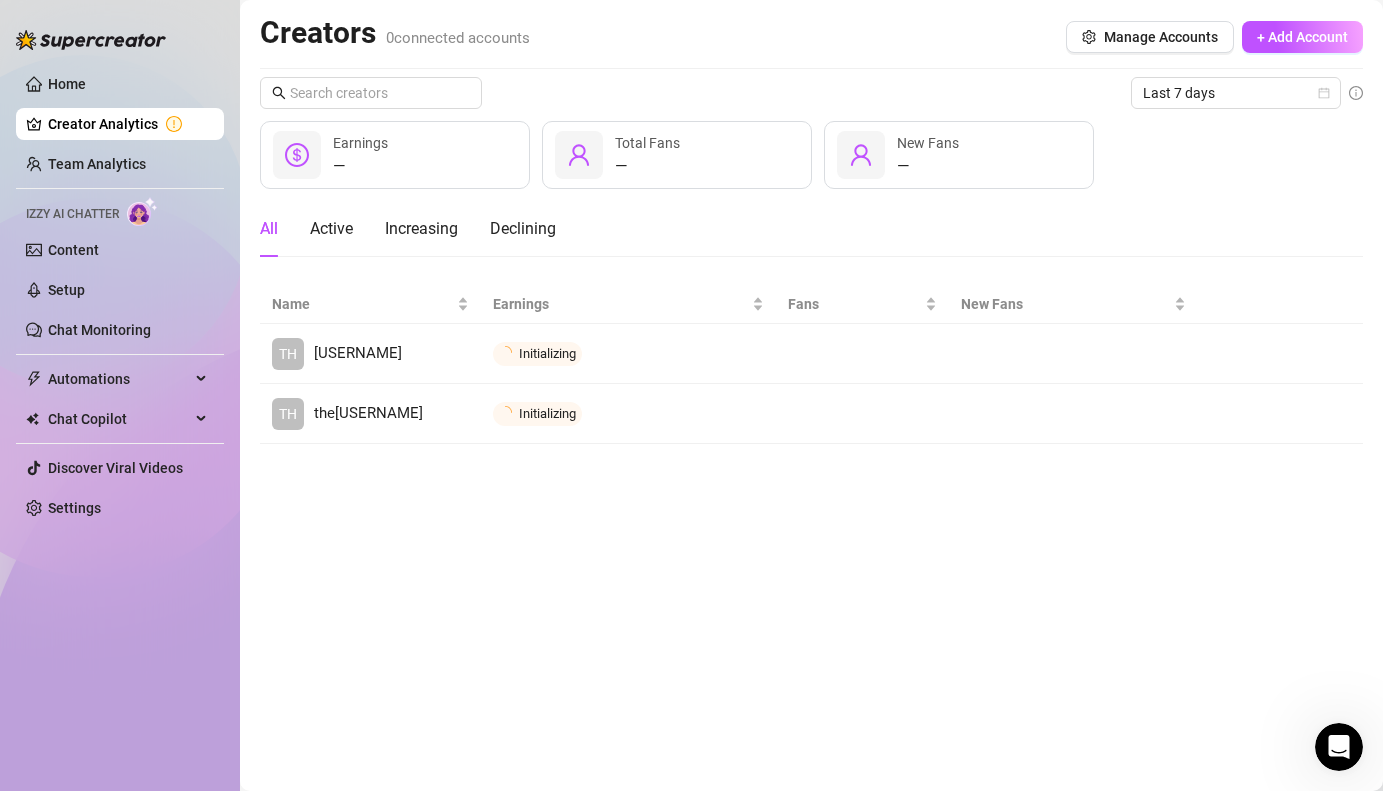 scroll, scrollTop: 0, scrollLeft: 0, axis: both 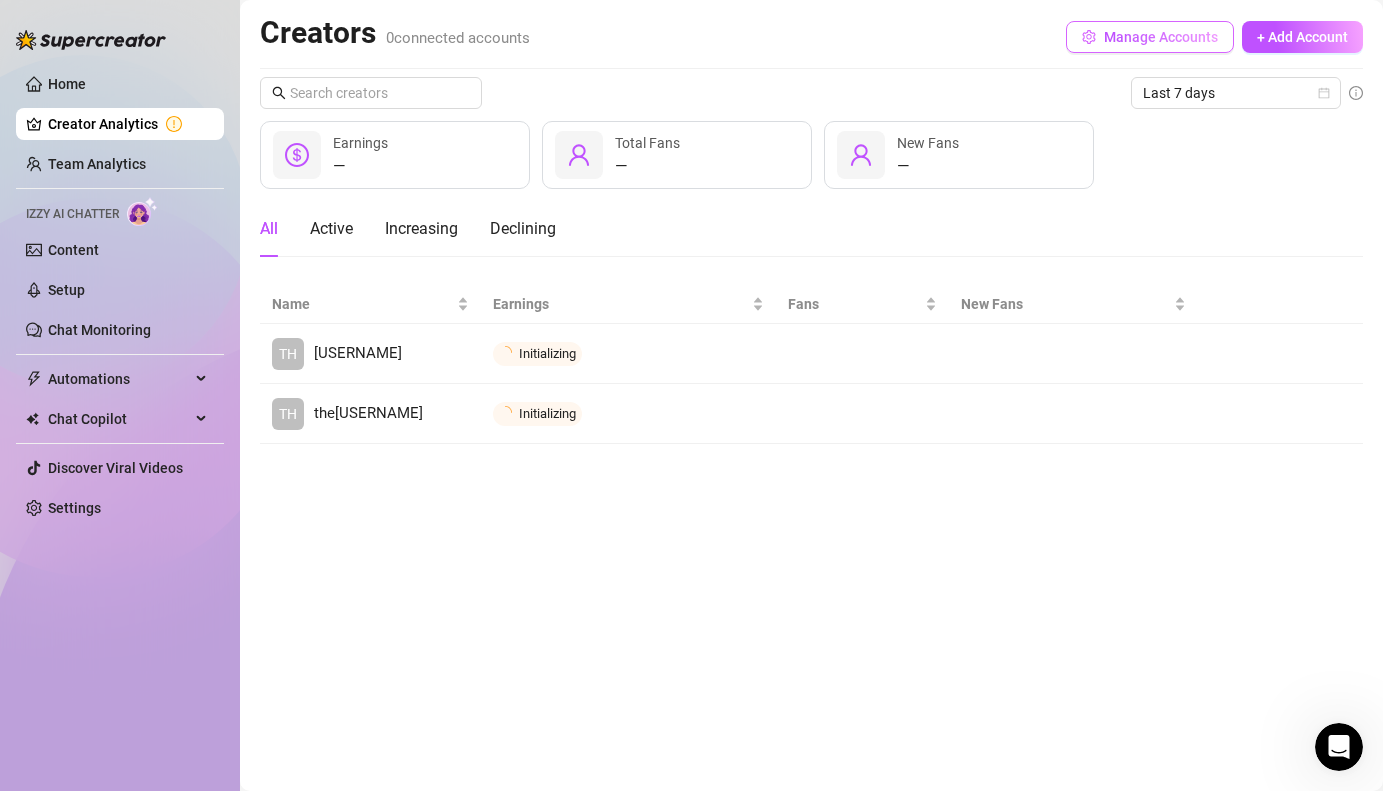 click on "Manage Accounts" at bounding box center (1161, 37) 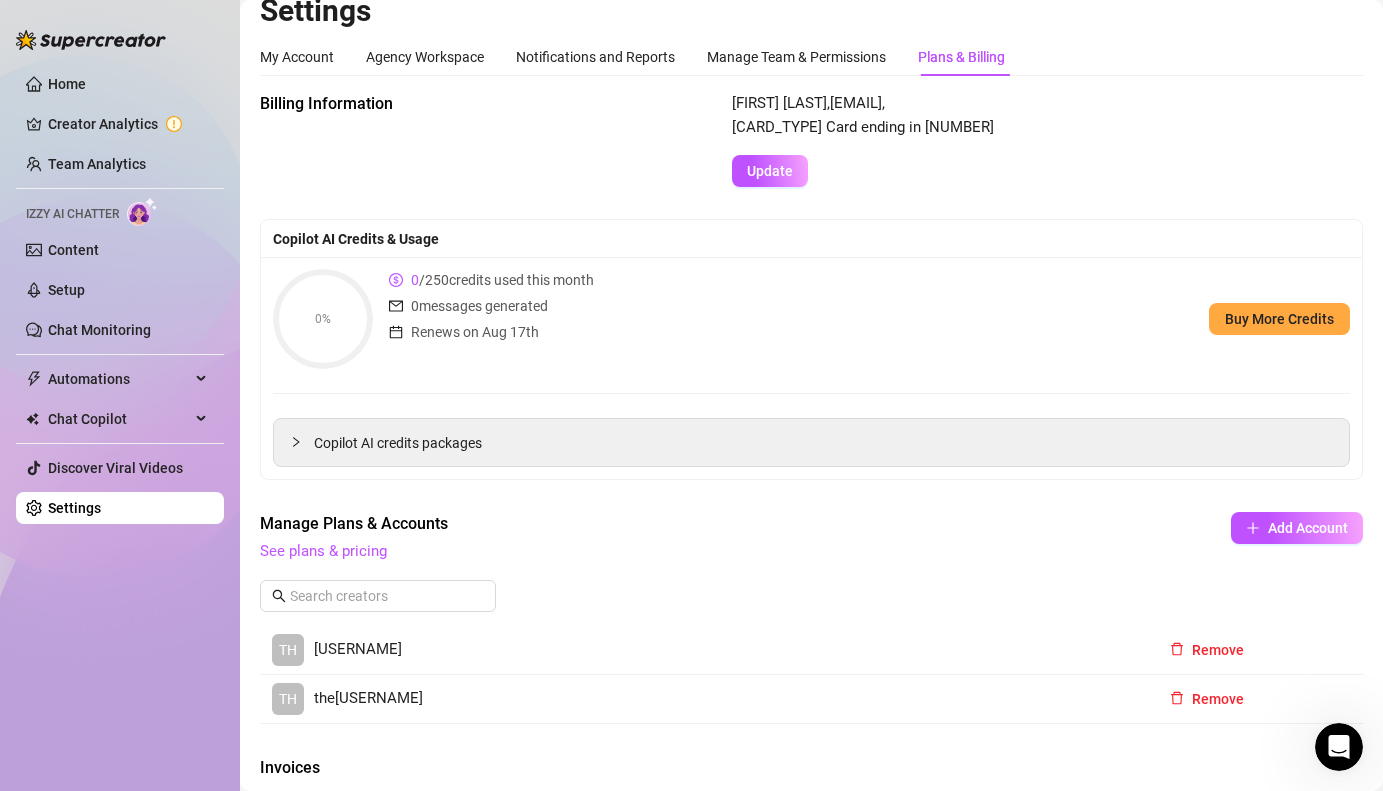 scroll, scrollTop: 0, scrollLeft: 0, axis: both 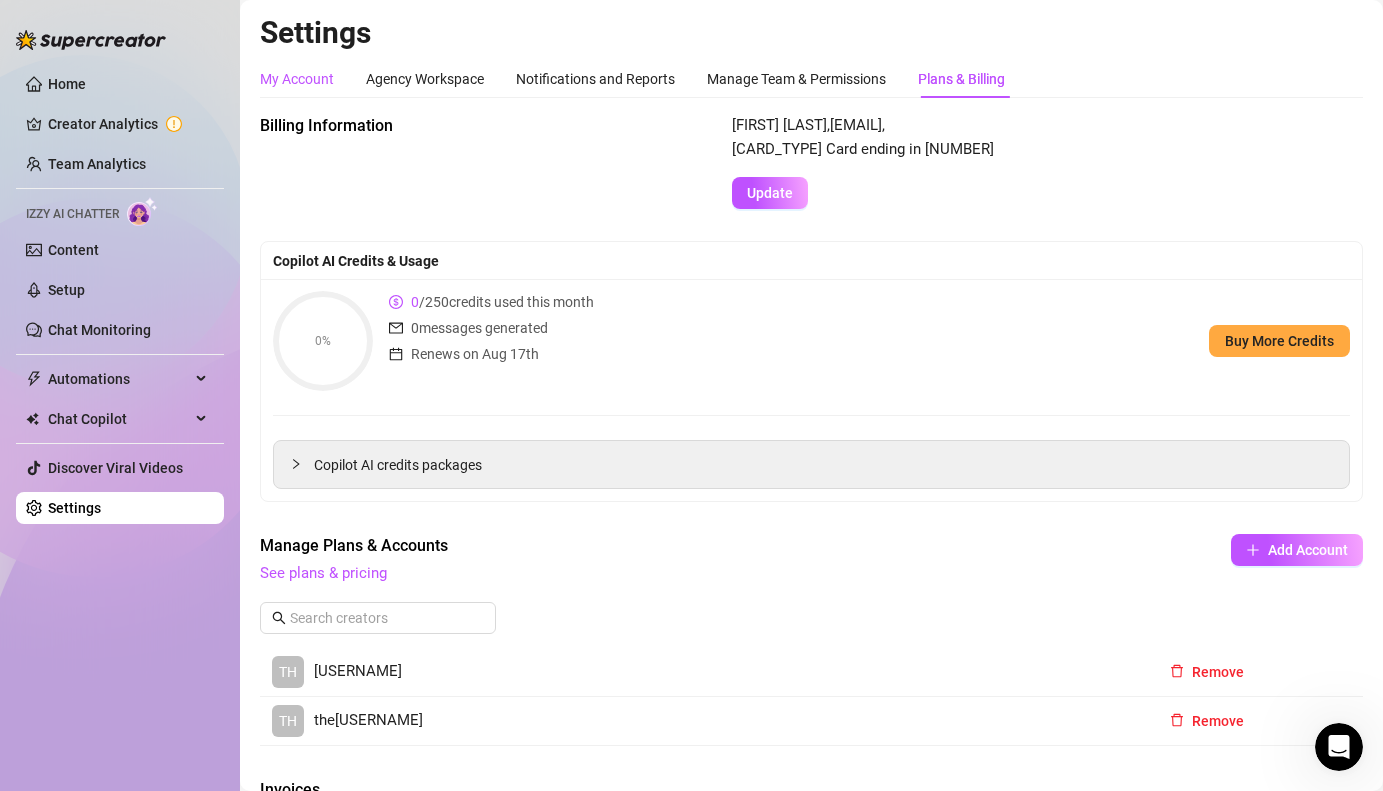 click on "My Account" at bounding box center [297, 79] 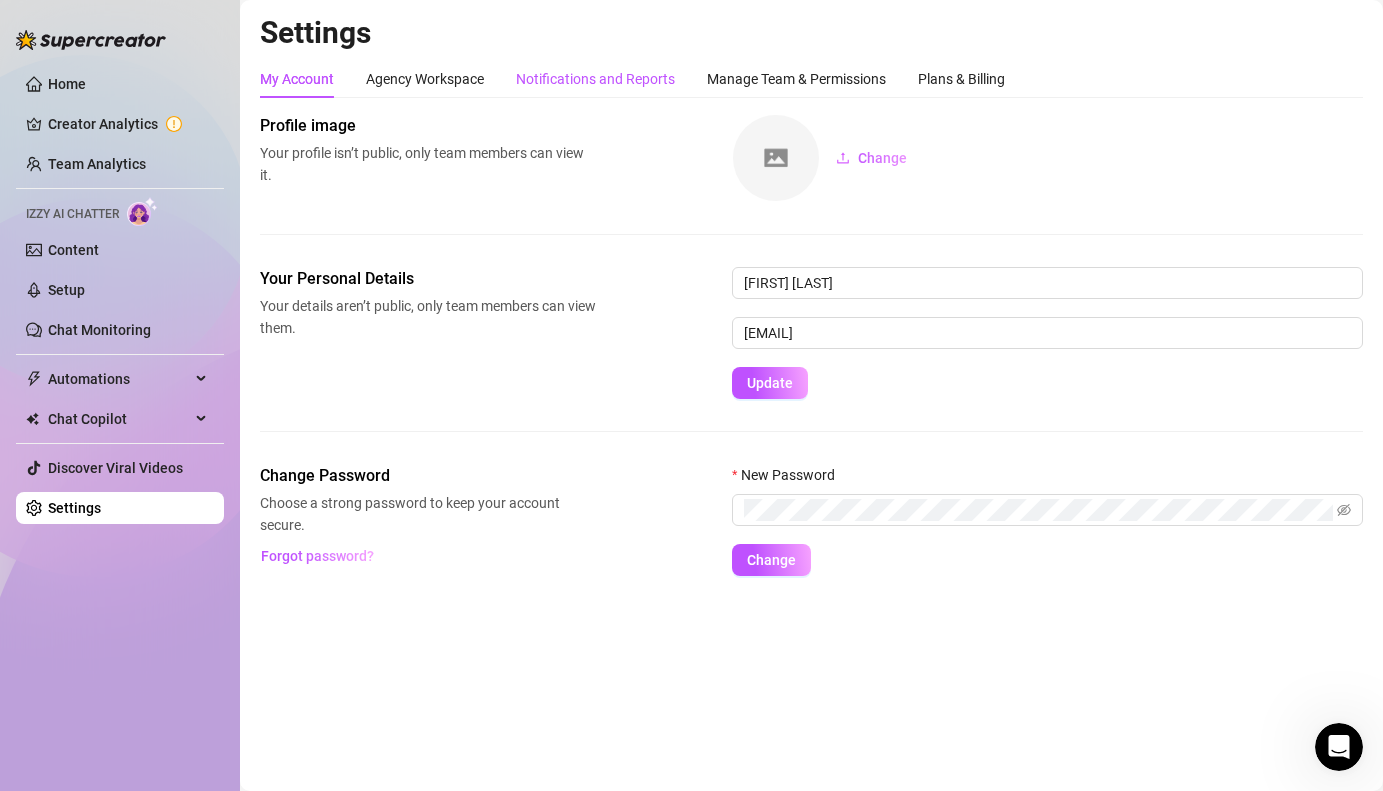 click on "Notifications and Reports" at bounding box center [595, 79] 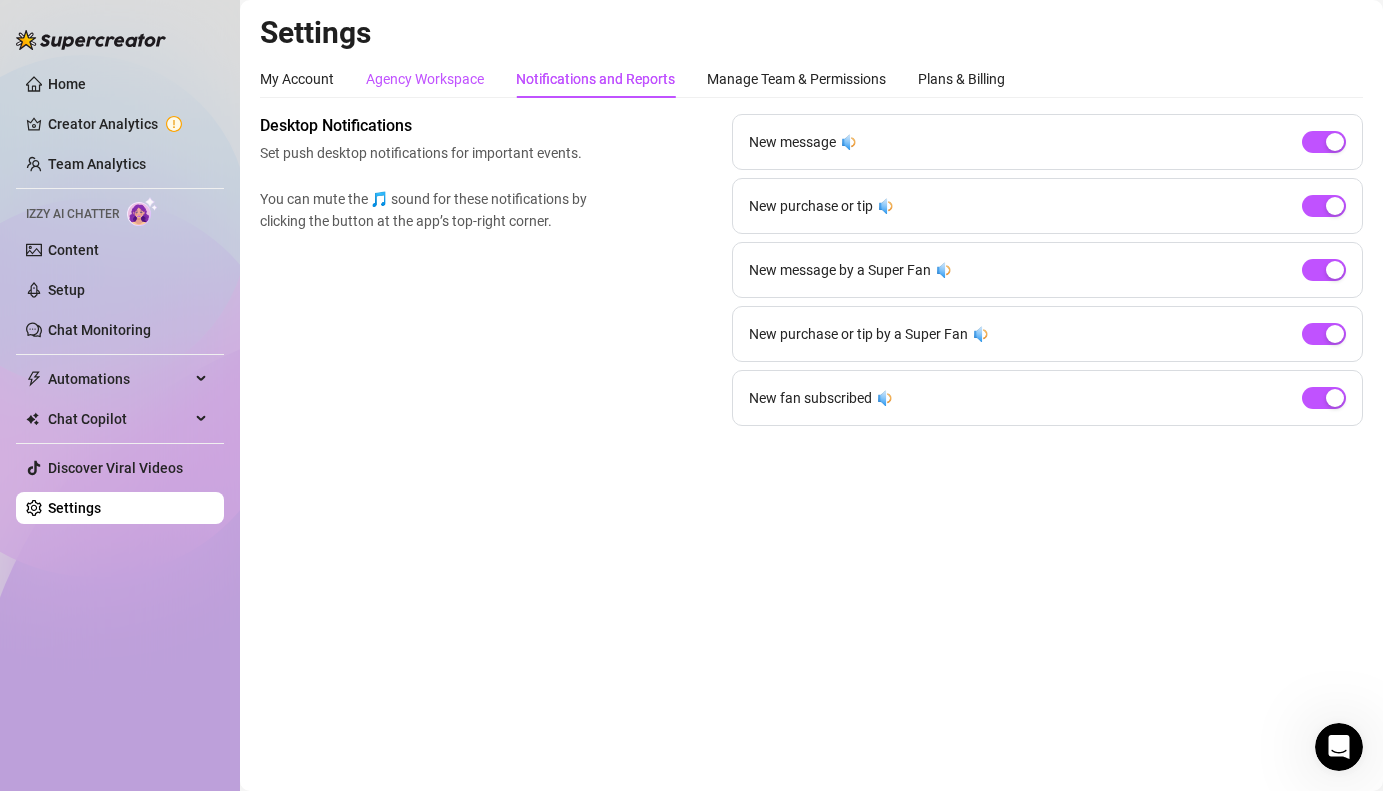 click on "Agency Workspace" at bounding box center [425, 79] 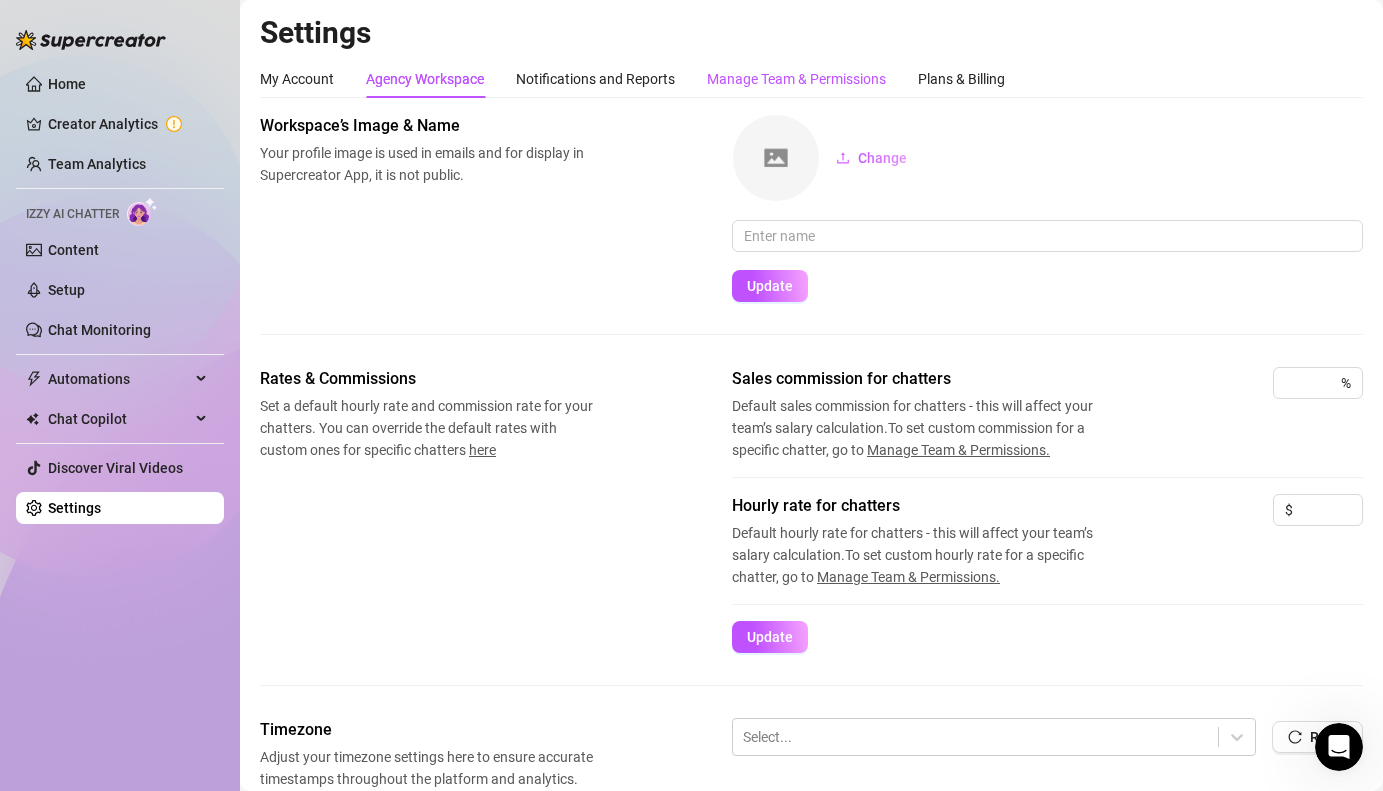 click on "Manage Team & Permissions" at bounding box center [796, 79] 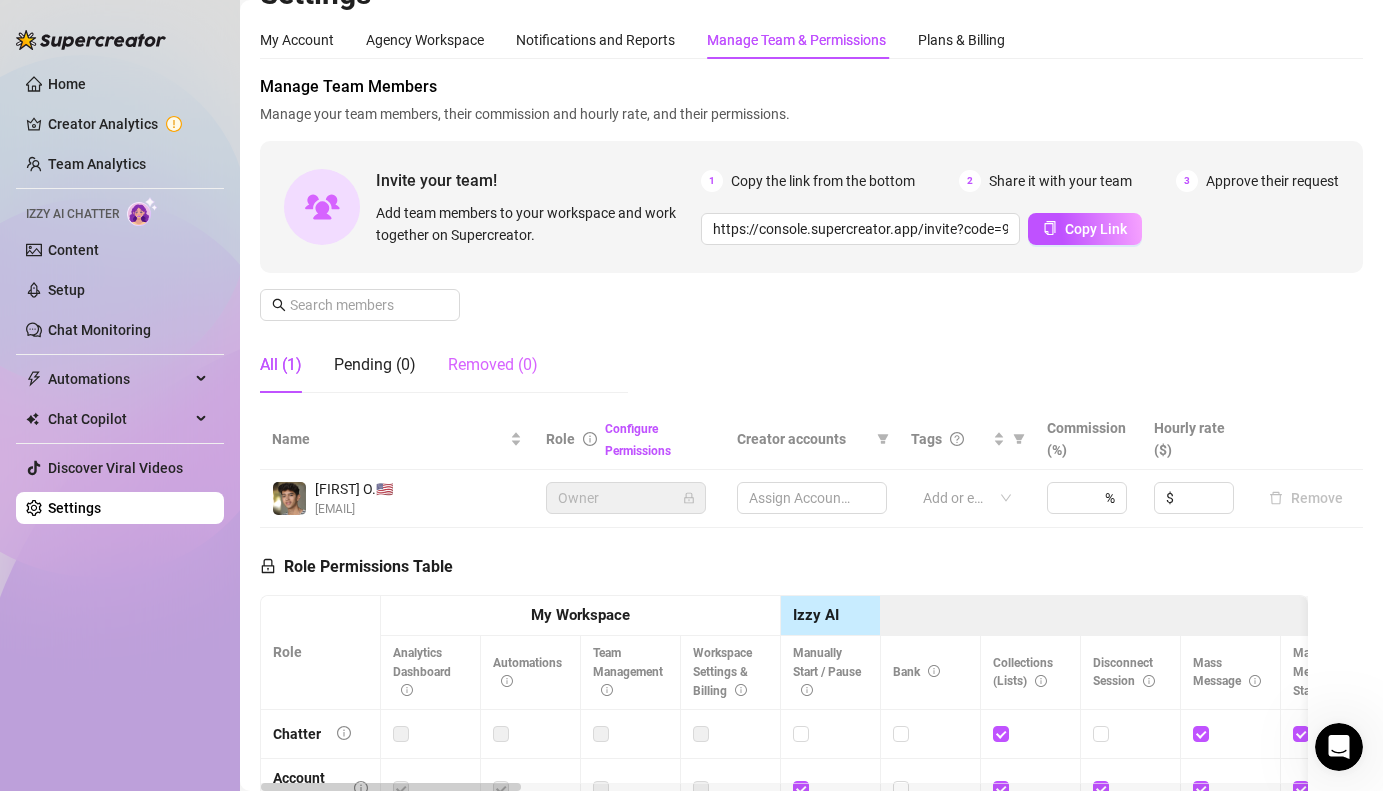 scroll, scrollTop: 0, scrollLeft: 0, axis: both 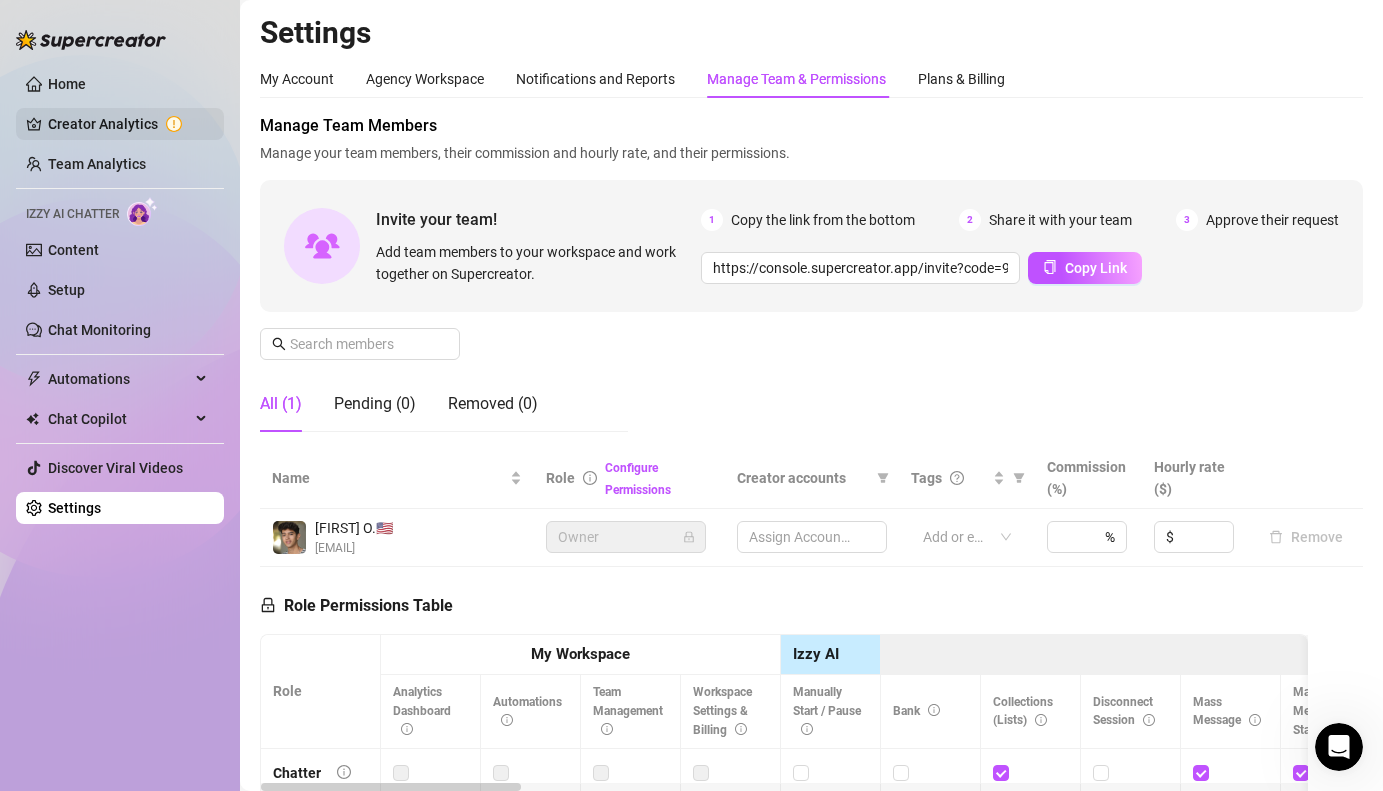 click on "Creator Analytics" at bounding box center [128, 124] 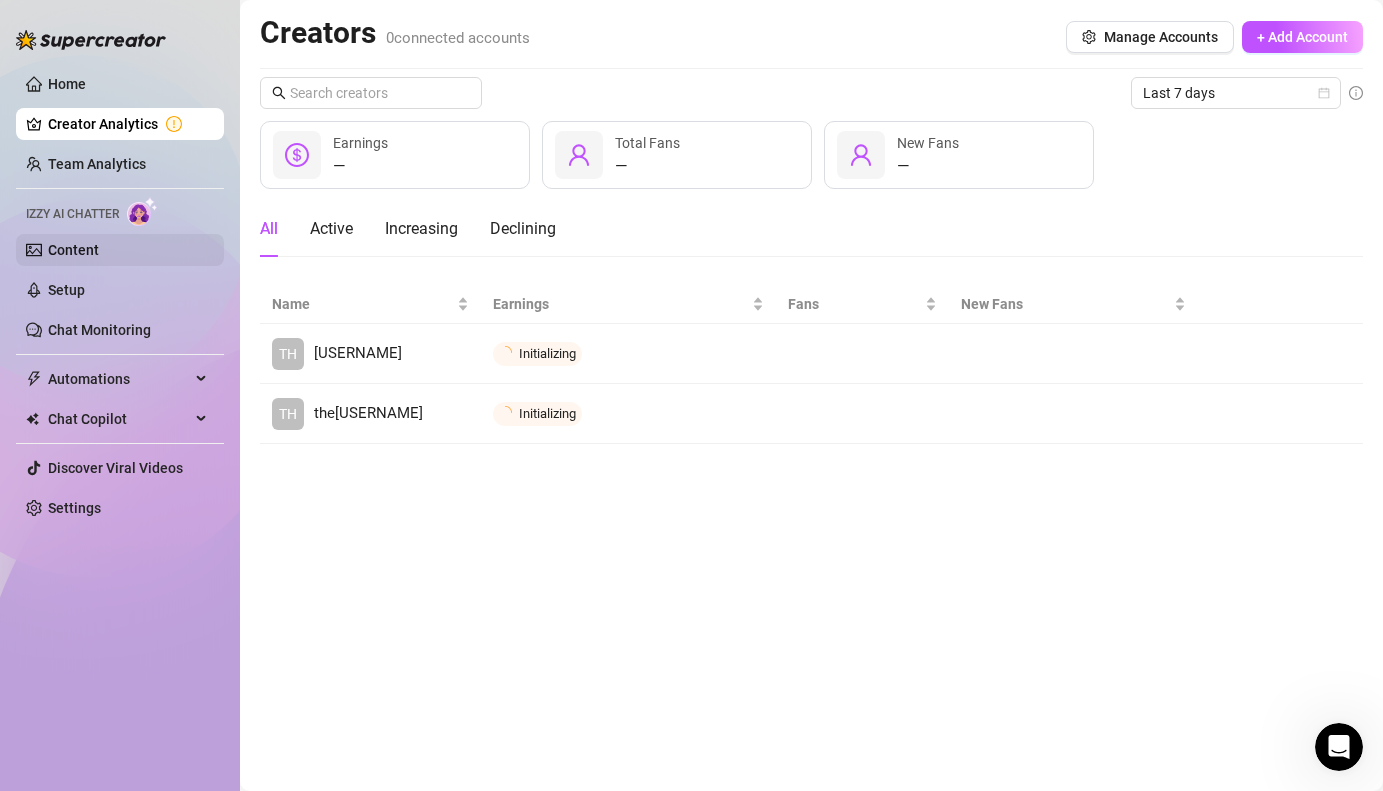click on "Content" at bounding box center [73, 250] 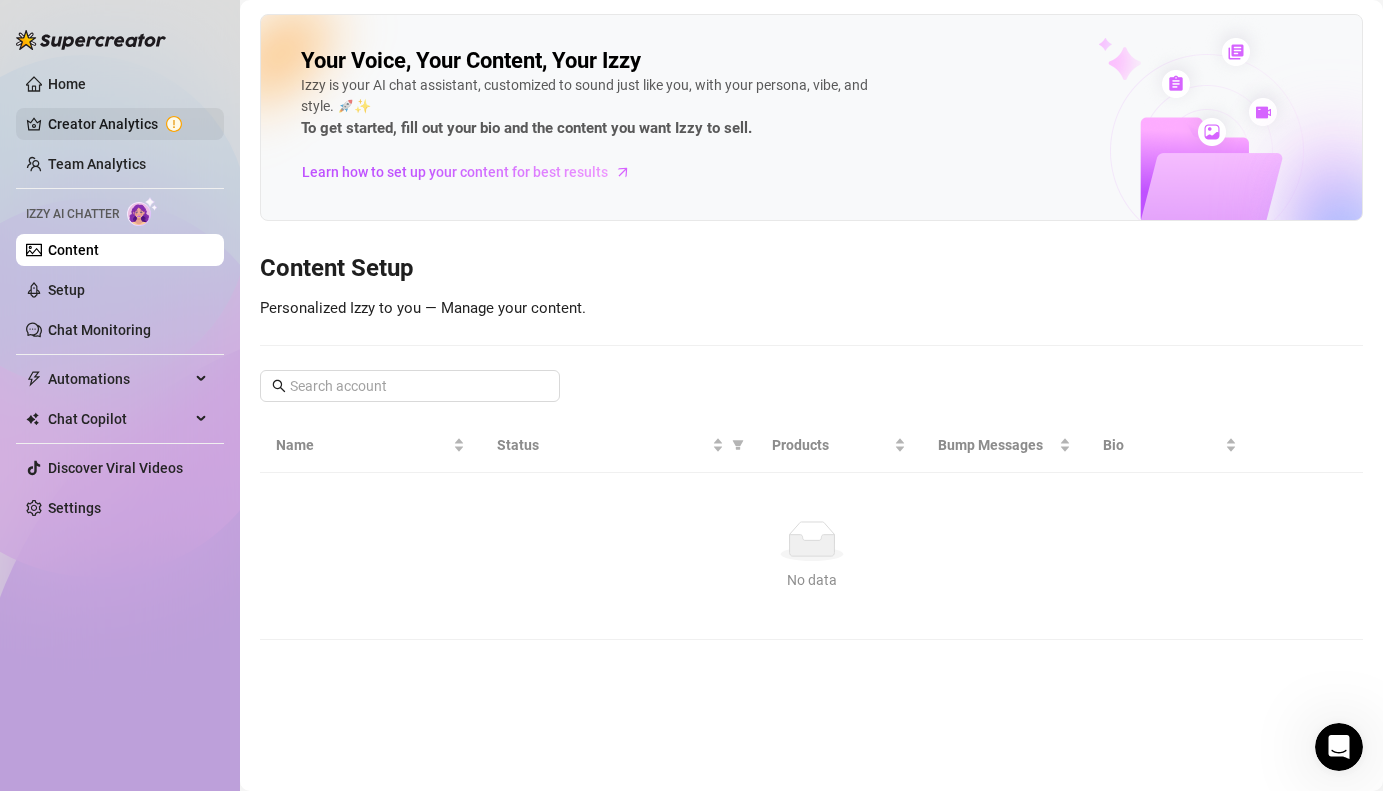 click on "Creator Analytics" at bounding box center (128, 124) 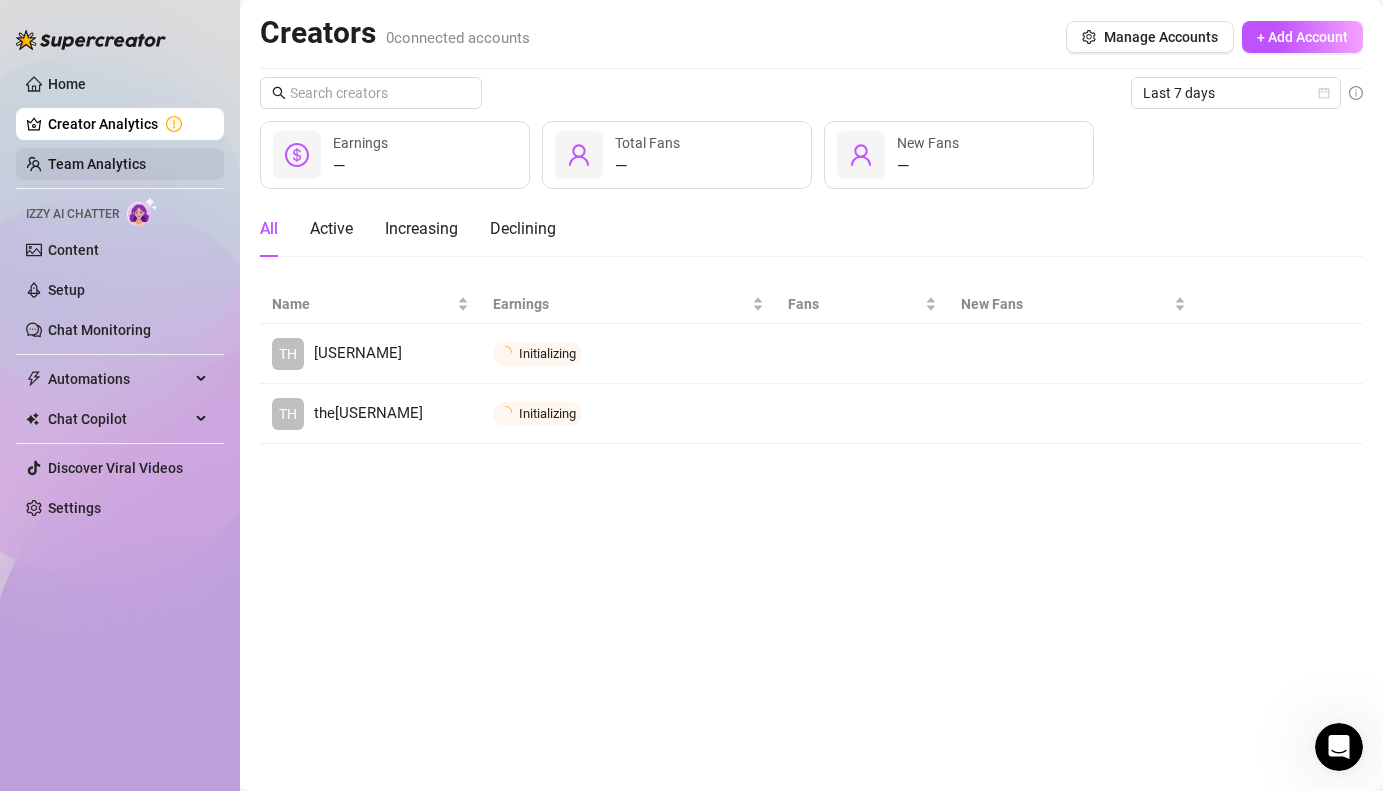 click on "Team Analytics" at bounding box center [97, 164] 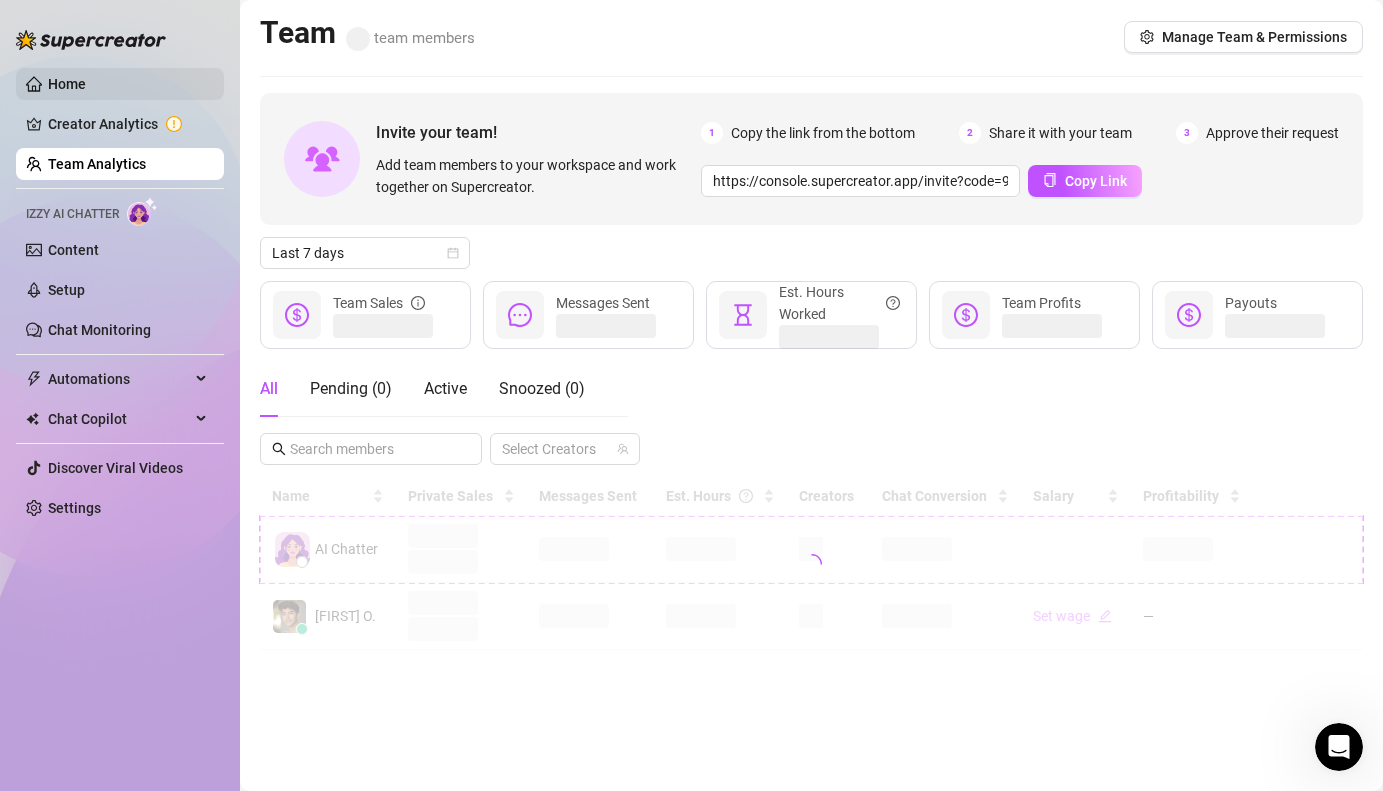 click on "Home" at bounding box center (67, 84) 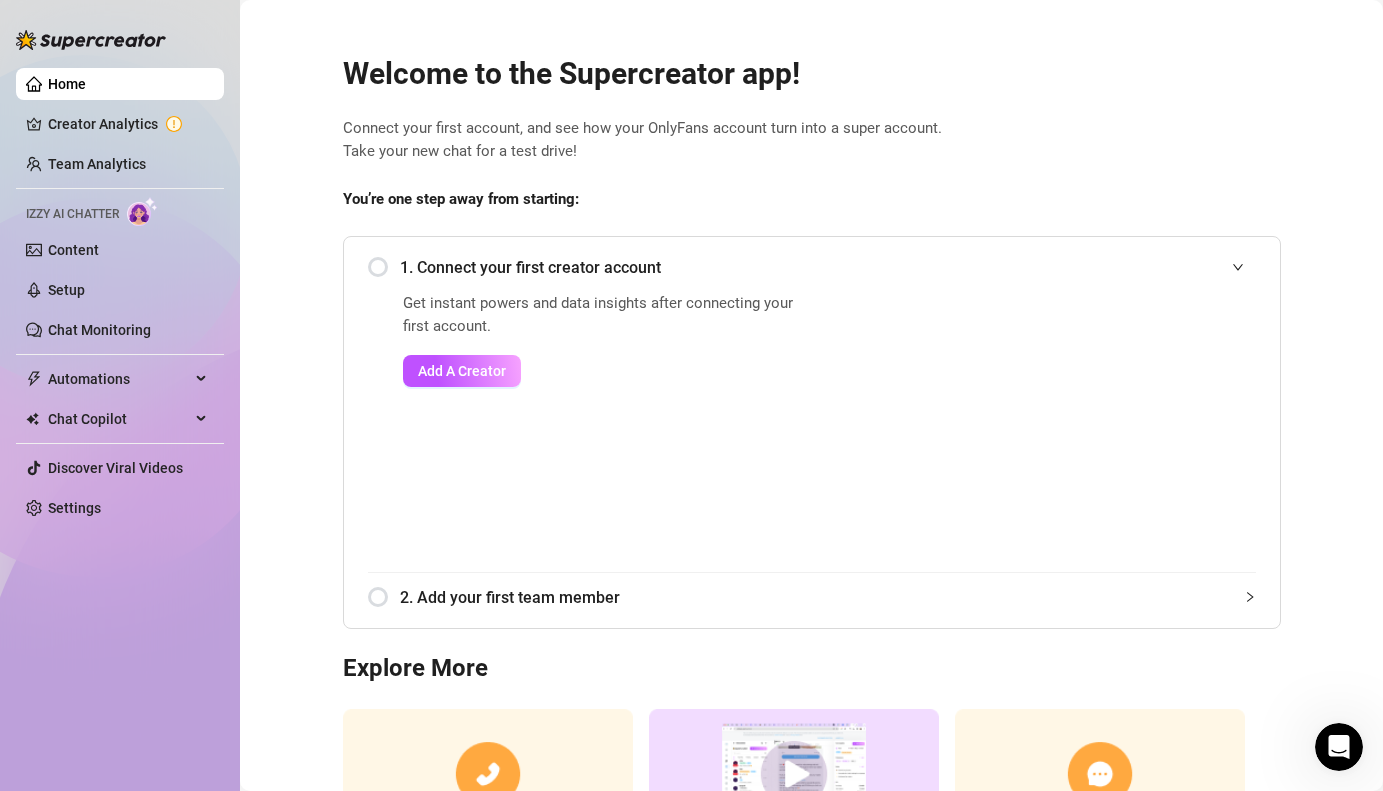 click on "1. Connect your first creator account" at bounding box center [812, 267] 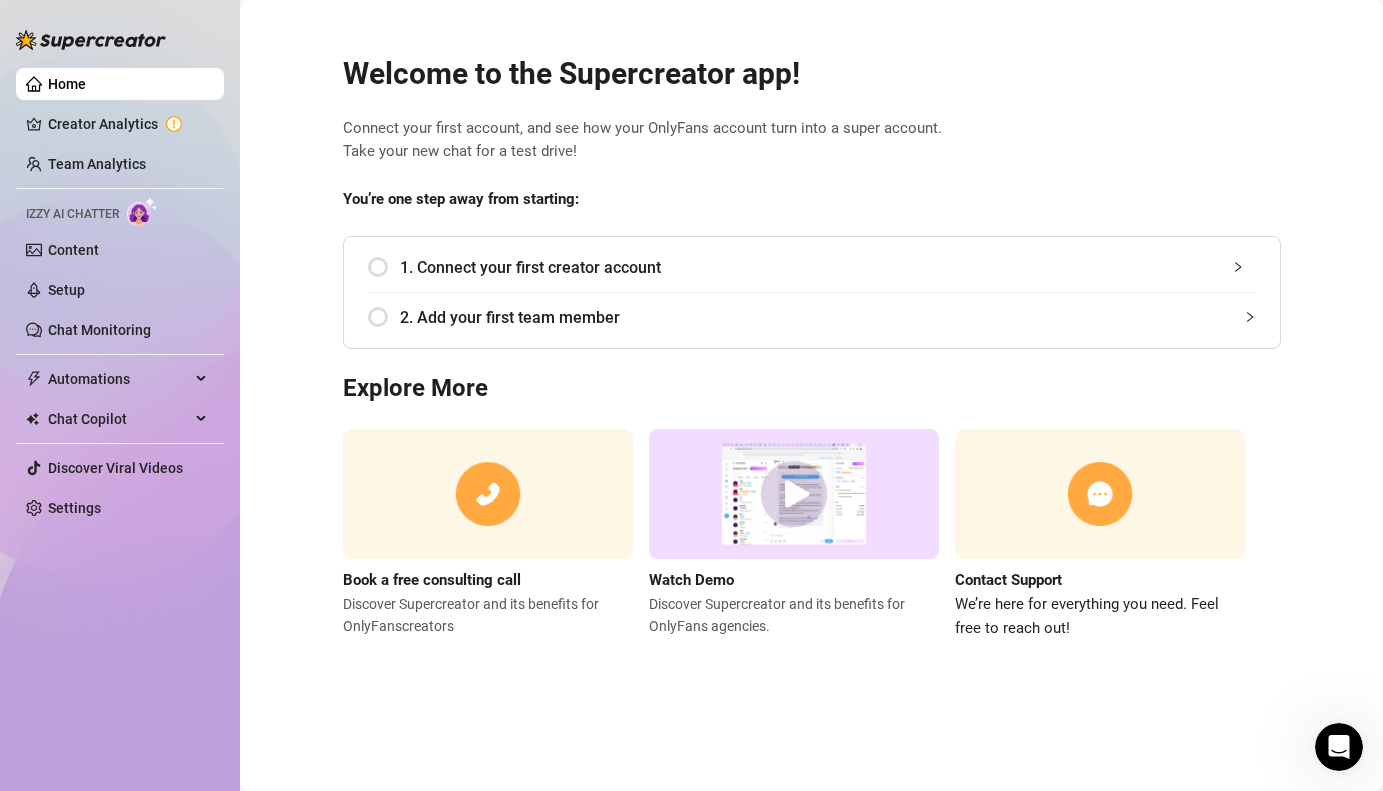 click on "1. Connect your first creator account" at bounding box center [812, 267] 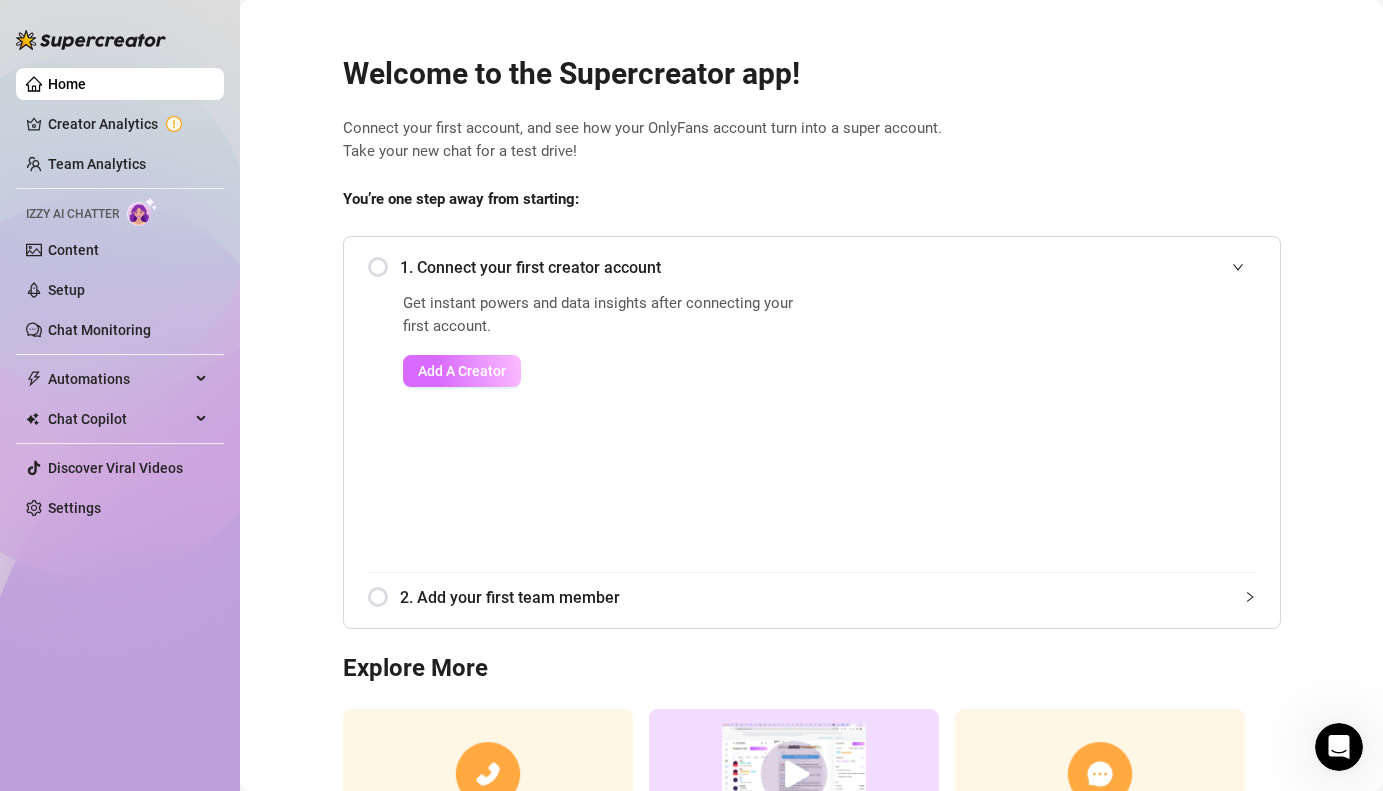 click on "Add A Creator" at bounding box center (462, 371) 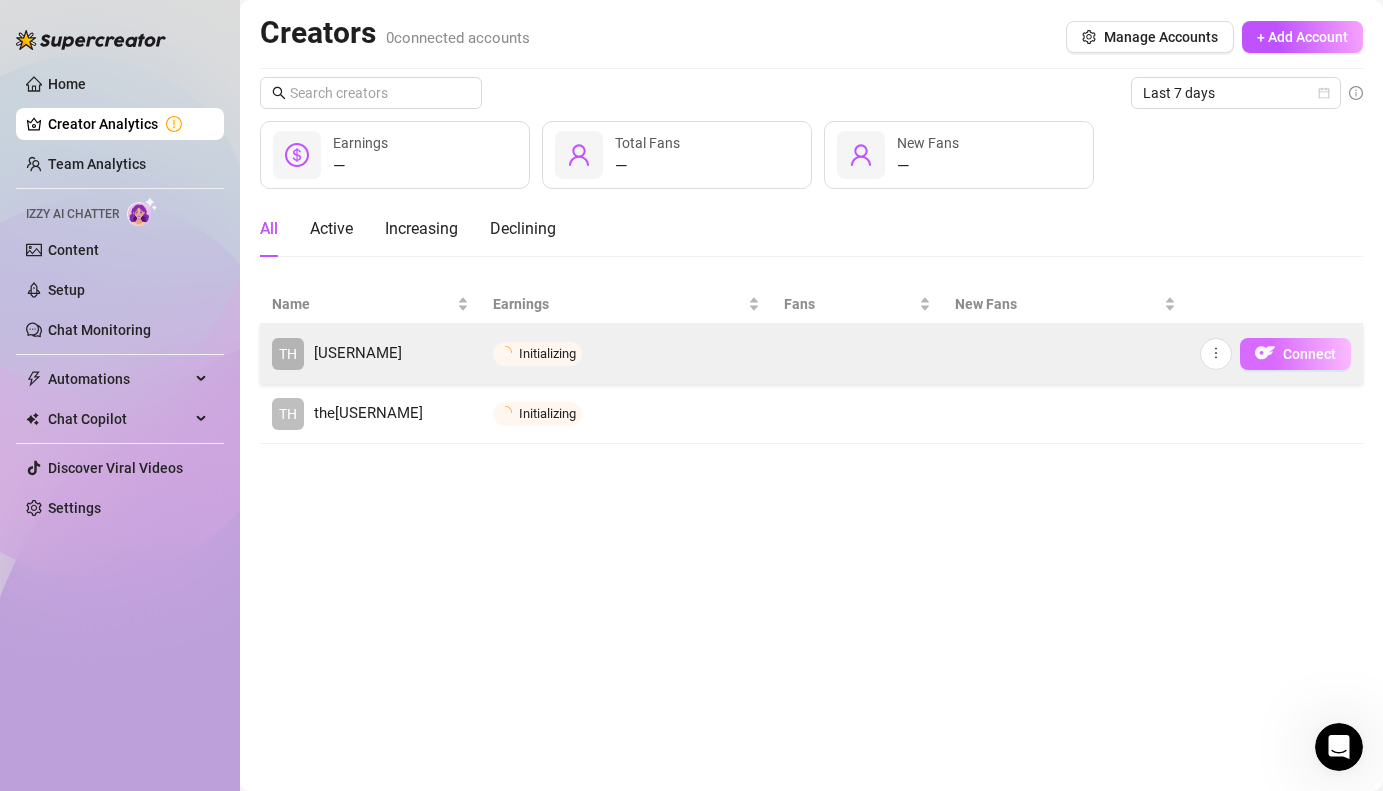 click on "Connect" at bounding box center [1309, 354] 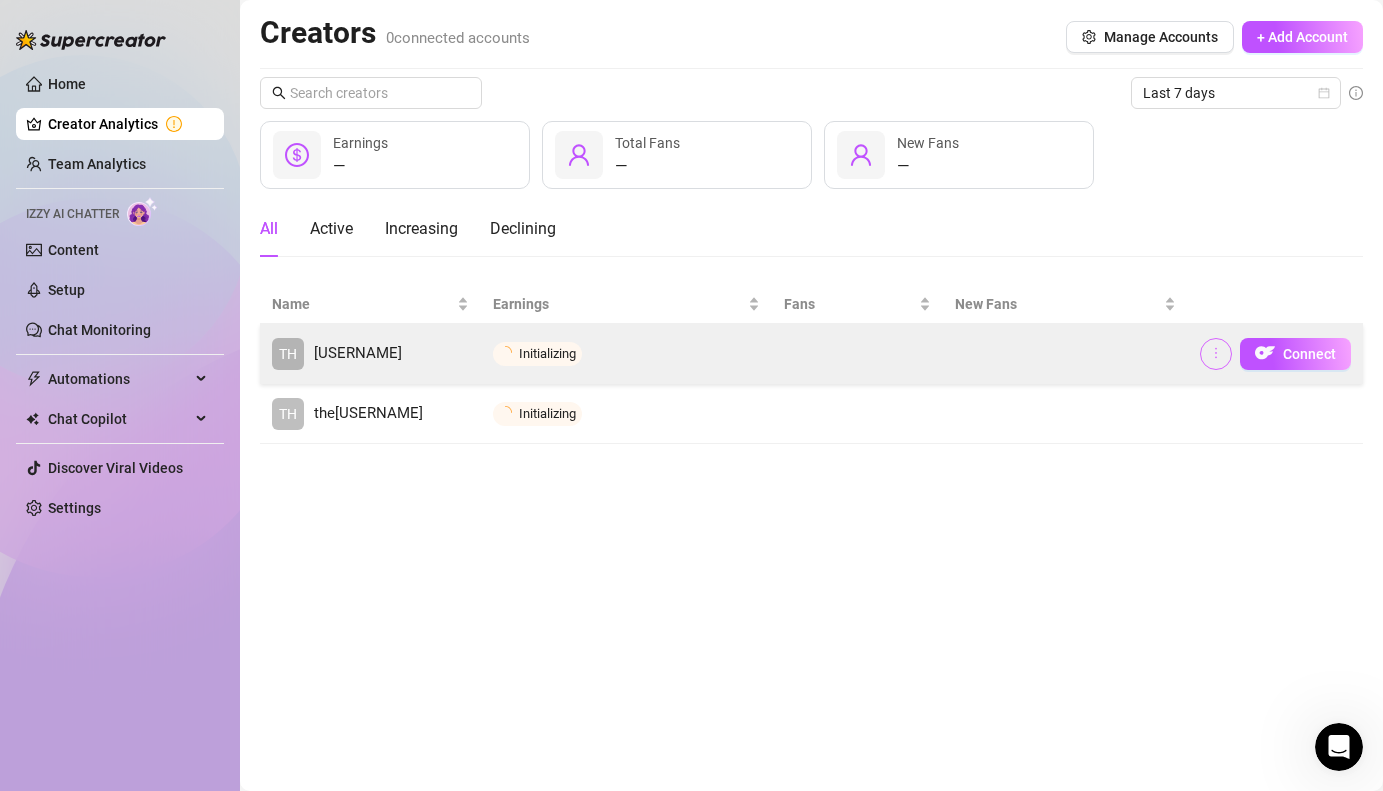 click 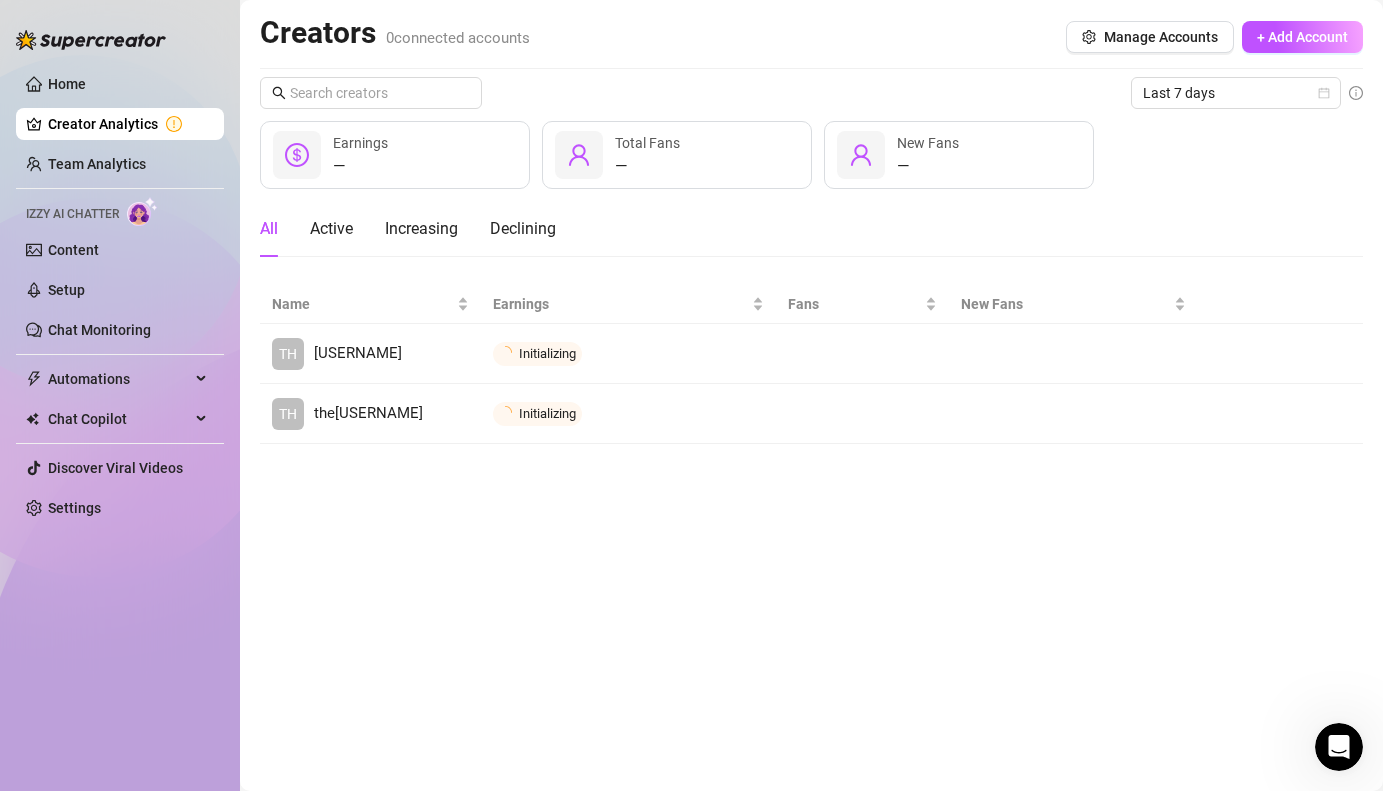 click on "Creators  0  connected accounts Manage Accounts + Add Account Last 7 days — Earnings — Total Fans — New Fans All Active Increasing Declining Name Earnings Fans New Fans TH thestephenvip Initializing Connect TH thestephen Initializing Connect" at bounding box center (811, 395) 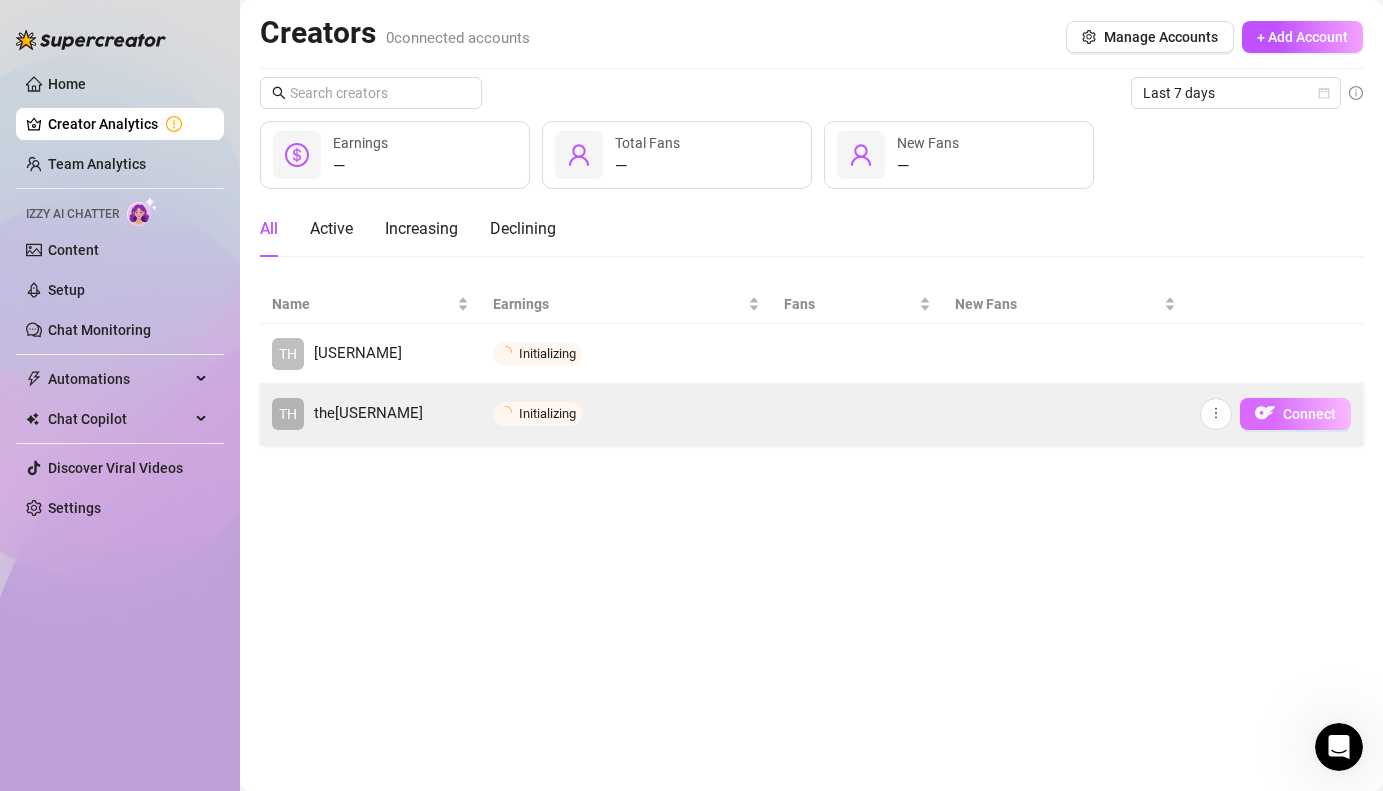 click on "Connect" at bounding box center (1309, 414) 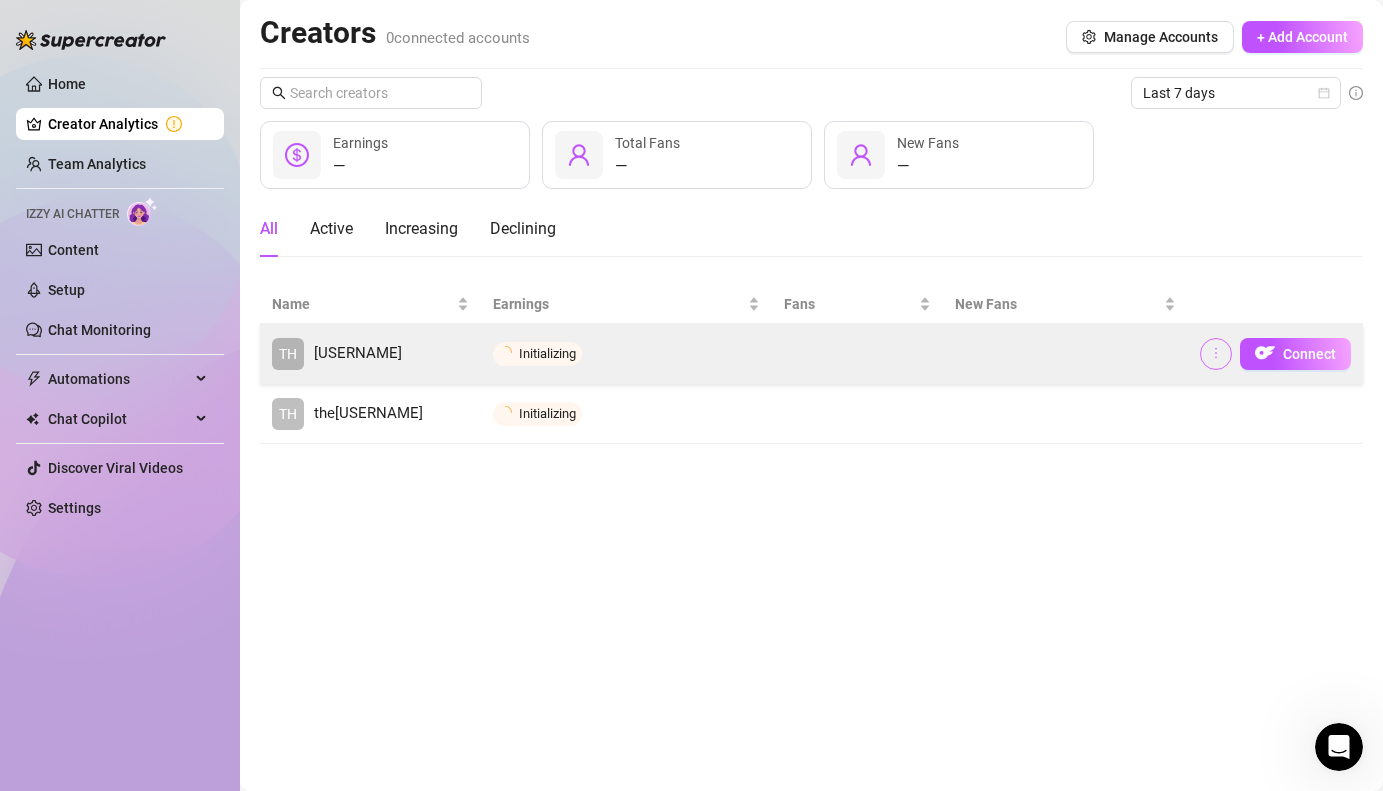 click 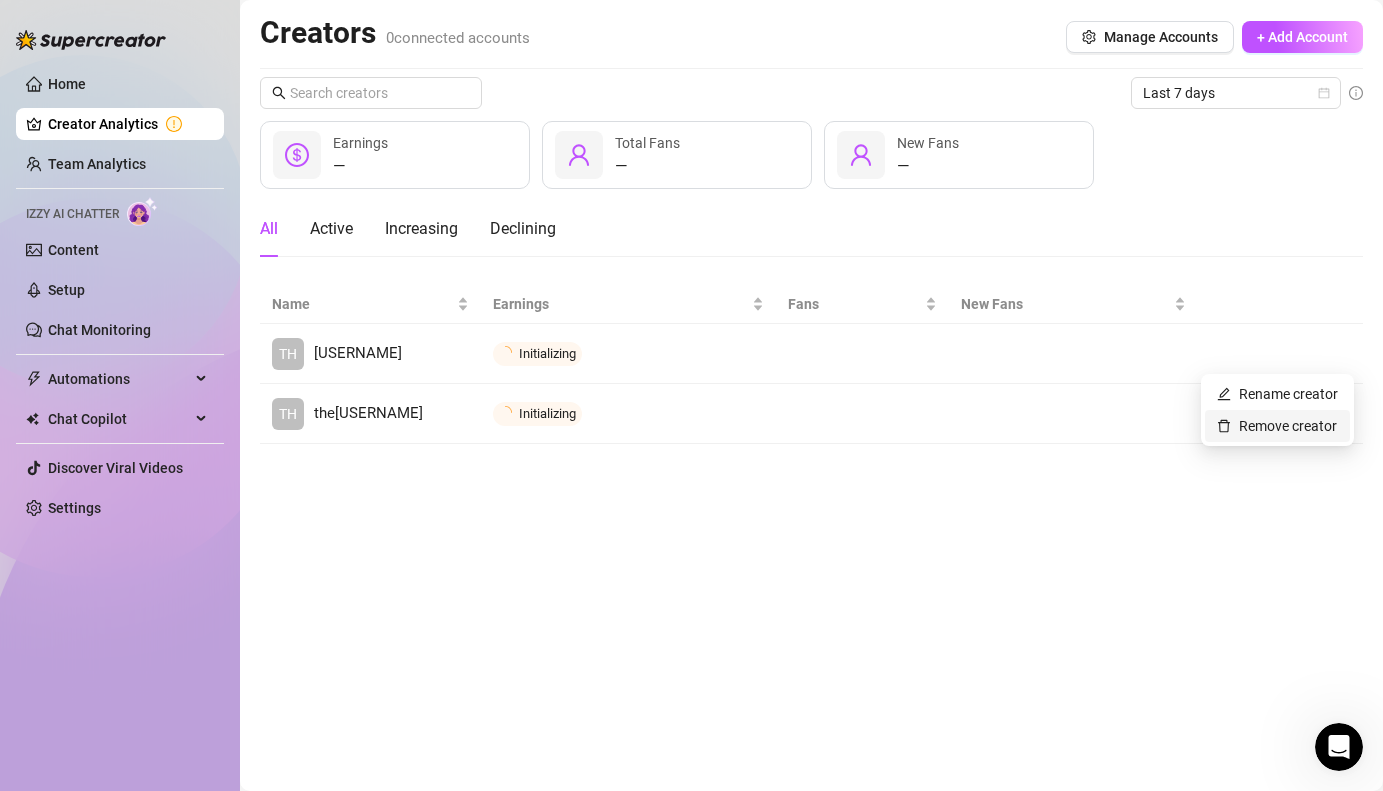 click on "Remove creator" at bounding box center [1277, 426] 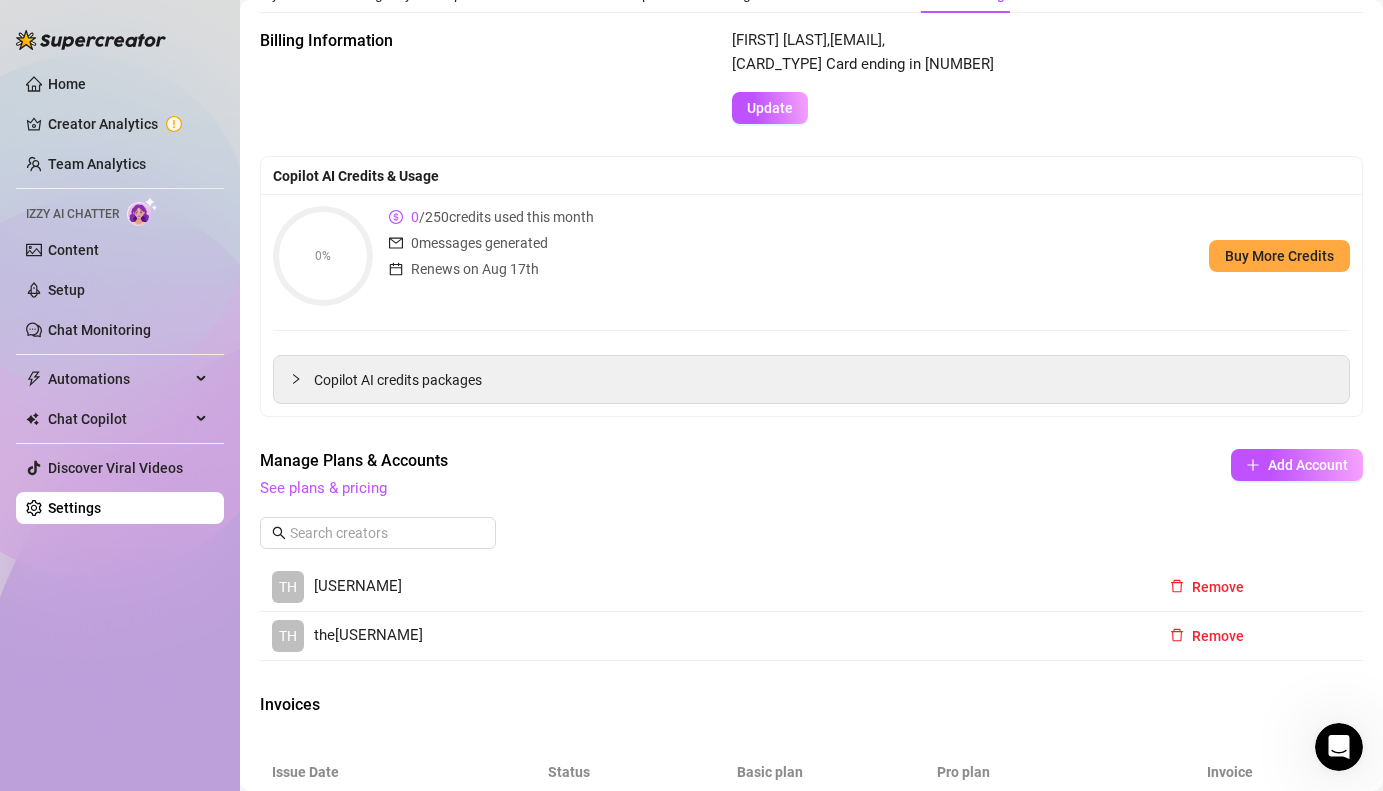 scroll, scrollTop: 97, scrollLeft: 0, axis: vertical 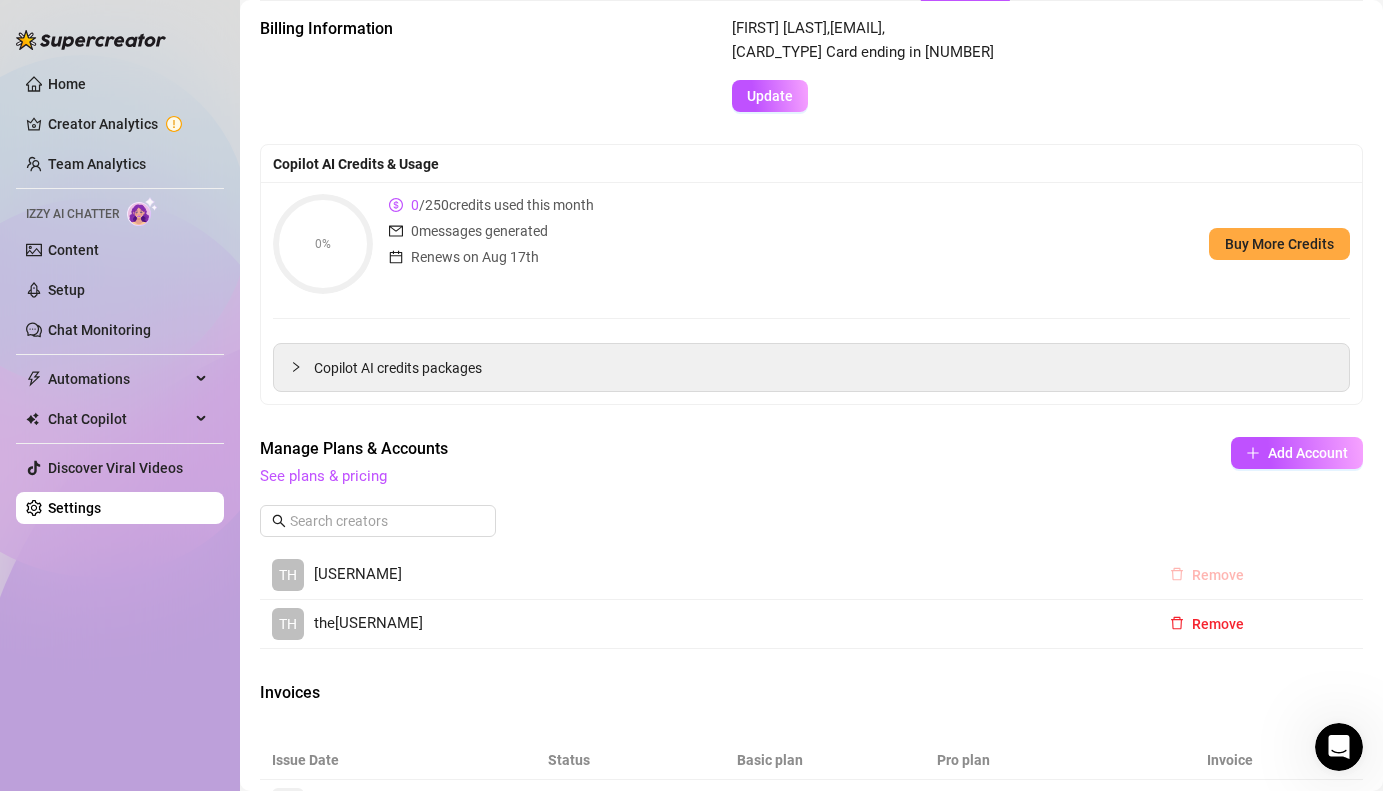 click on "Remove" at bounding box center [1218, 575] 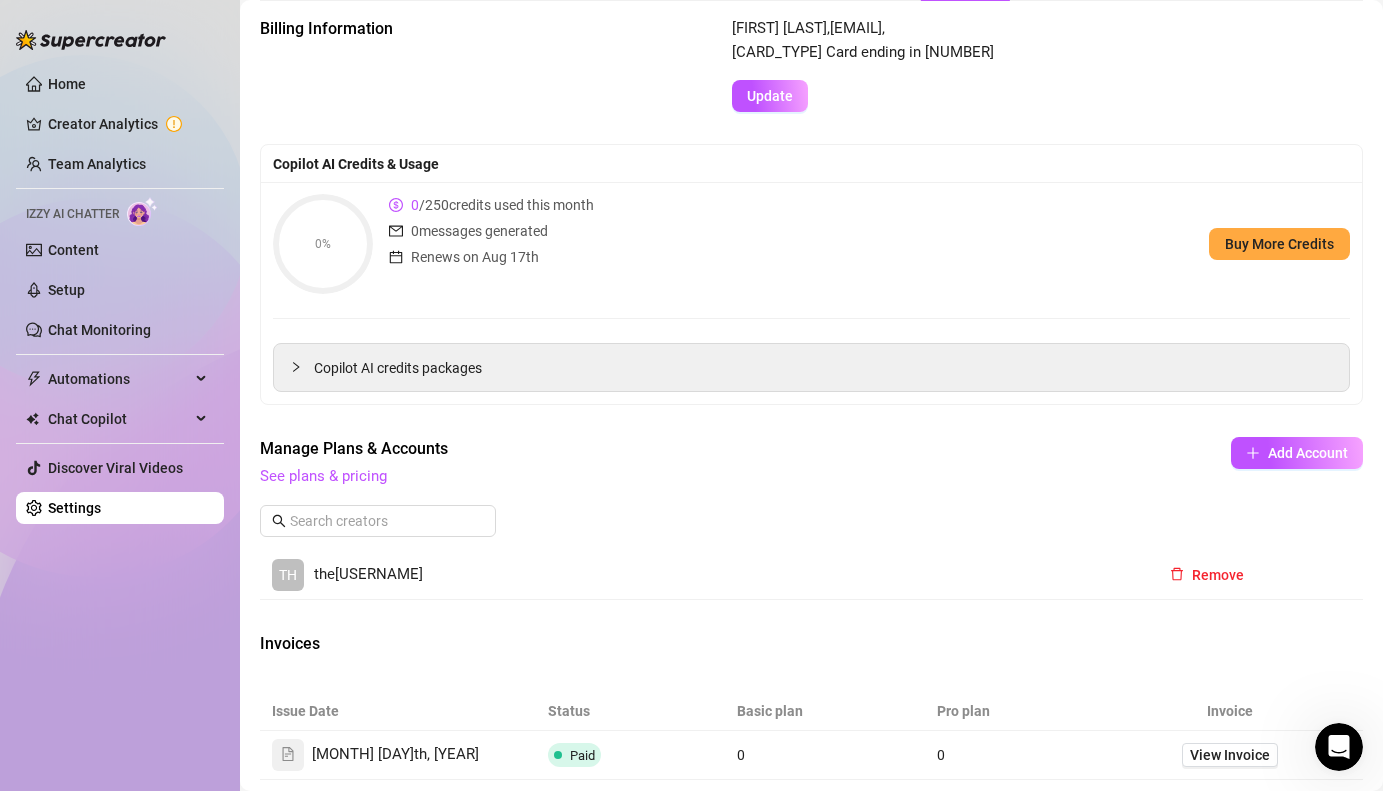 click on "Billing Information Stephen Ruiz ,  stephenoscarla@gmail.com , Visa Card ending in 3368 Update Copilot AI Credits & Usage 0% 0 / 250  credits used this month 0  messages generated Renews on   Aug 17th Buy More Credits Copilot AI credits packages Manage Plans & Accounts See plans & pricing Add Account TH thestephen Remove Invoices Issue Date Status Basic plan Pro plan Invoice July 17th, 2025 Paid 0 0 View Invoice Manage Subscription When cancelling your subscription, all your settings and AI personalization will be lost.   Send us a message  in case you have questions. Cancel Subscription" at bounding box center (811, 450) 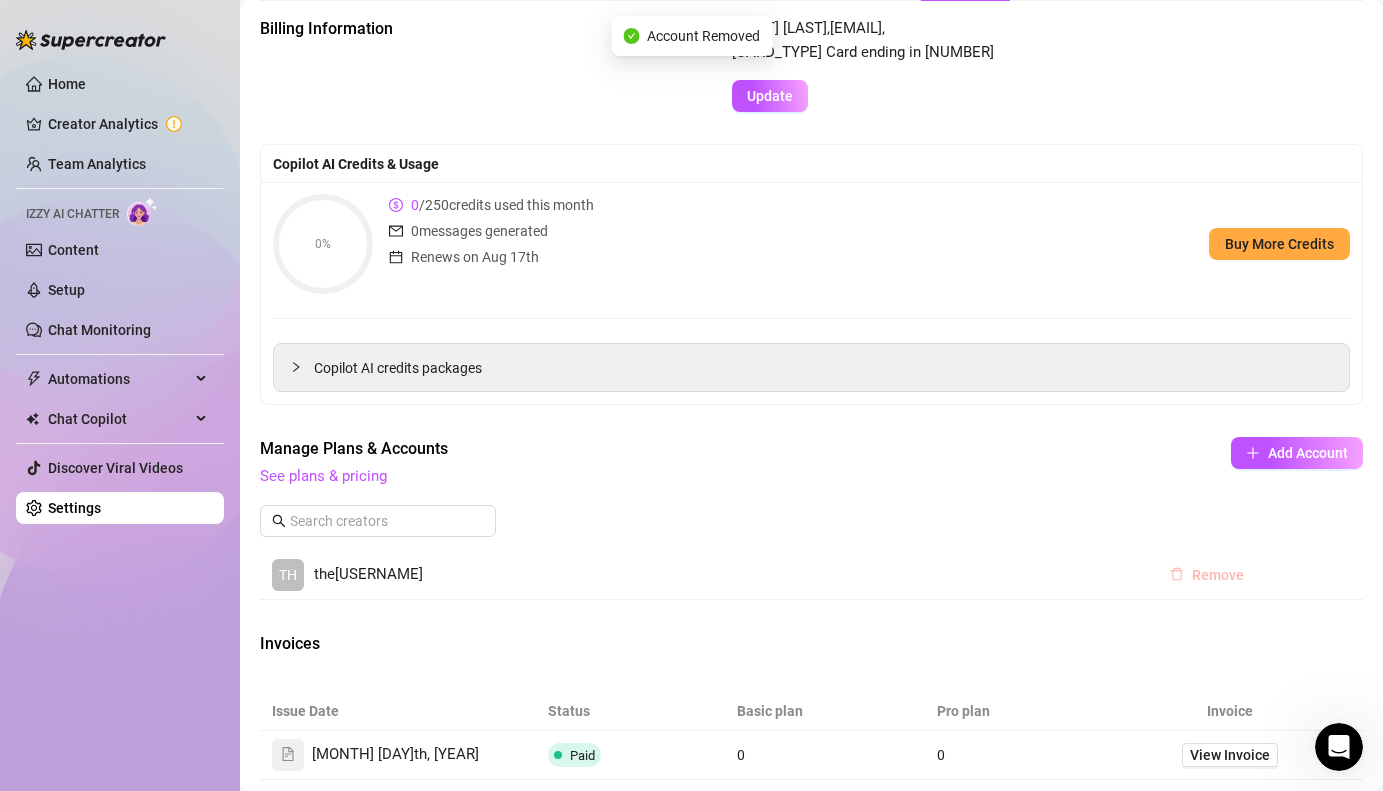 click on "Remove" at bounding box center [1218, 575] 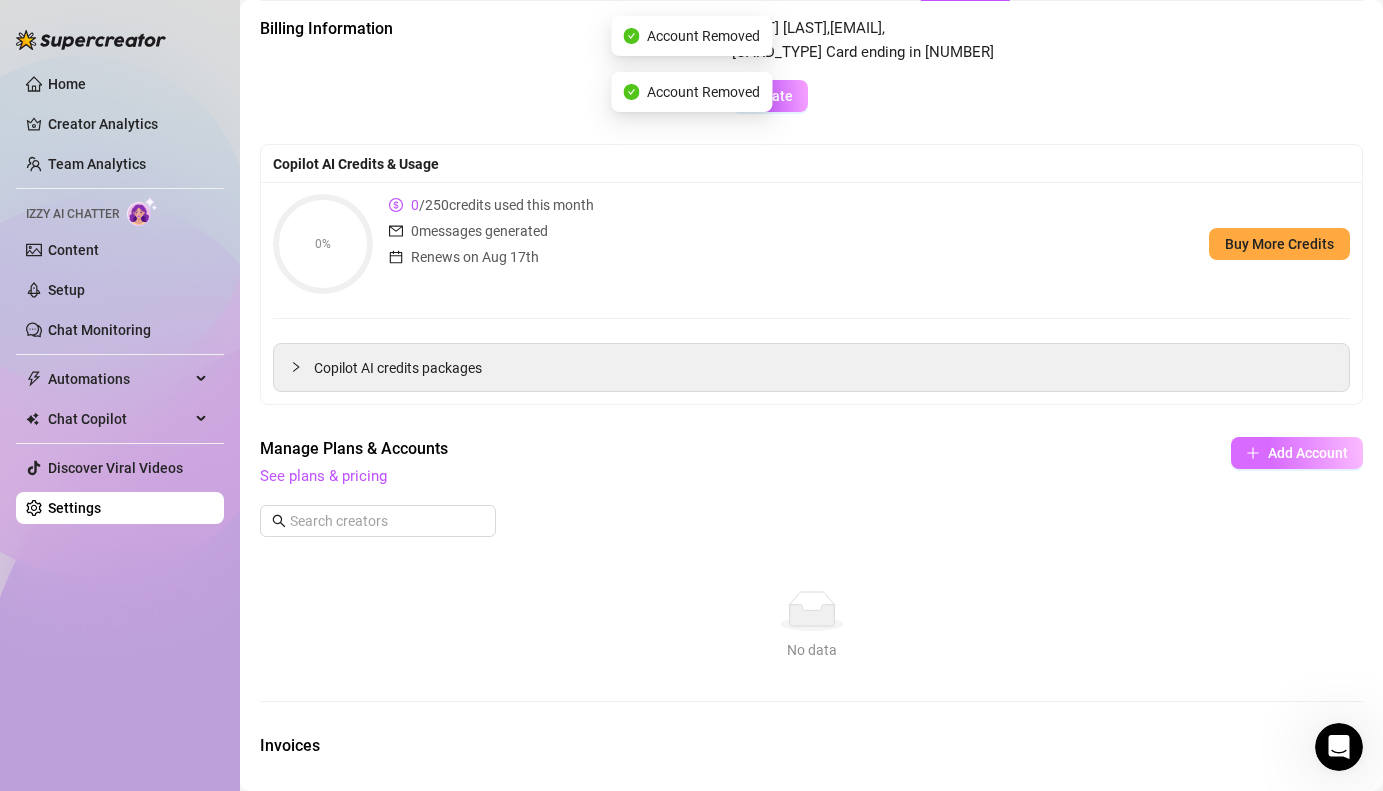 click on "Add Account" at bounding box center (1308, 453) 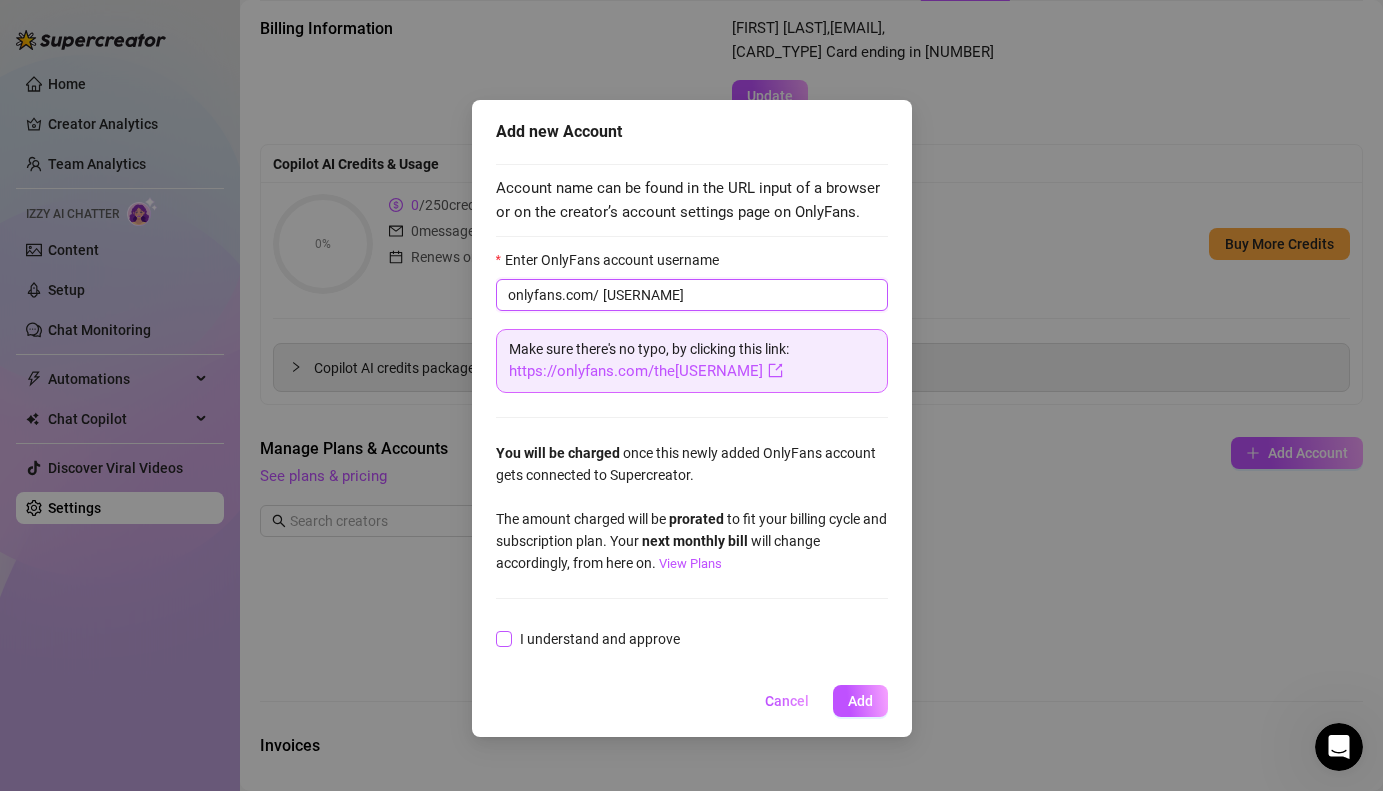 type on "[USERNAME]" 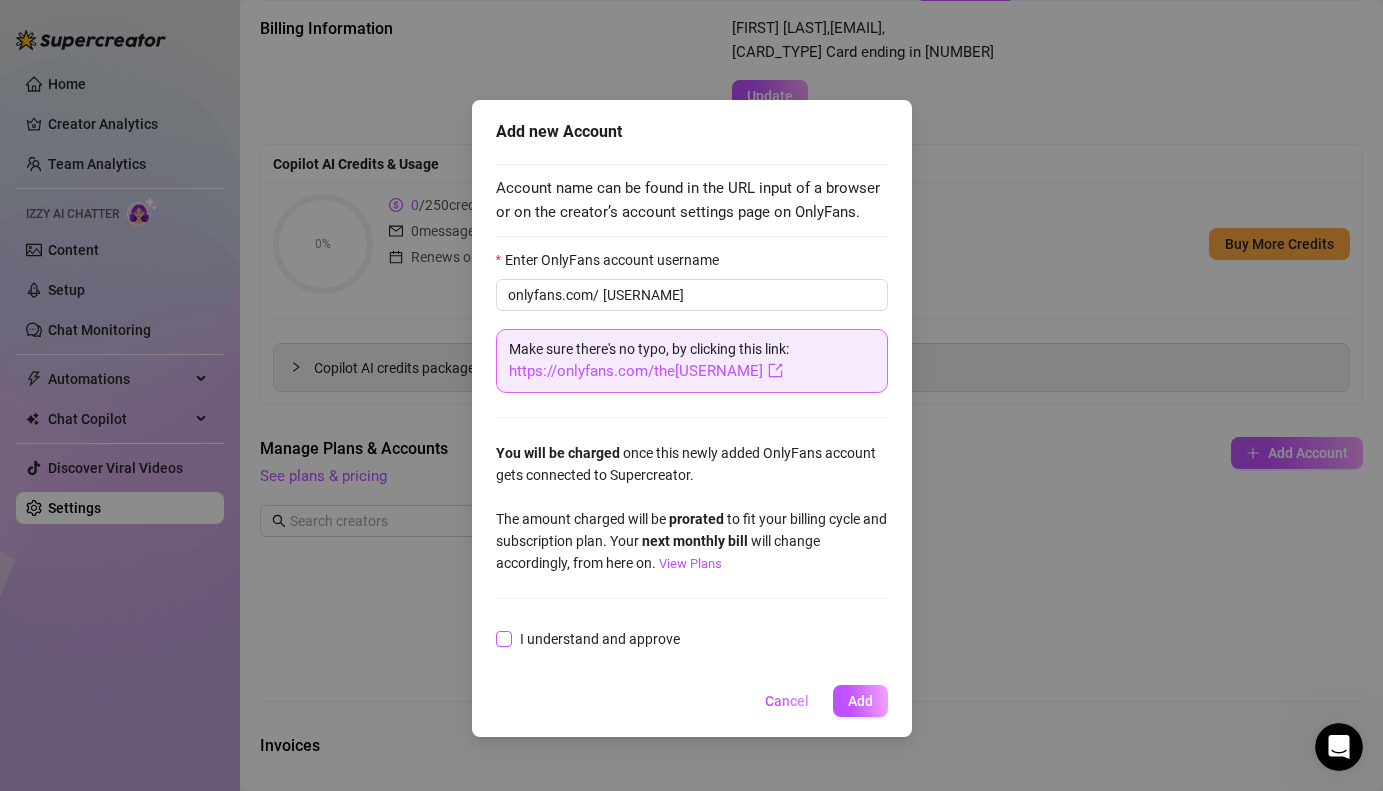 click on "I understand and approve" at bounding box center (503, 638) 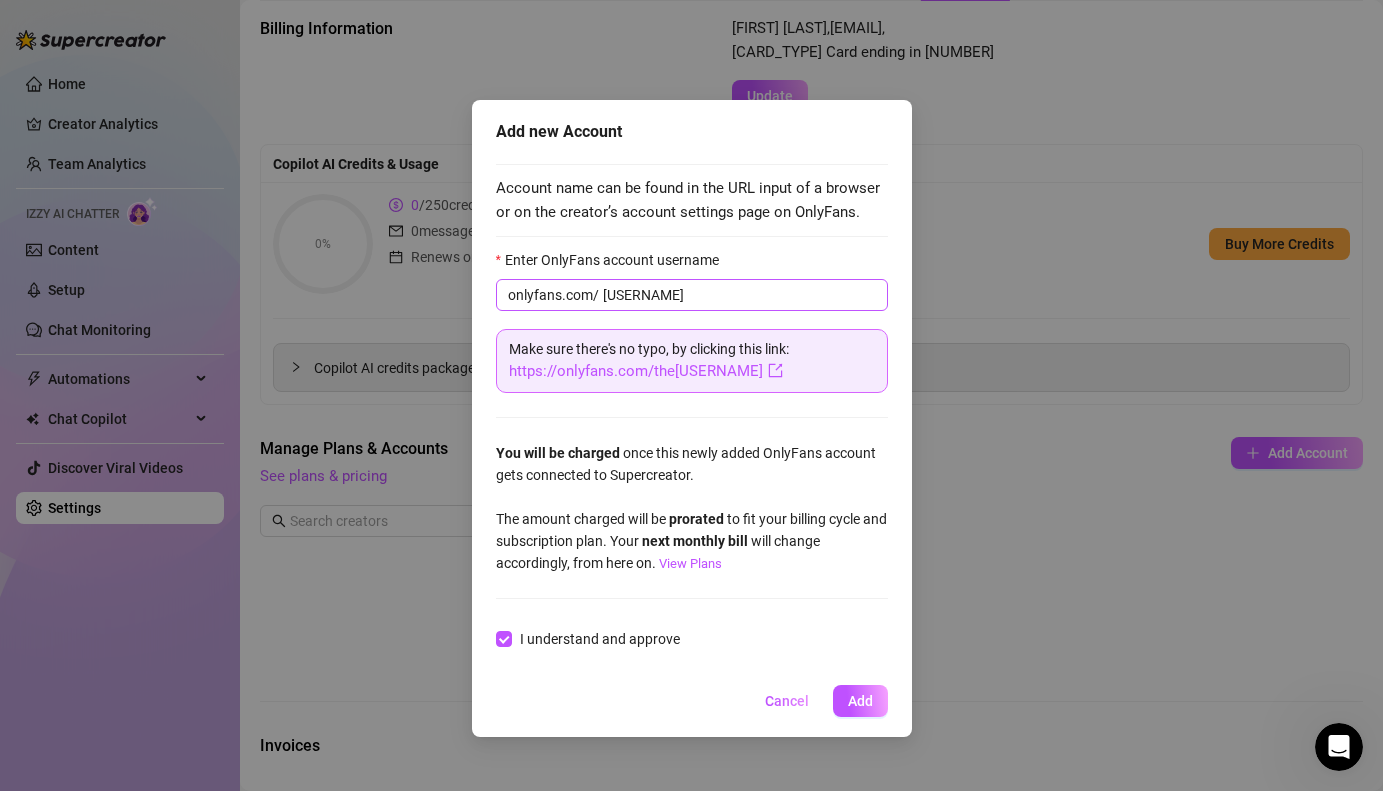 click on "onlyfans.com/ thestephenvip" at bounding box center (692, 295) 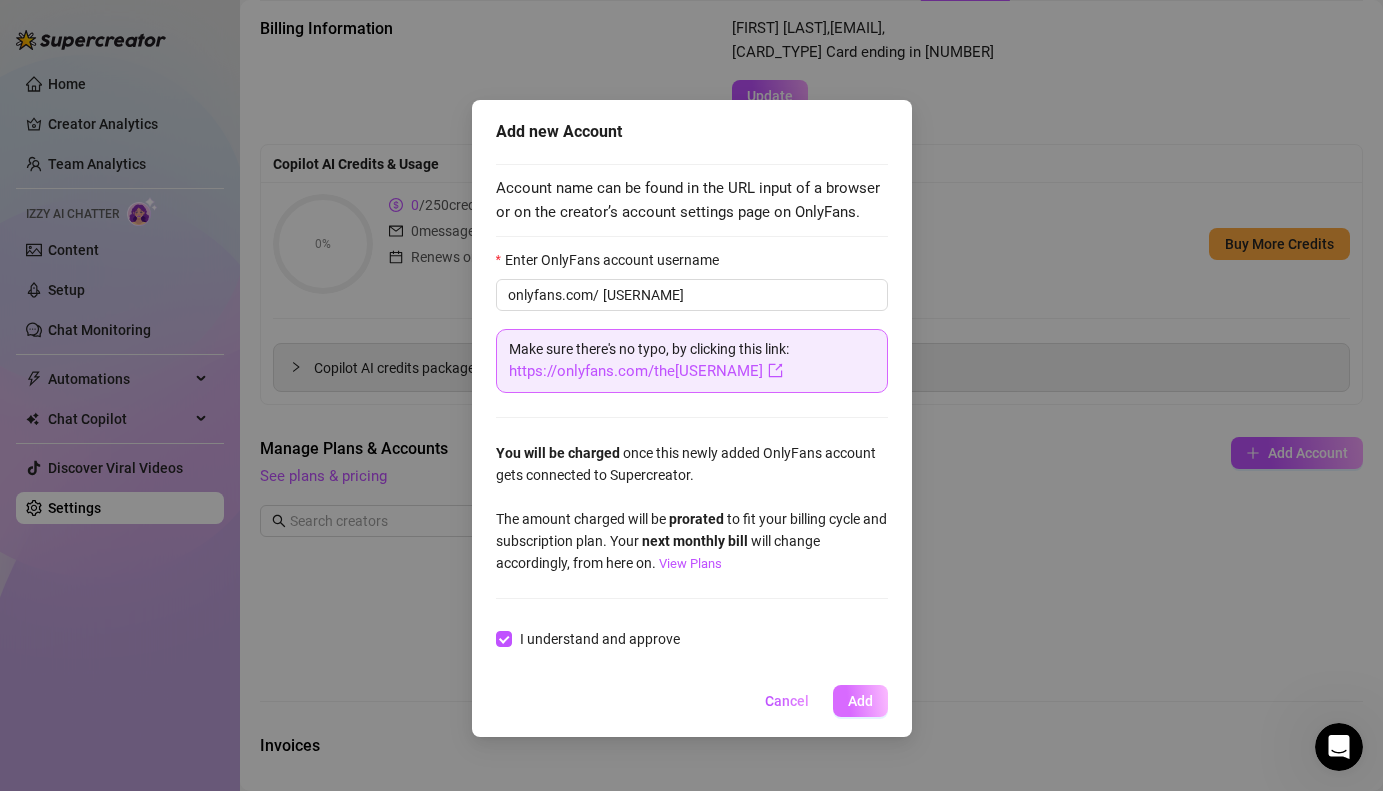 click on "Add" at bounding box center (860, 701) 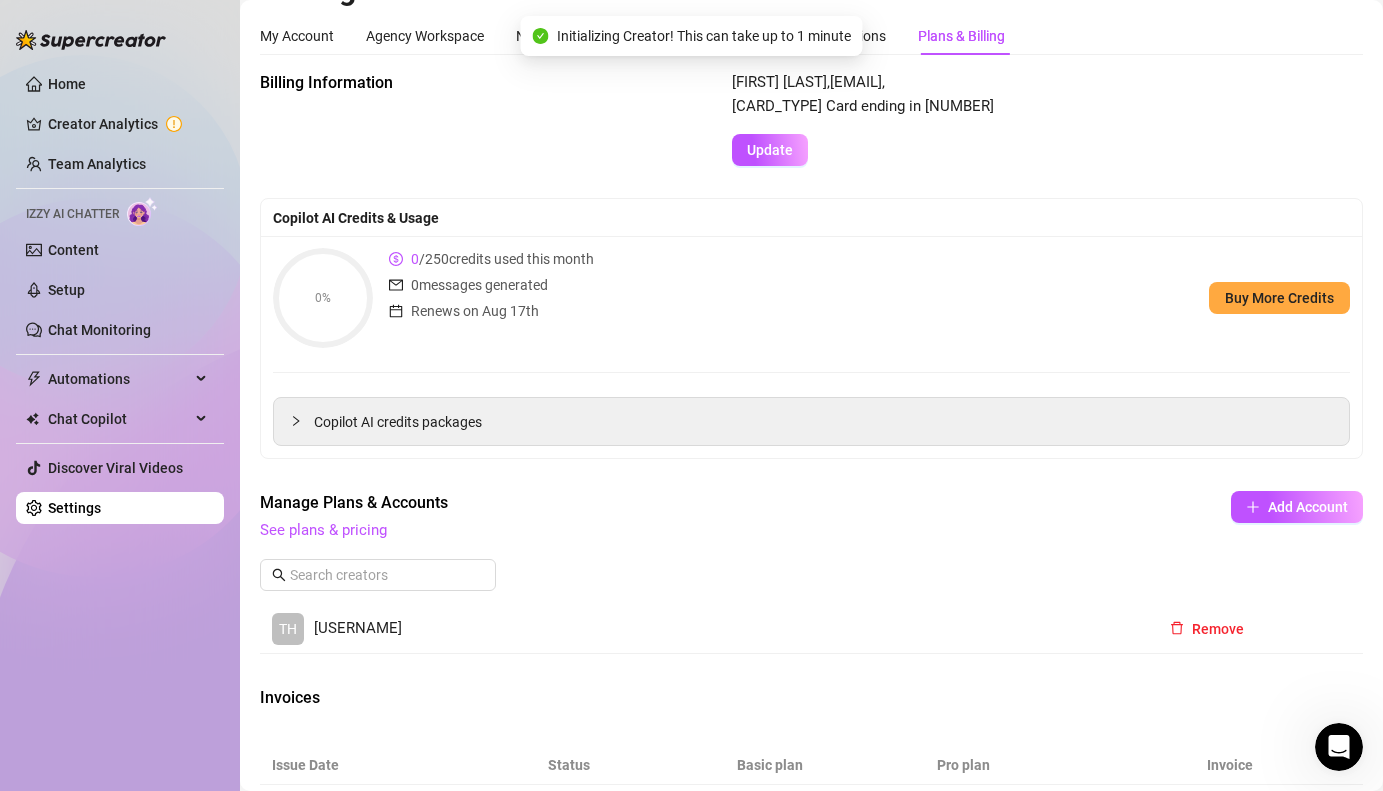 scroll, scrollTop: 0, scrollLeft: 0, axis: both 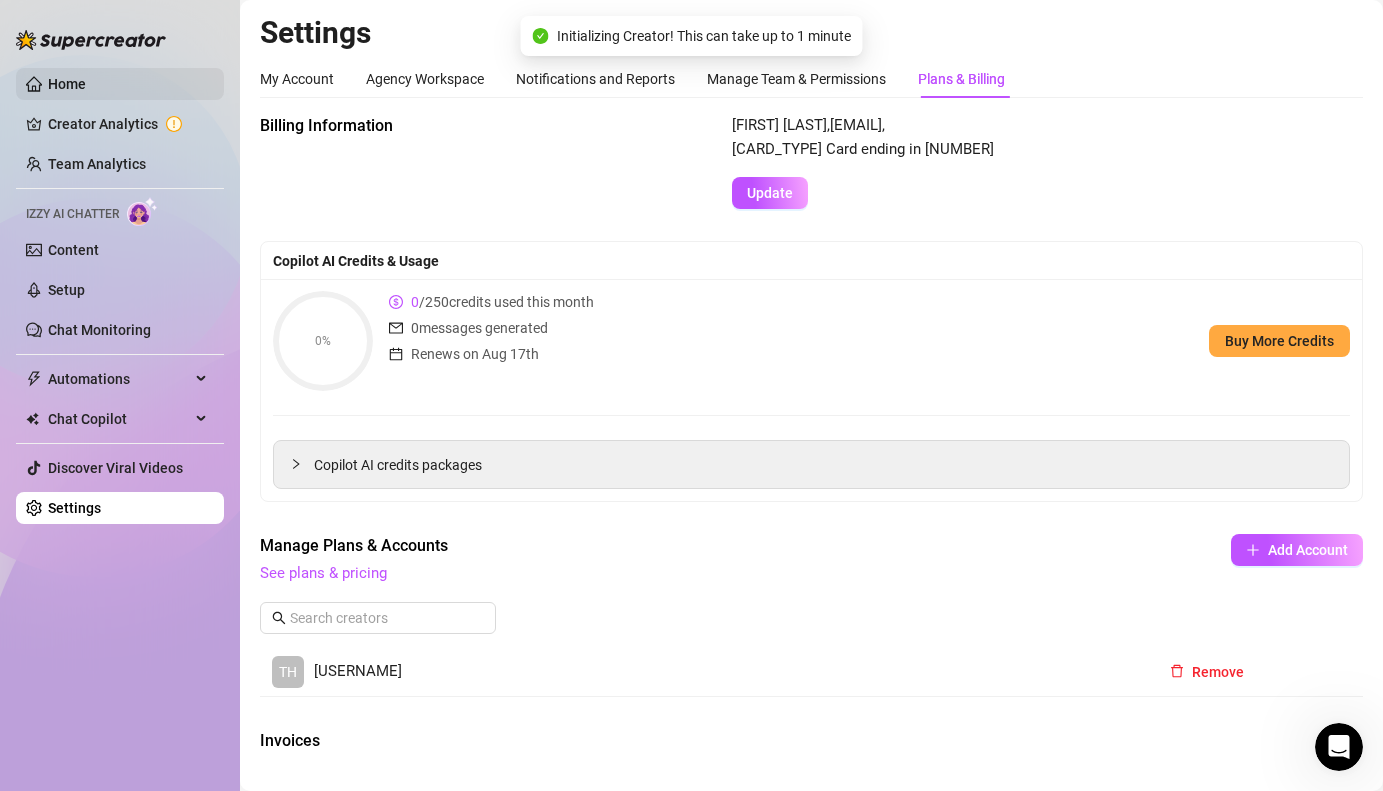 click on "Home" at bounding box center [67, 84] 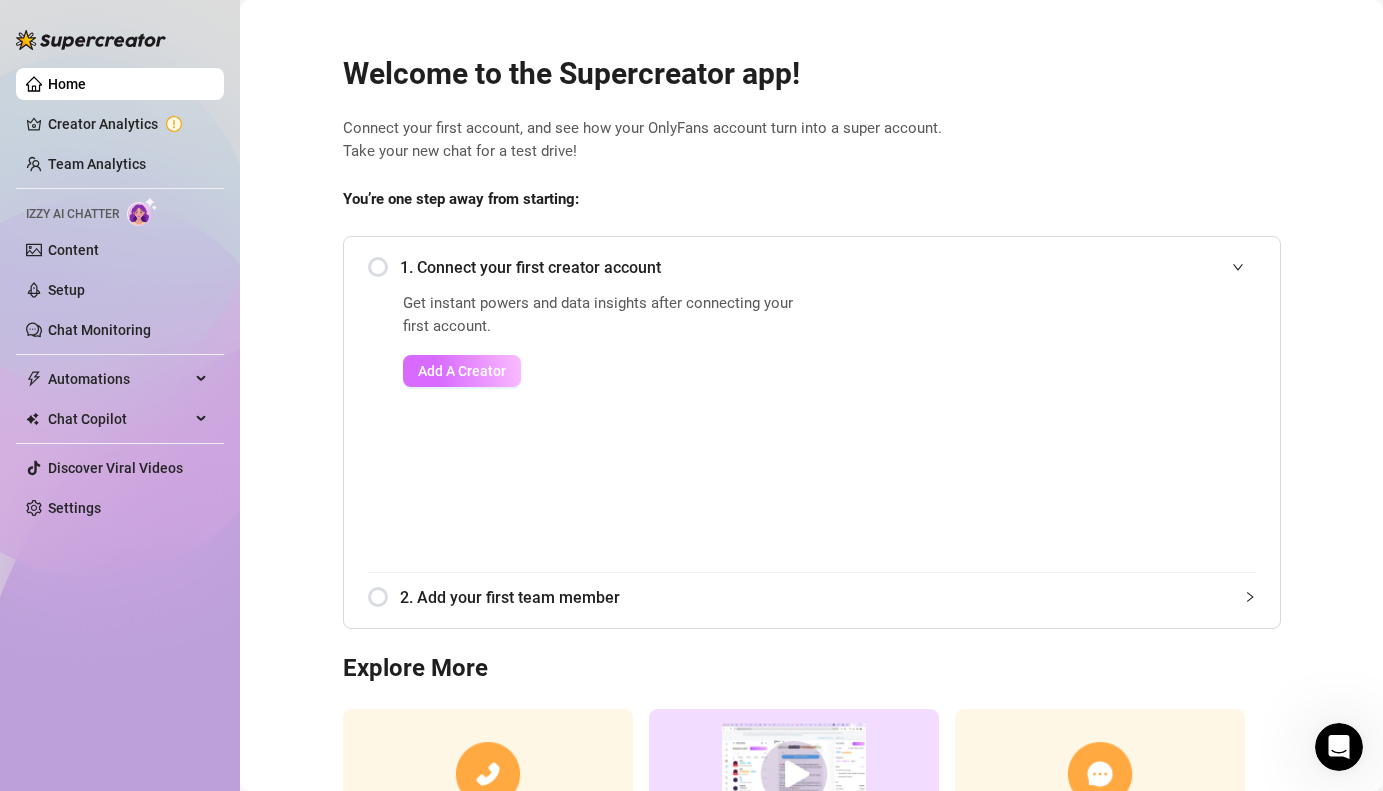 click on "Add A Creator" at bounding box center [462, 371] 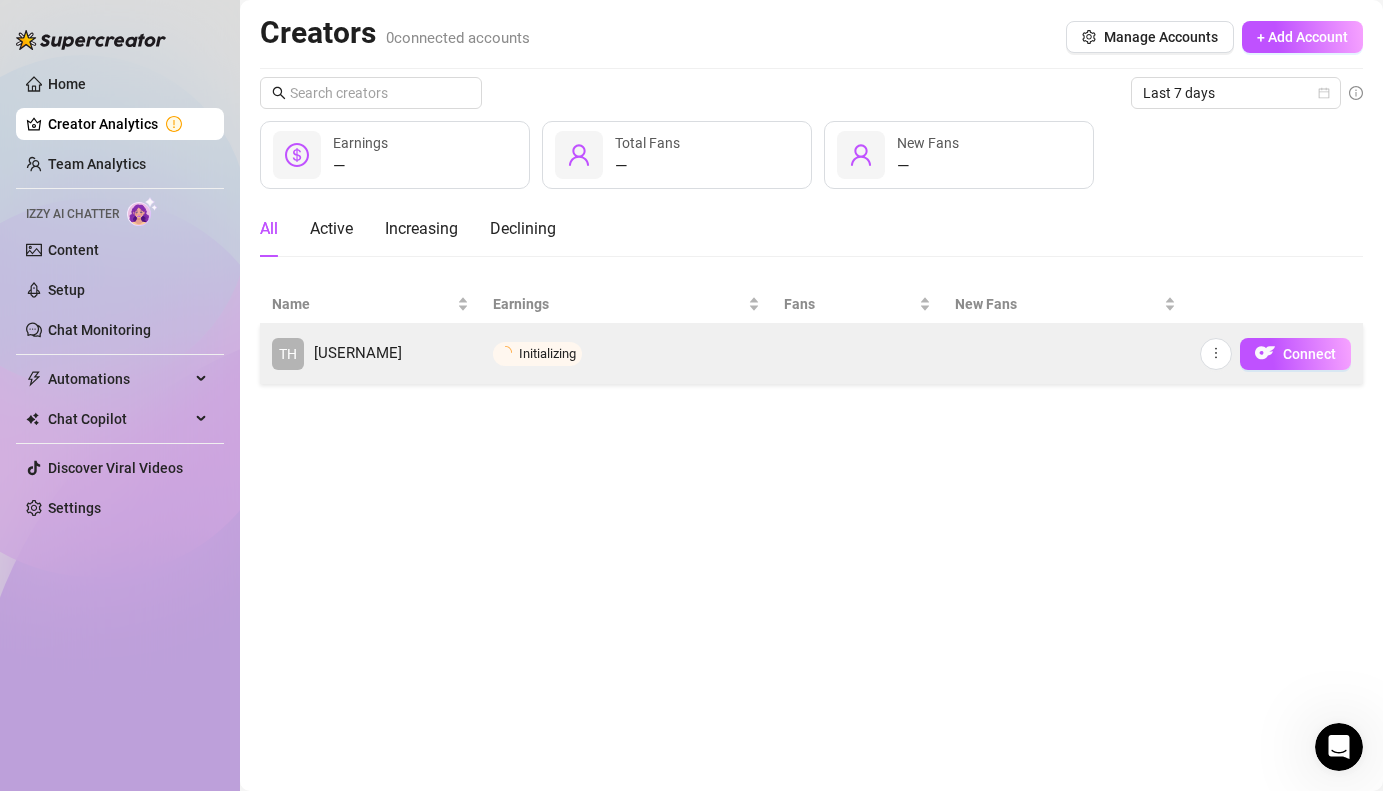 click on "Initializing" at bounding box center [626, 354] 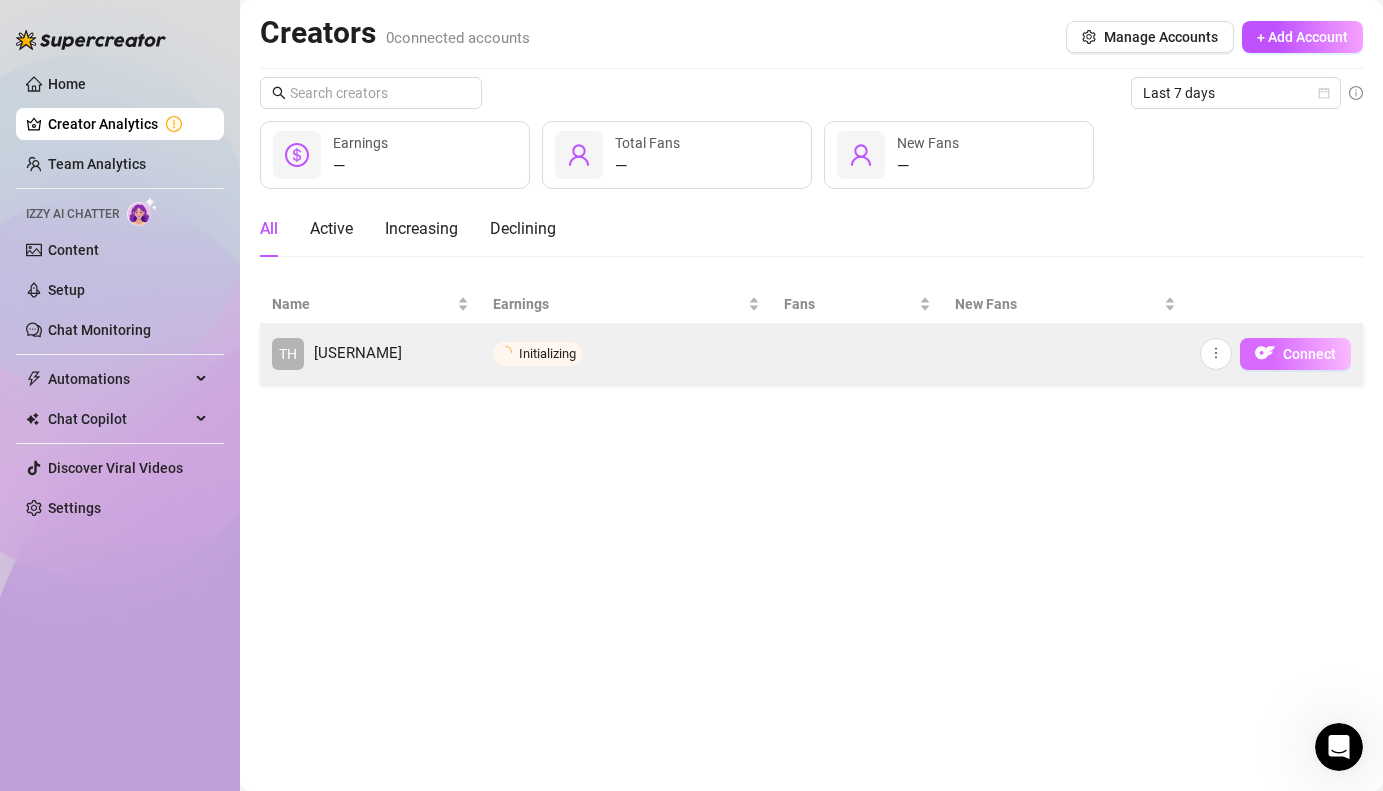 click on "Connect" at bounding box center (1309, 354) 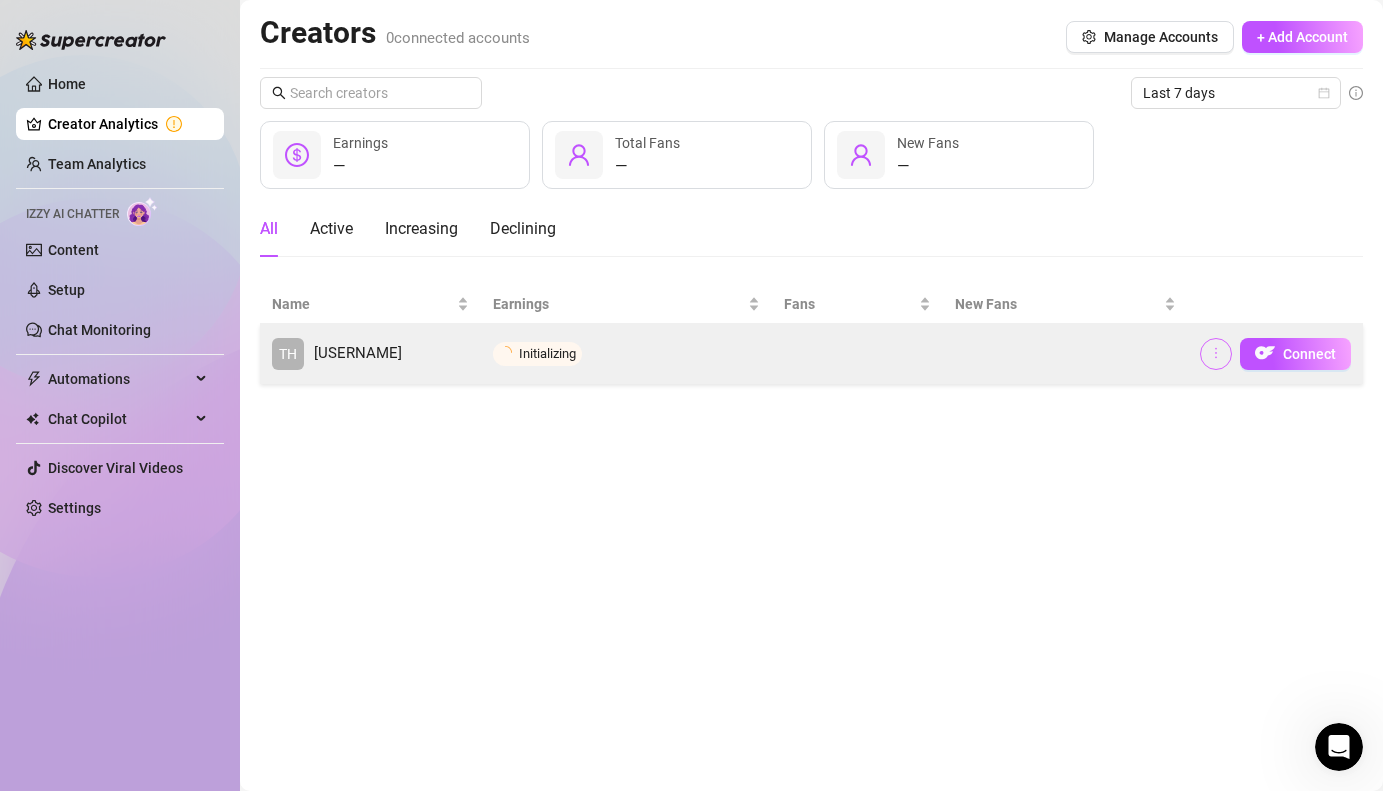 click at bounding box center [1216, 354] 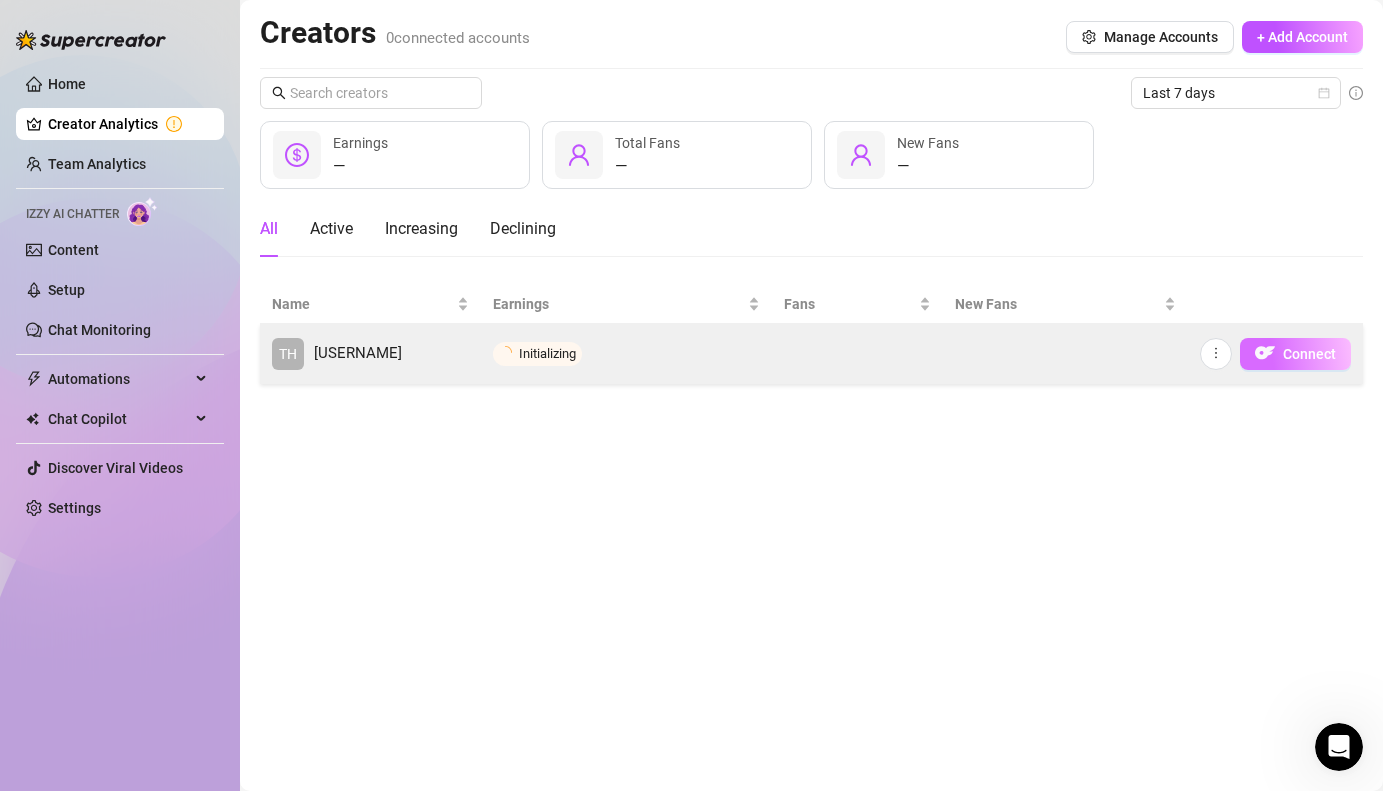 click on "Connect" at bounding box center [1295, 354] 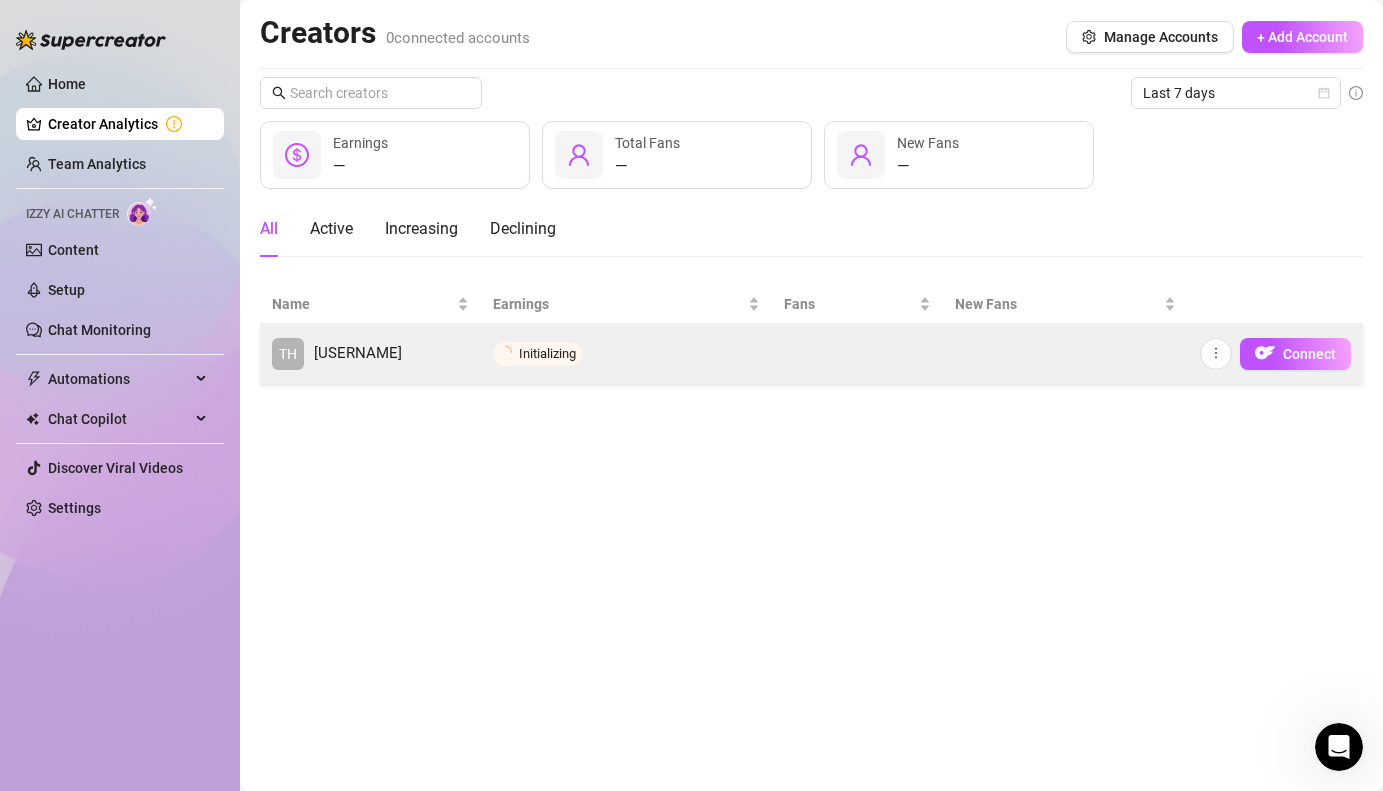 click on "Initializing" at bounding box center [626, 354] 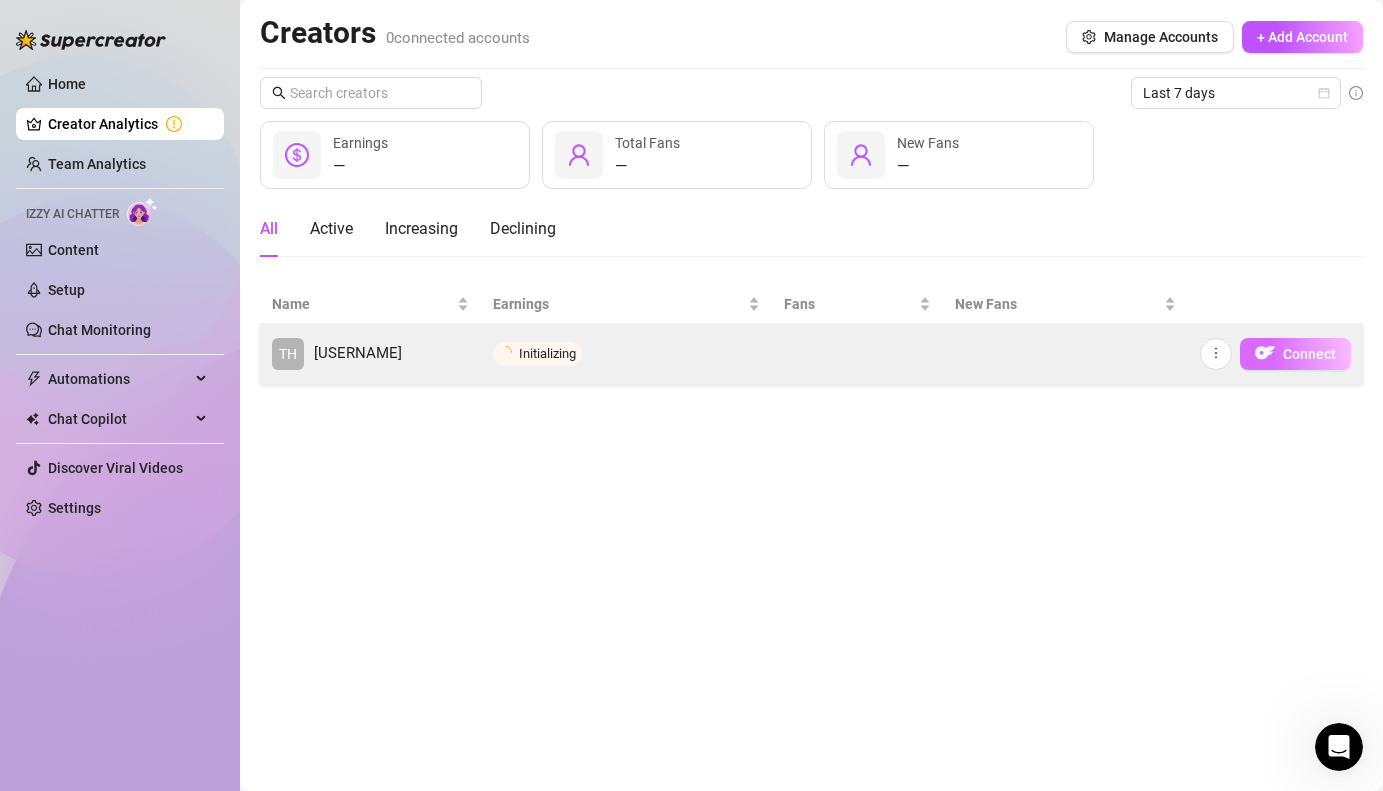 click on "Connect" at bounding box center (1309, 354) 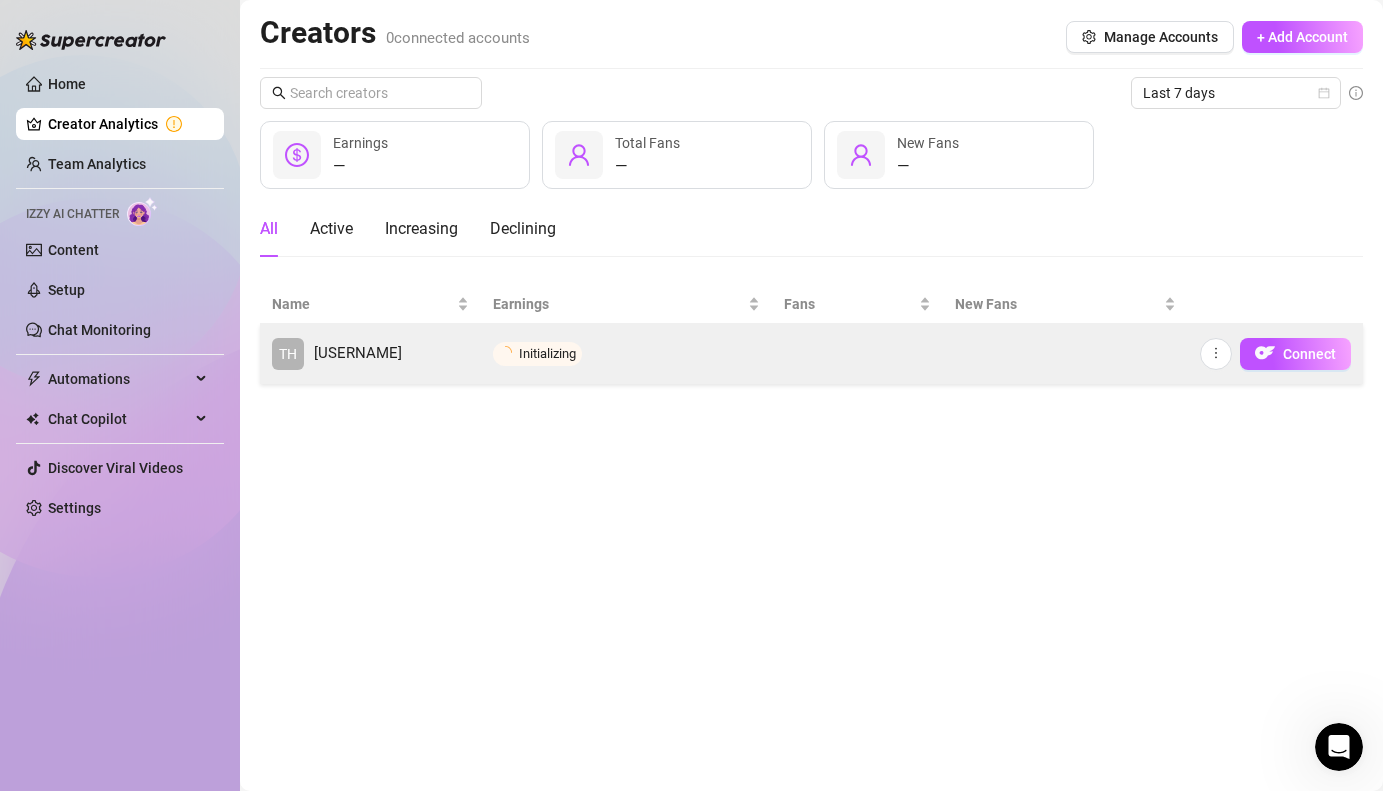 click at bounding box center [1065, 354] 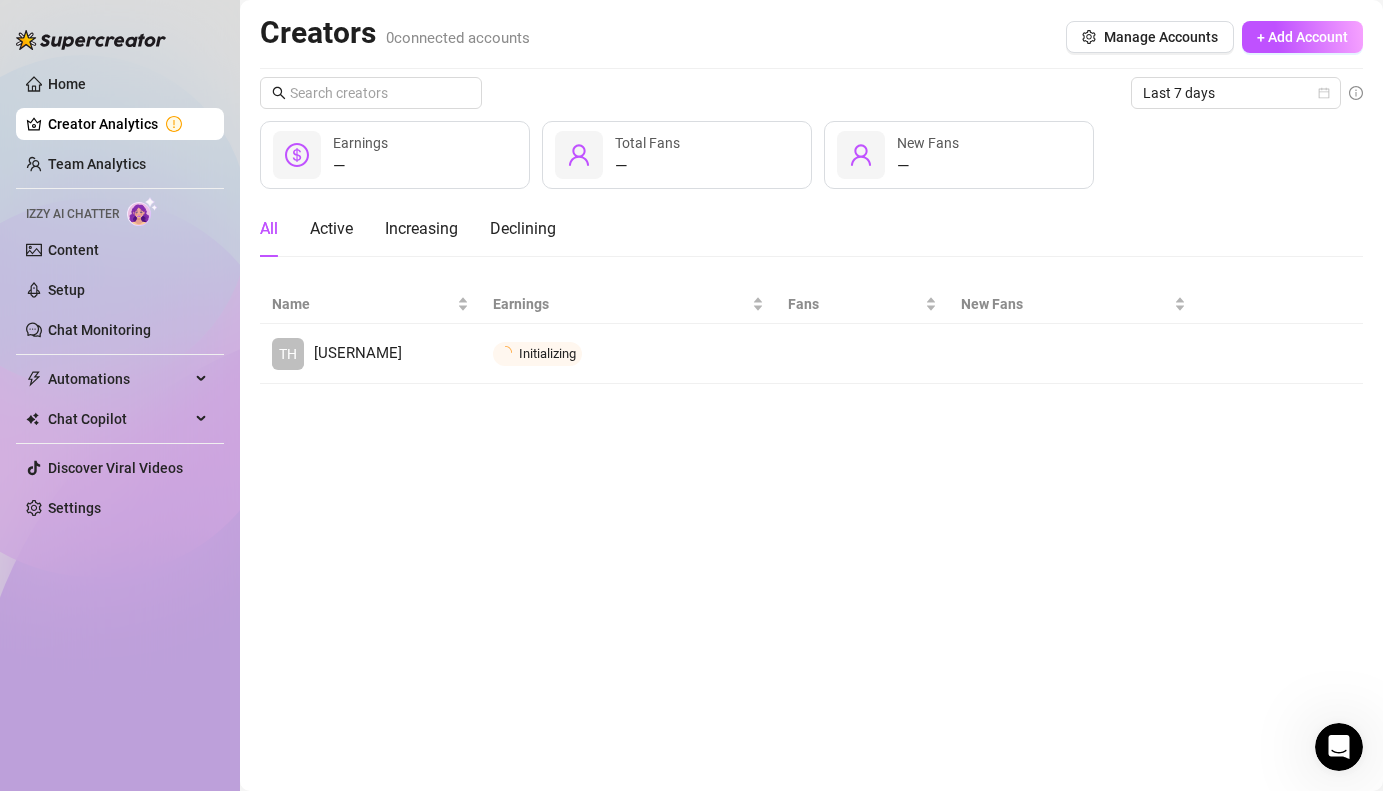 click on "Creators  0  connected accounts Manage Accounts + Add Account Last 7 days — Earnings — Total Fans — New Fans All Active Increasing Declining Name Earnings Fans New Fans TH thestephenvip Initializing Connect" at bounding box center (811, 395) 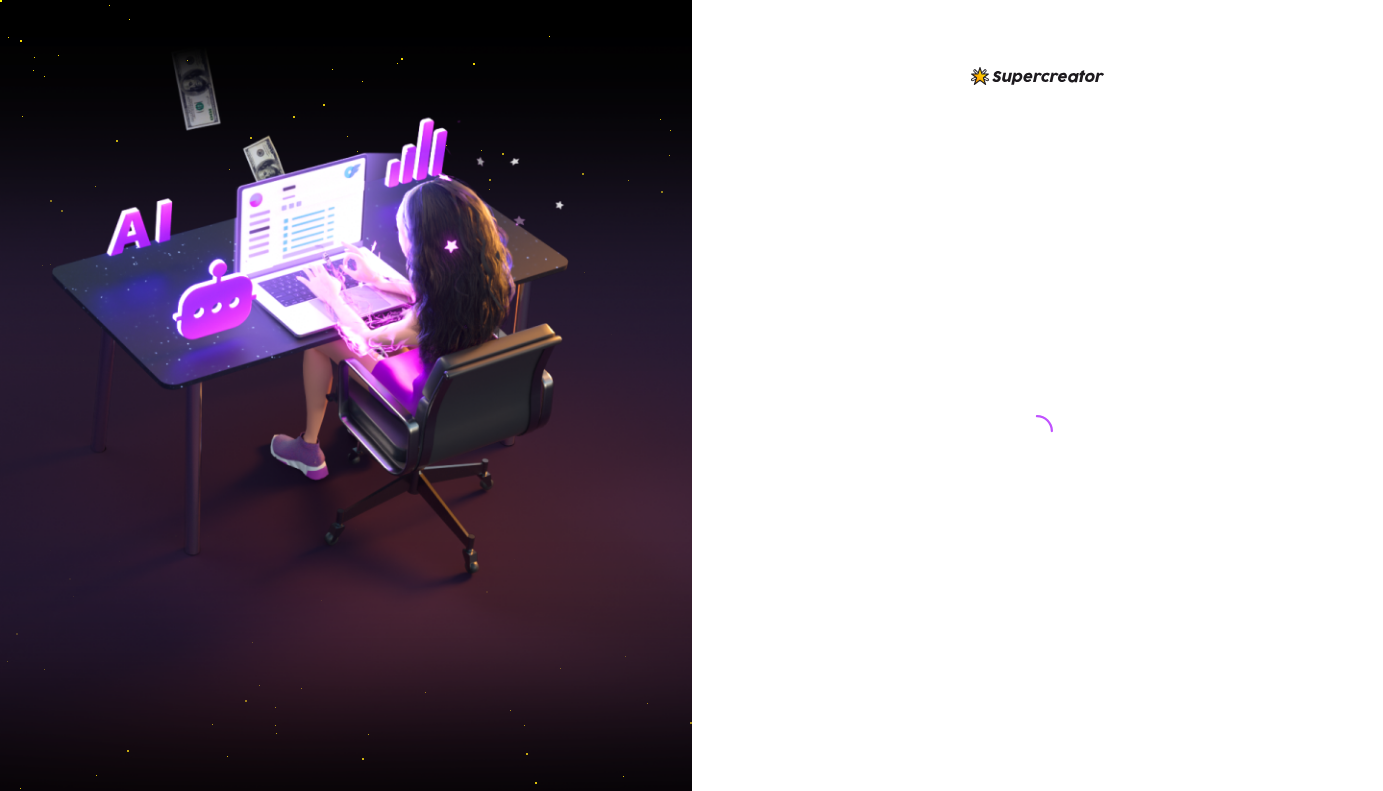 scroll, scrollTop: 0, scrollLeft: 0, axis: both 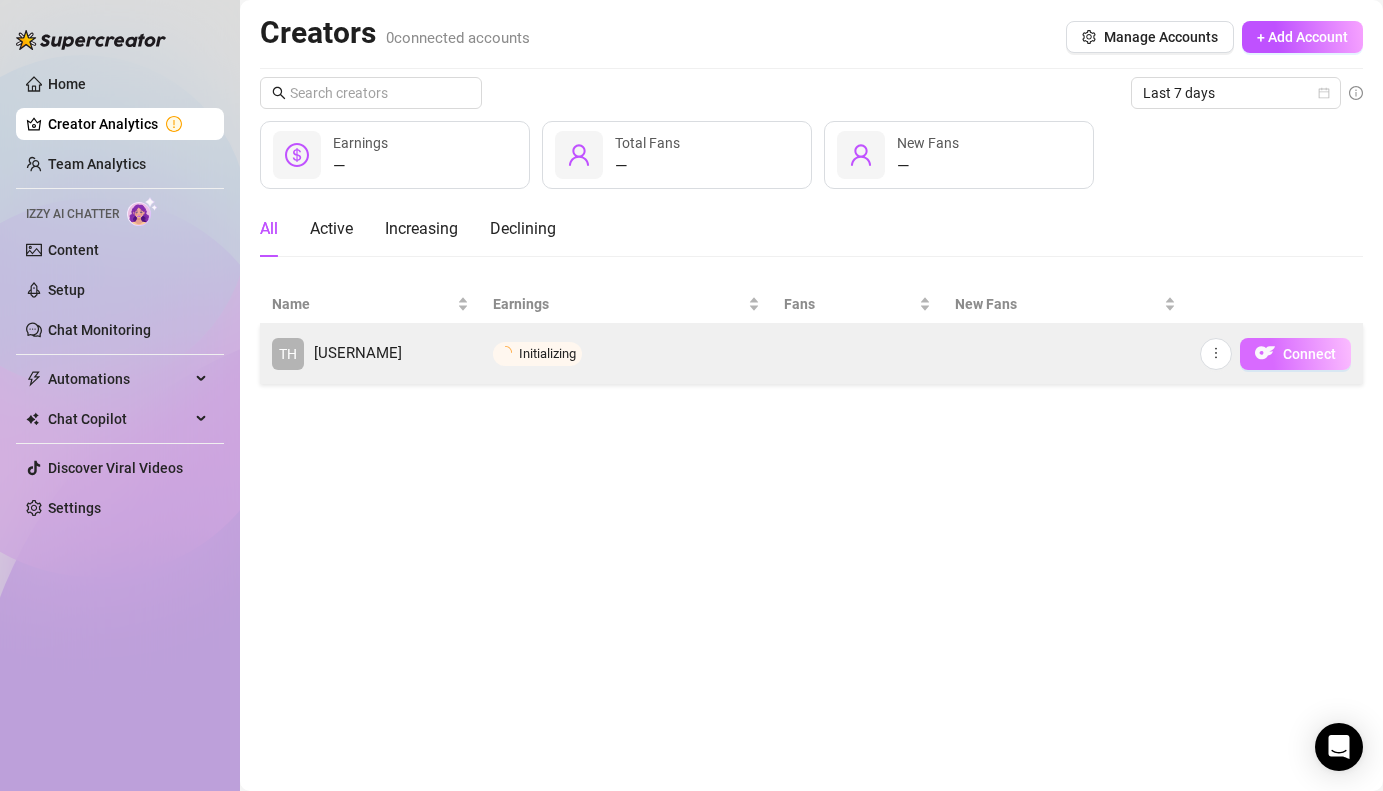 click on "Connect" at bounding box center (1309, 354) 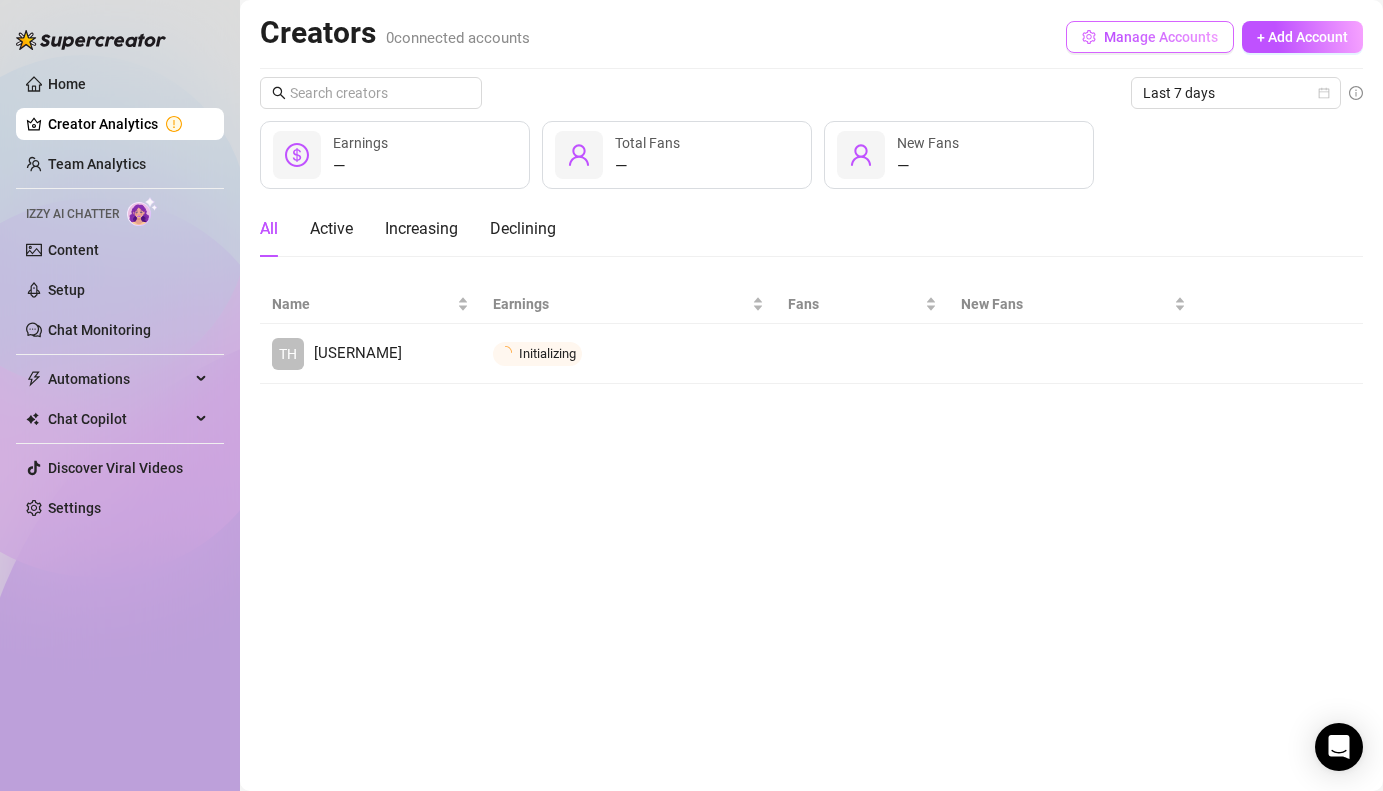 click on "Manage Accounts" at bounding box center (1161, 37) 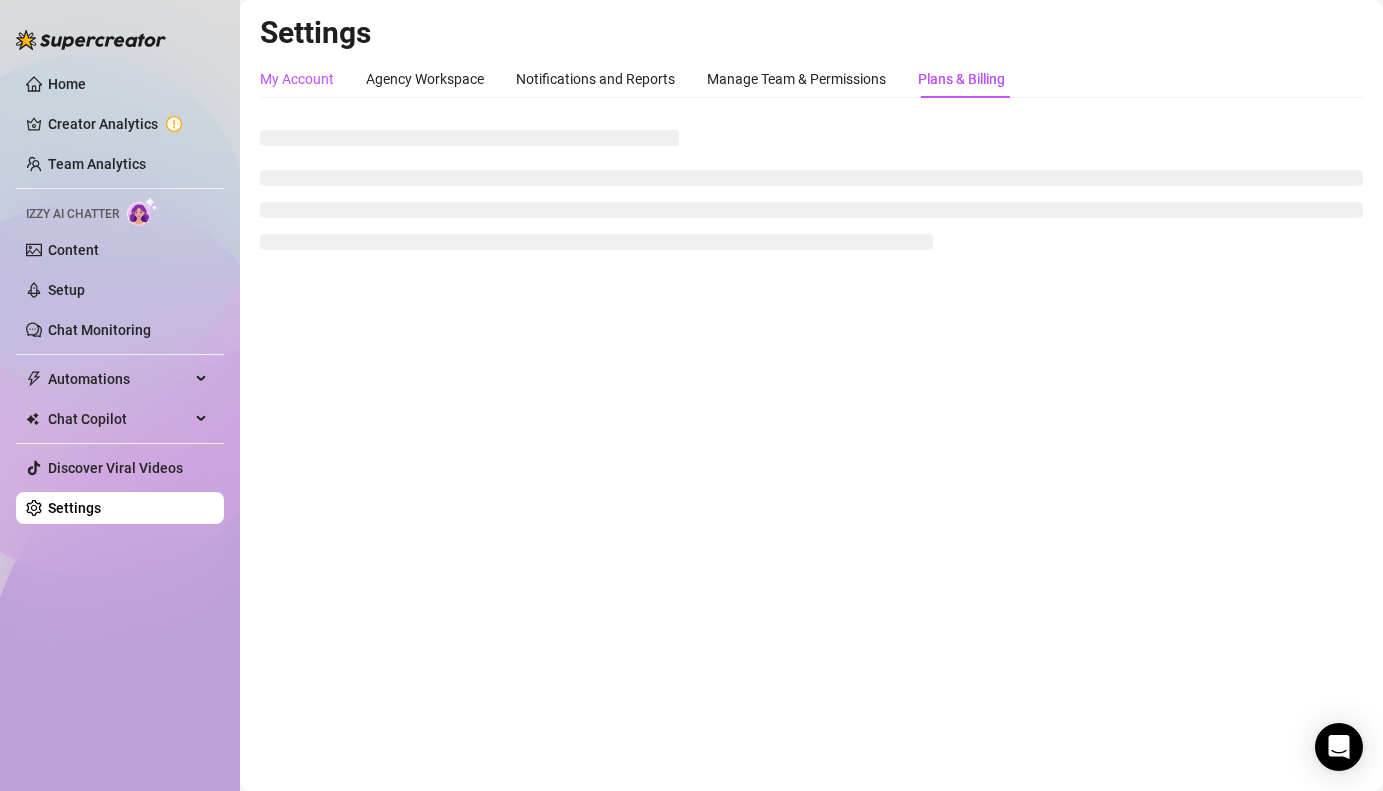 click on "My Account" at bounding box center [297, 79] 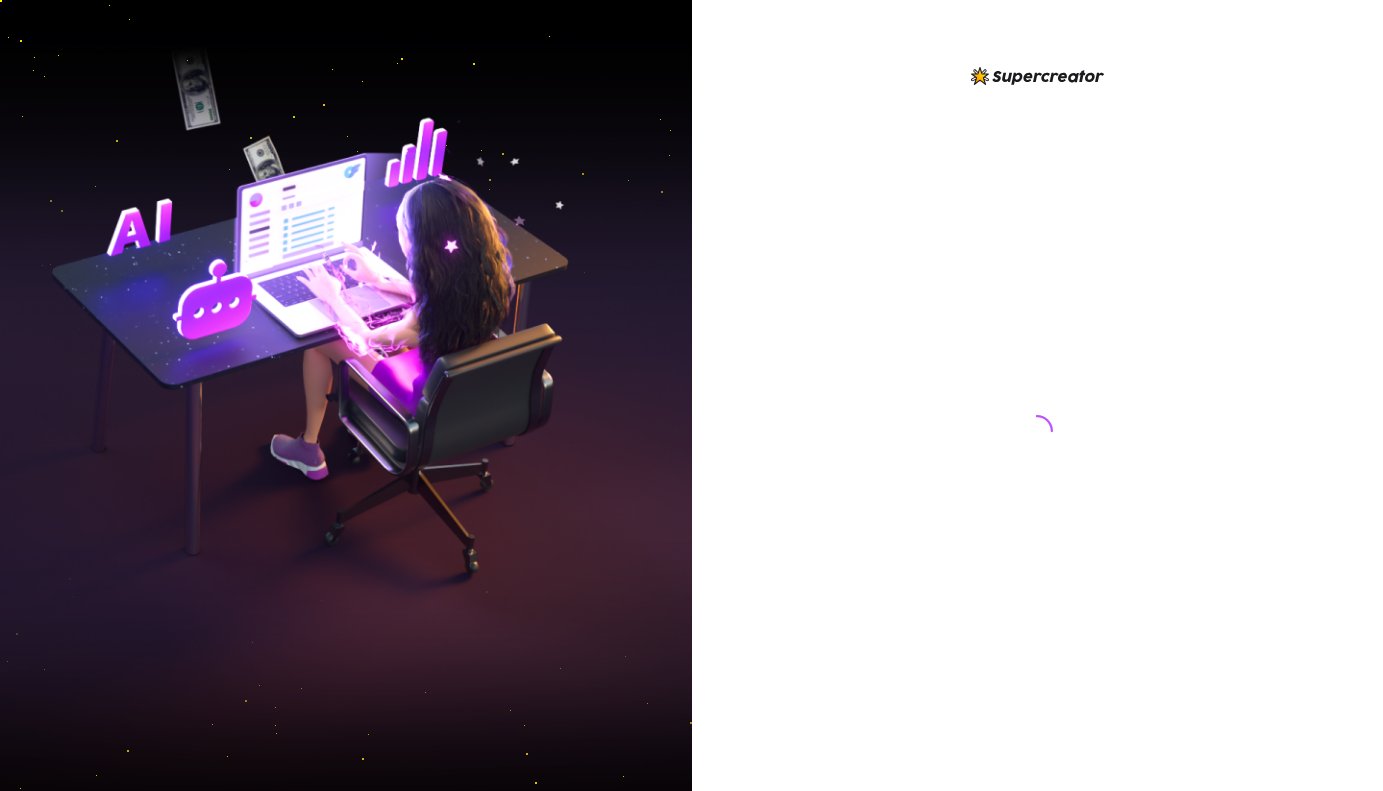 scroll, scrollTop: 0, scrollLeft: 0, axis: both 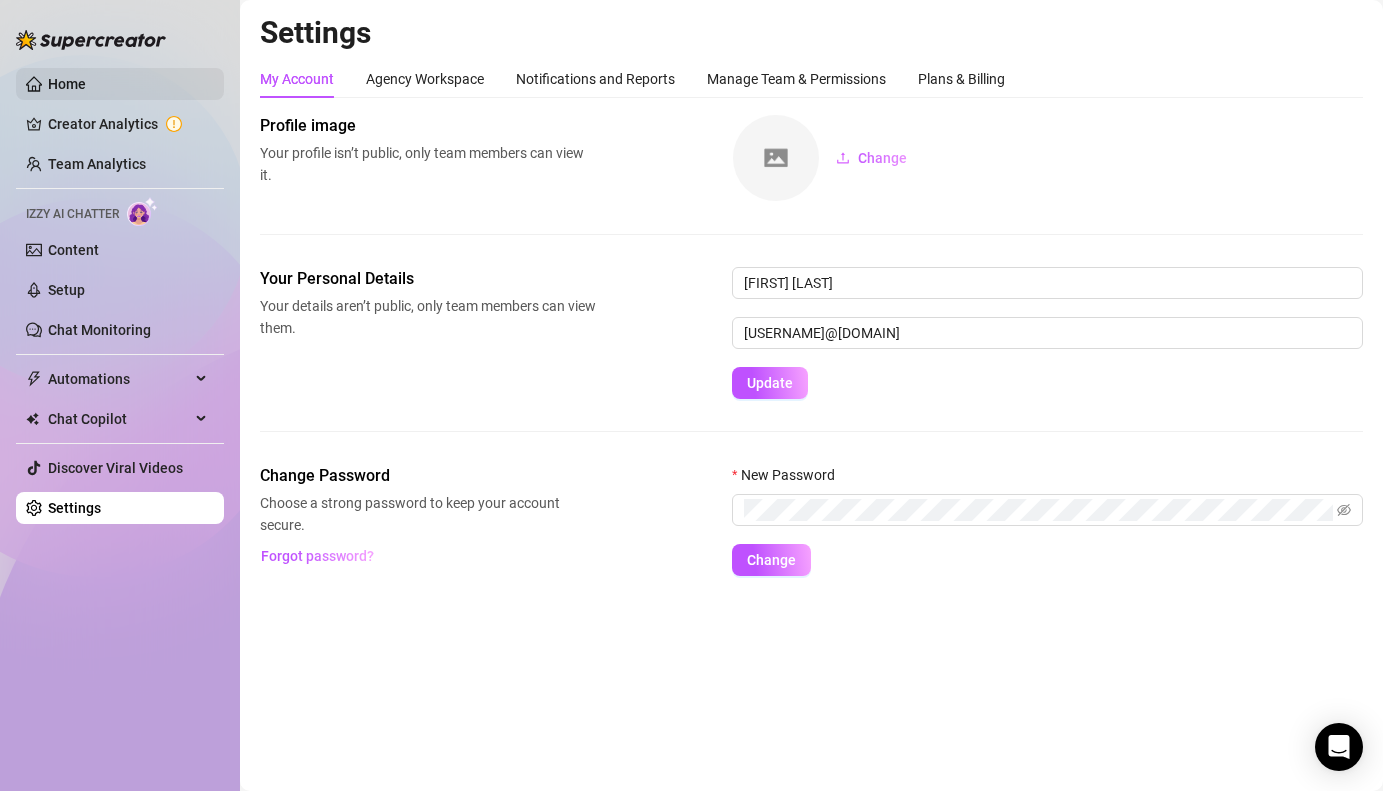 click on "Home" at bounding box center (67, 84) 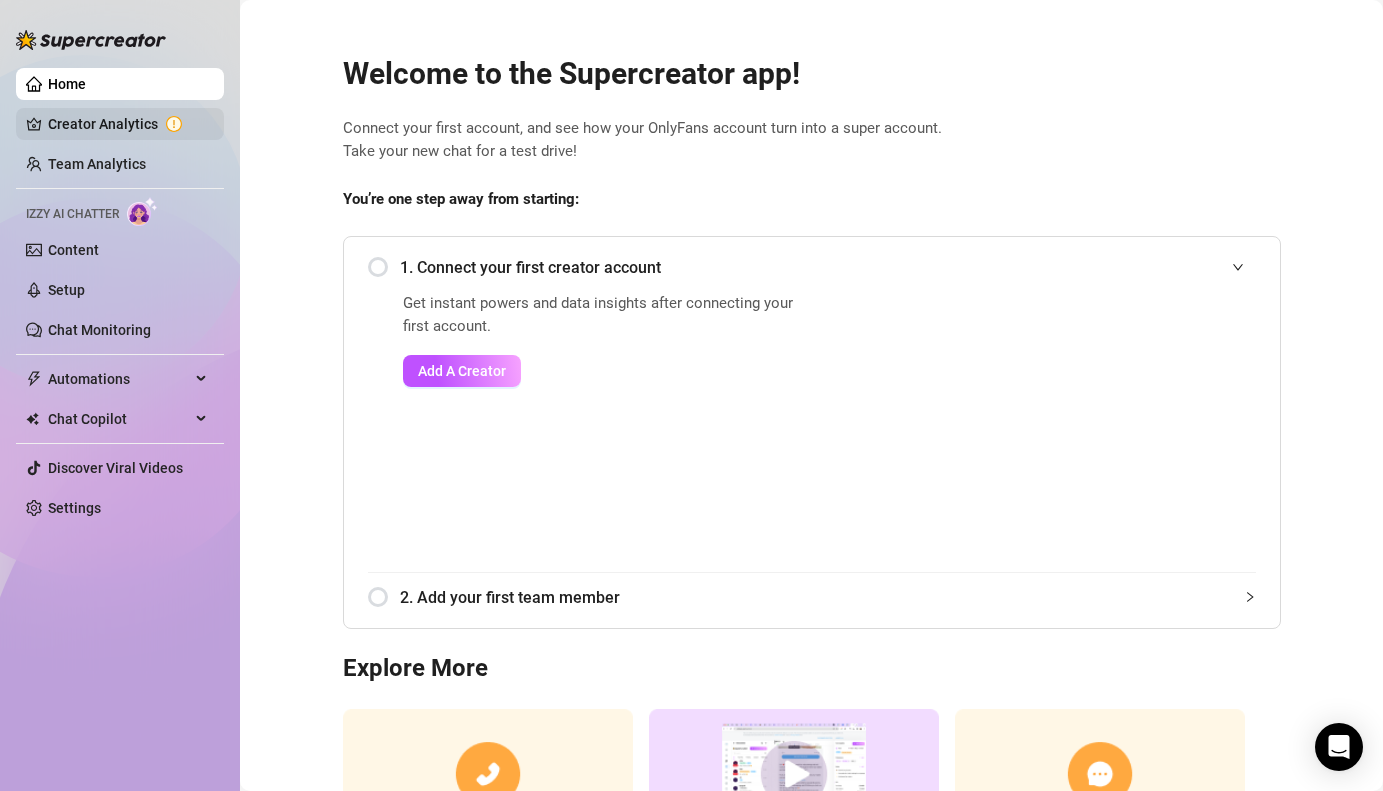 click on "Creator Analytics" at bounding box center (128, 124) 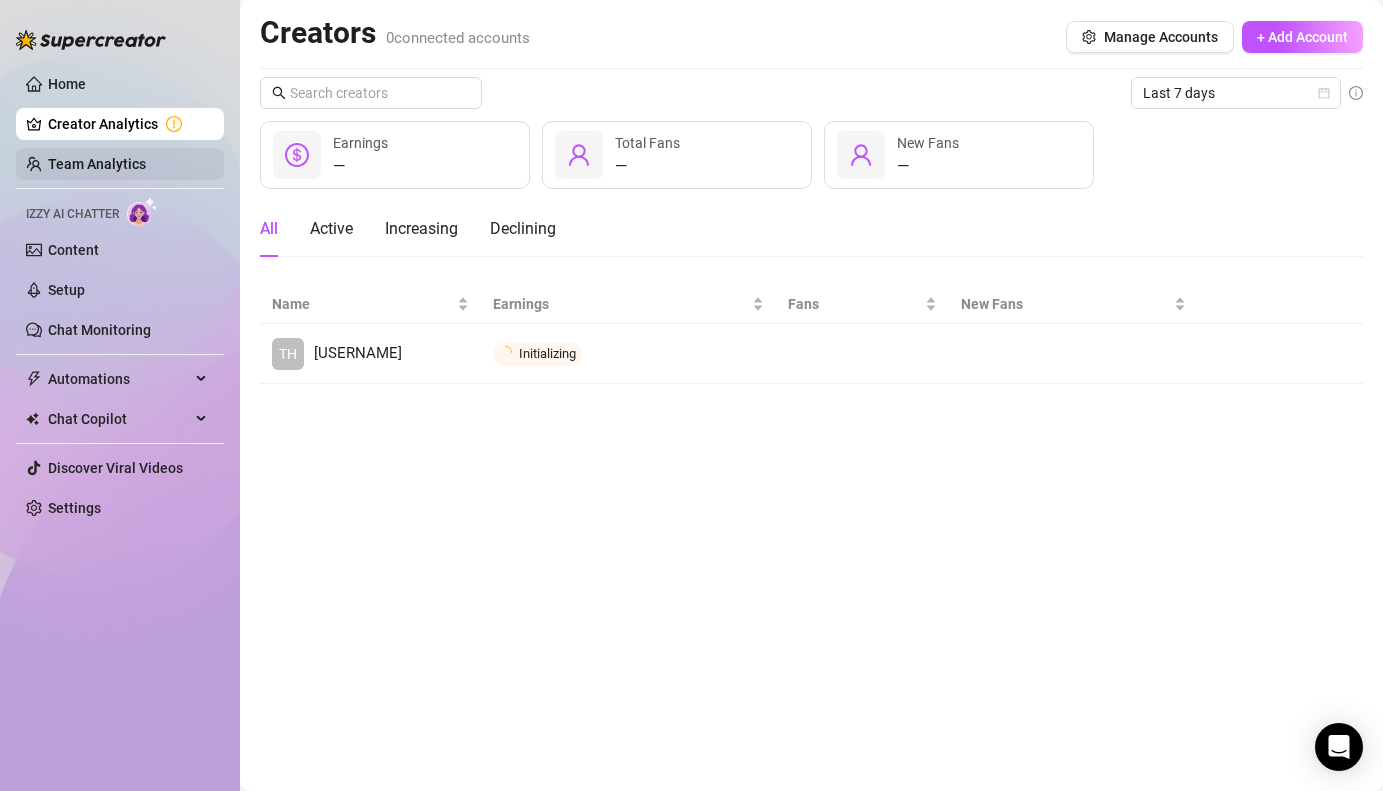 click on "Team Analytics" at bounding box center [97, 164] 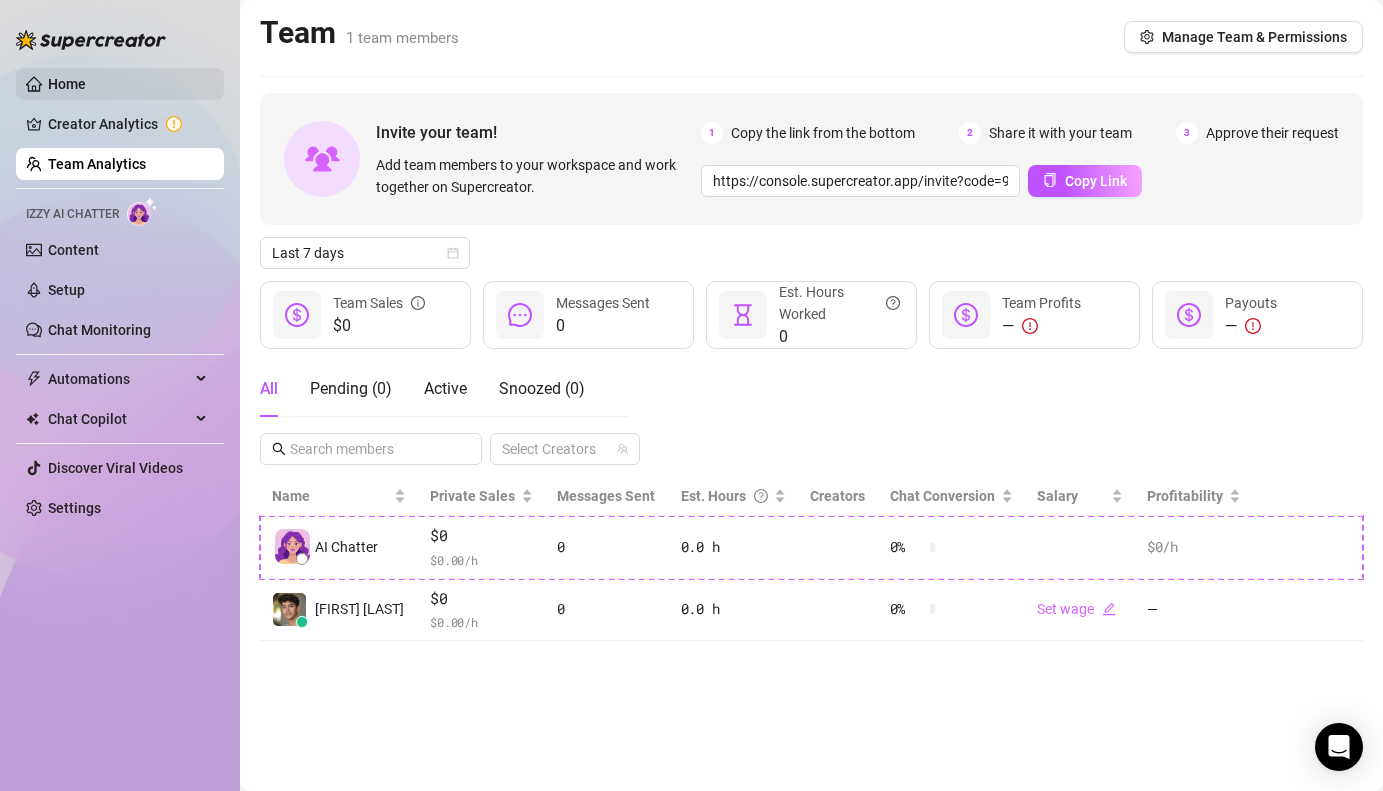 click on "Home" at bounding box center [67, 84] 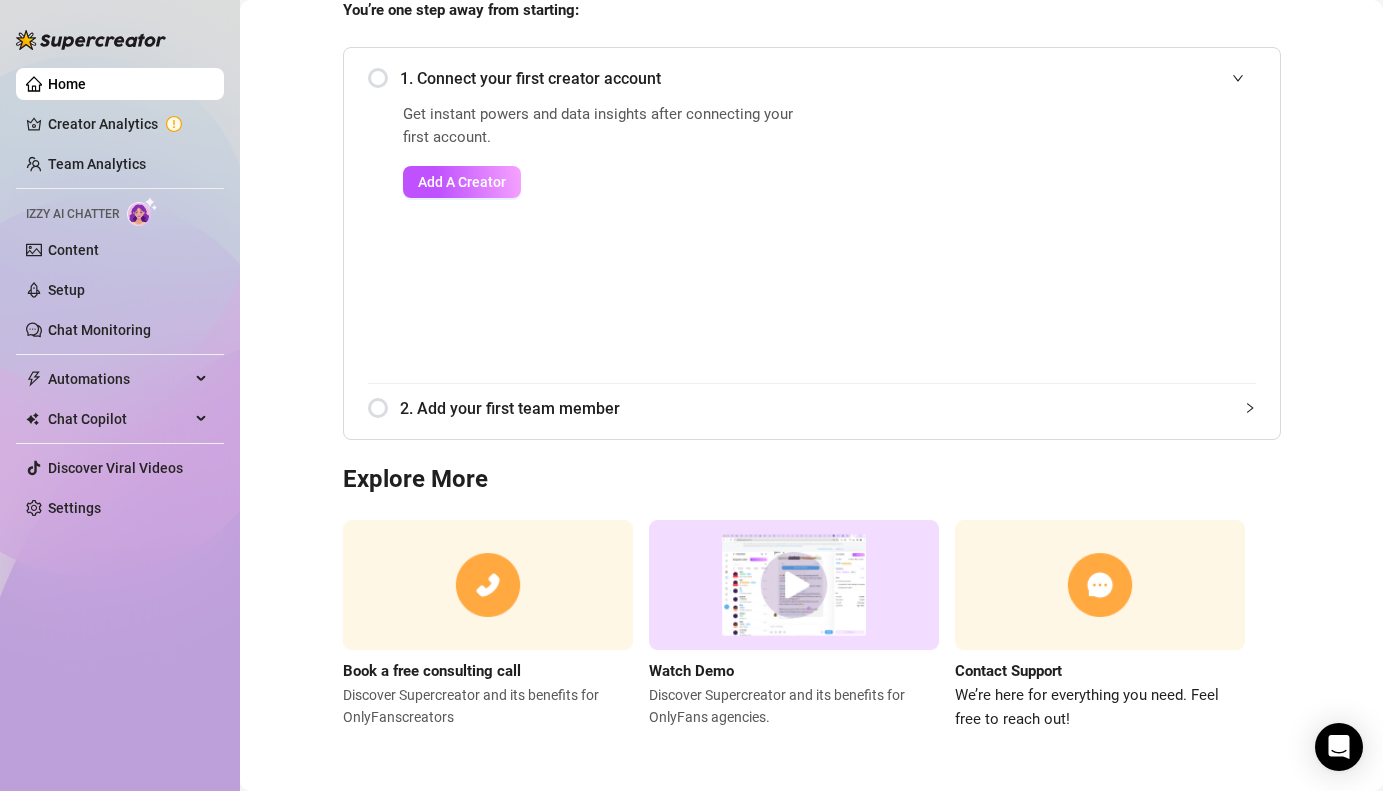 scroll, scrollTop: 0, scrollLeft: 0, axis: both 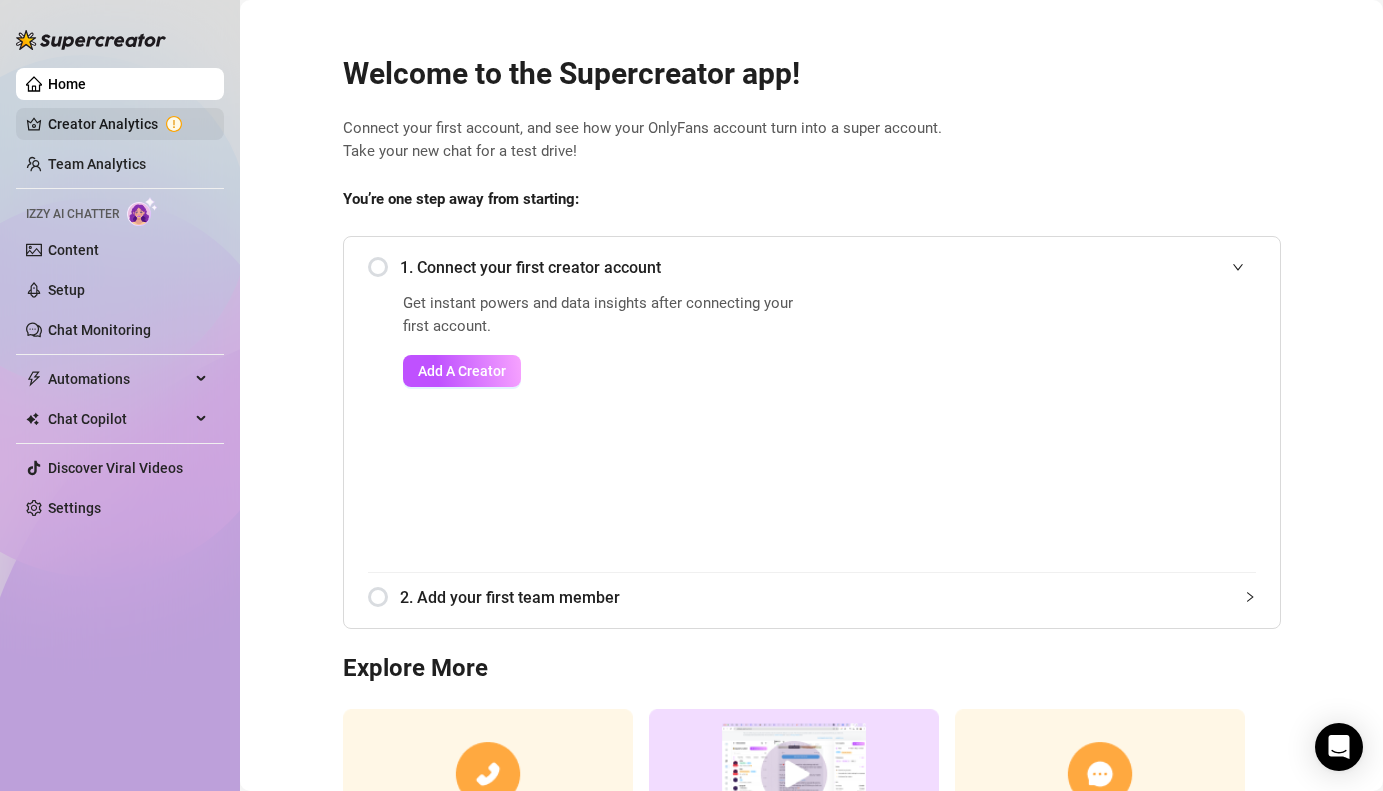 click on "Creator Analytics" at bounding box center [128, 124] 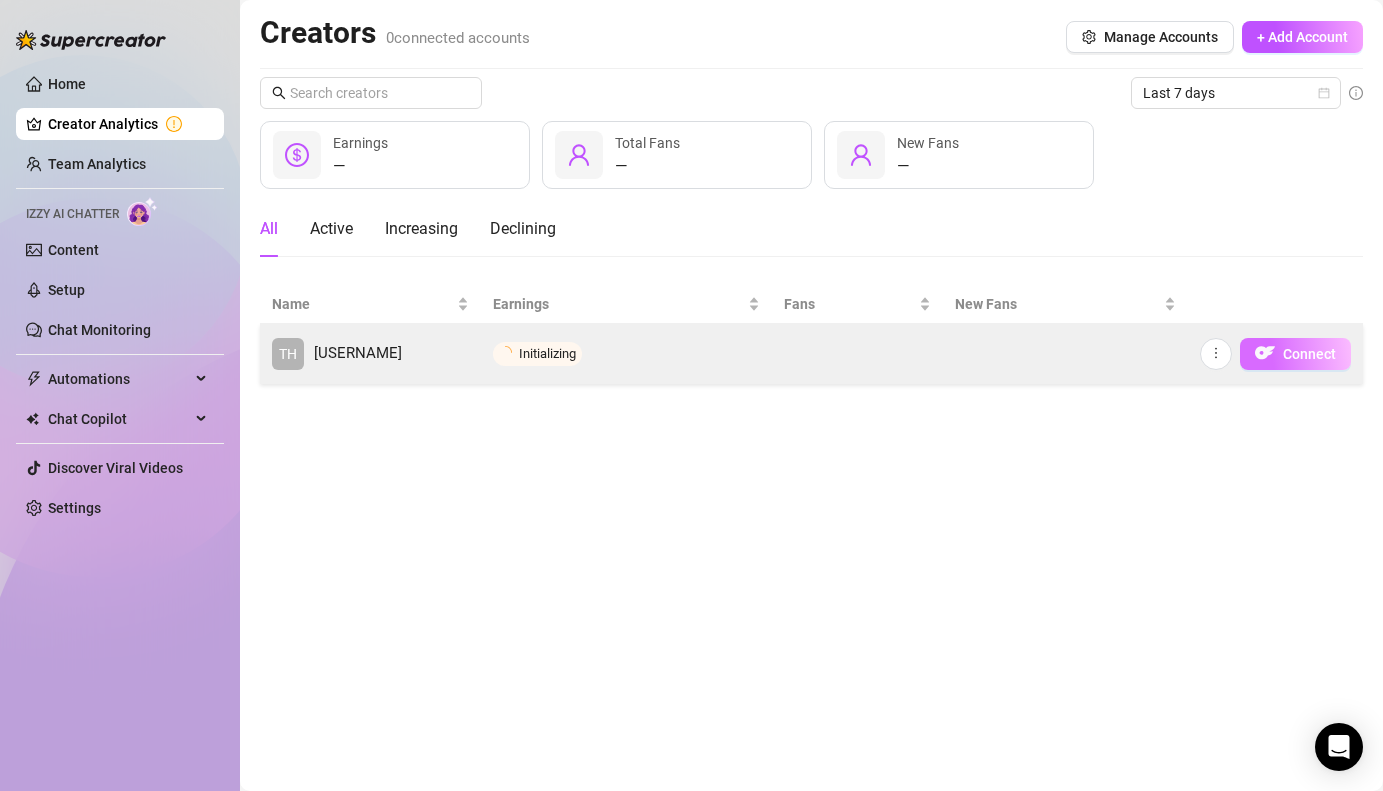 click on "Connect" at bounding box center (1295, 354) 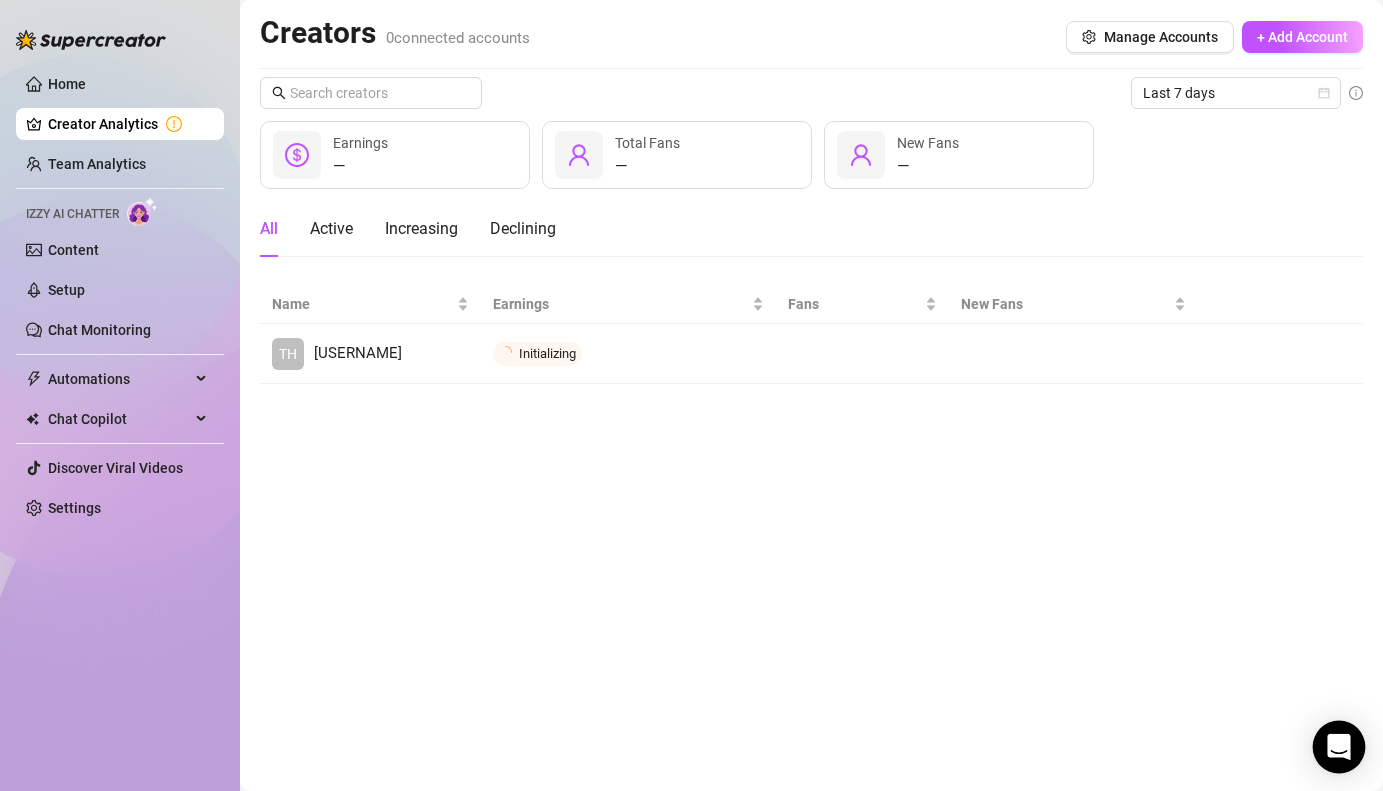 click 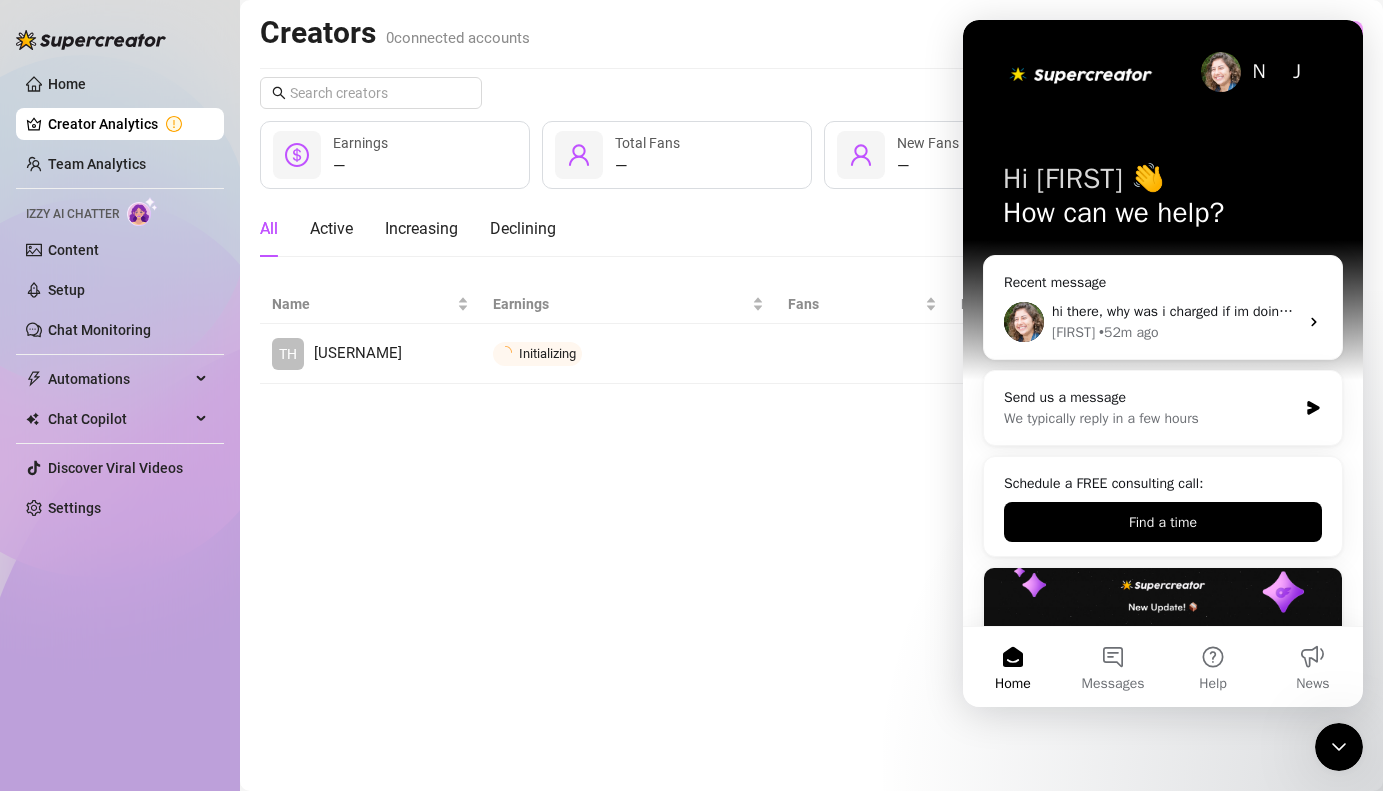 scroll, scrollTop: 0, scrollLeft: 0, axis: both 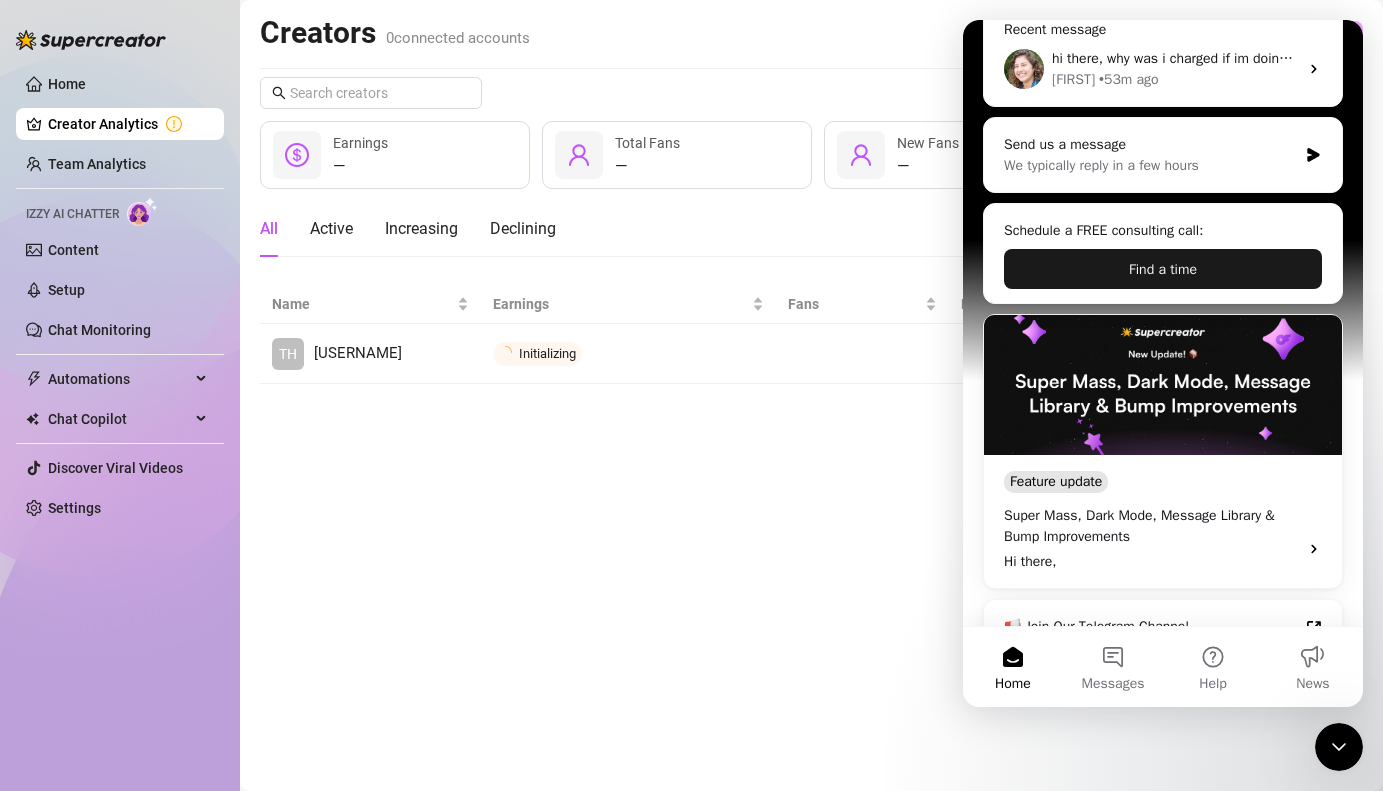click on "Find a time" at bounding box center [1163, 269] 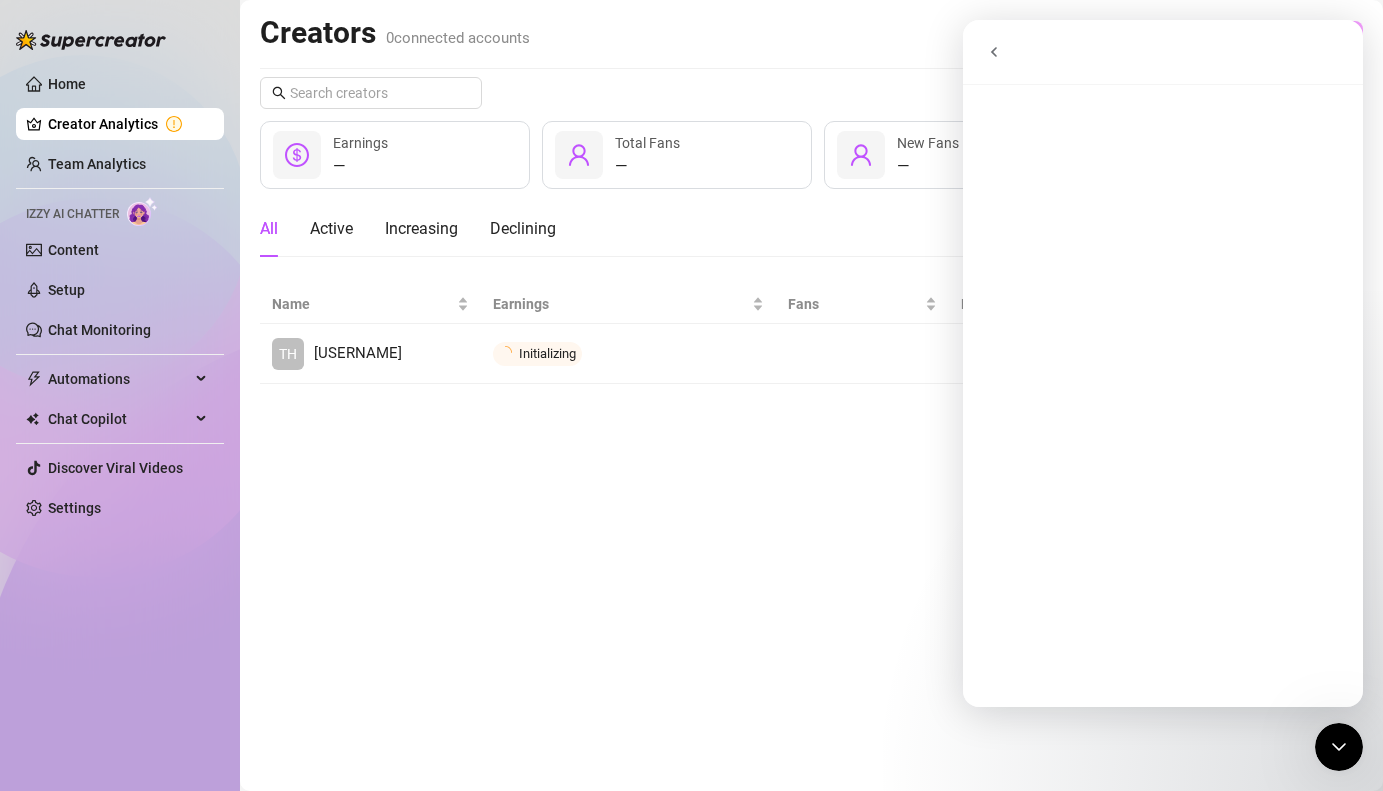 click at bounding box center (1163, 52) 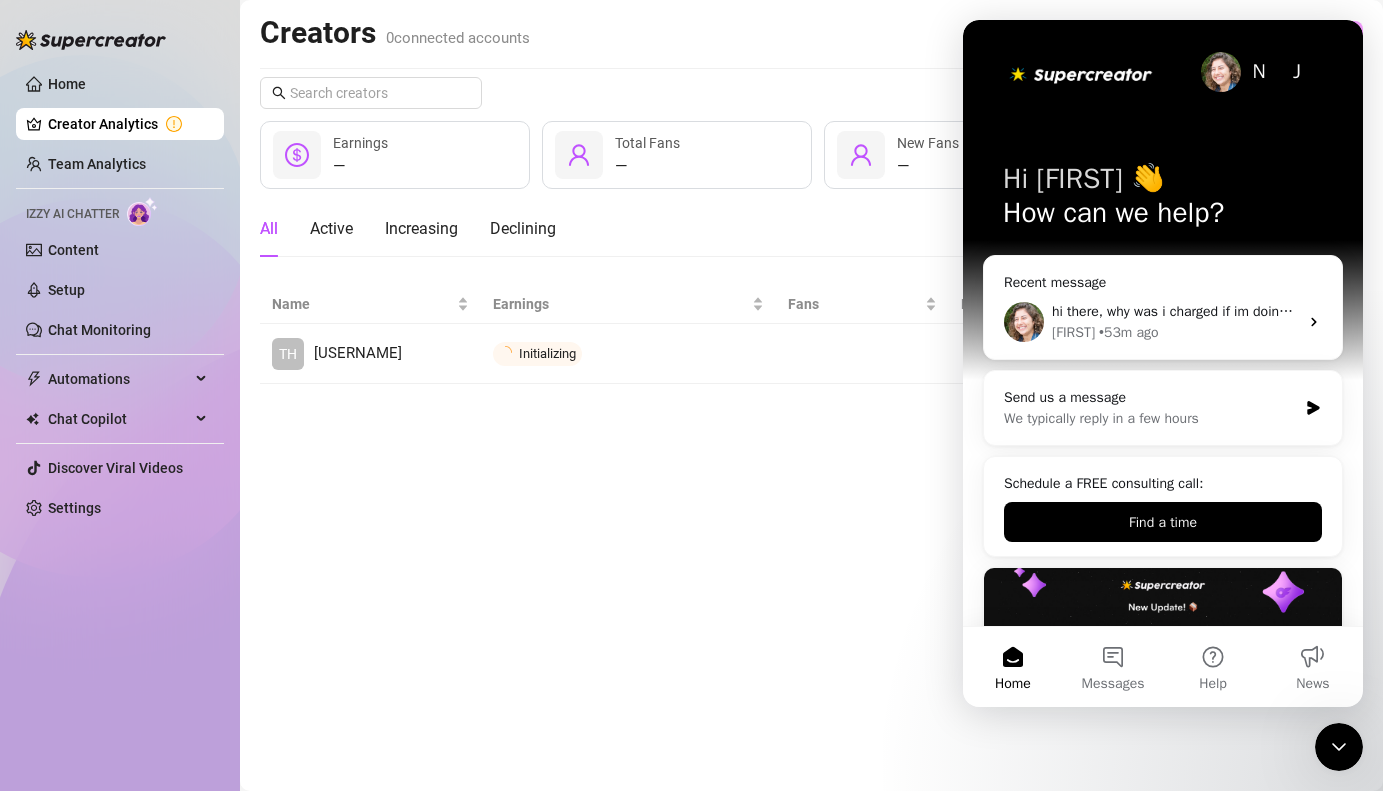 click 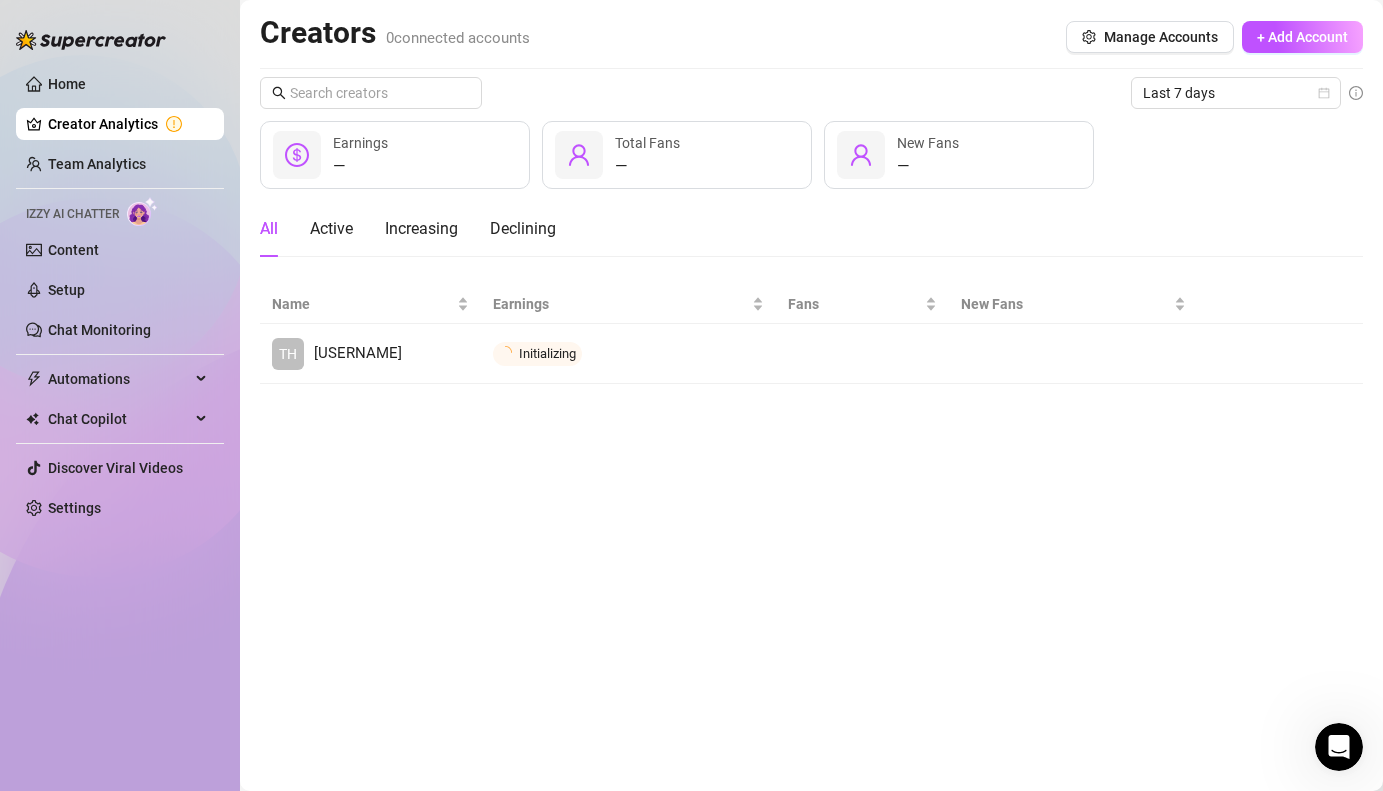 scroll, scrollTop: 0, scrollLeft: 0, axis: both 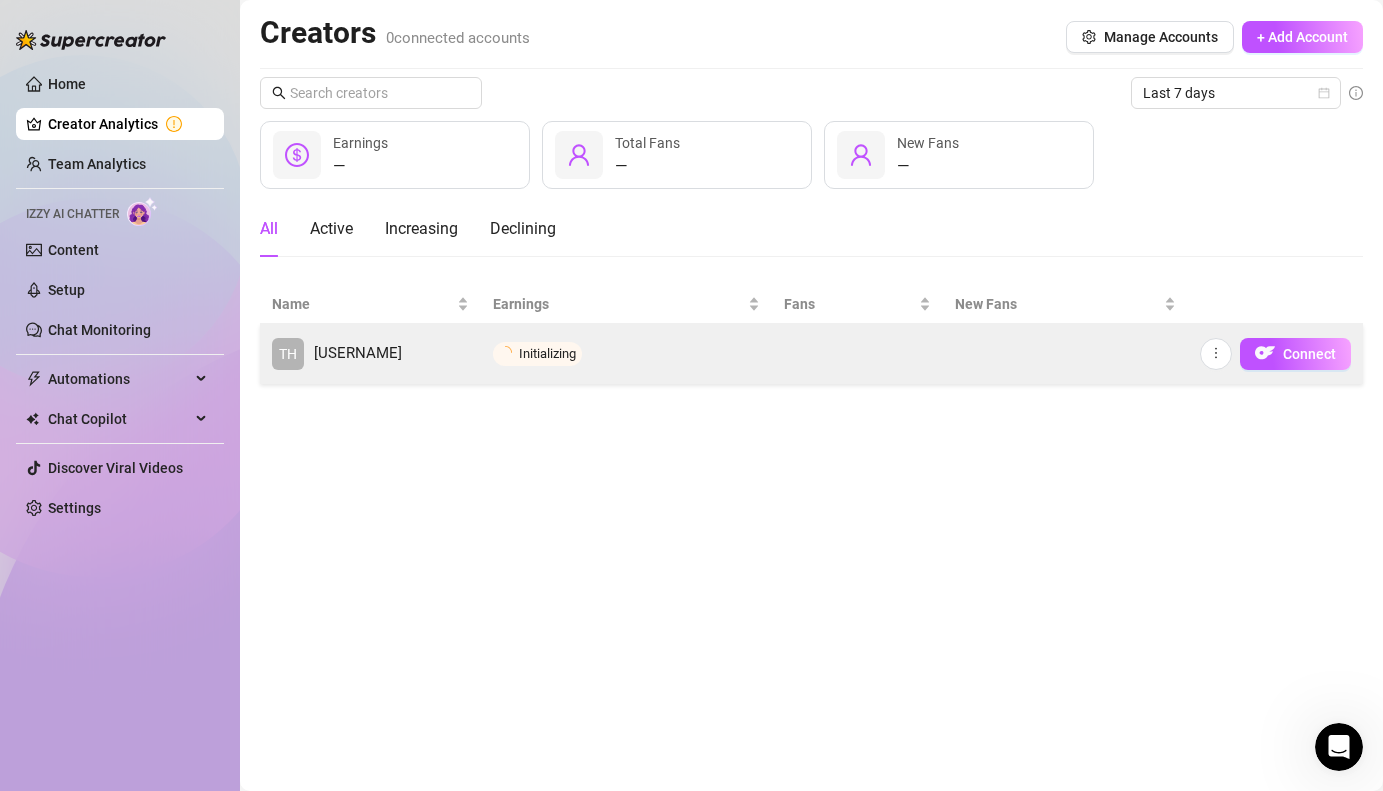 click at bounding box center (1065, 354) 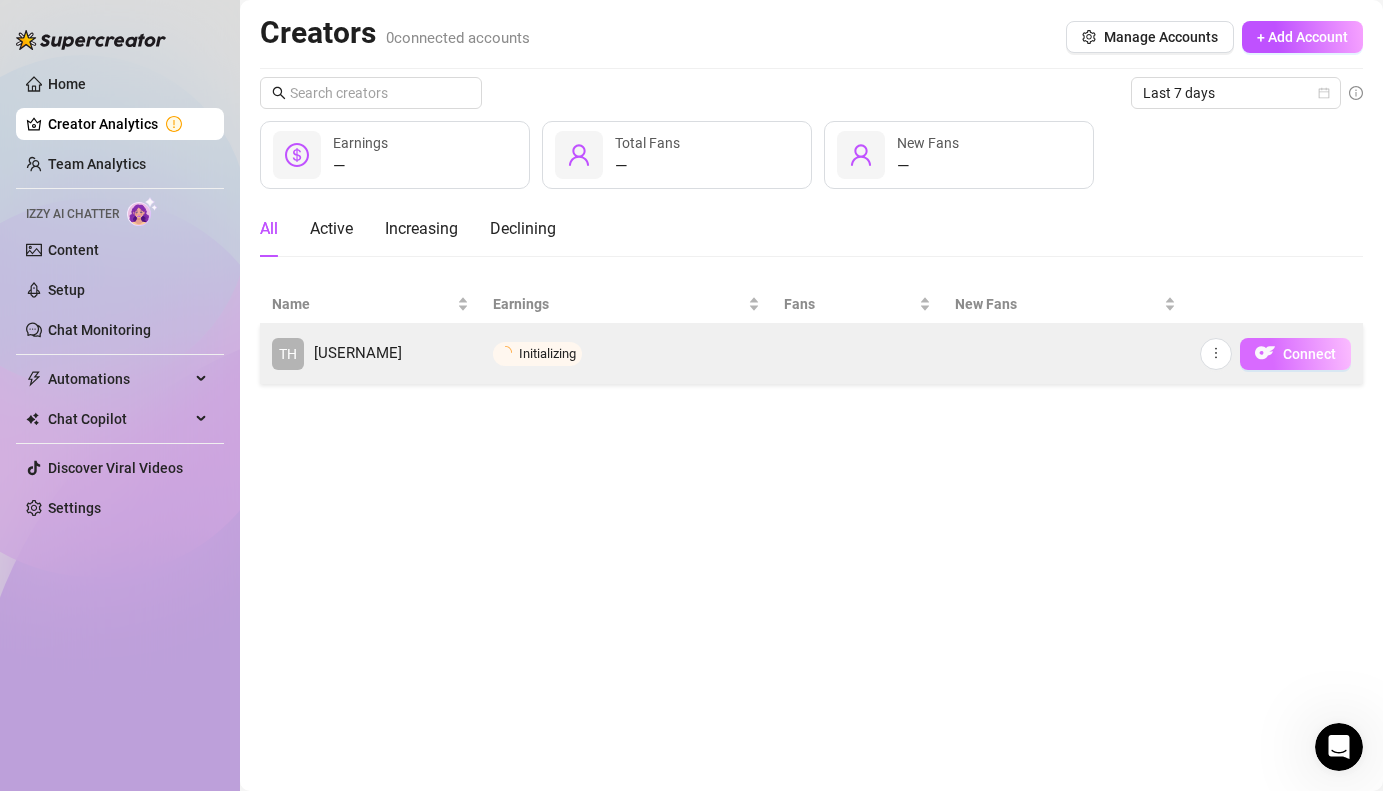 click on "Connect" at bounding box center (1309, 354) 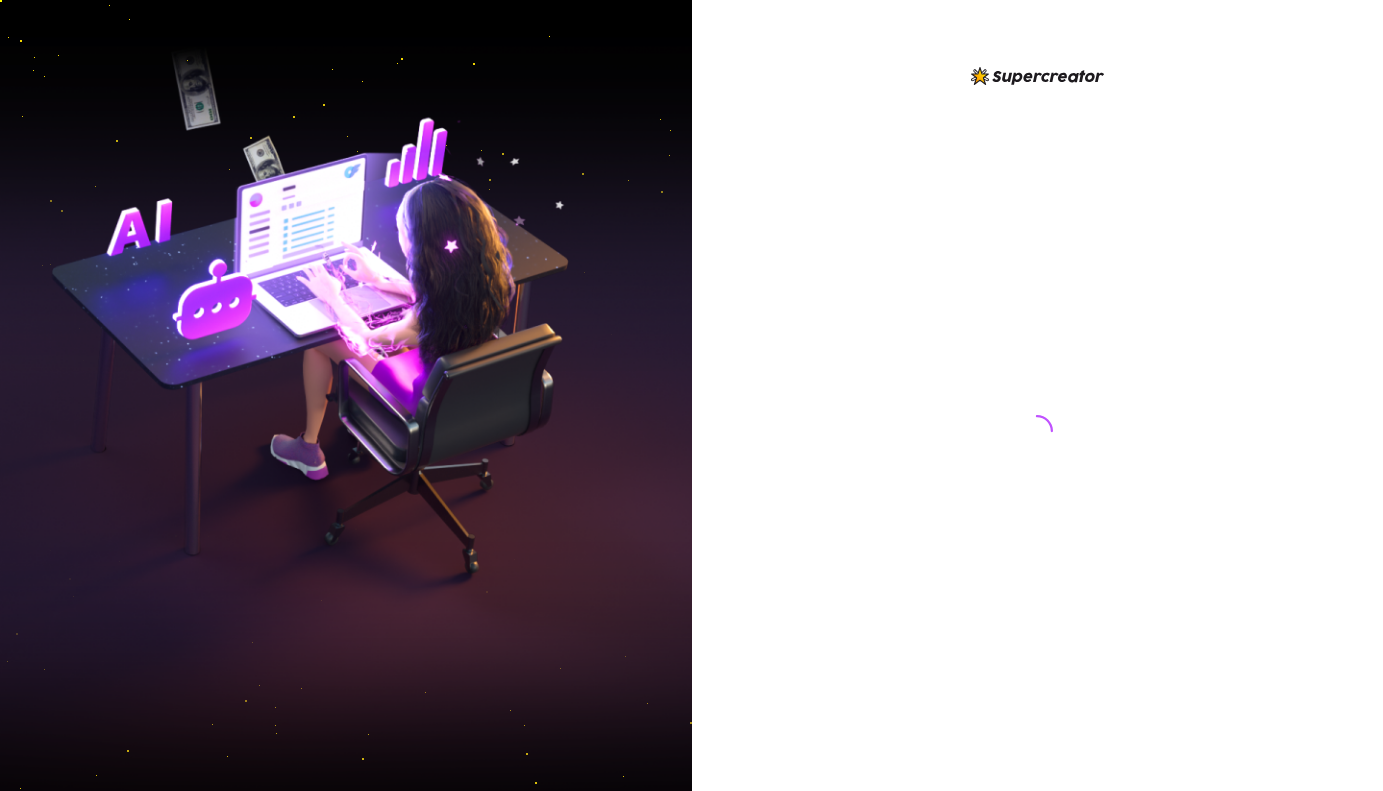 scroll, scrollTop: 0, scrollLeft: 0, axis: both 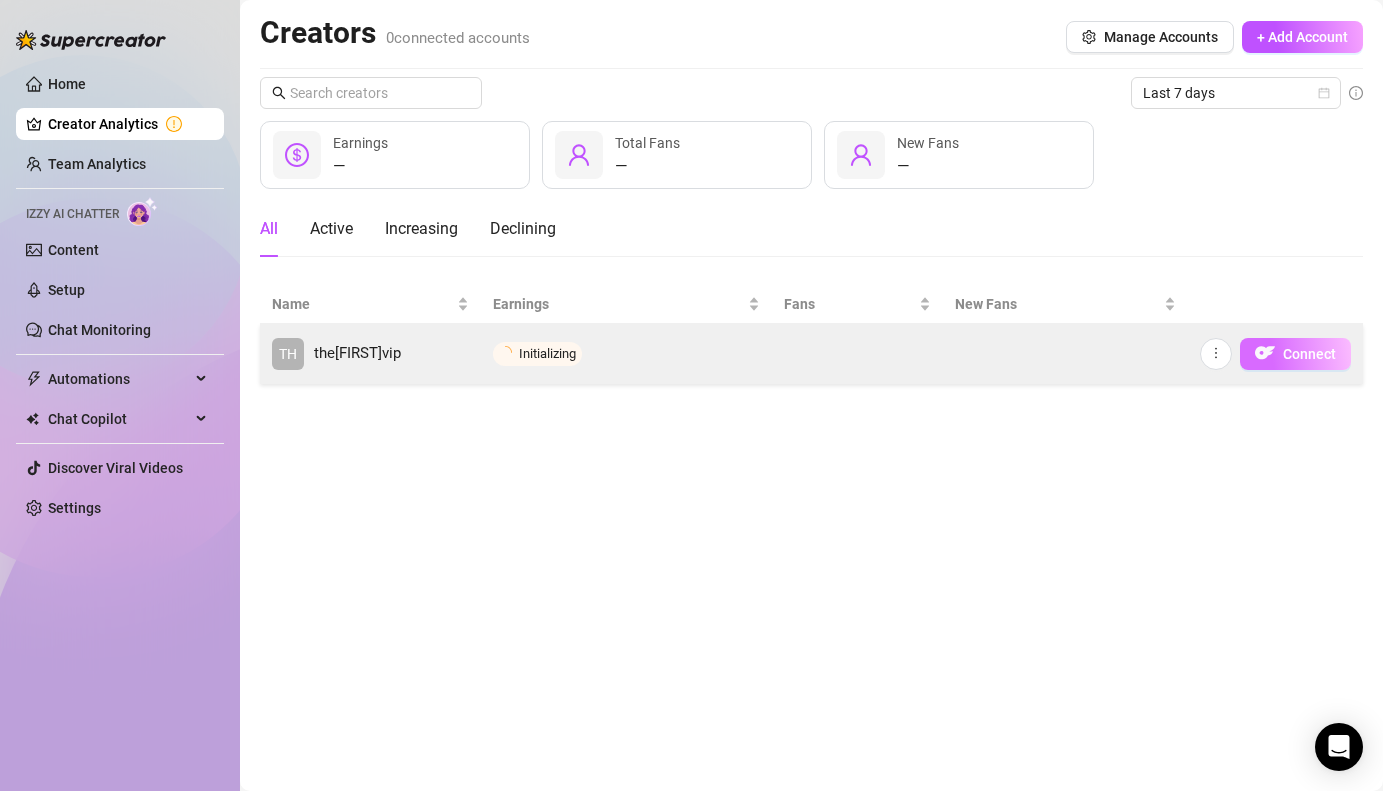 click on "Connect" at bounding box center [1309, 354] 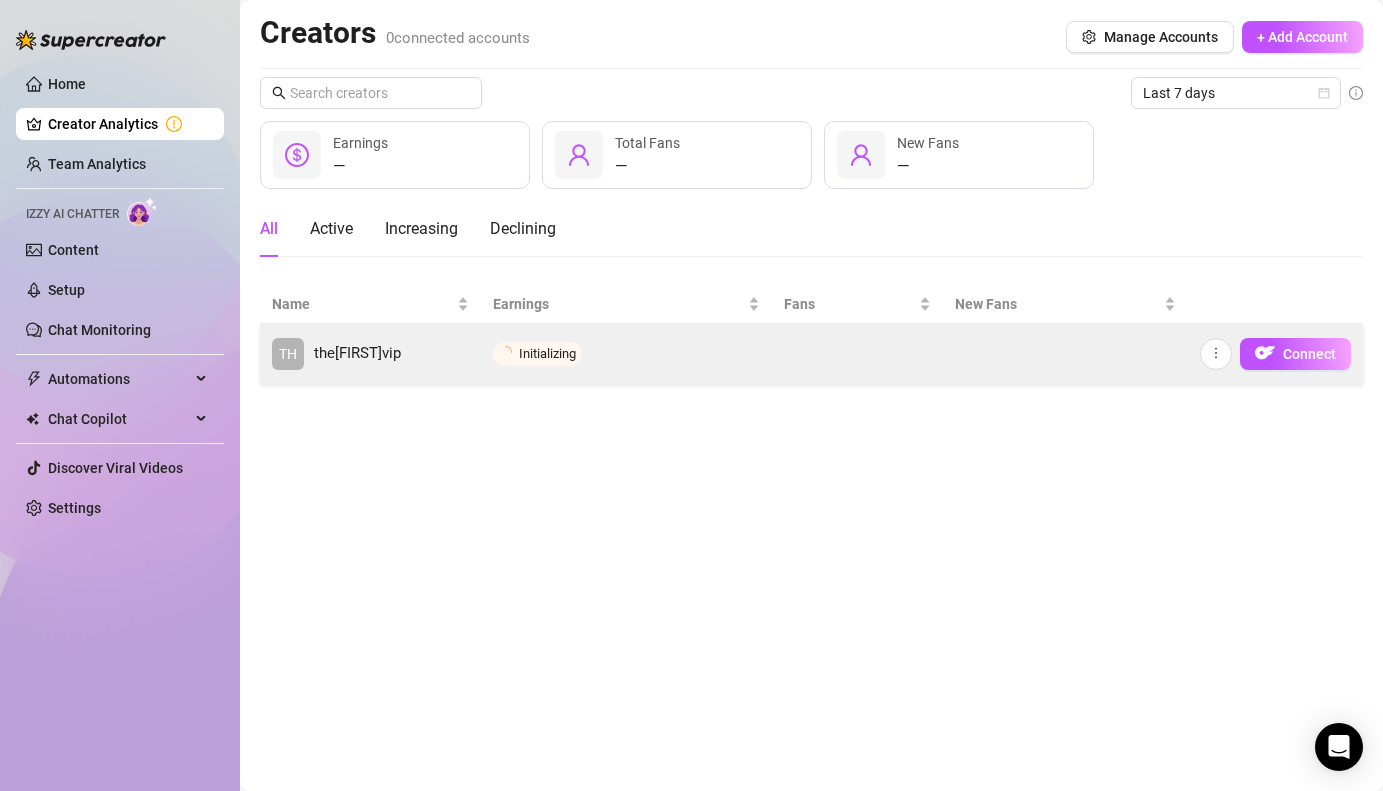 click on "the[FIRST]vip" at bounding box center [357, 354] 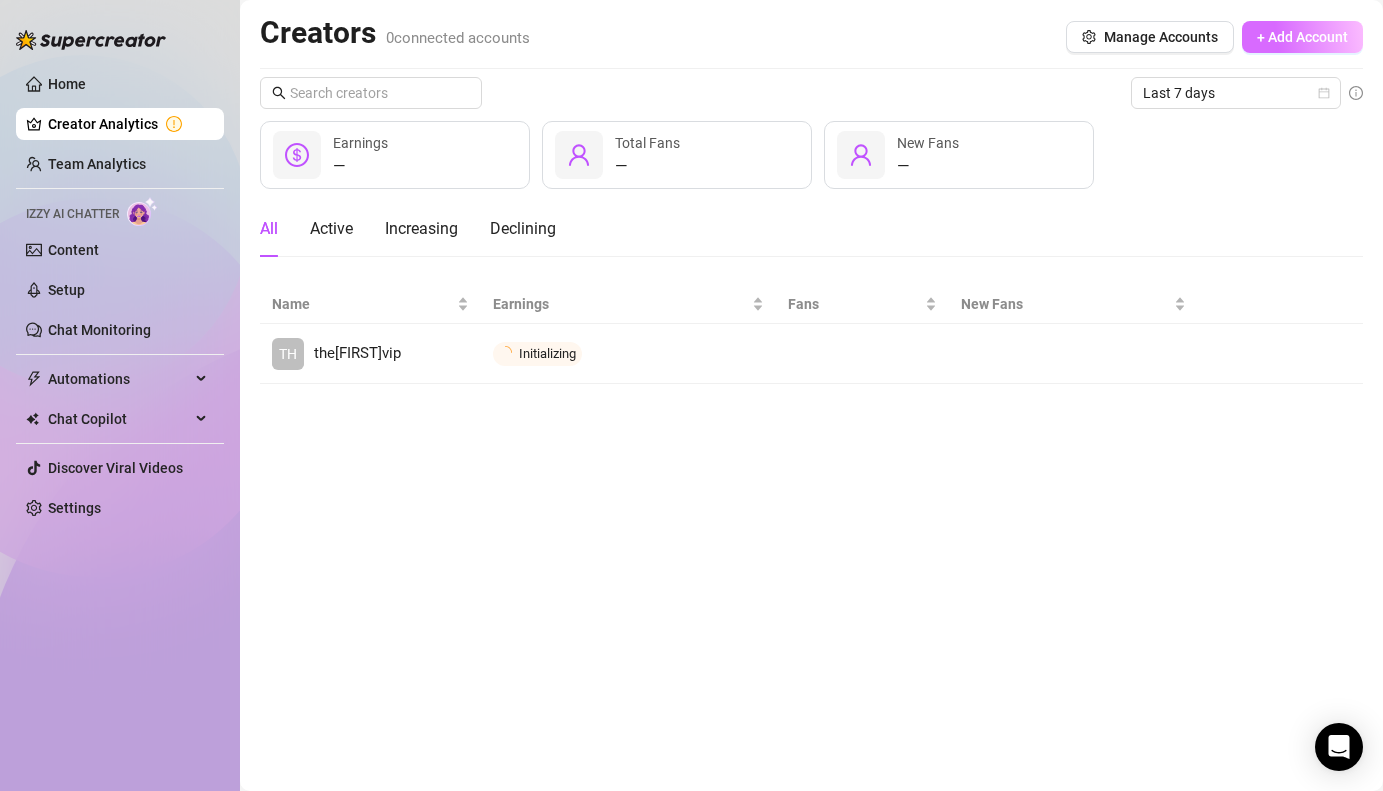 click on "+ Add Account" at bounding box center [1302, 37] 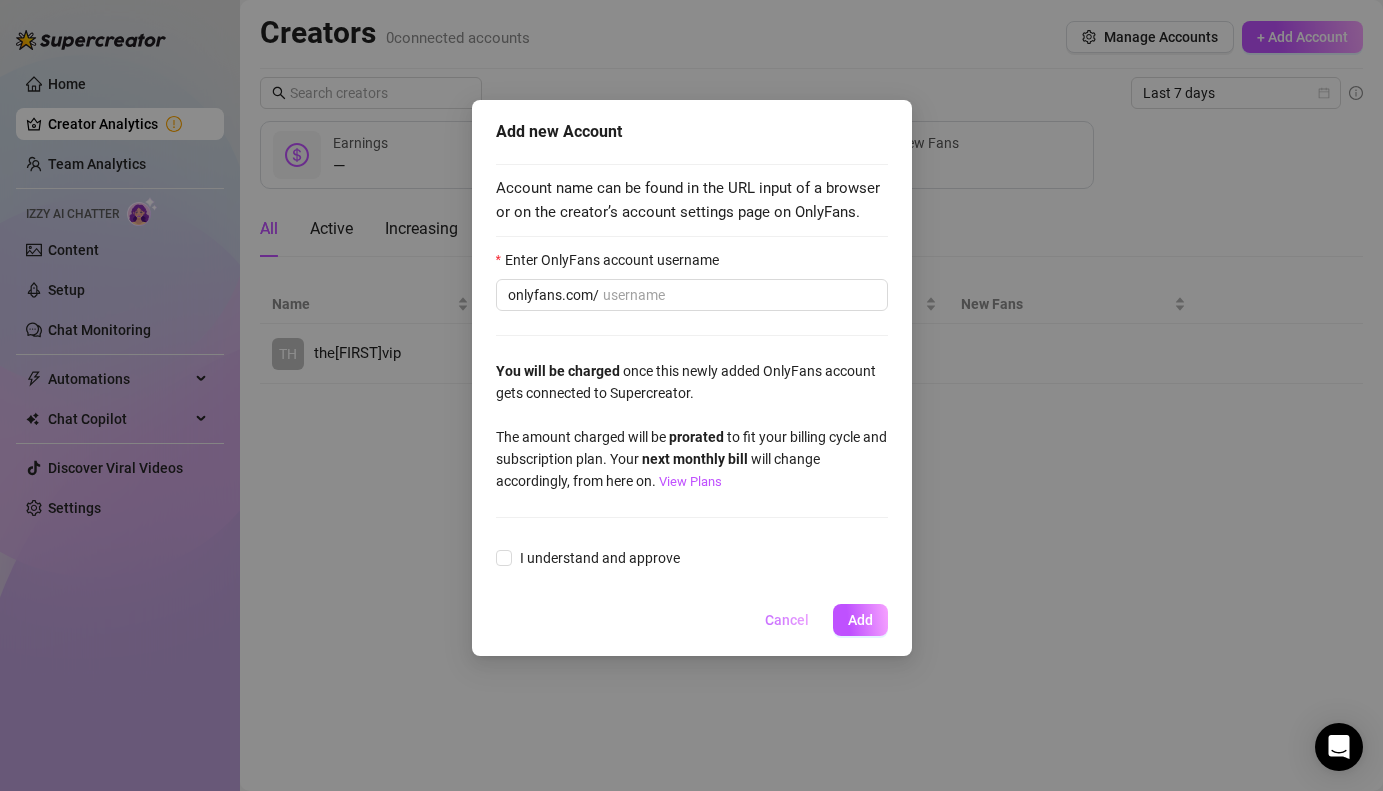 click on "Cancel" at bounding box center (787, 620) 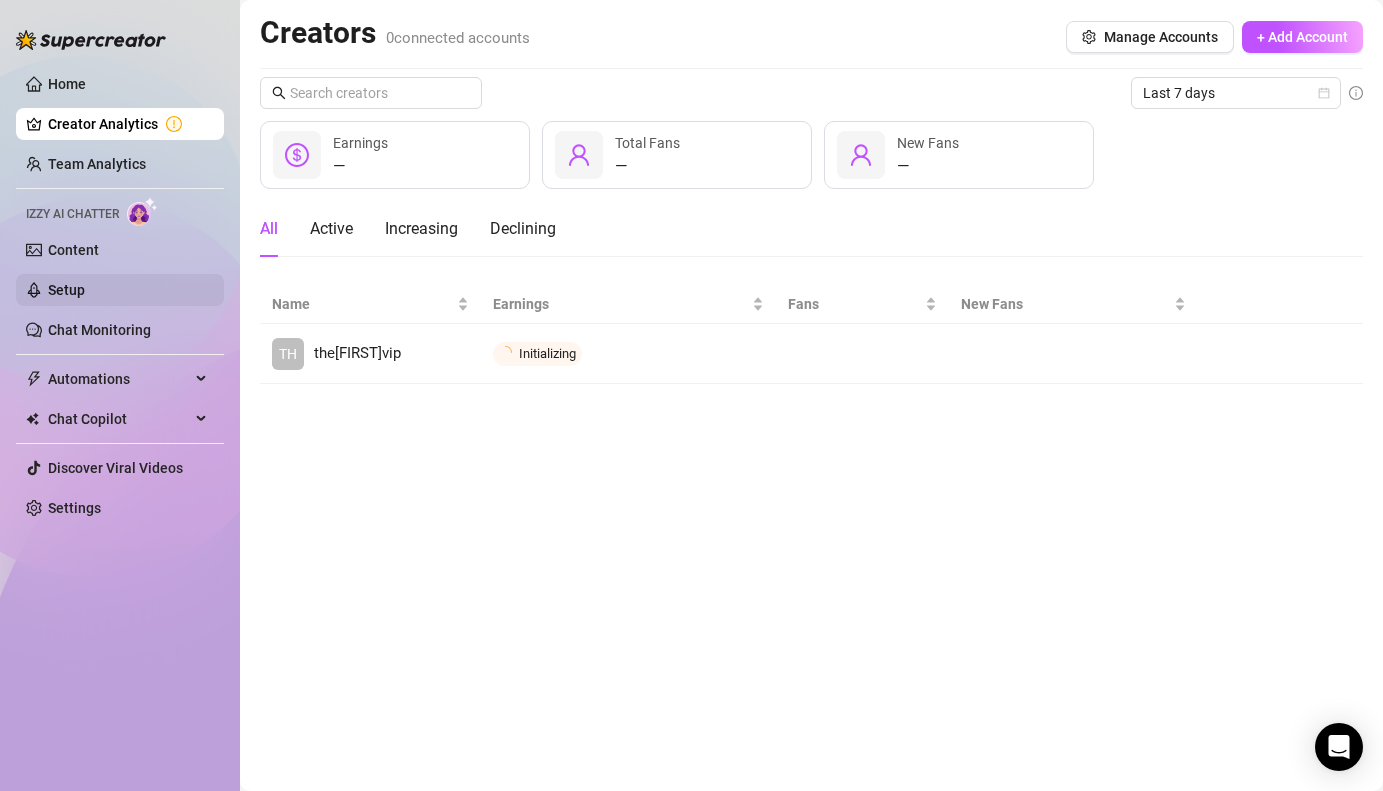 click on "Setup" at bounding box center [66, 290] 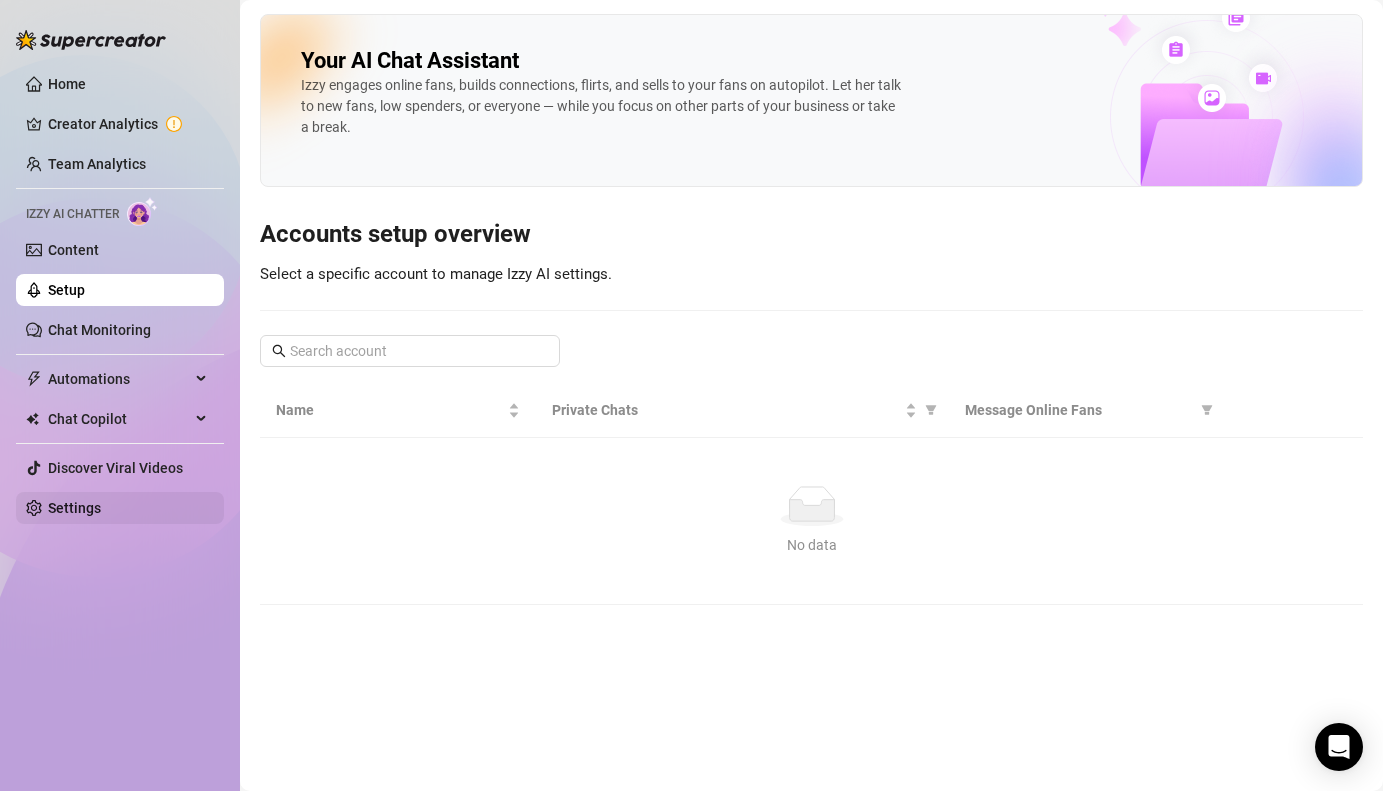 click on "Settings" at bounding box center (74, 508) 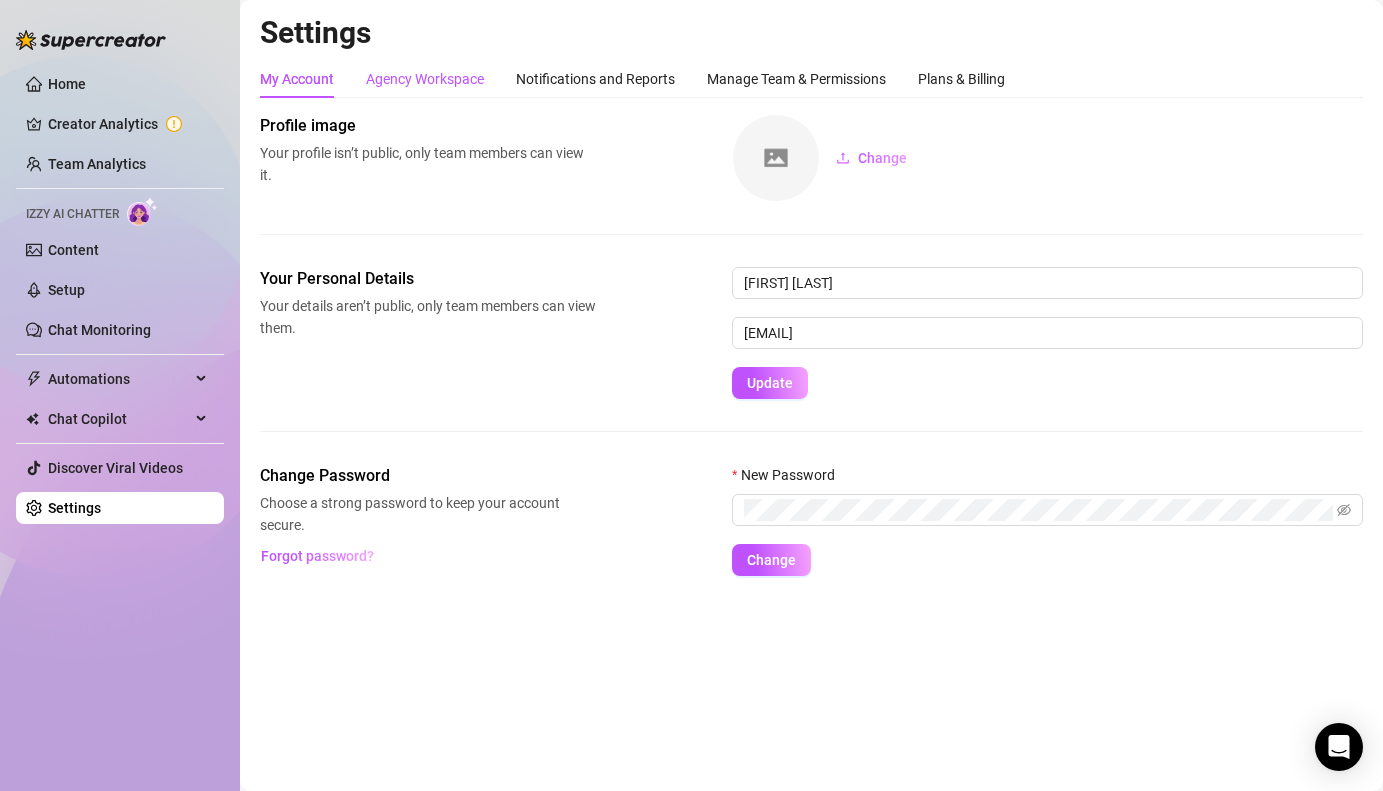 click on "Agency Workspace" at bounding box center [425, 79] 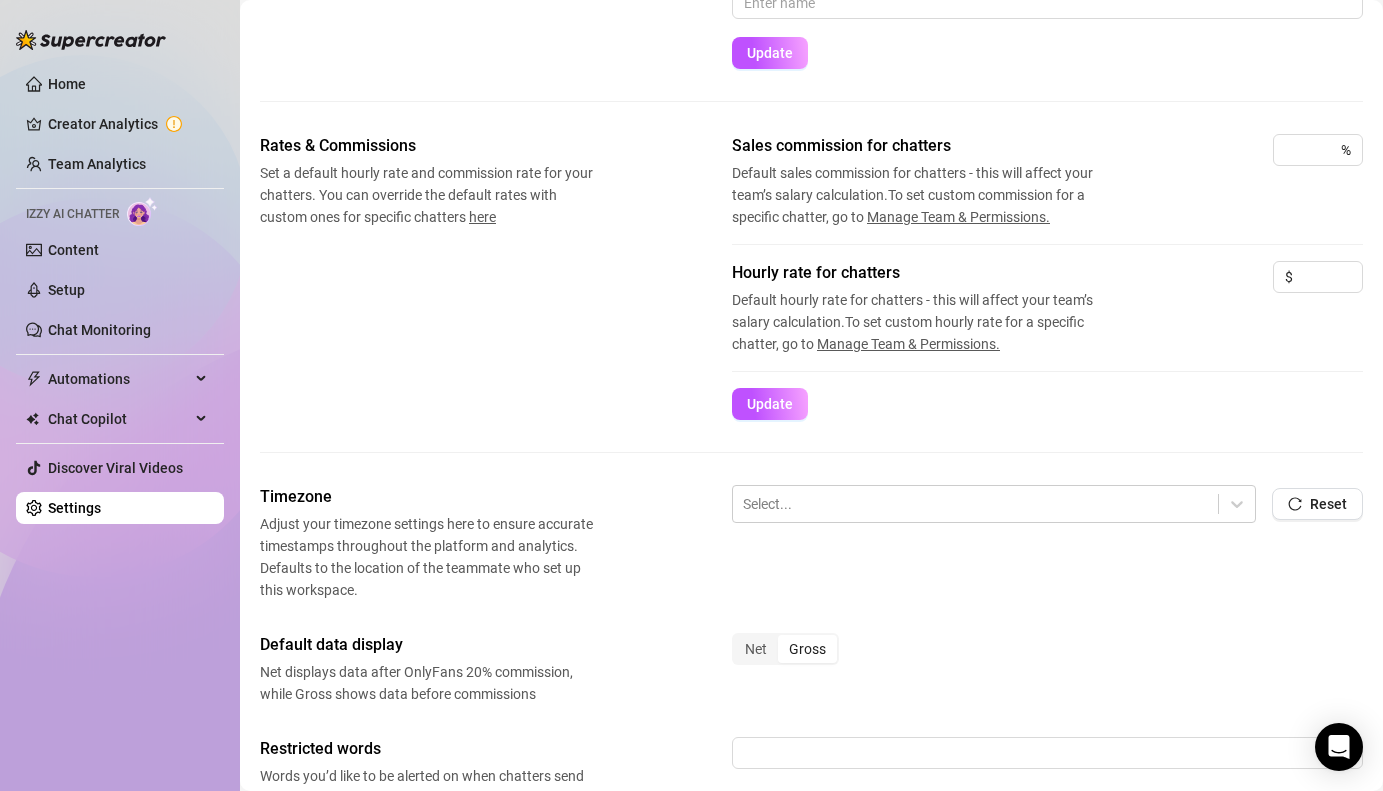 scroll, scrollTop: 417, scrollLeft: 0, axis: vertical 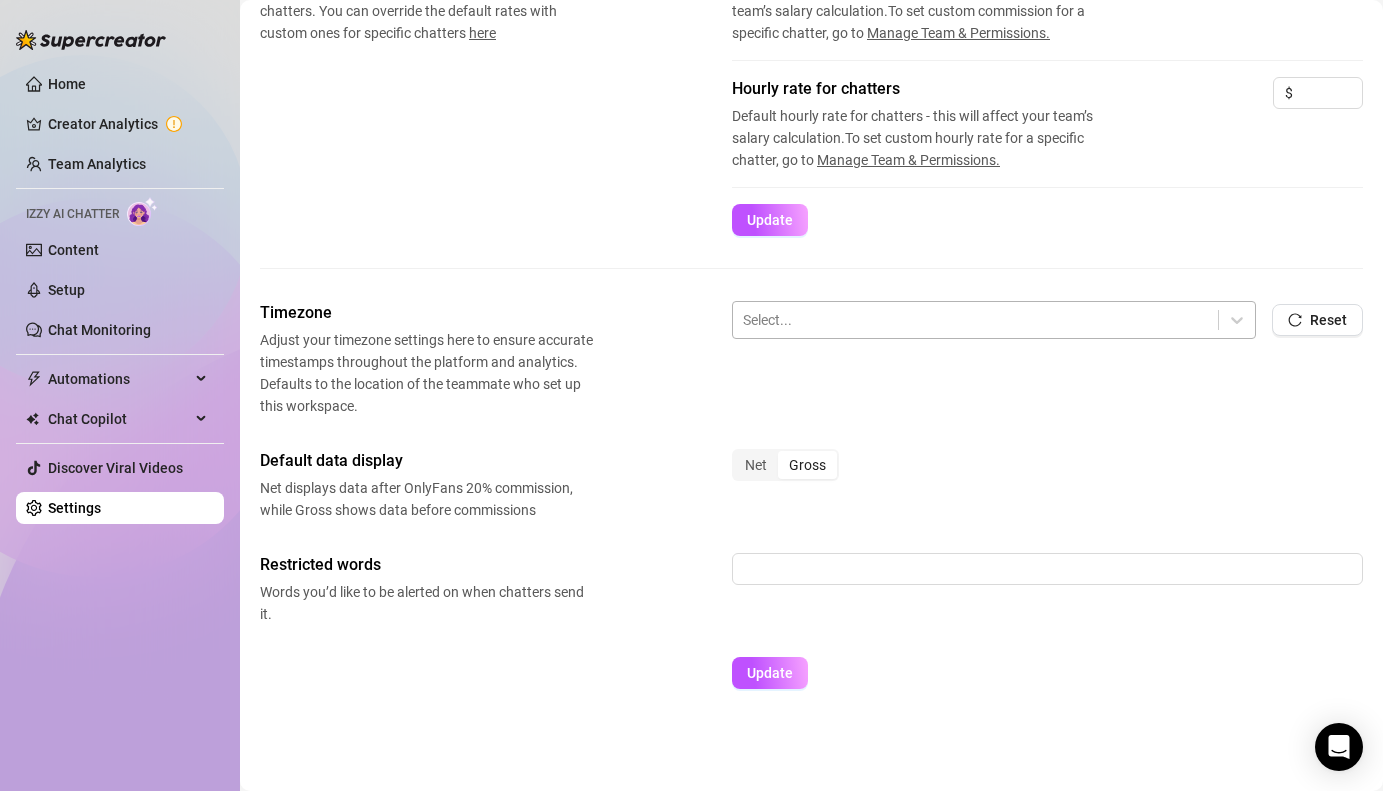 click at bounding box center [975, 320] 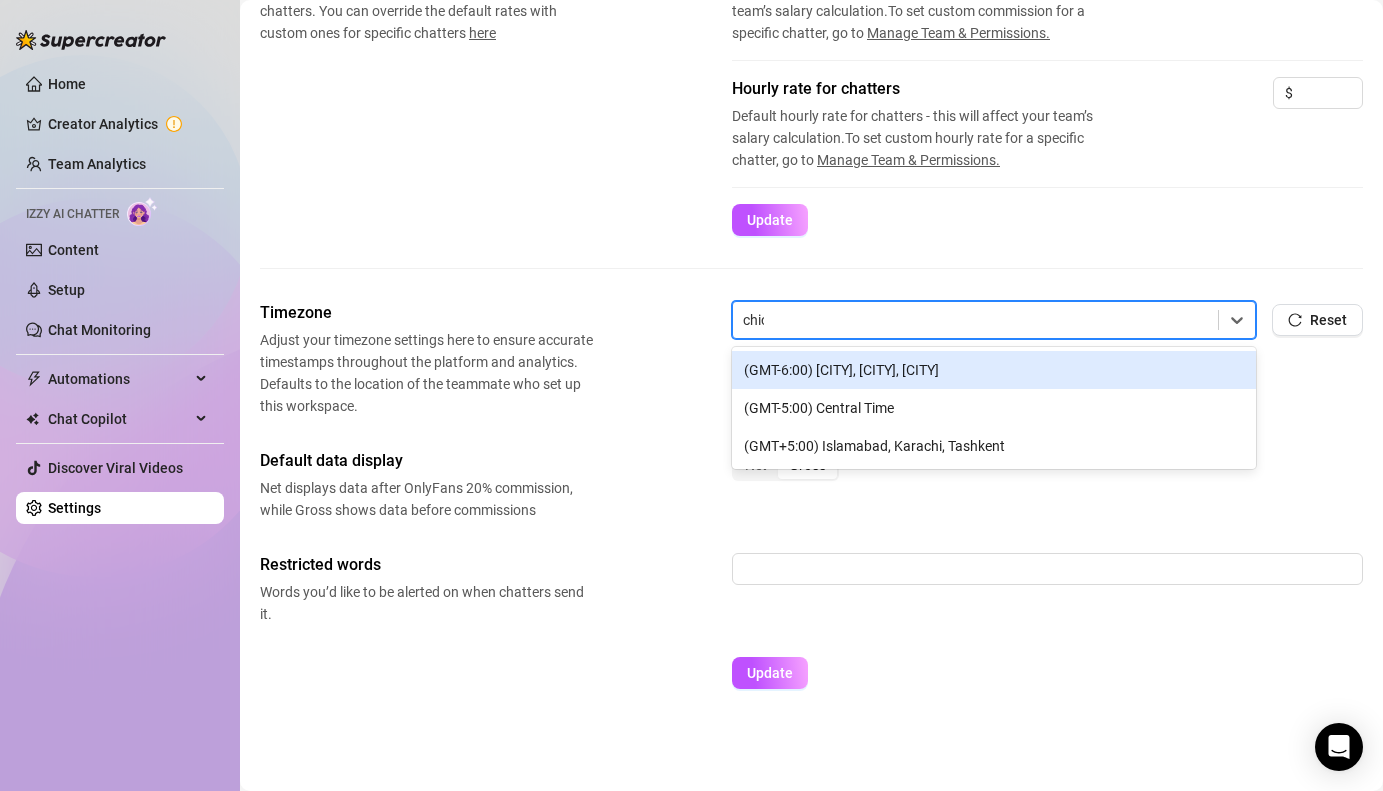 type on "chica" 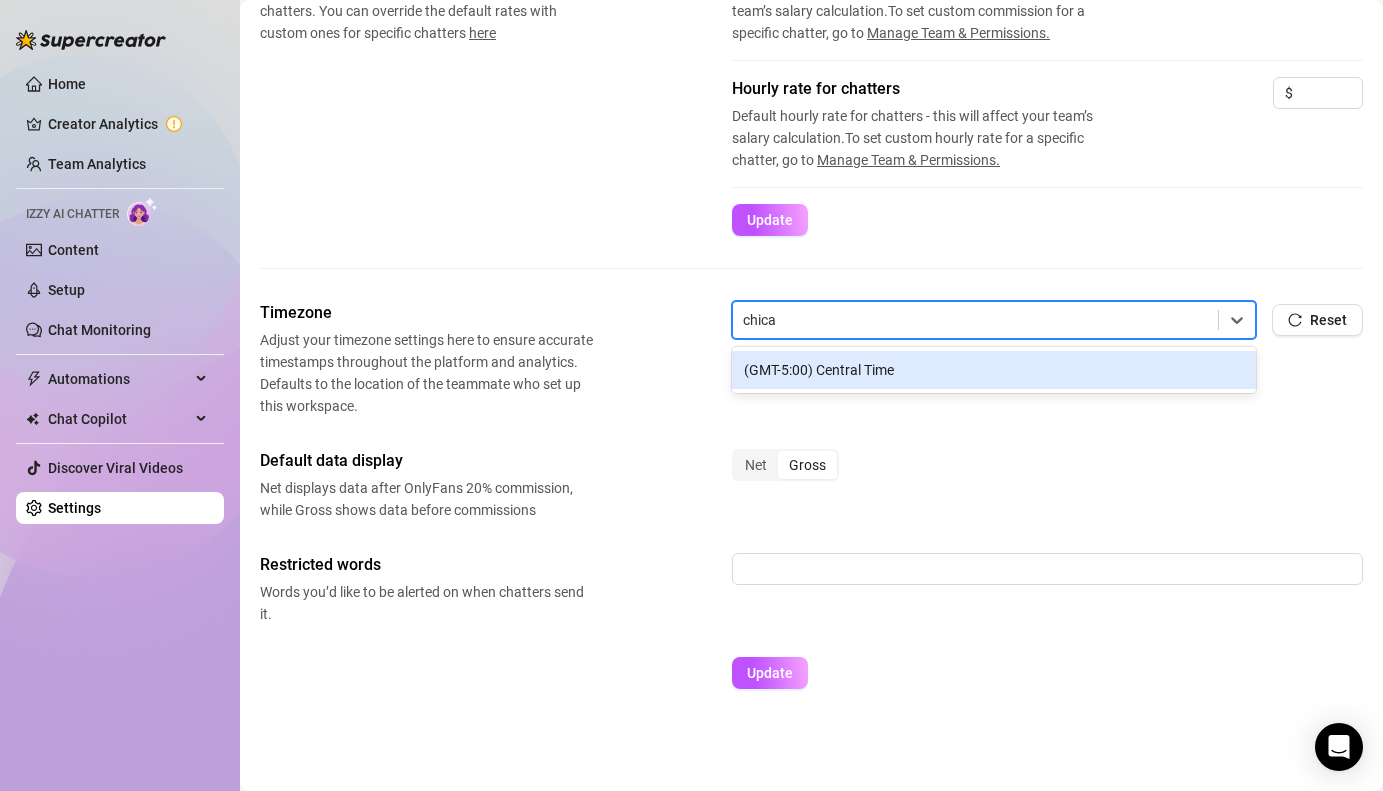 click on "(GMT-5:00) Central Time" at bounding box center [994, 370] 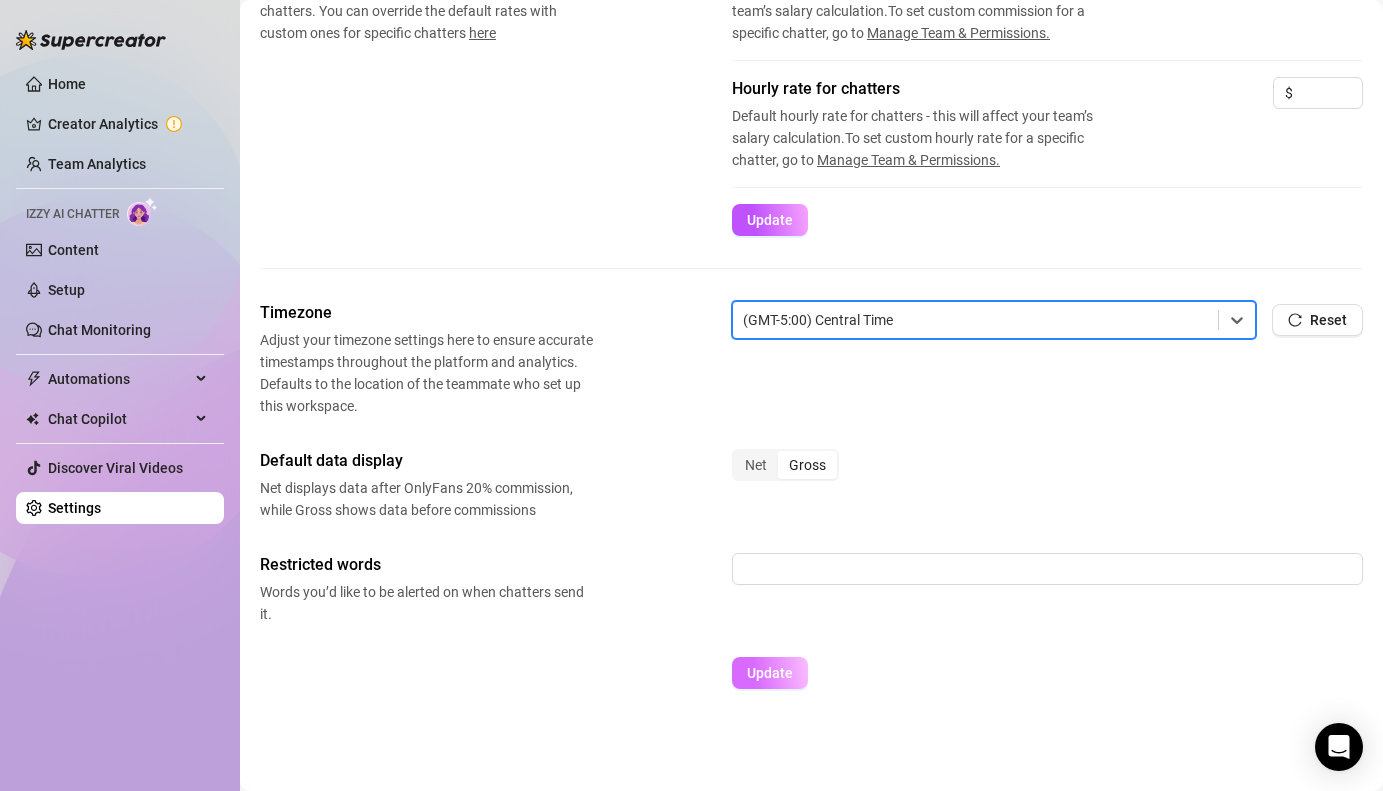 click on "Update" at bounding box center [770, 673] 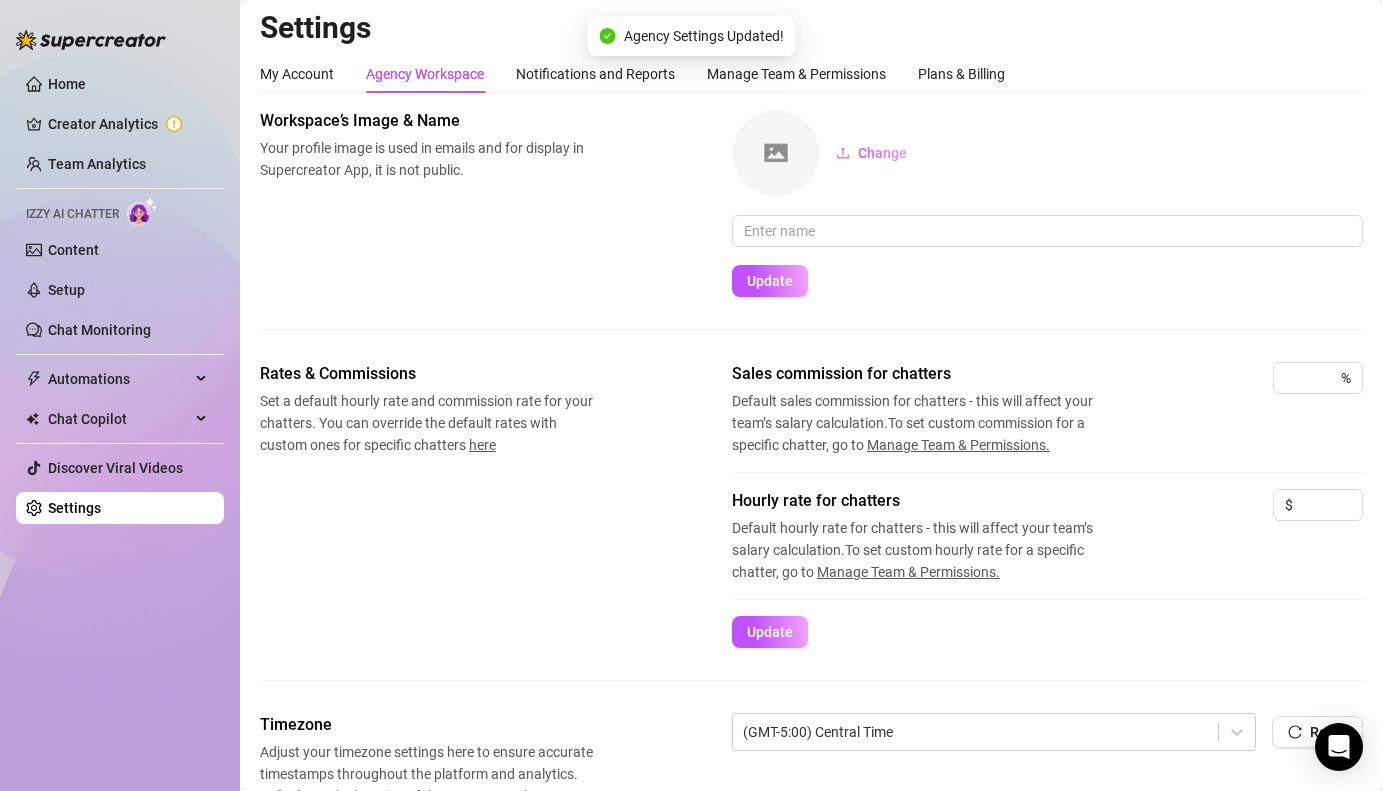 scroll, scrollTop: 0, scrollLeft: 0, axis: both 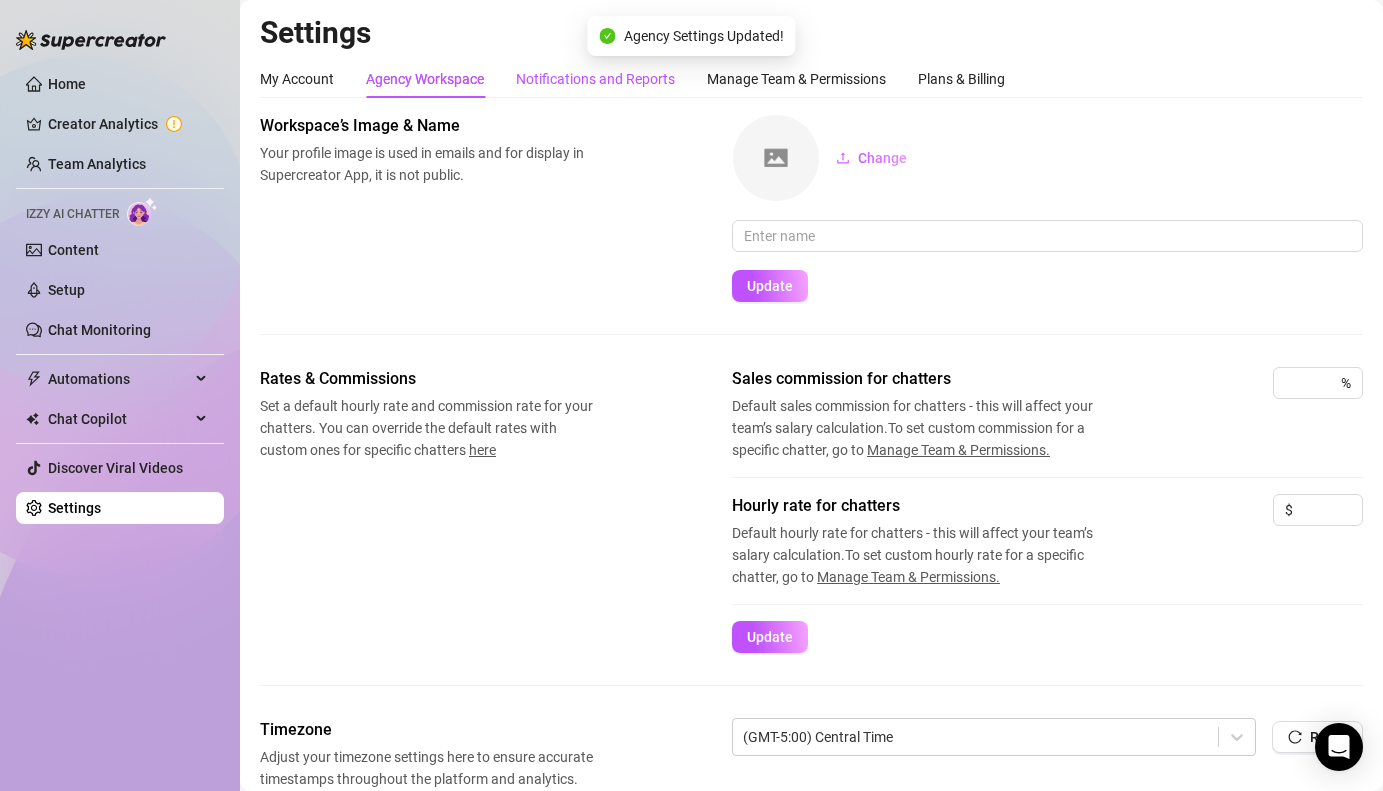 click on "Notifications and Reports" at bounding box center (595, 79) 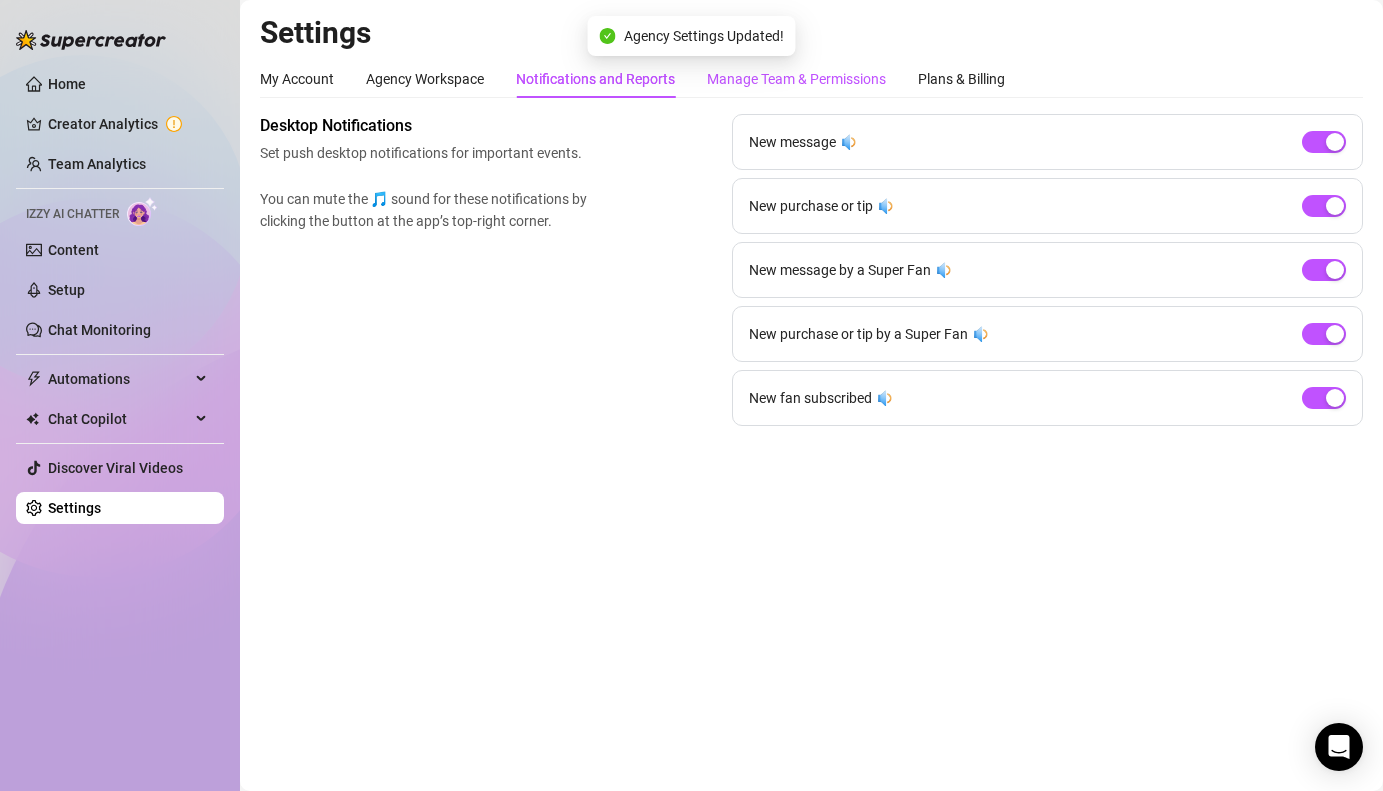 click on "Manage Team & Permissions" at bounding box center [796, 79] 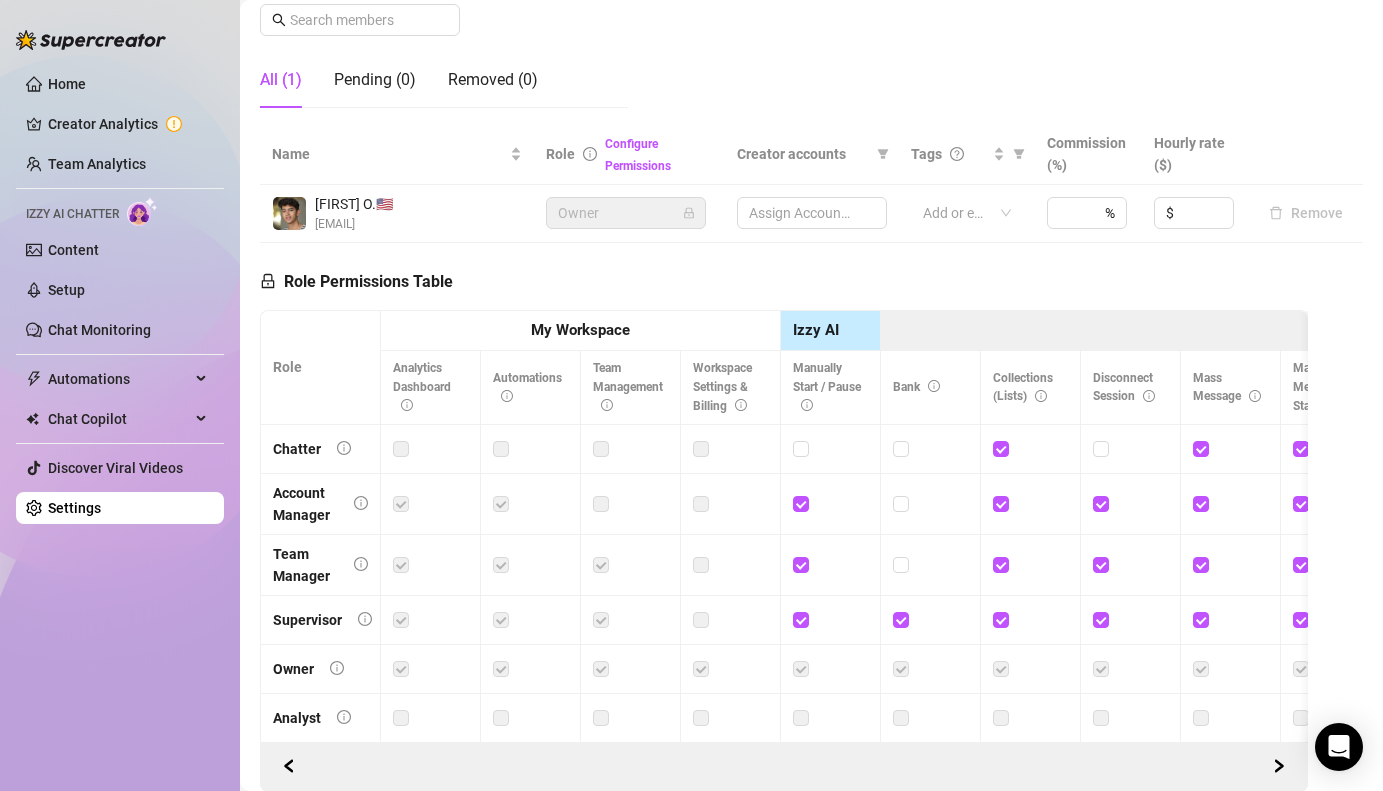 scroll, scrollTop: 408, scrollLeft: 0, axis: vertical 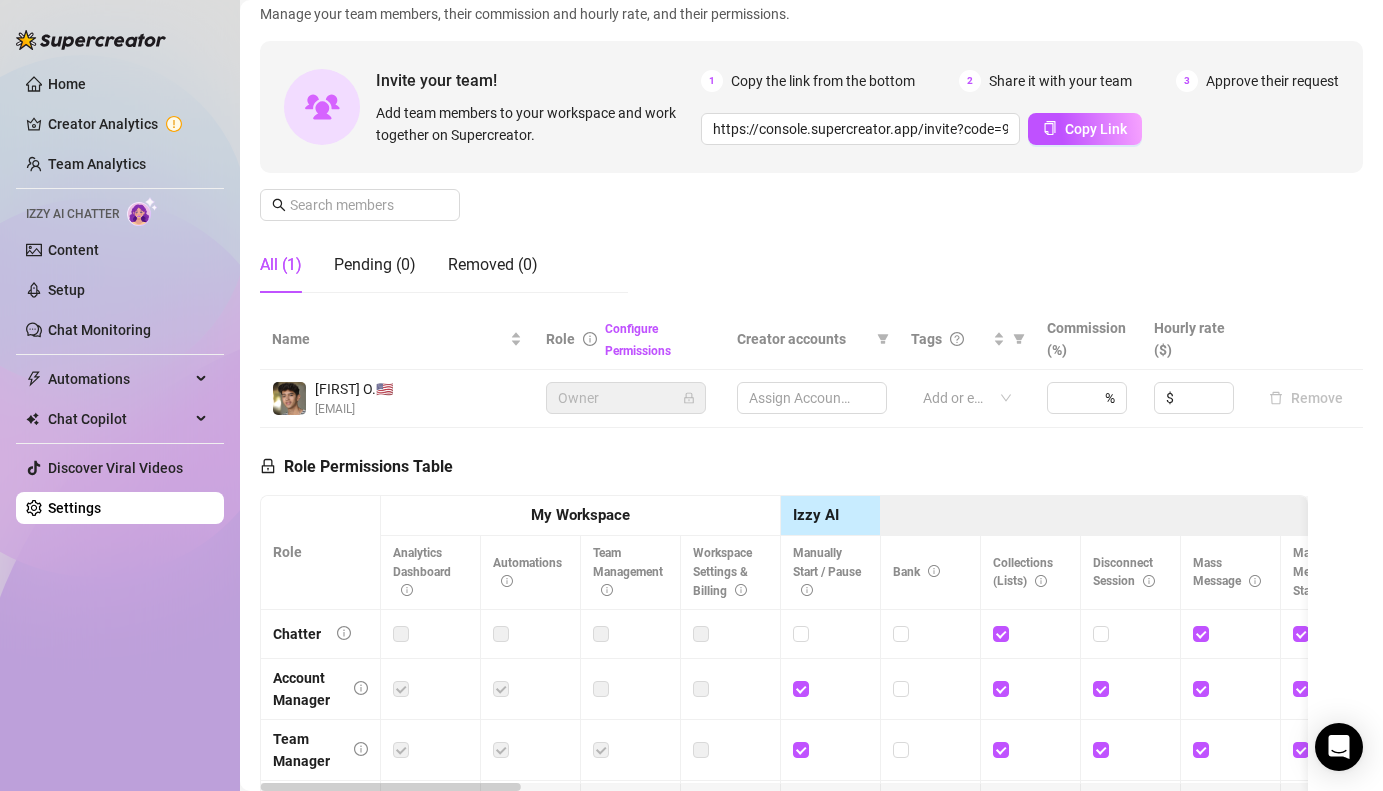 click on "Assign Accounts" at bounding box center (812, 398) 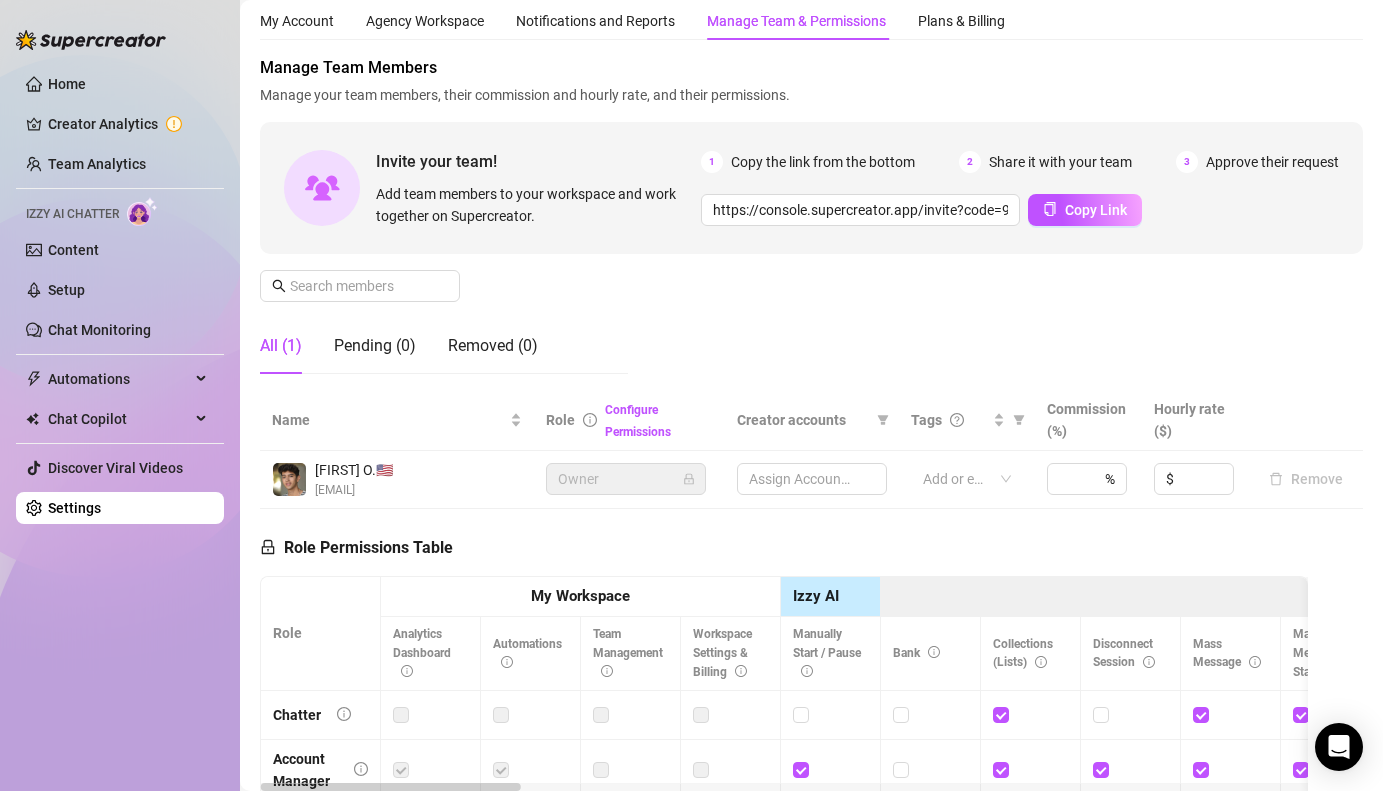 scroll, scrollTop: 0, scrollLeft: 0, axis: both 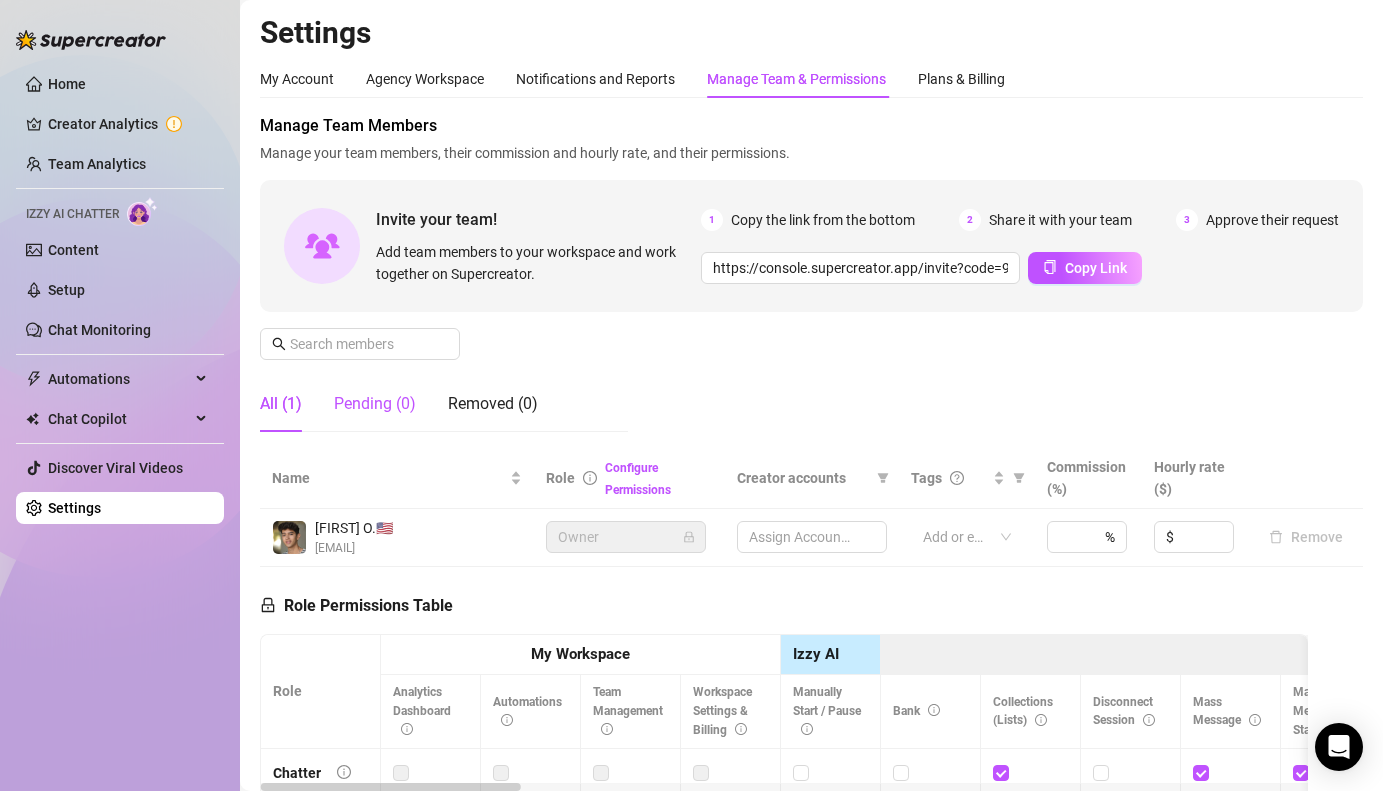 click on "Pending (0)" at bounding box center (375, 404) 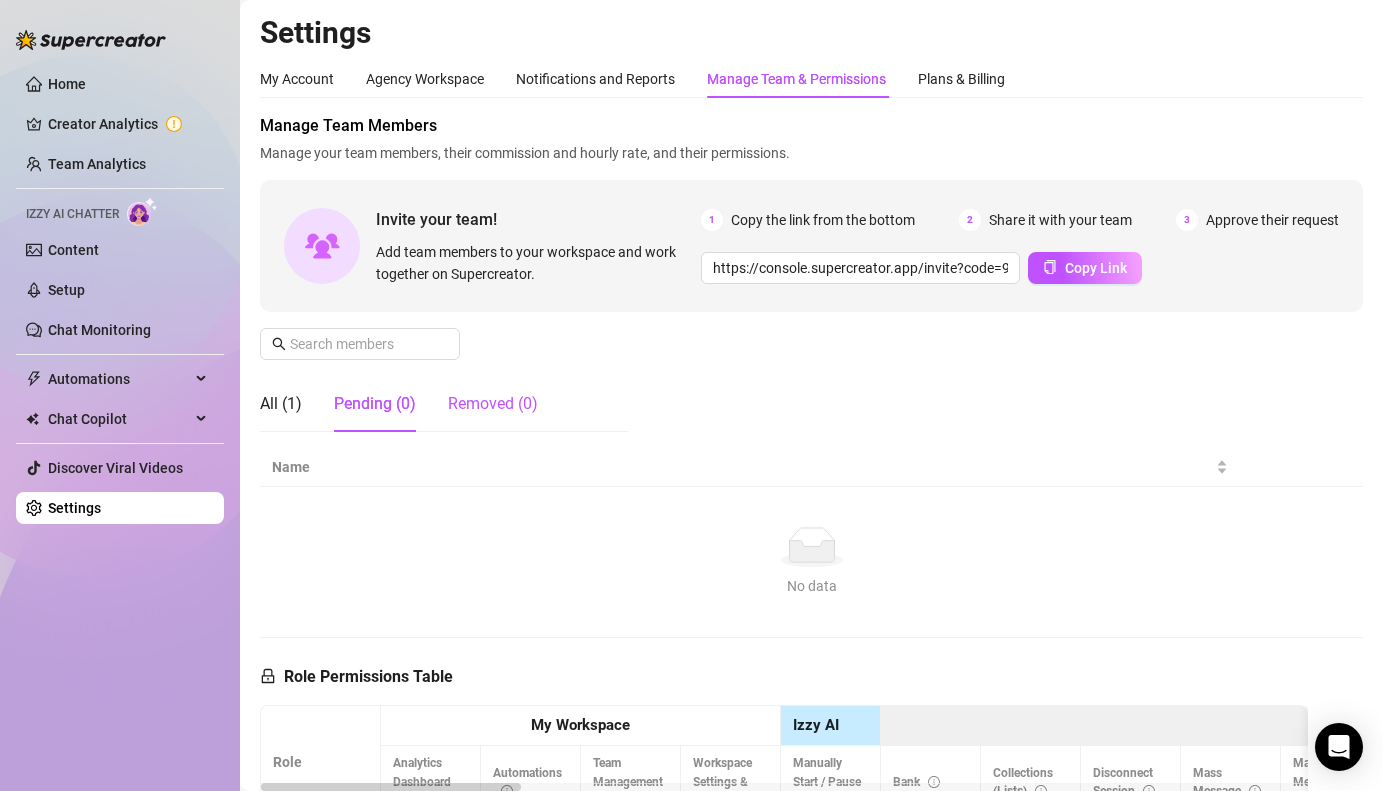 click on "Removed (0)" at bounding box center [493, 404] 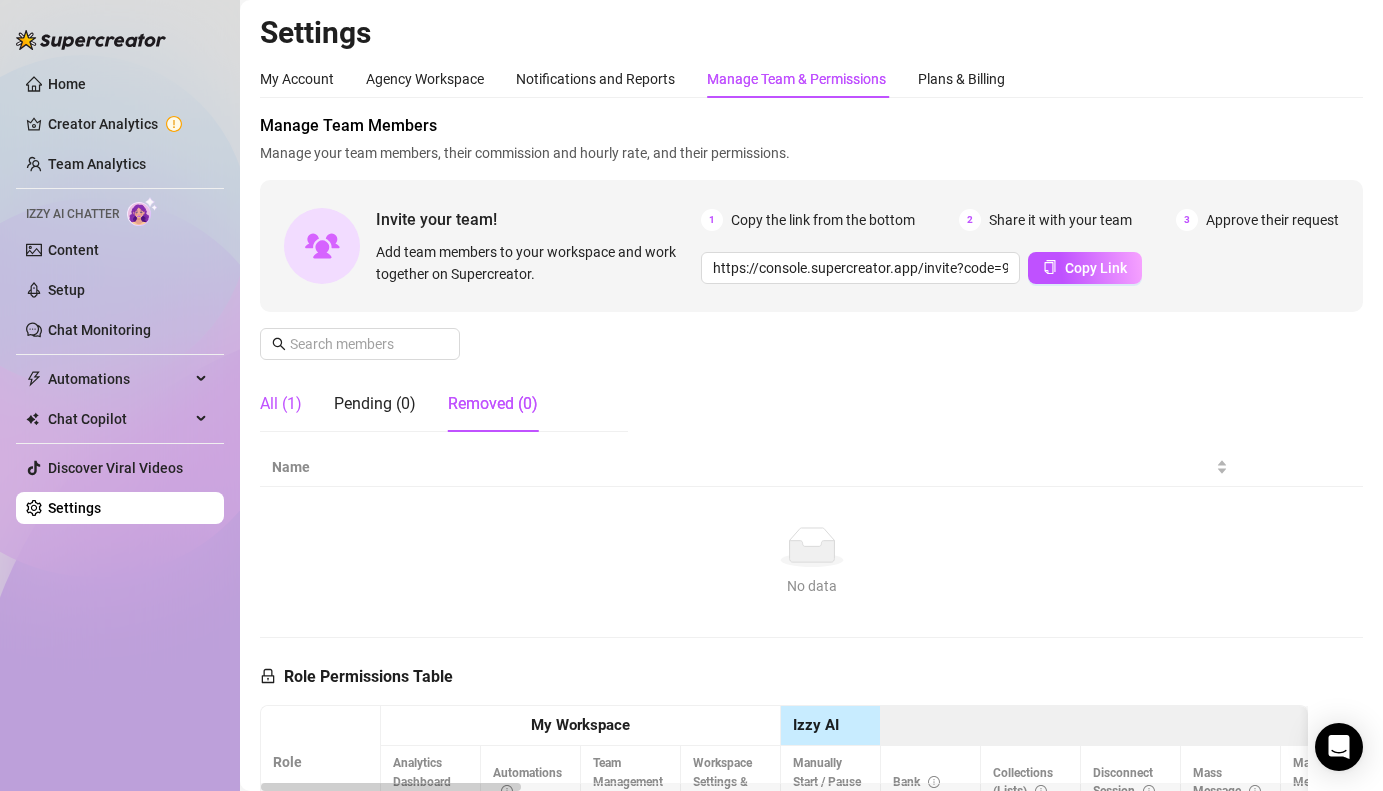 click on "All (1)" at bounding box center [281, 404] 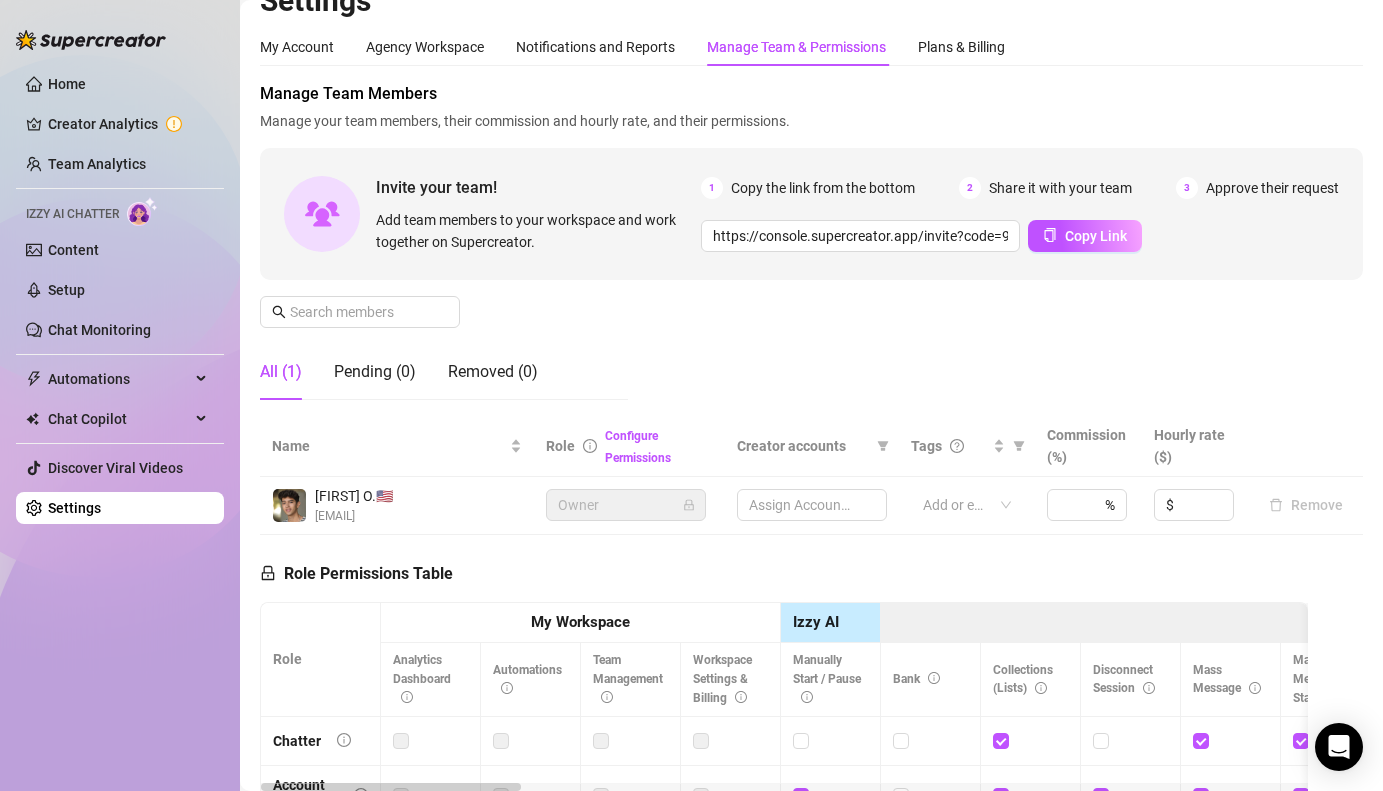 scroll, scrollTop: 0, scrollLeft: 0, axis: both 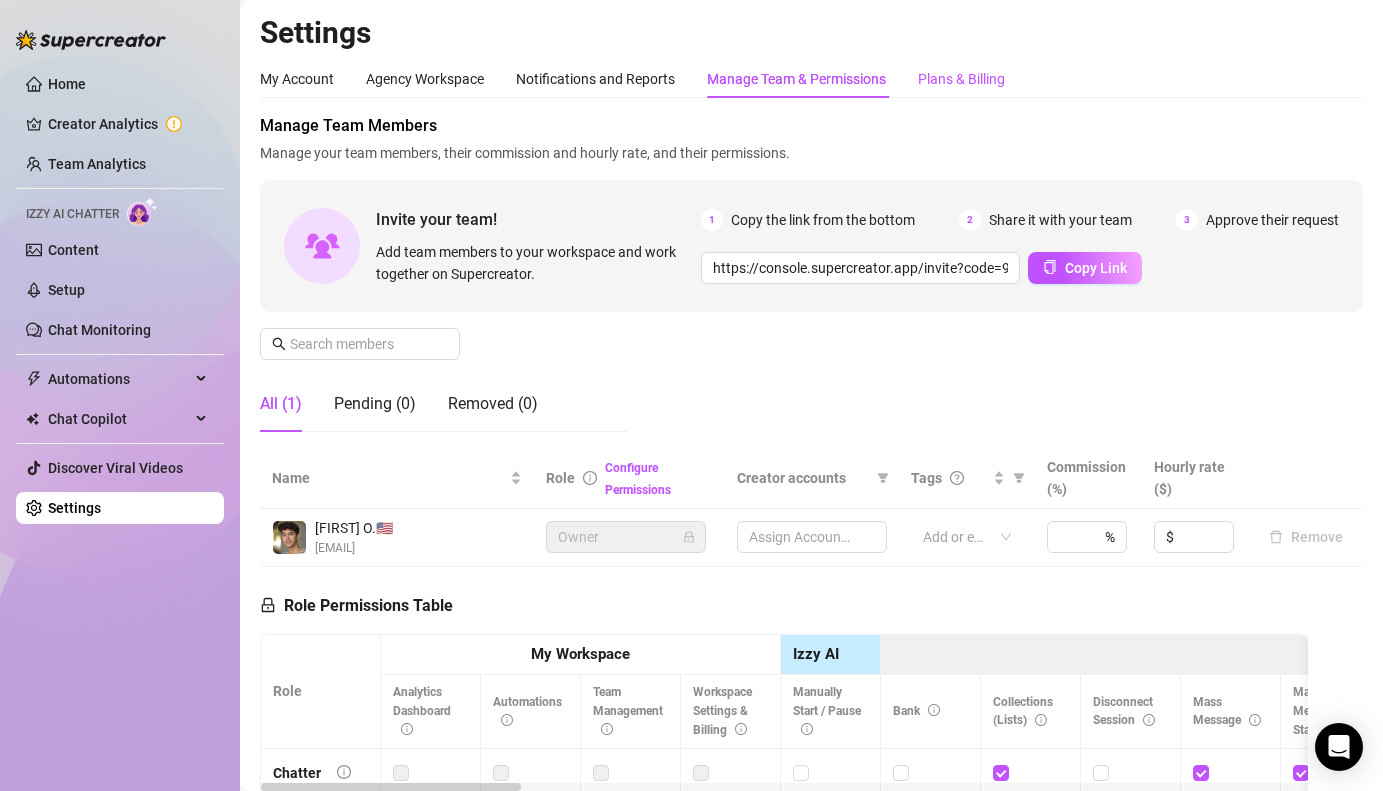 click on "Plans & Billing" at bounding box center [961, 79] 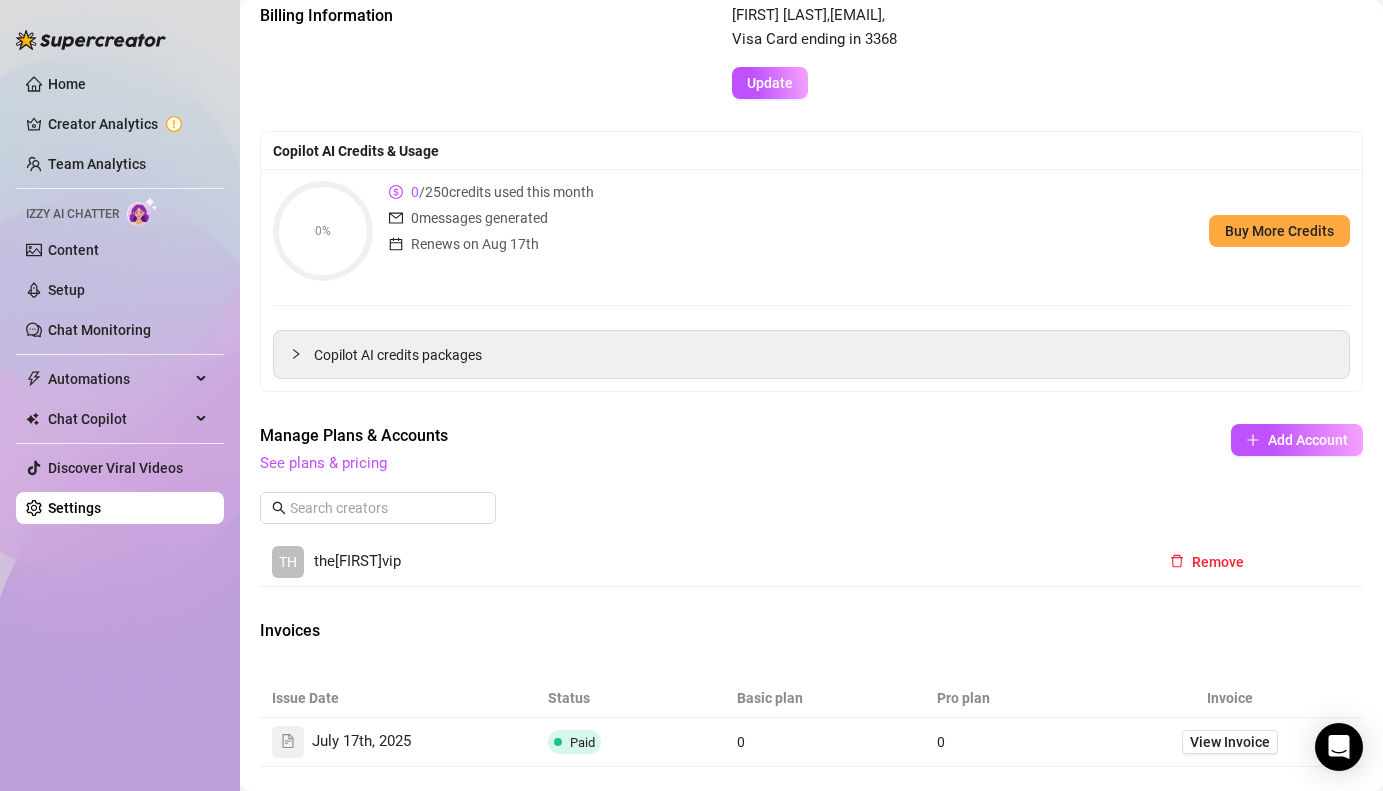 click on "[USERNAME]" at bounding box center [357, 562] 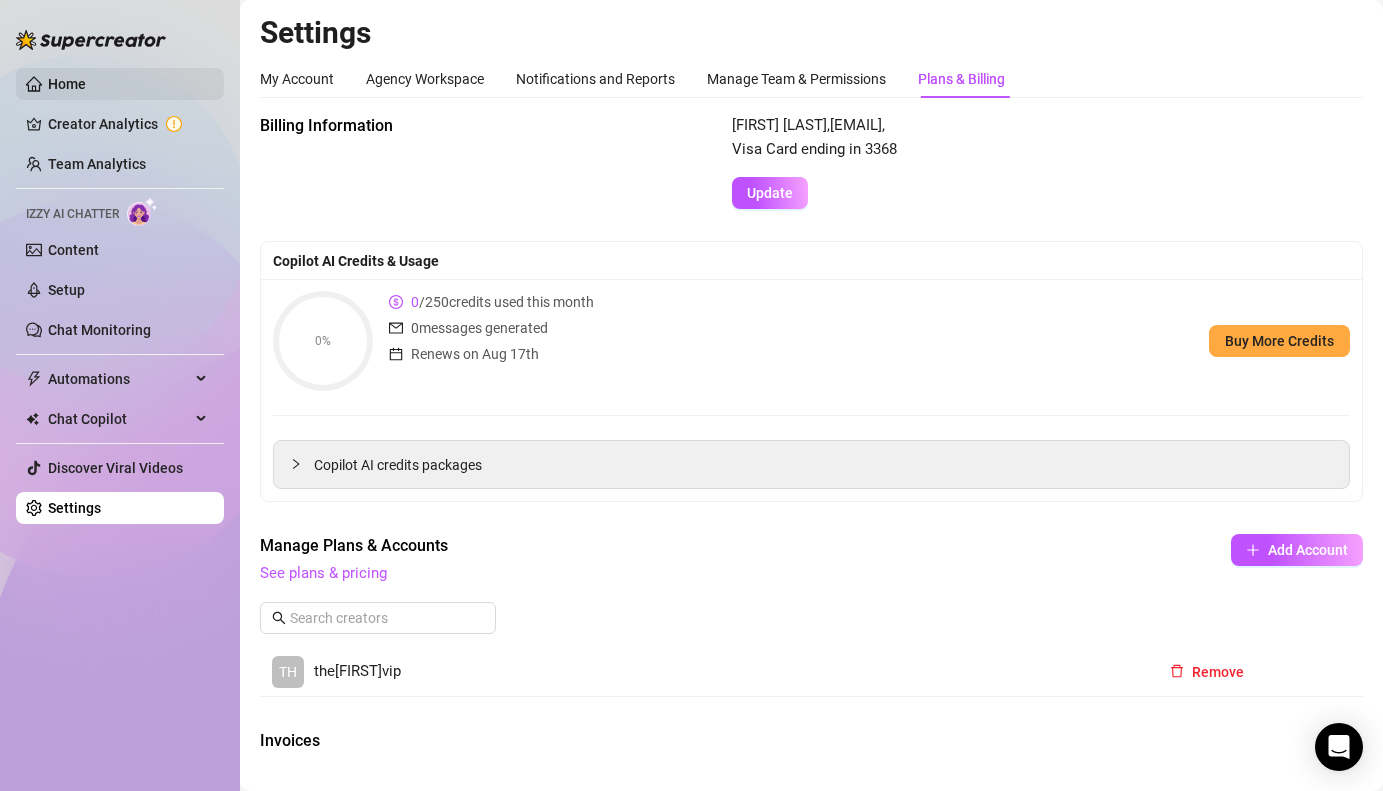 click on "Home" at bounding box center (67, 84) 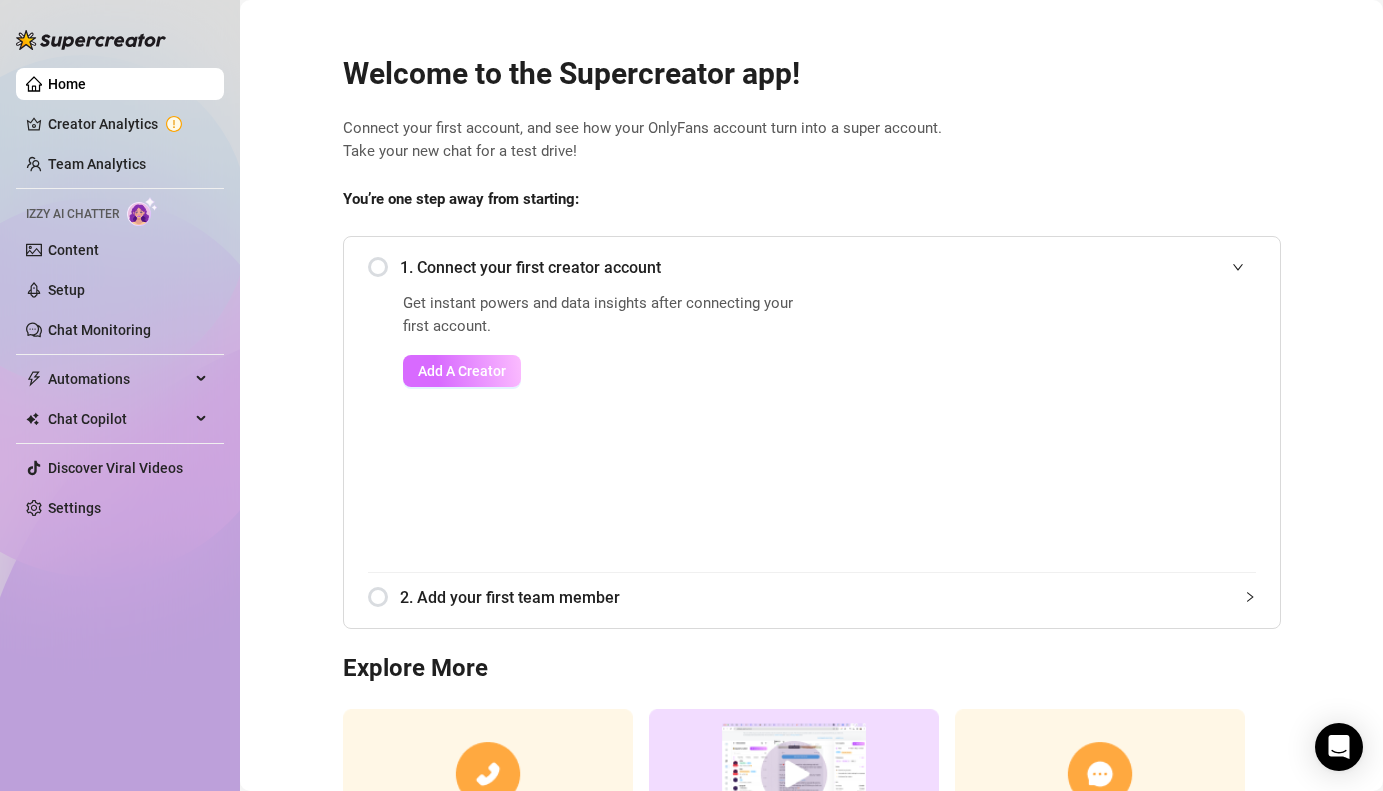 click on "Add A Creator" at bounding box center (462, 371) 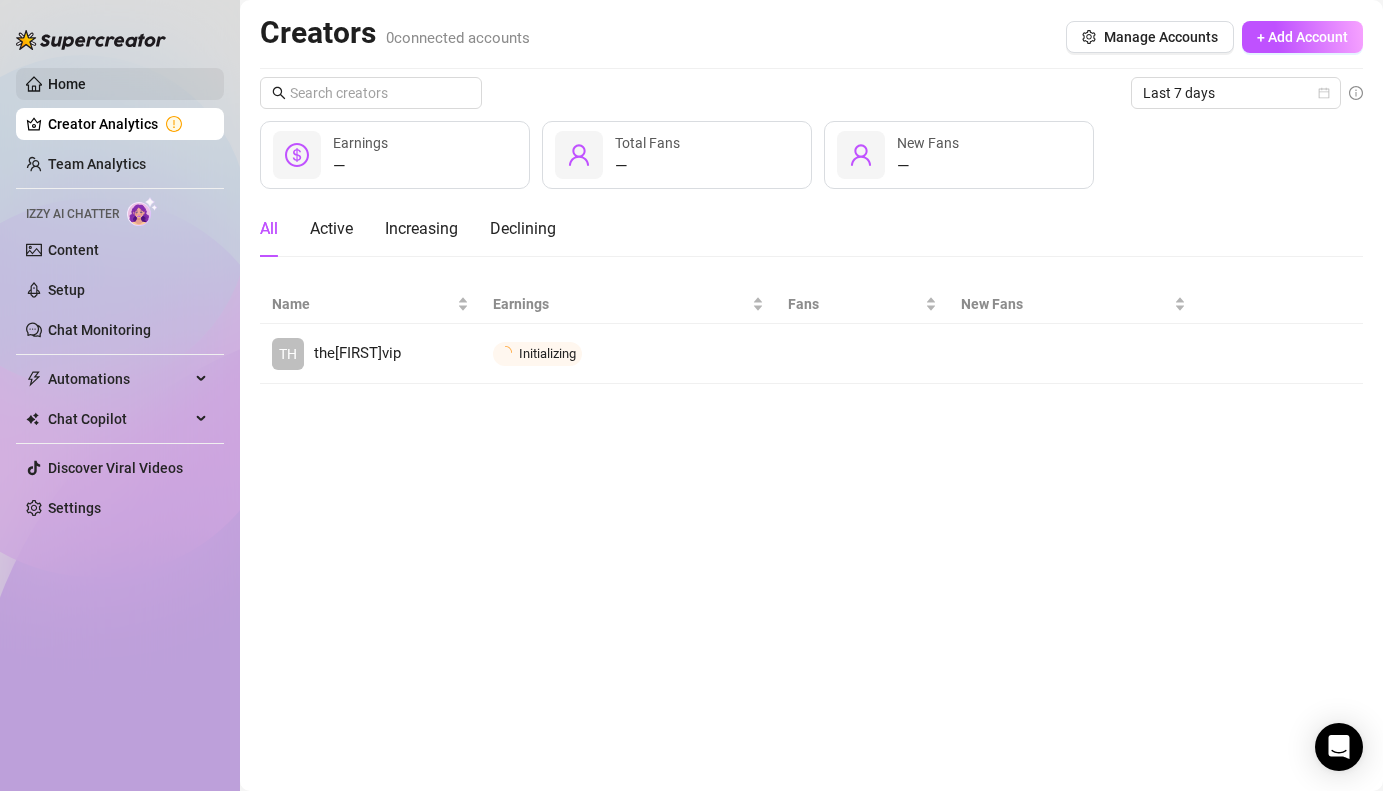 click on "Home" at bounding box center [67, 84] 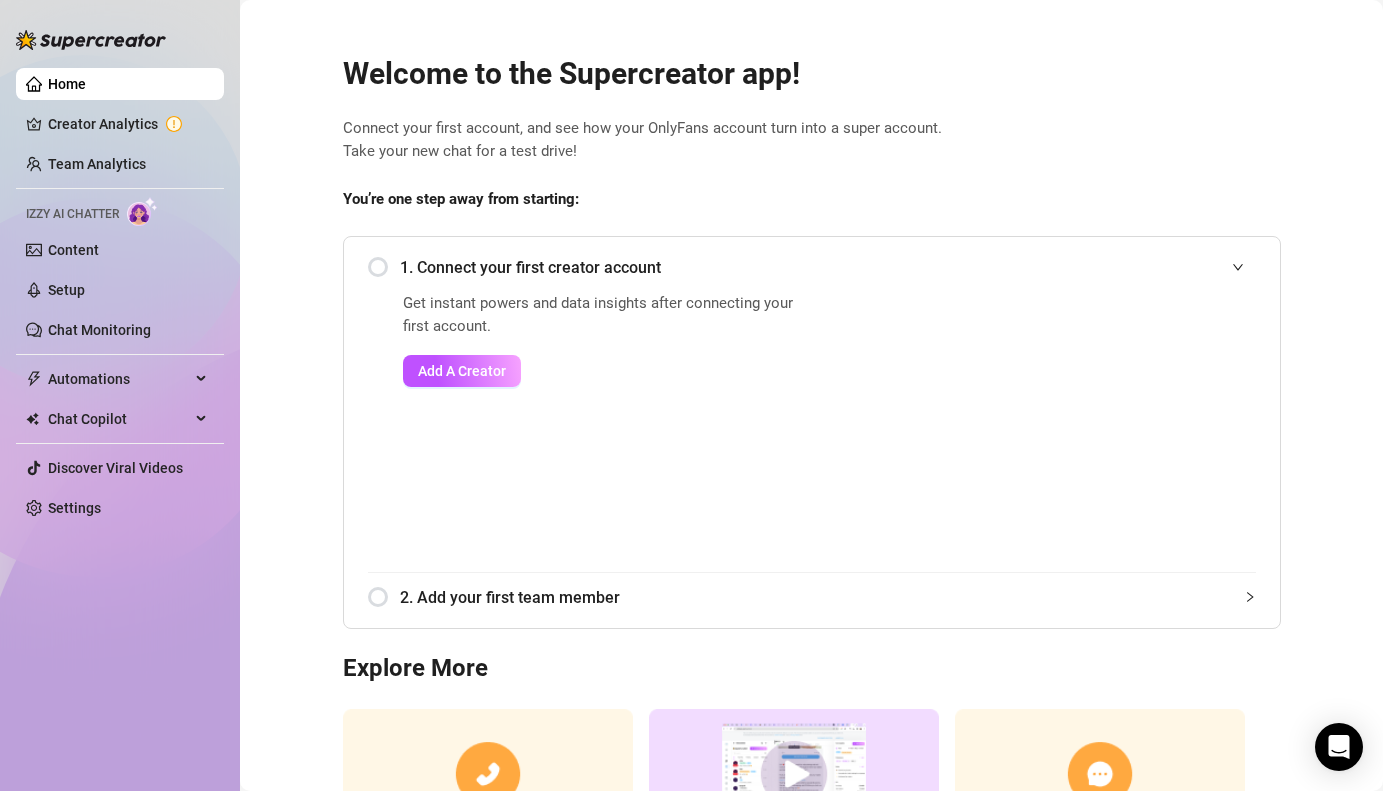 click on "2. Add your first team member" at bounding box center [828, 597] 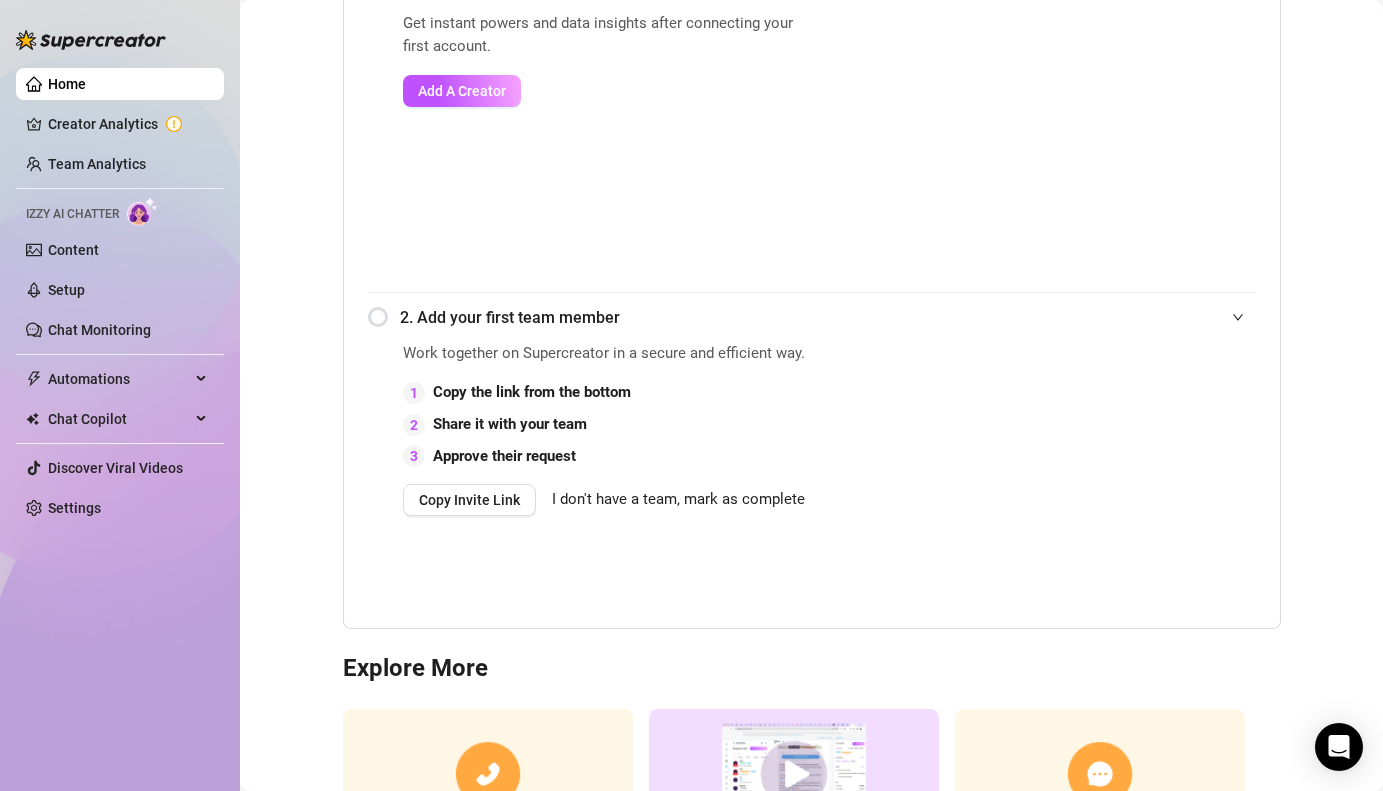 click on "I don't have a team, mark as complete" at bounding box center [678, 500] 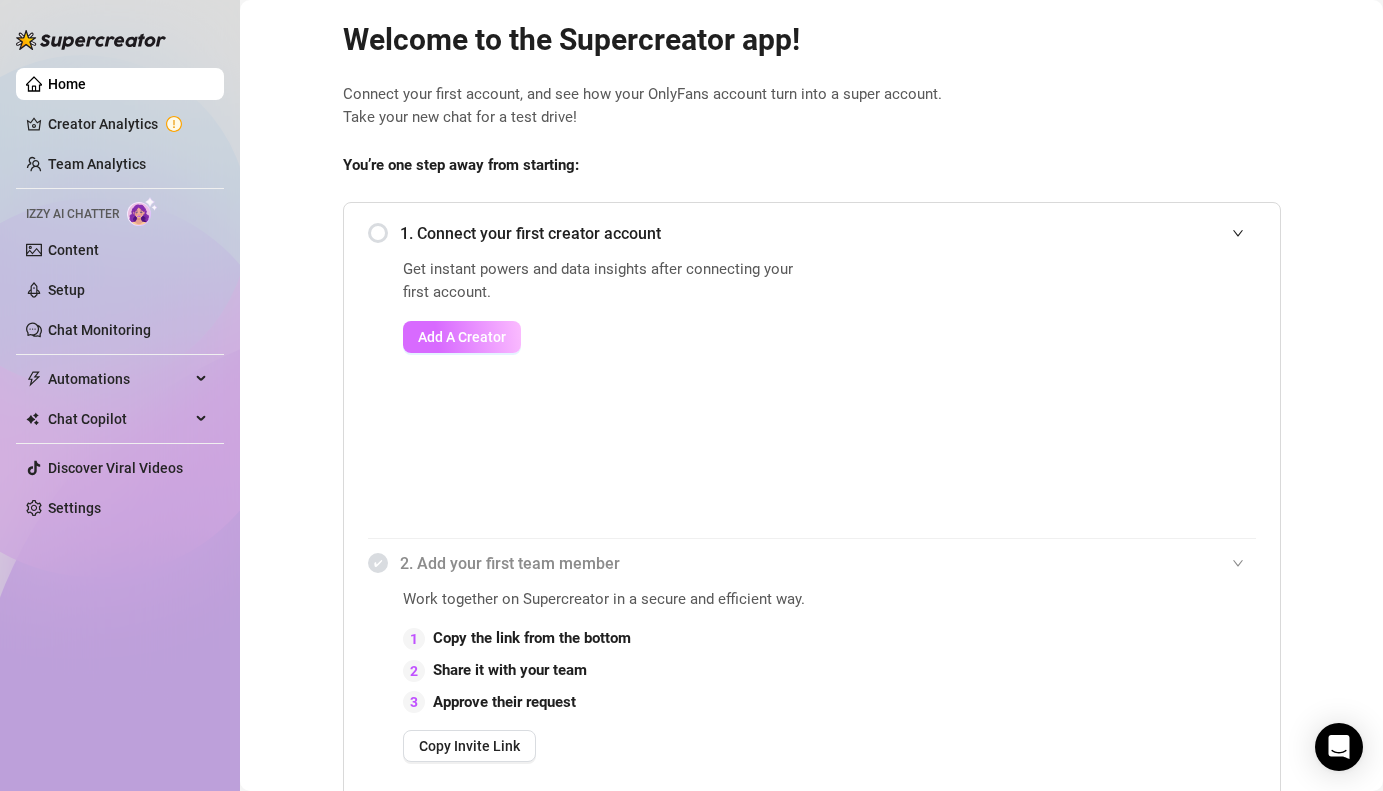 click on "Add A Creator" at bounding box center [462, 337] 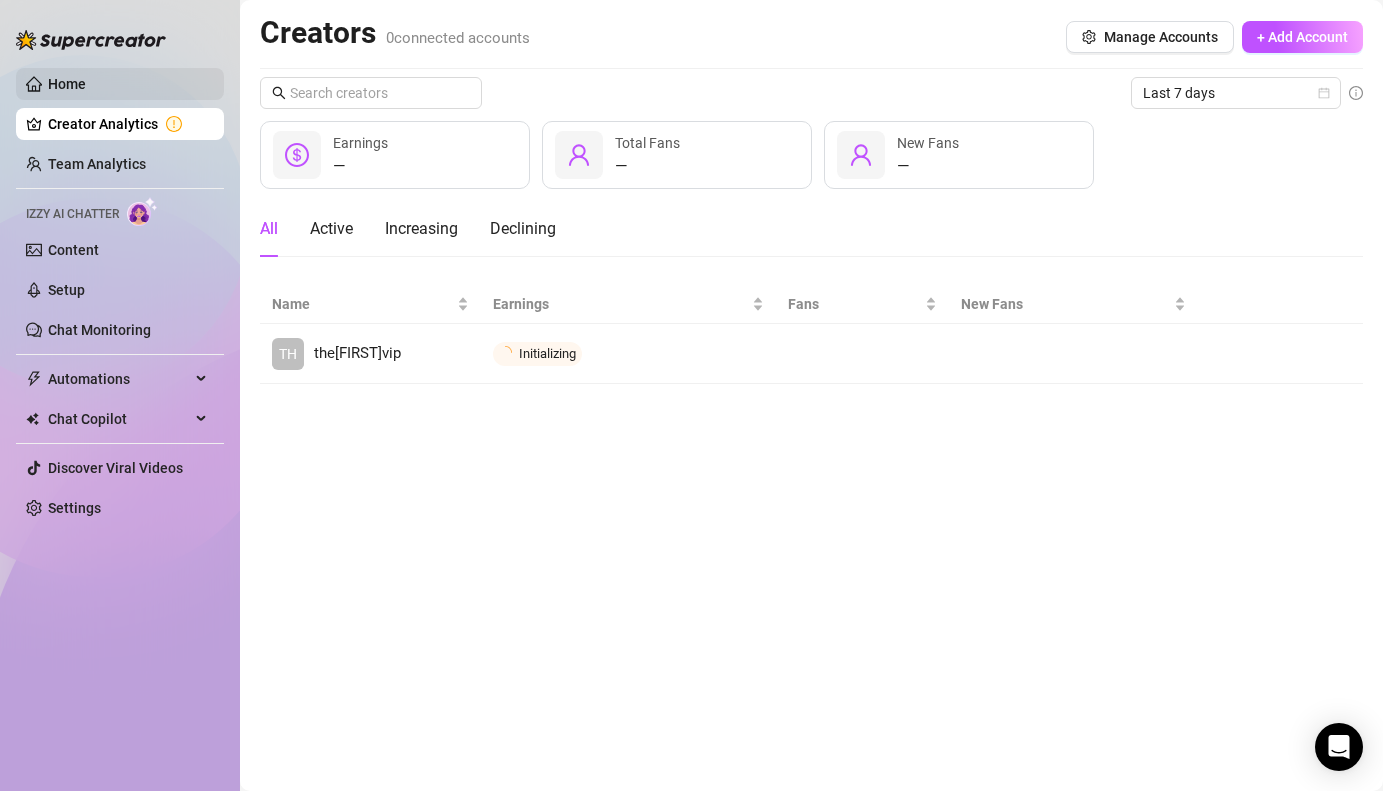 click on "Home" at bounding box center [67, 84] 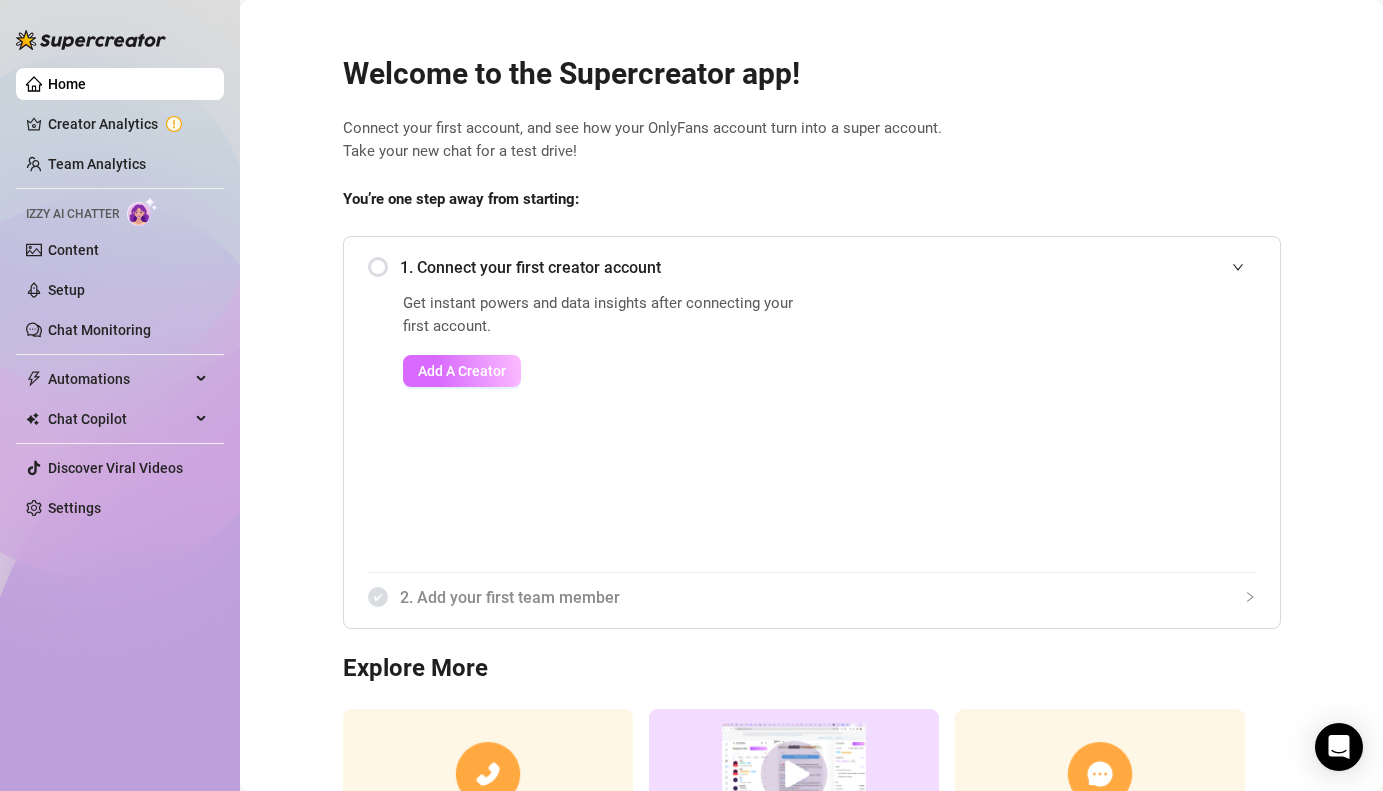 click on "Add A Creator" at bounding box center (462, 371) 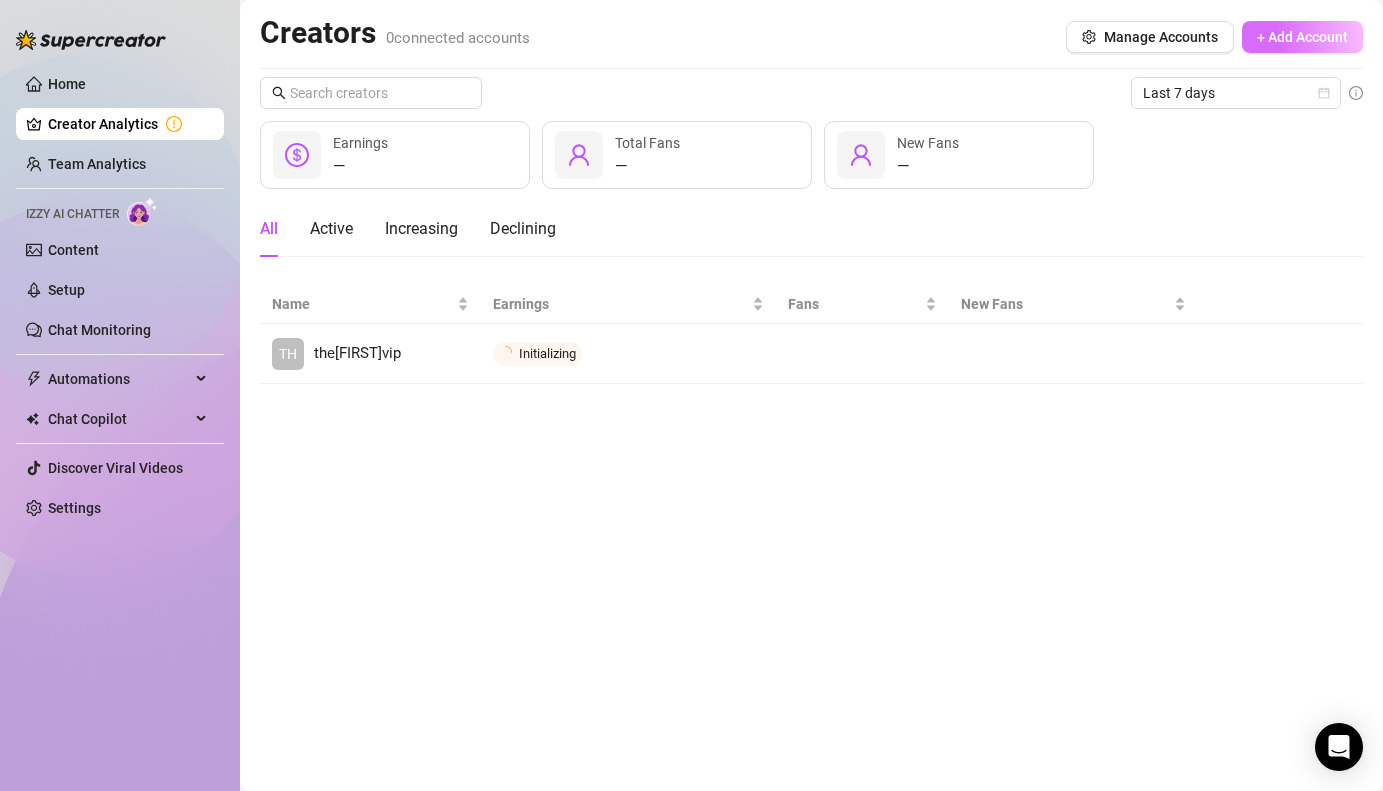 click on "+ Add Account" at bounding box center [1302, 37] 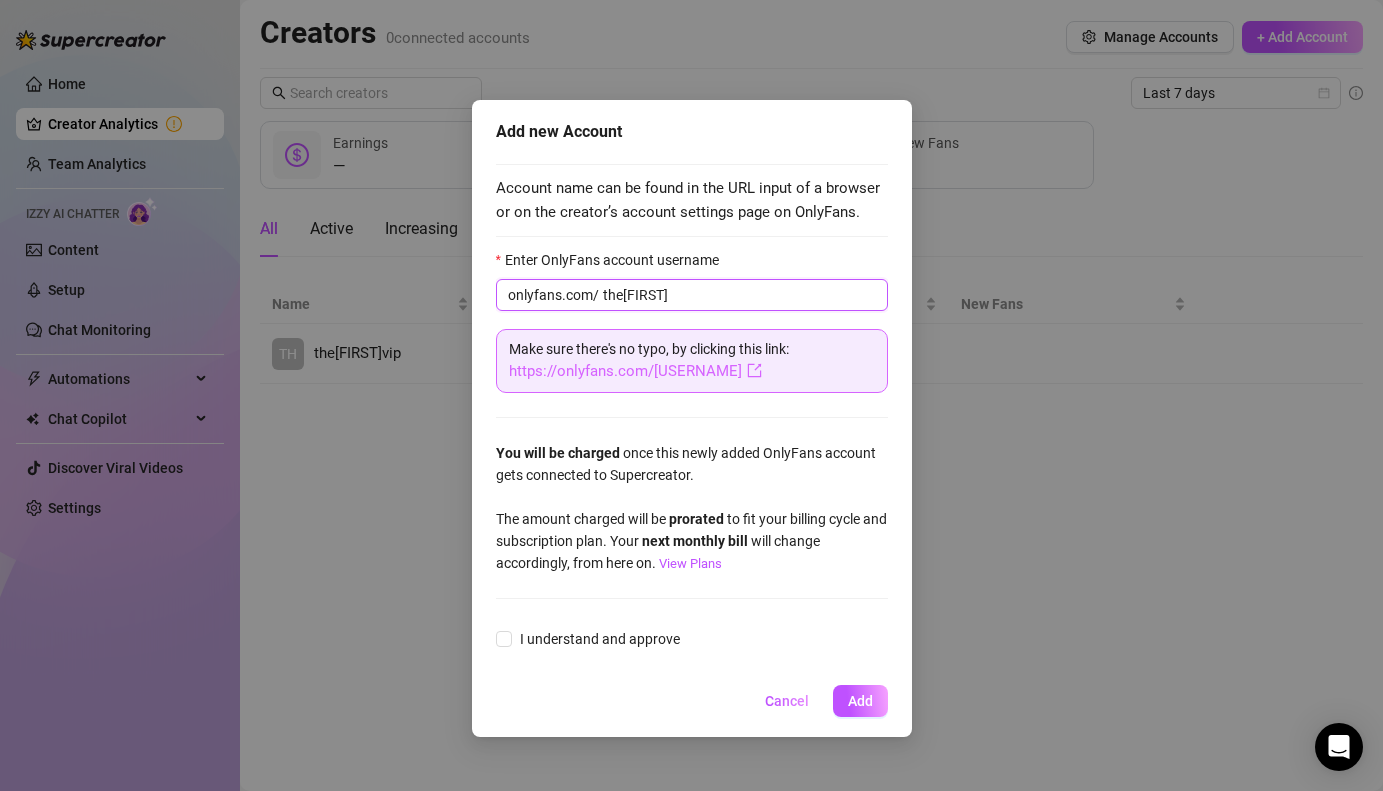 type on "[USERNAME]" 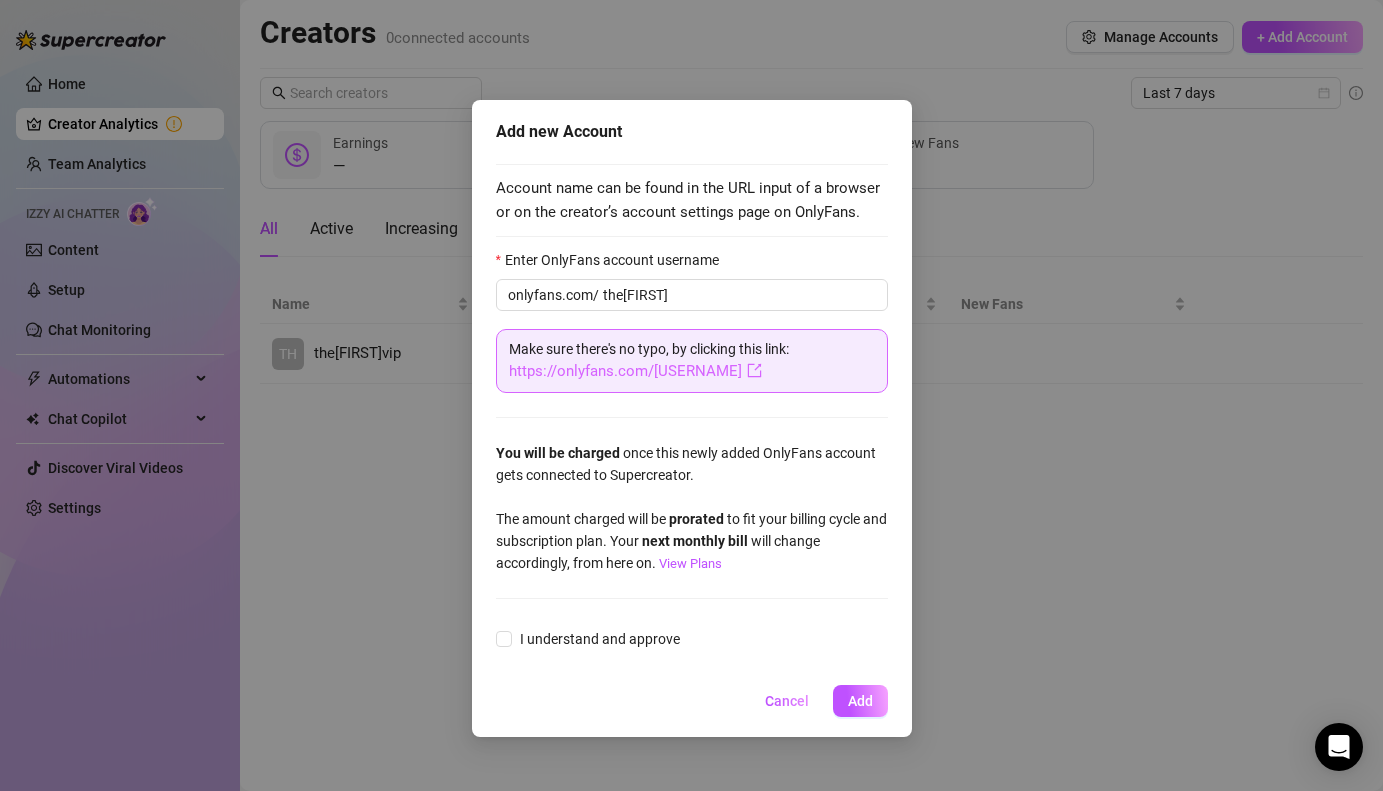 click on "https://onlyfans.com/thestephen" at bounding box center (635, 371) 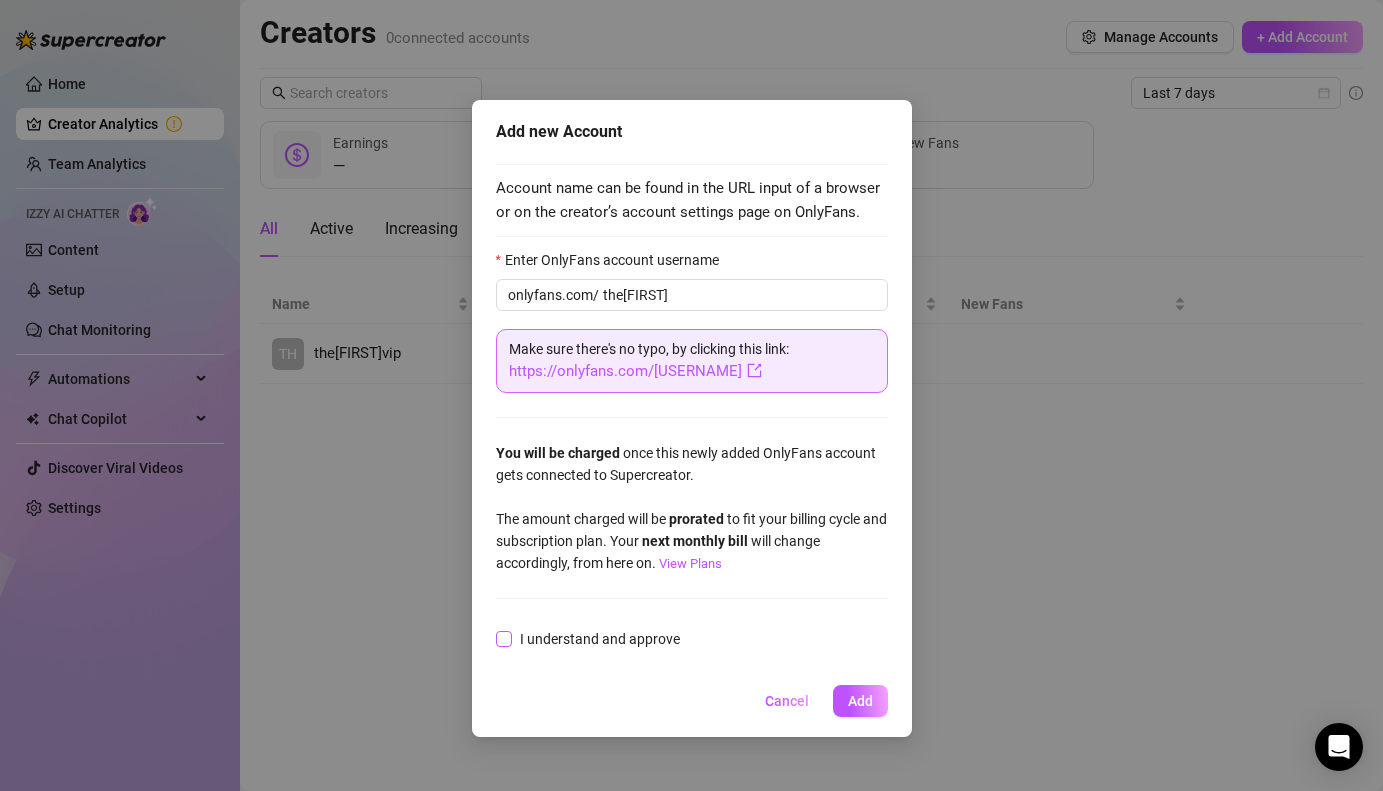 click on "I understand and approve" at bounding box center (600, 639) 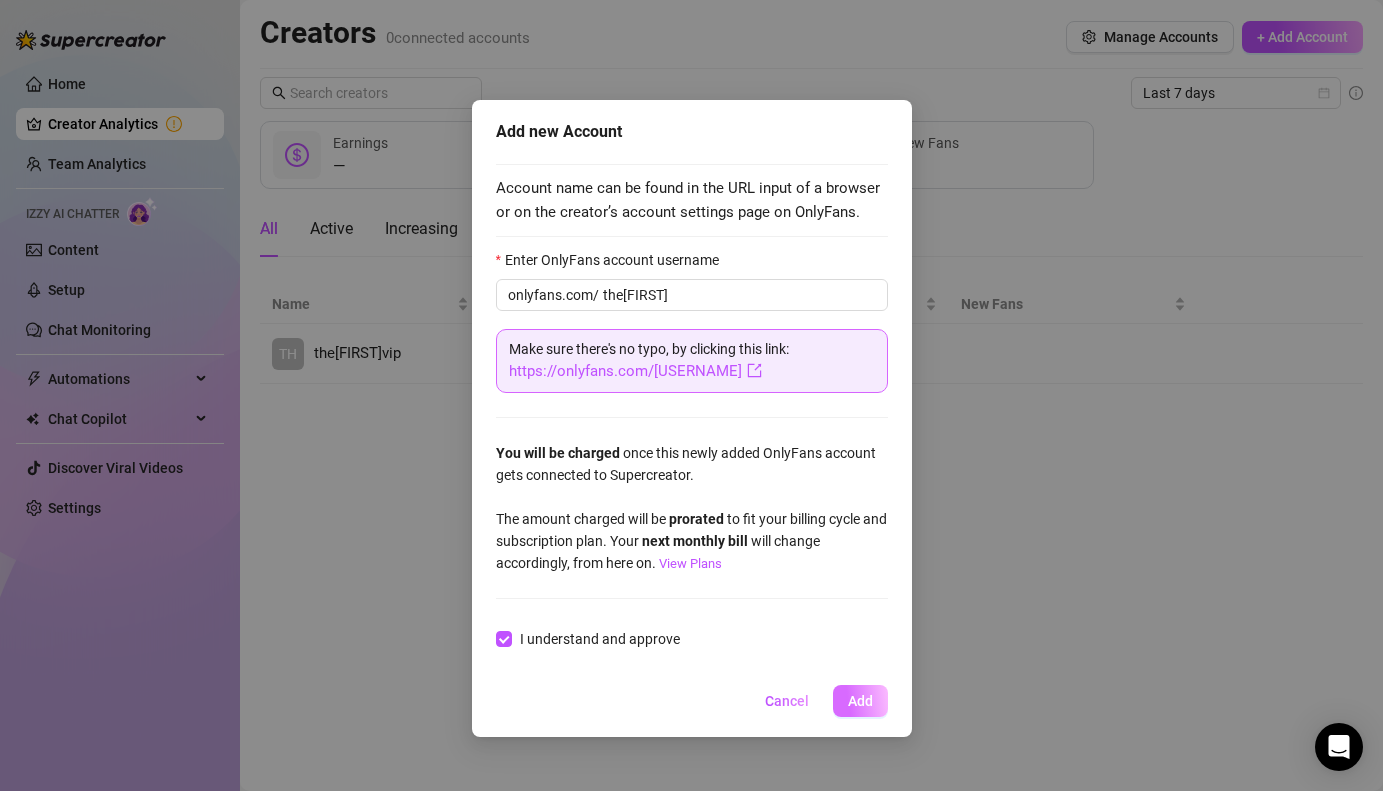 click on "Add" at bounding box center [860, 701] 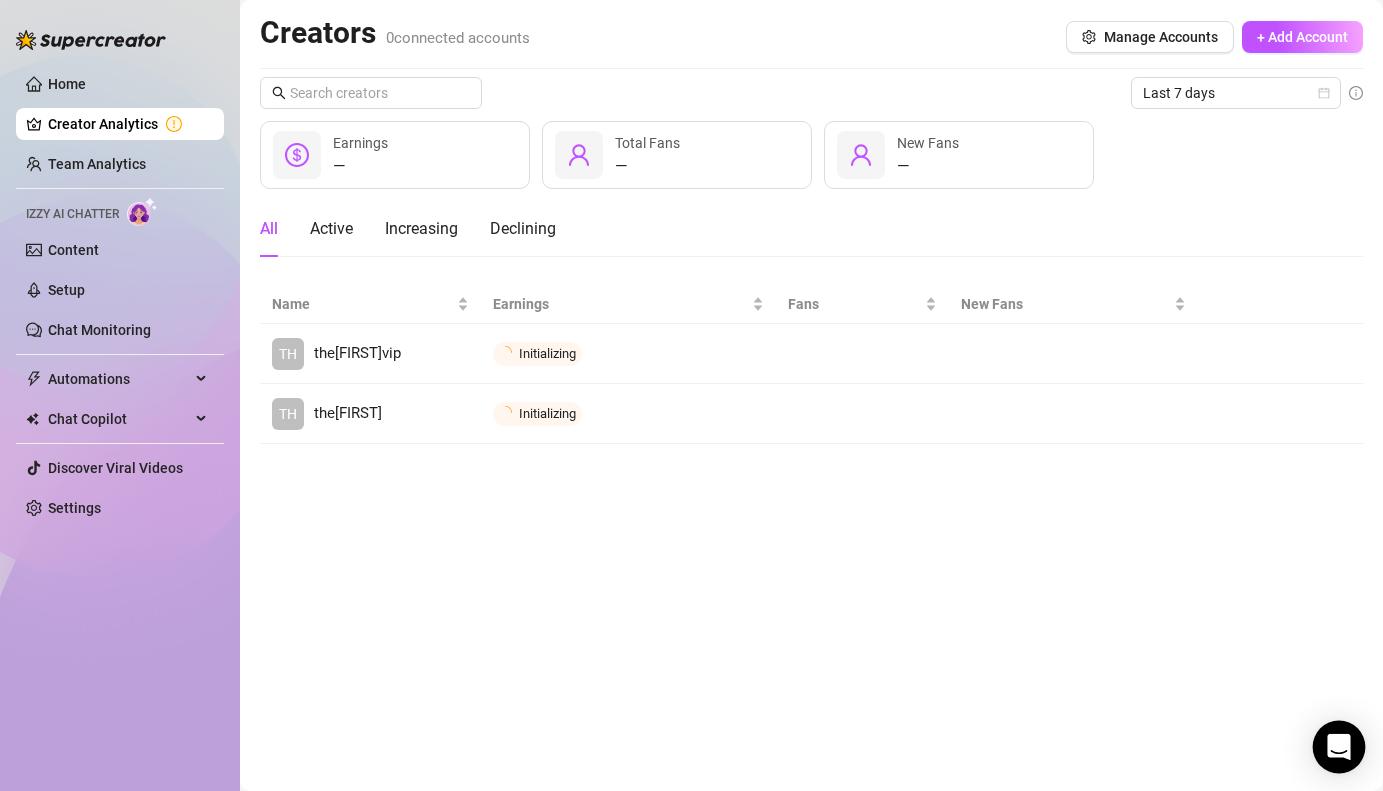 click 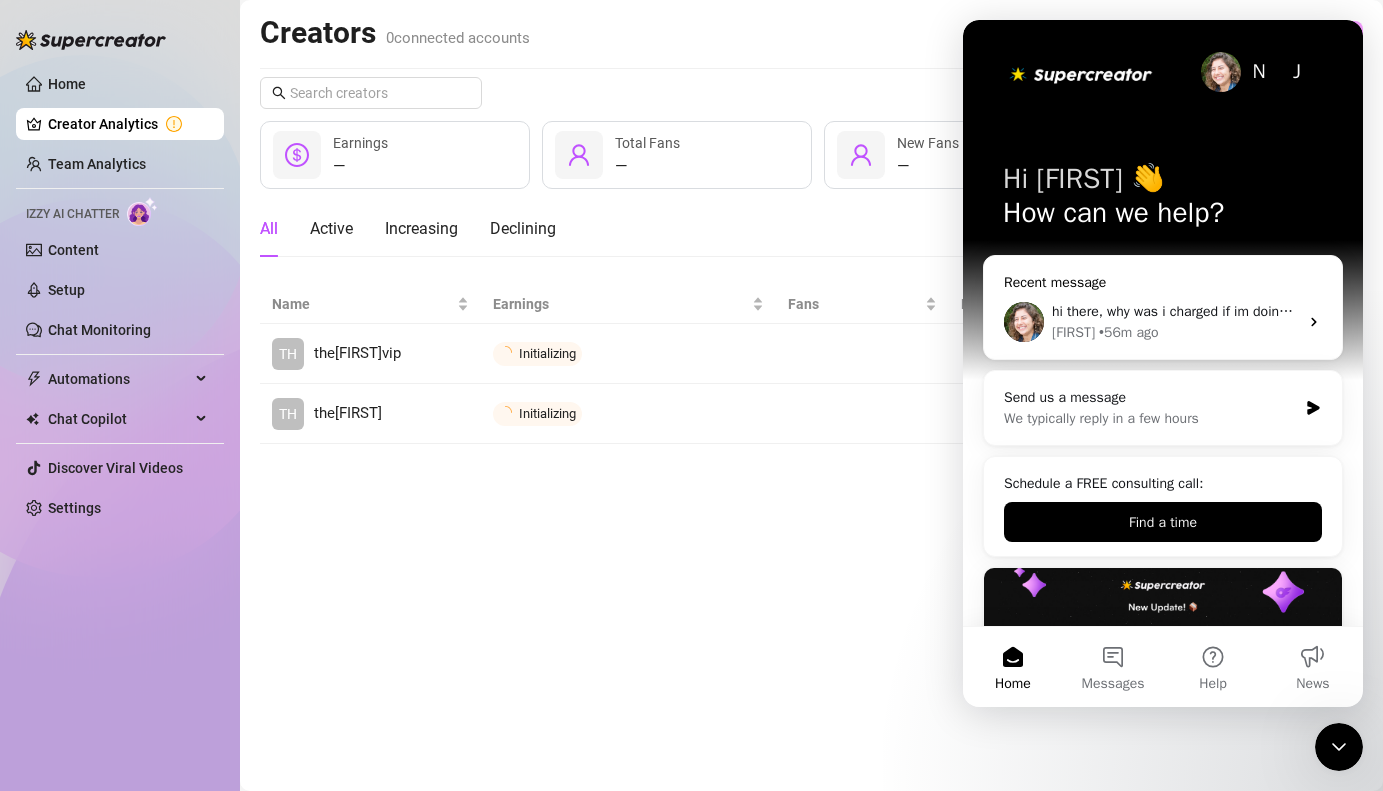 scroll, scrollTop: 0, scrollLeft: 0, axis: both 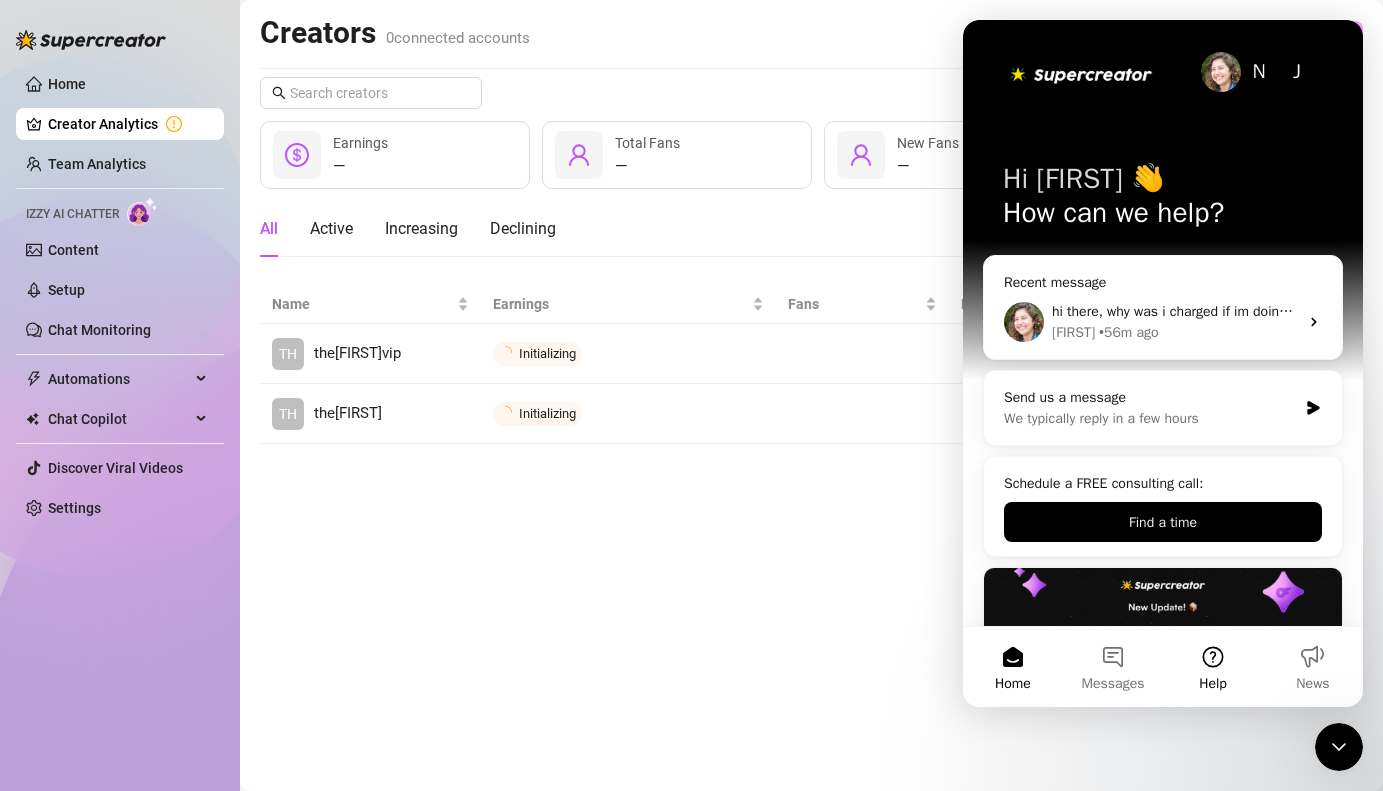 click on "Help" at bounding box center [1213, 667] 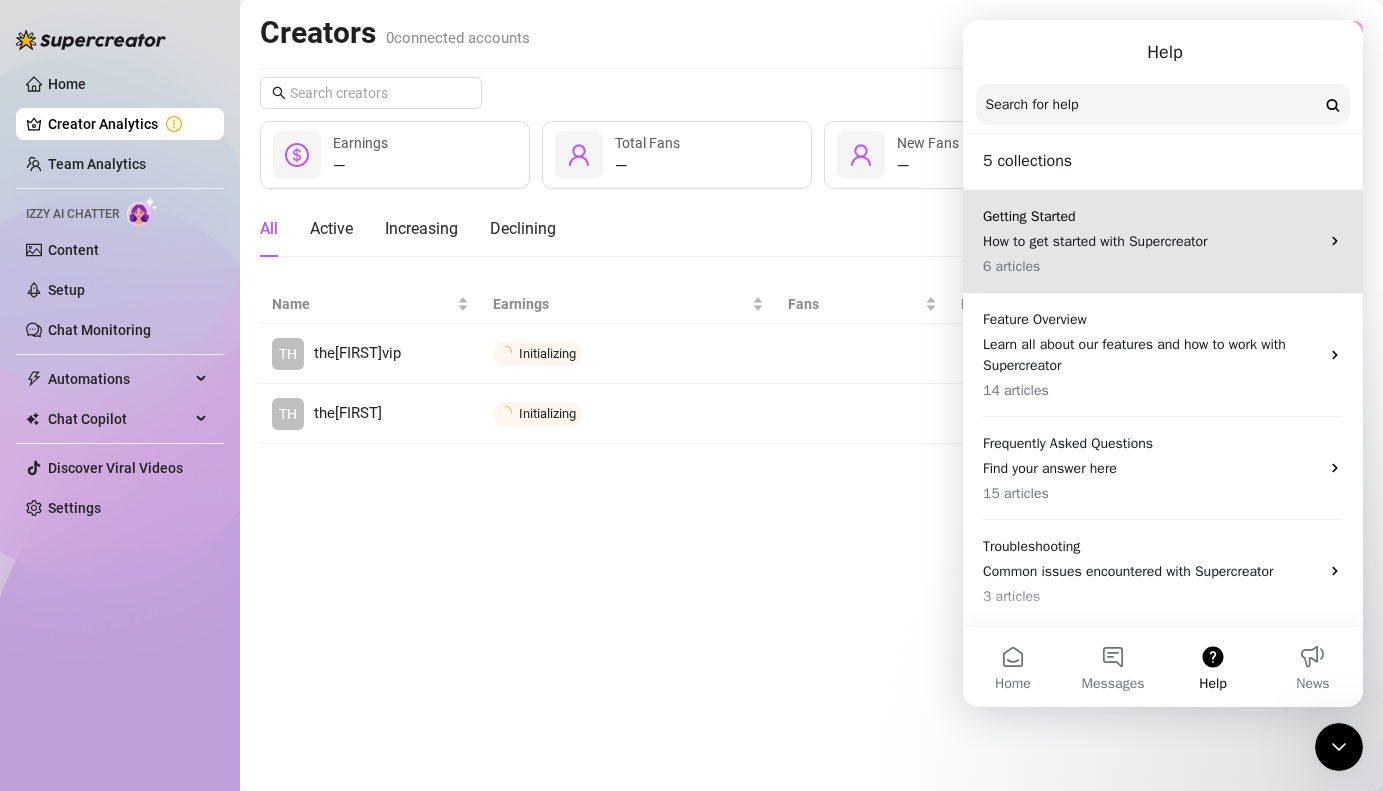 click on "How to get started with Supercreator" at bounding box center (1151, 241) 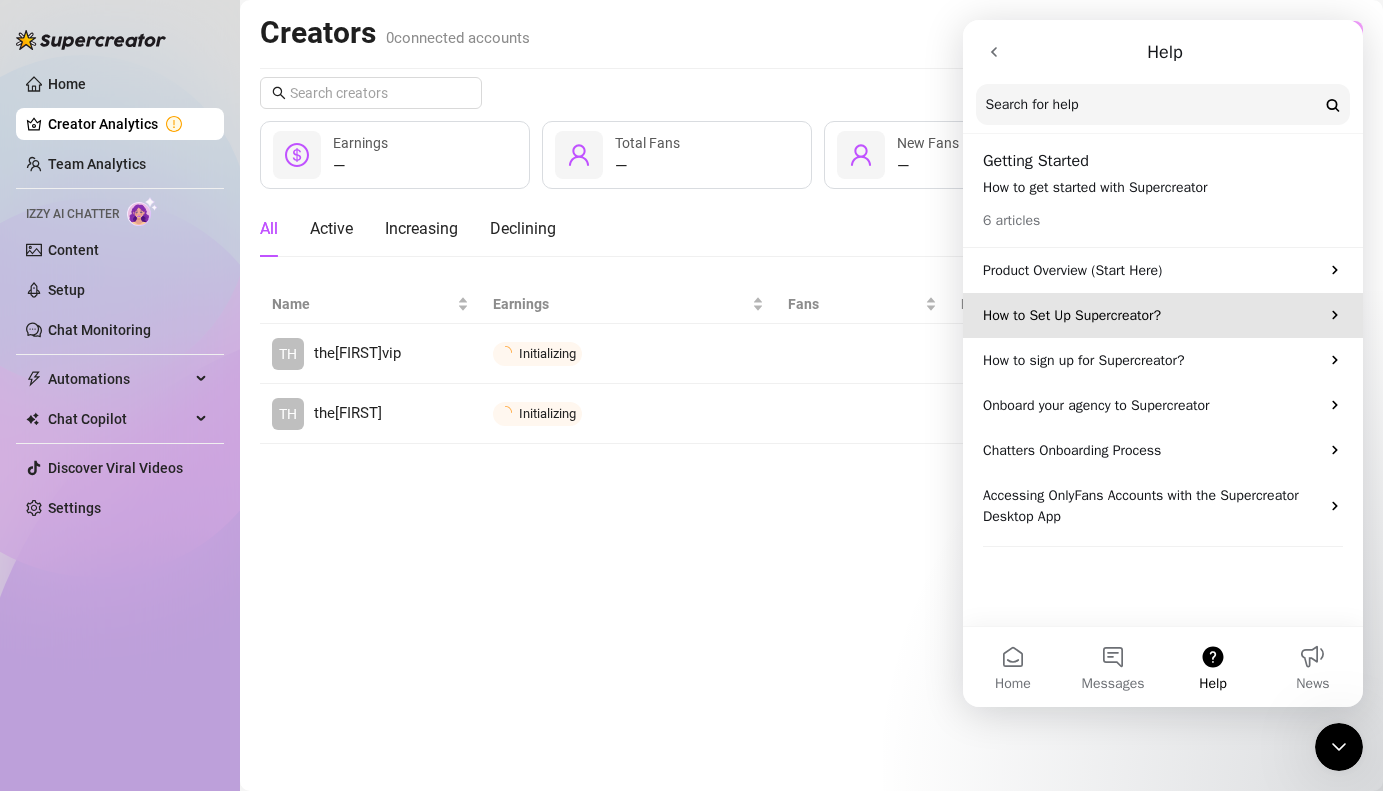 click on "How to Set Up Supercreator?" at bounding box center [1163, 315] 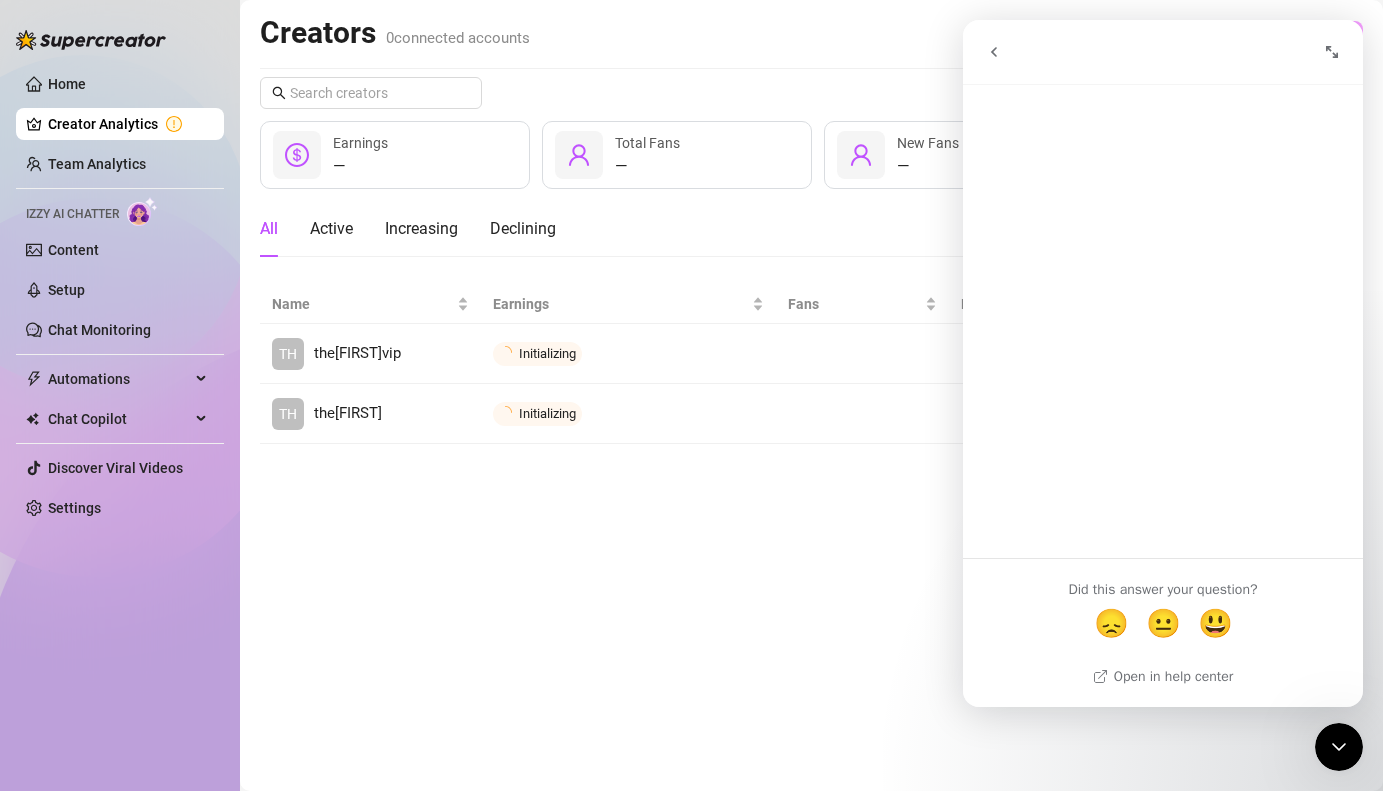 scroll, scrollTop: 0, scrollLeft: 0, axis: both 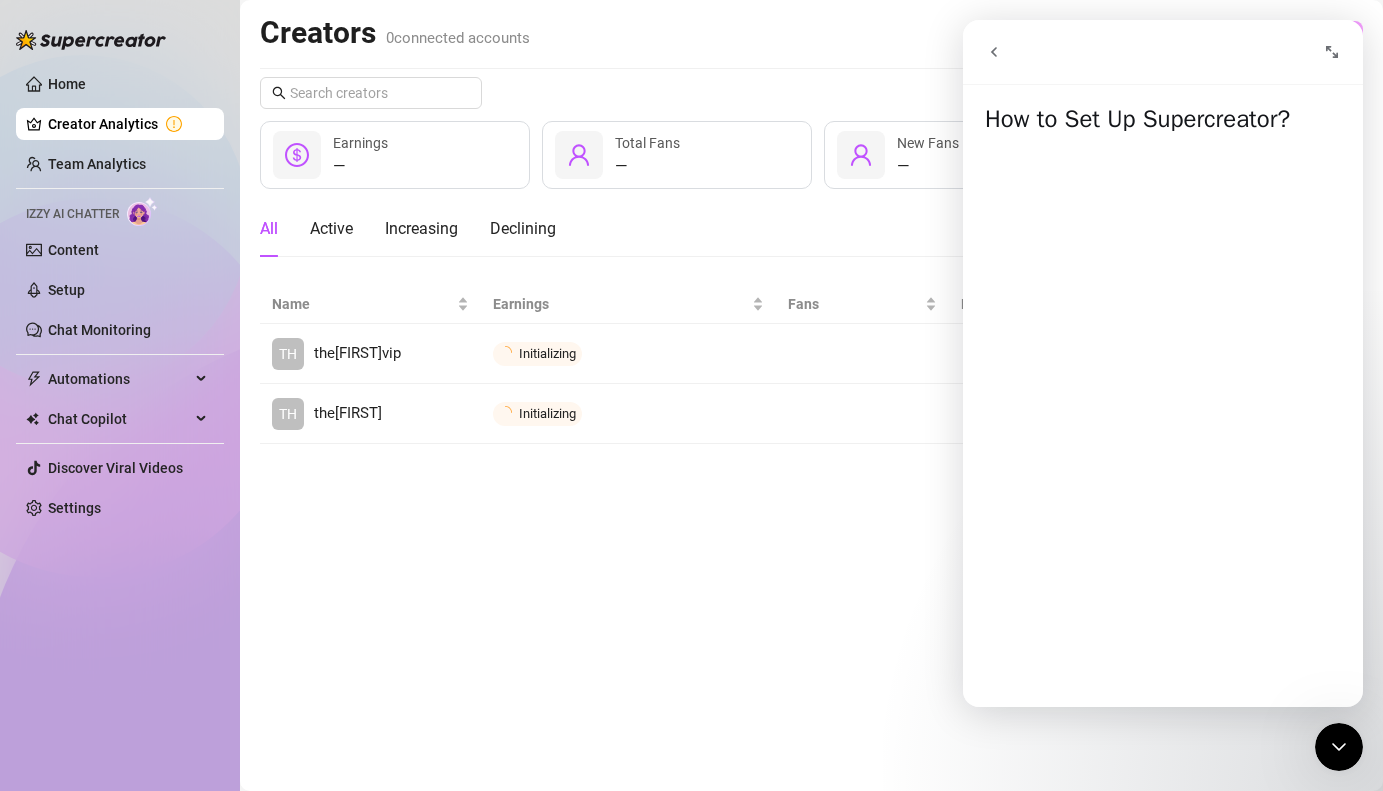 click 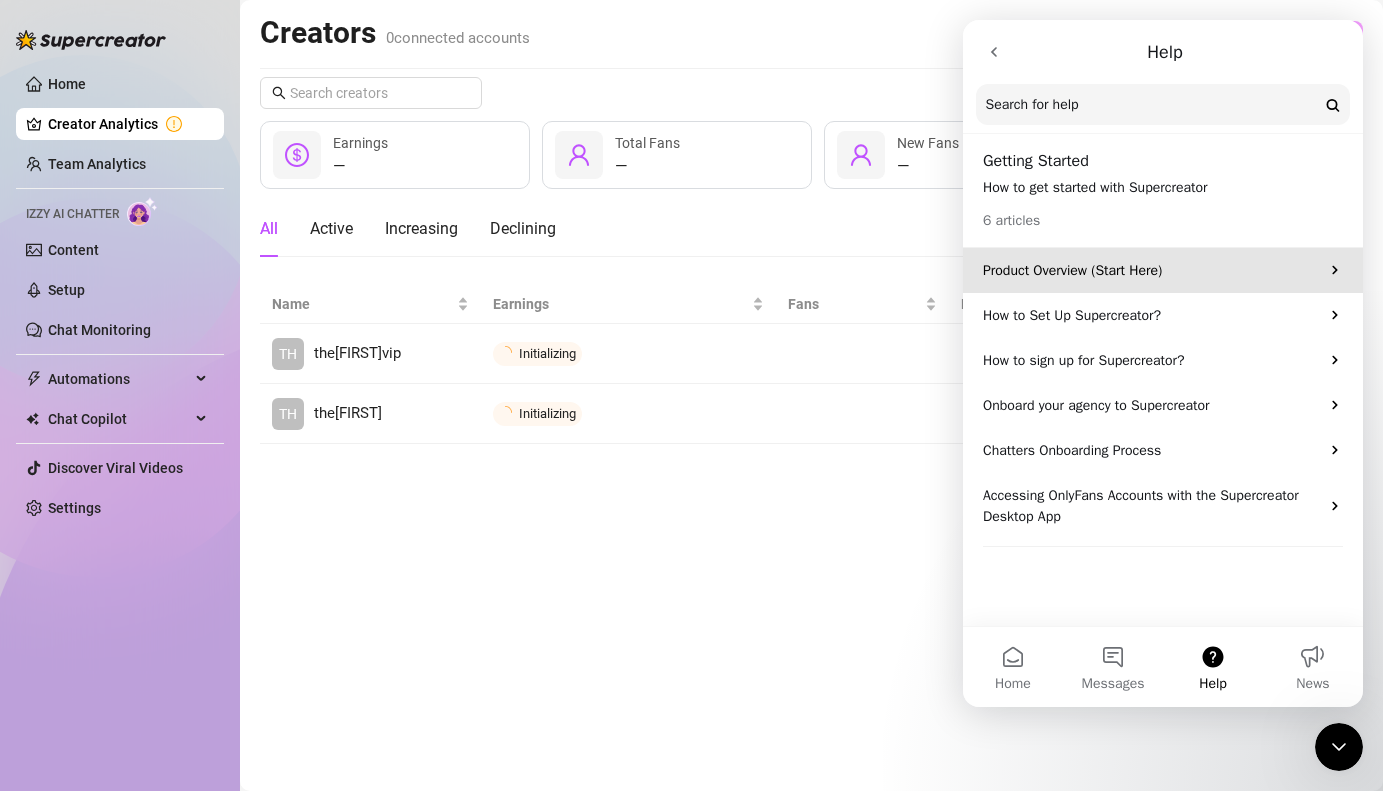 click on "Product Overview (Start Here)" at bounding box center [1151, 270] 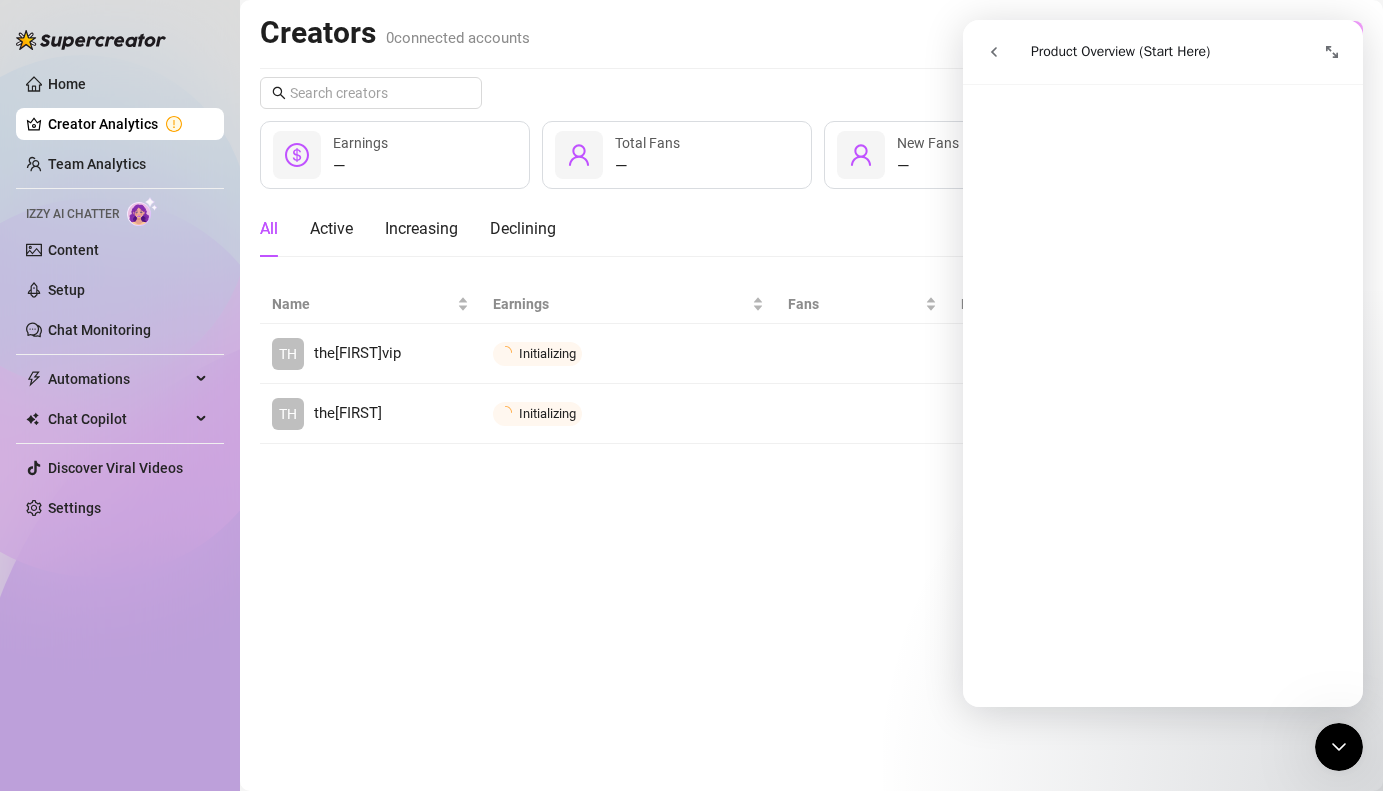 scroll, scrollTop: 1708, scrollLeft: 0, axis: vertical 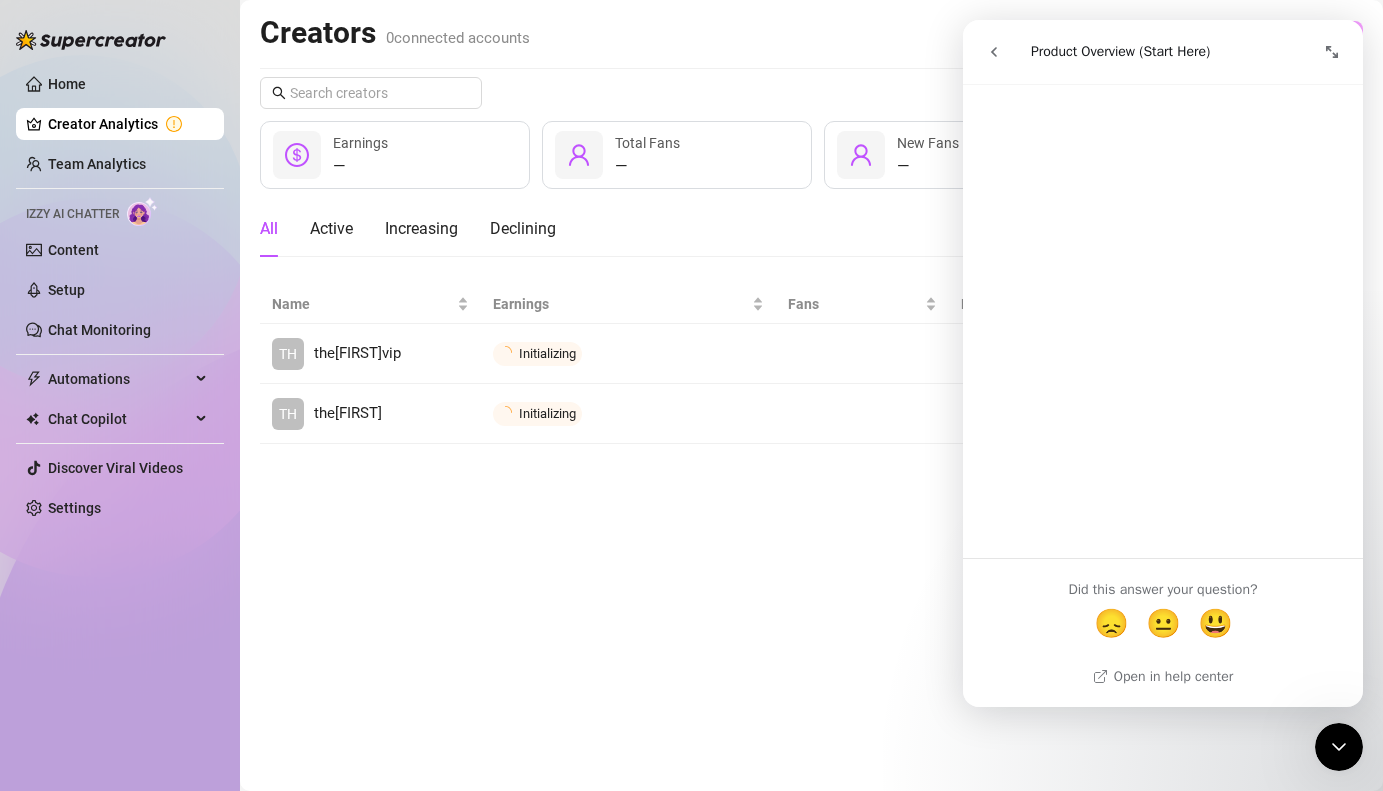 click 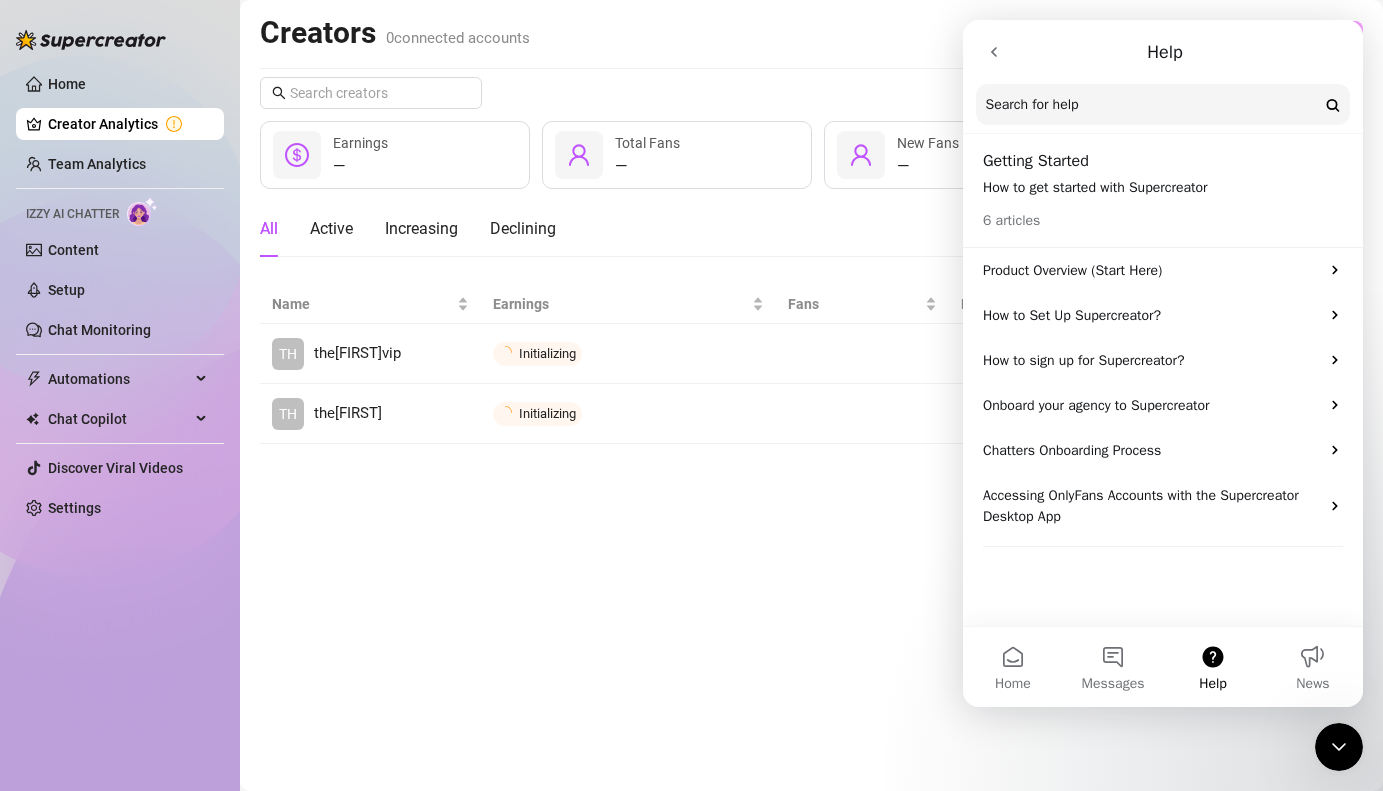 click 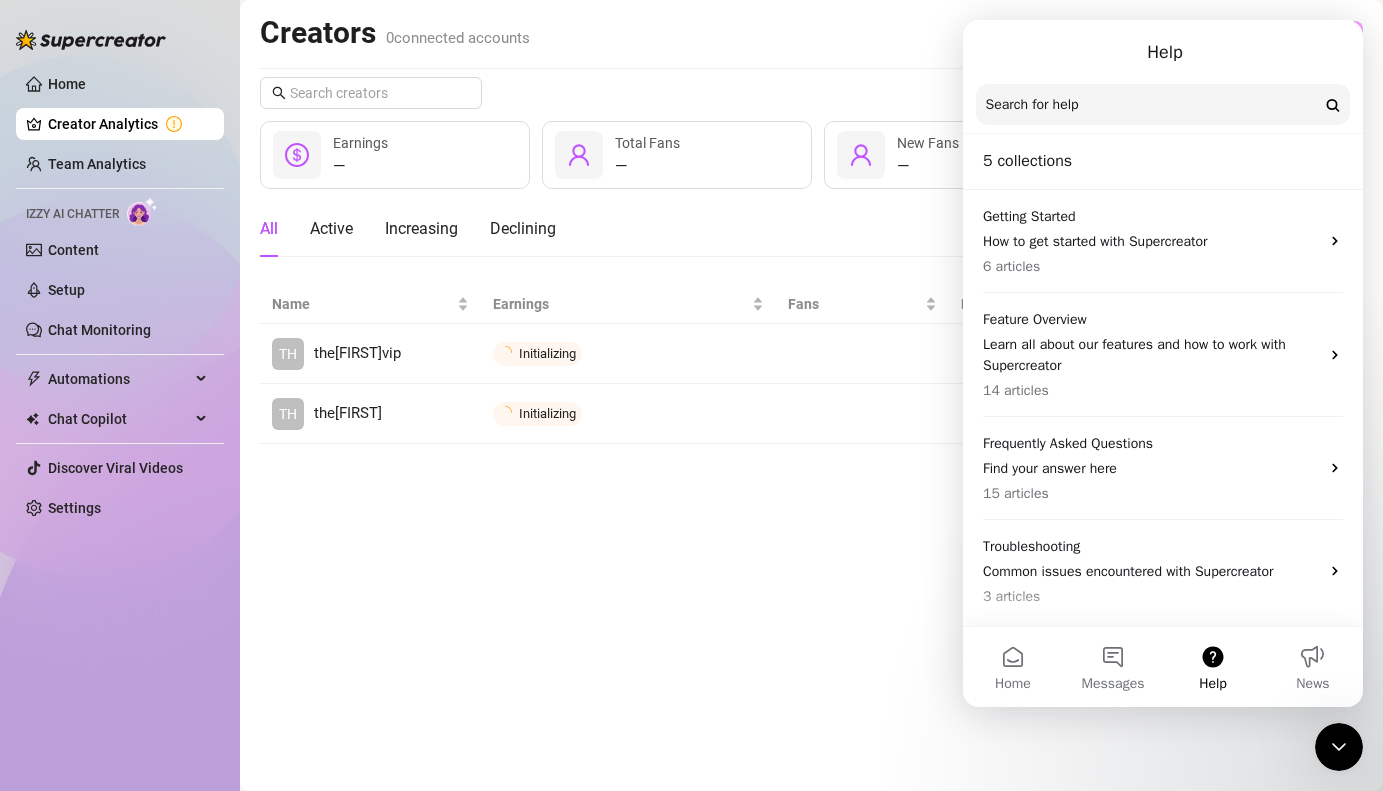 click on "Help" at bounding box center [1163, 52] 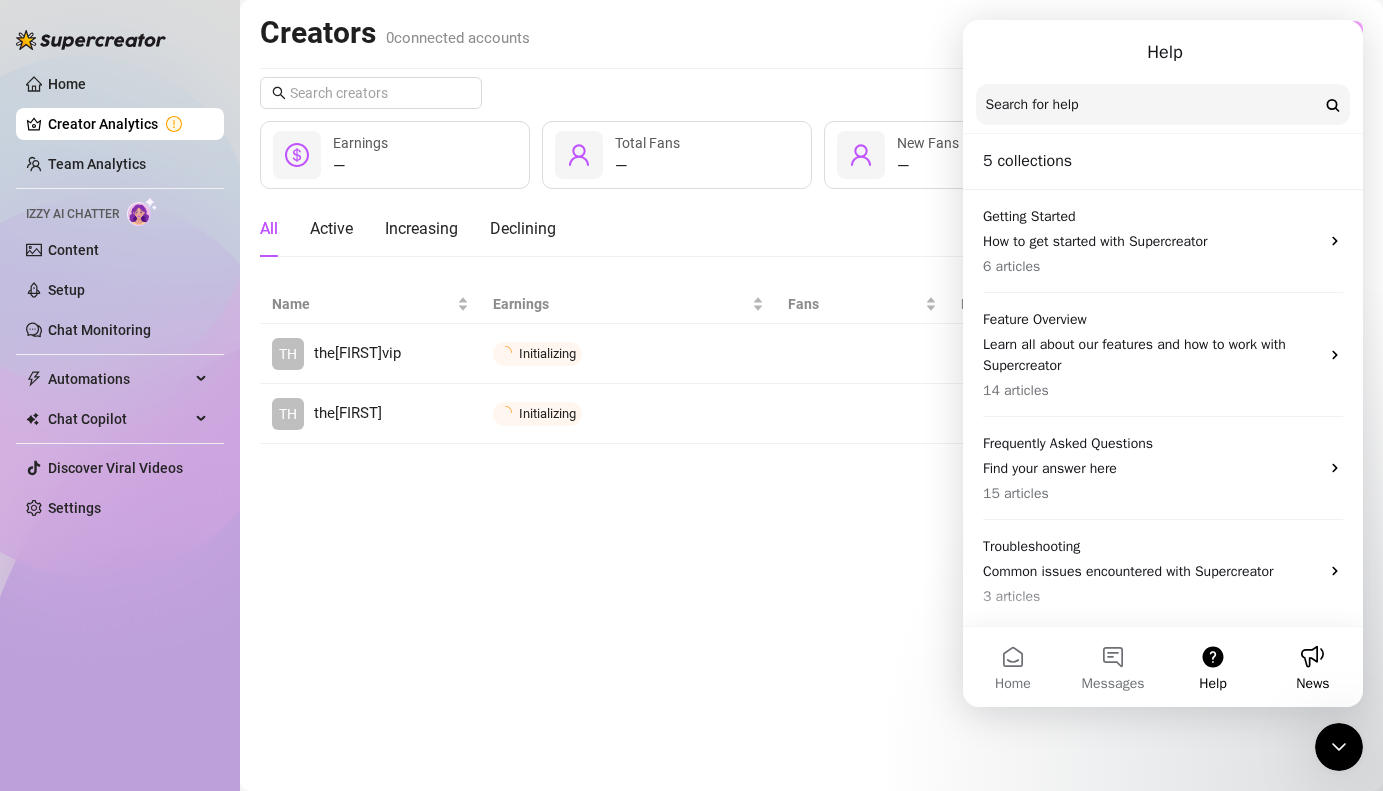 click on "News" at bounding box center [1313, 667] 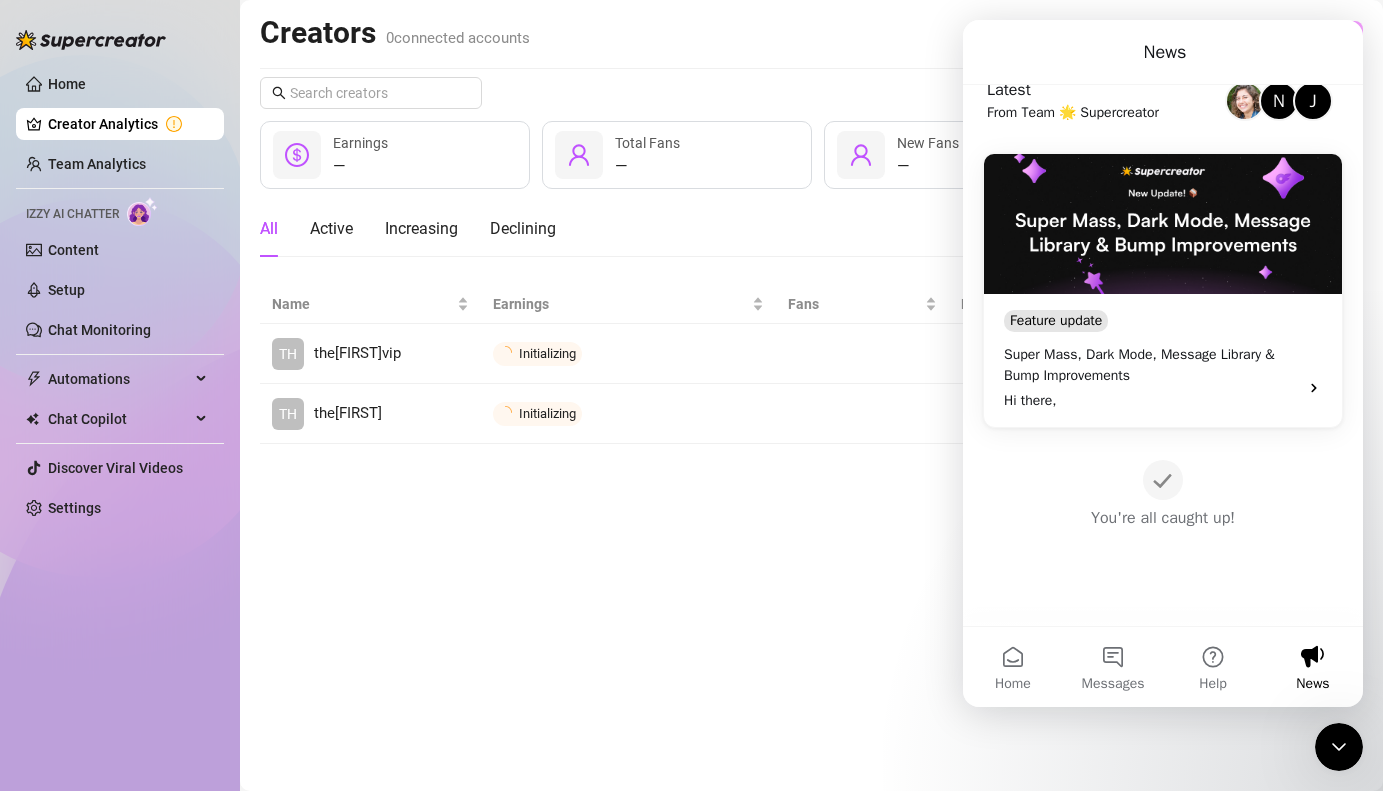 scroll, scrollTop: 0, scrollLeft: 0, axis: both 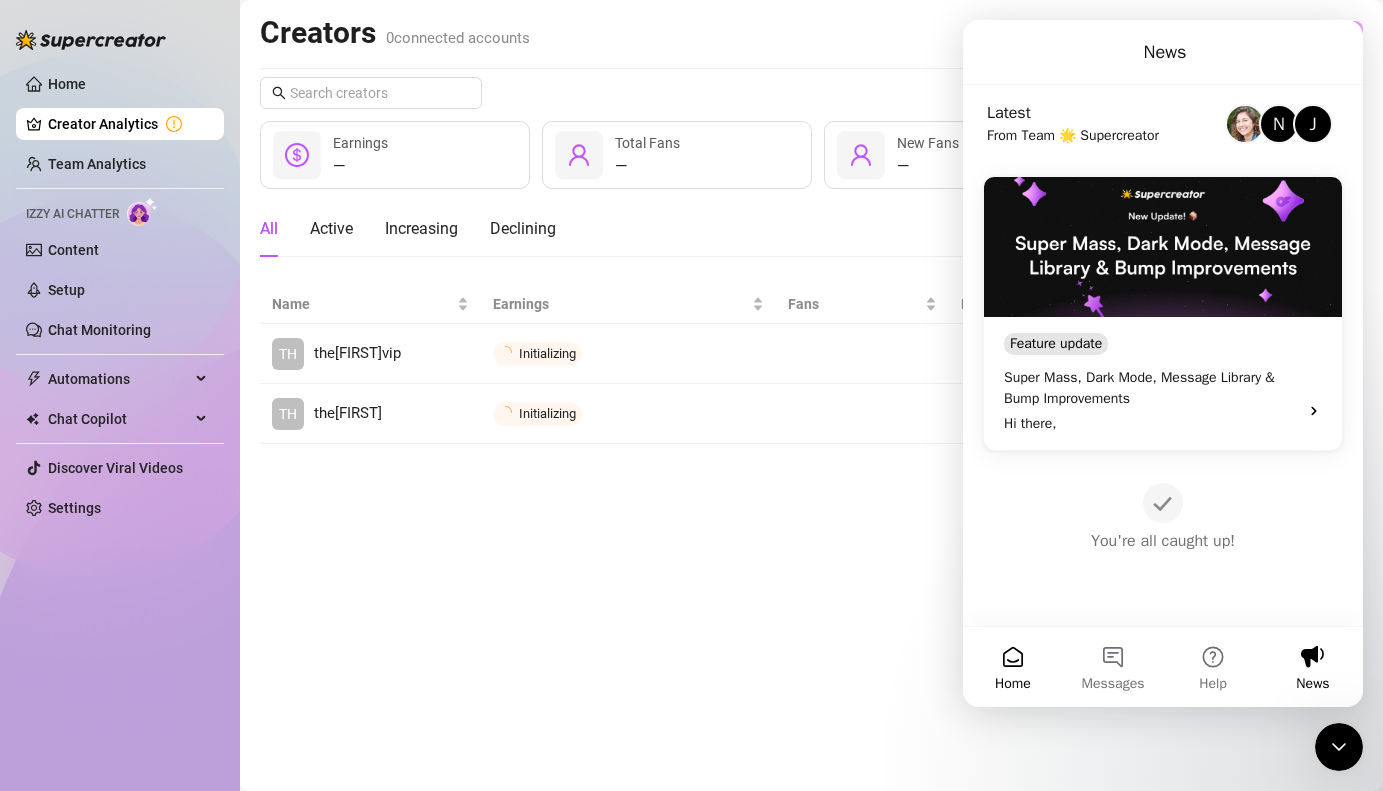 click on "Home" at bounding box center [1013, 667] 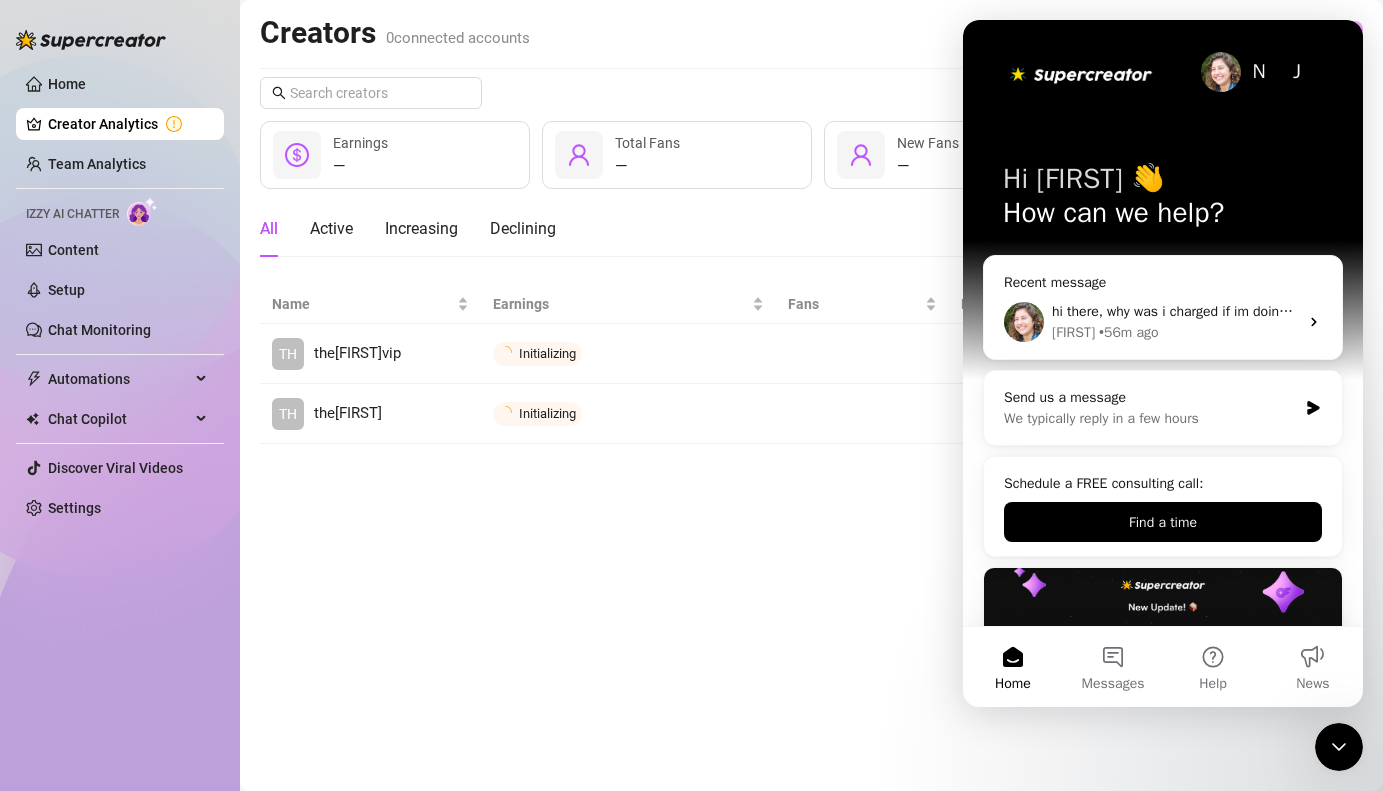 click on "Home" at bounding box center (1013, 667) 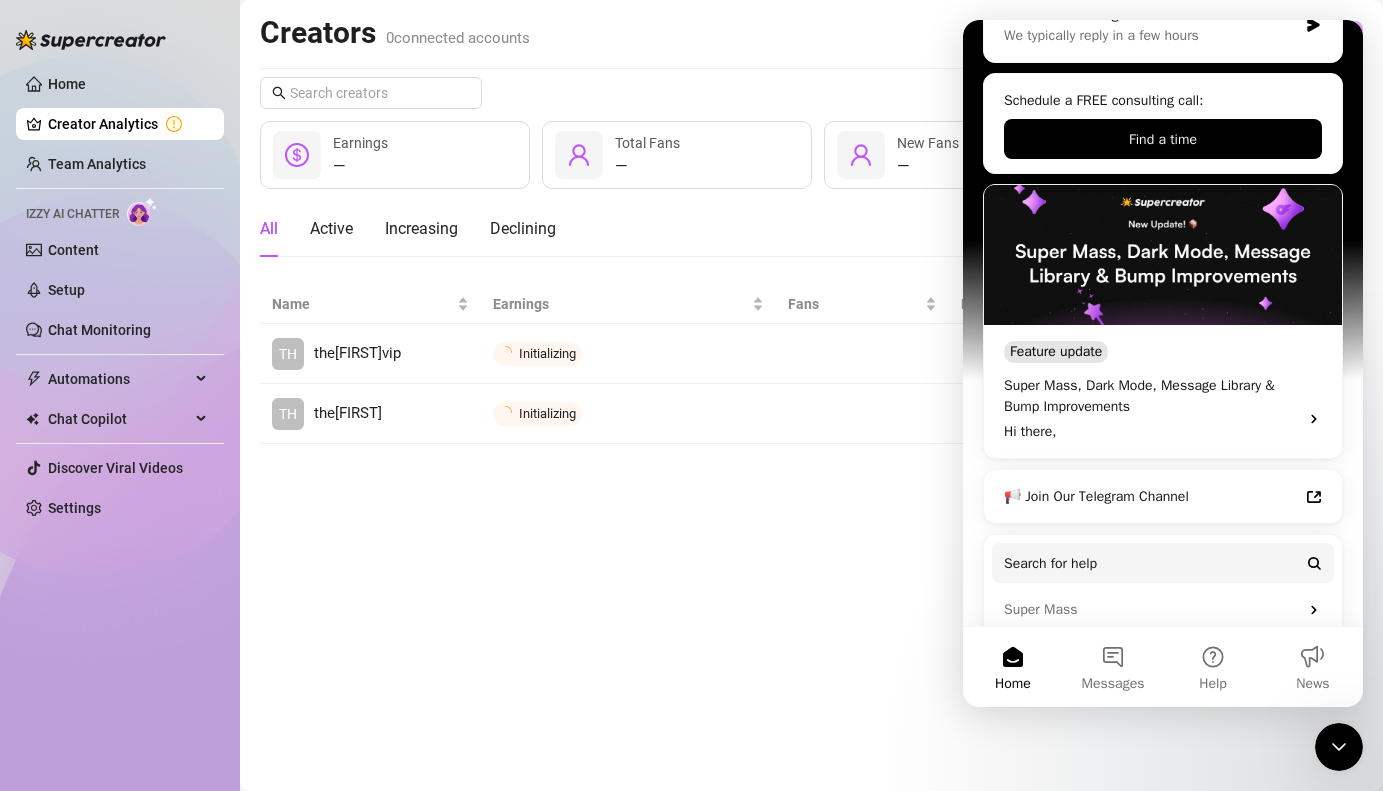 scroll, scrollTop: 536, scrollLeft: 0, axis: vertical 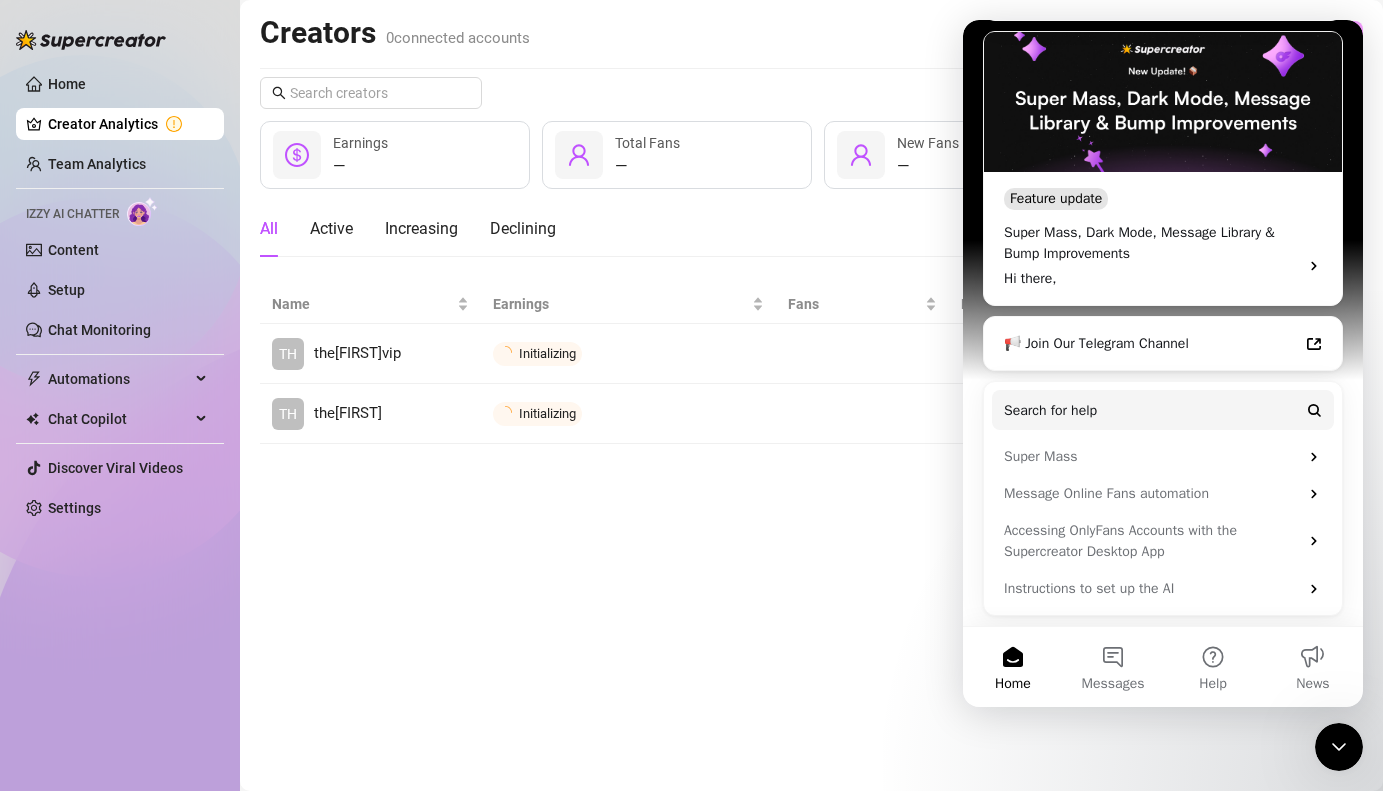 click on "Creators  0  connected accounts Manage Accounts + Add Account Last 7 days — Earnings — Total Fans — New Fans All Active Increasing Declining Name Earnings Fans New Fans TH thestephenvip Initializing Connect TH thestephen Initializing Connect" at bounding box center (811, 395) 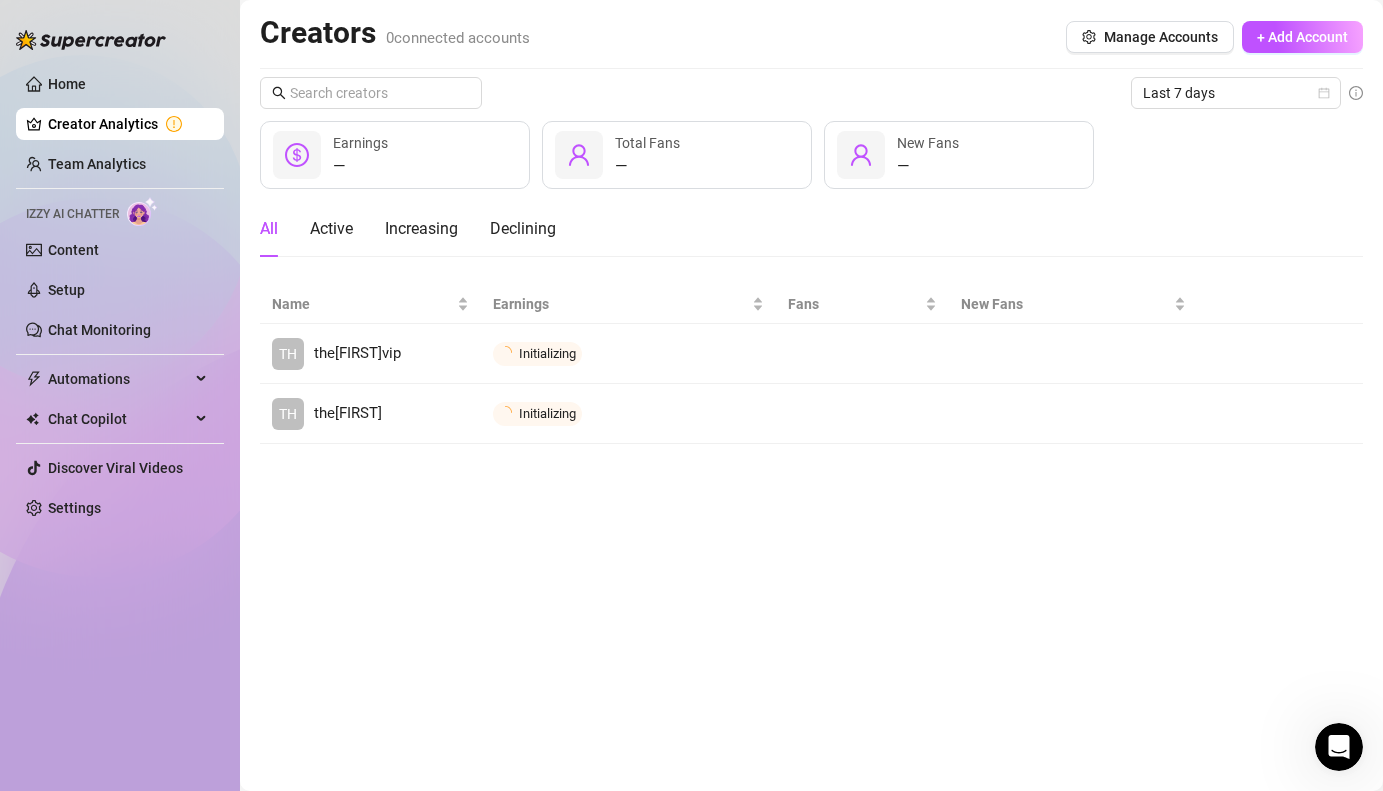 scroll, scrollTop: 0, scrollLeft: 0, axis: both 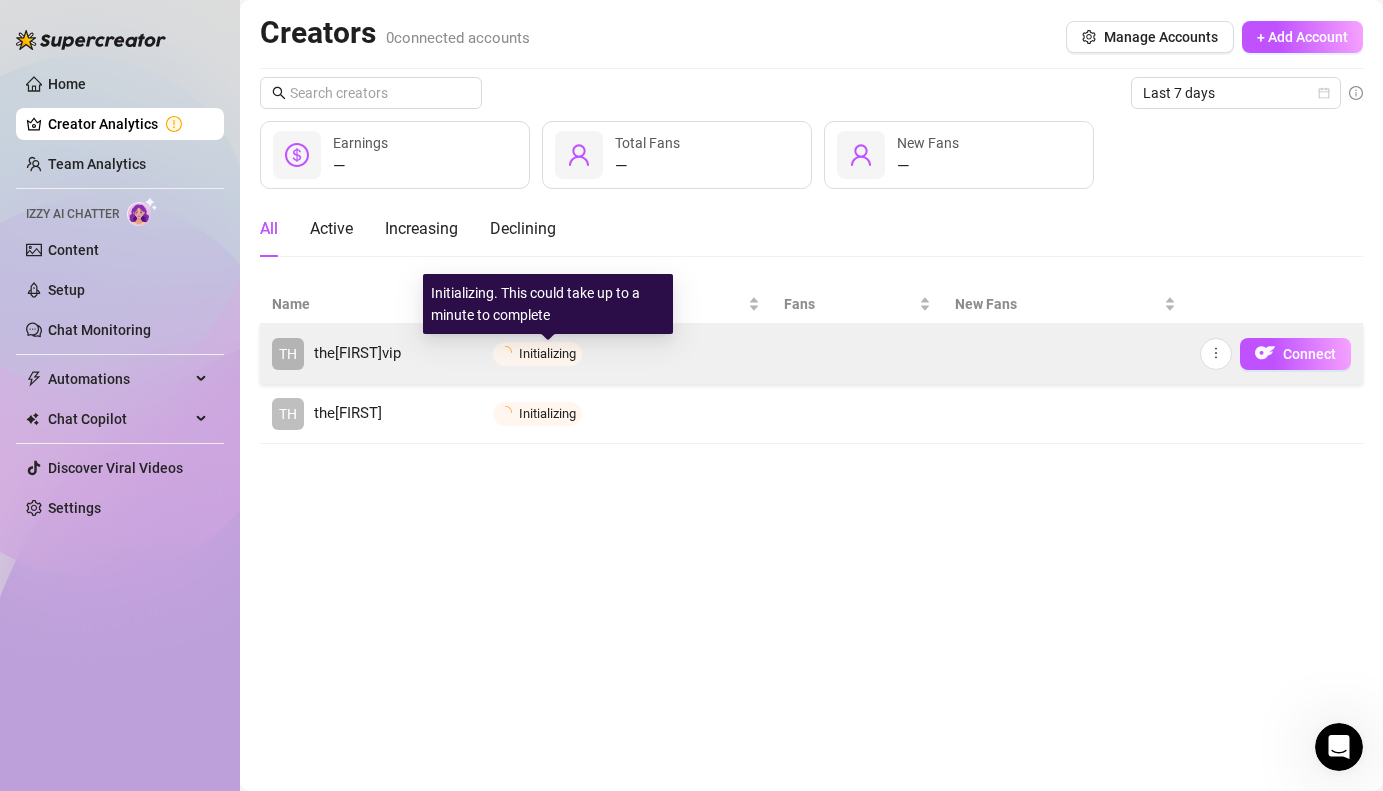 click on "Initializing" at bounding box center (547, 353) 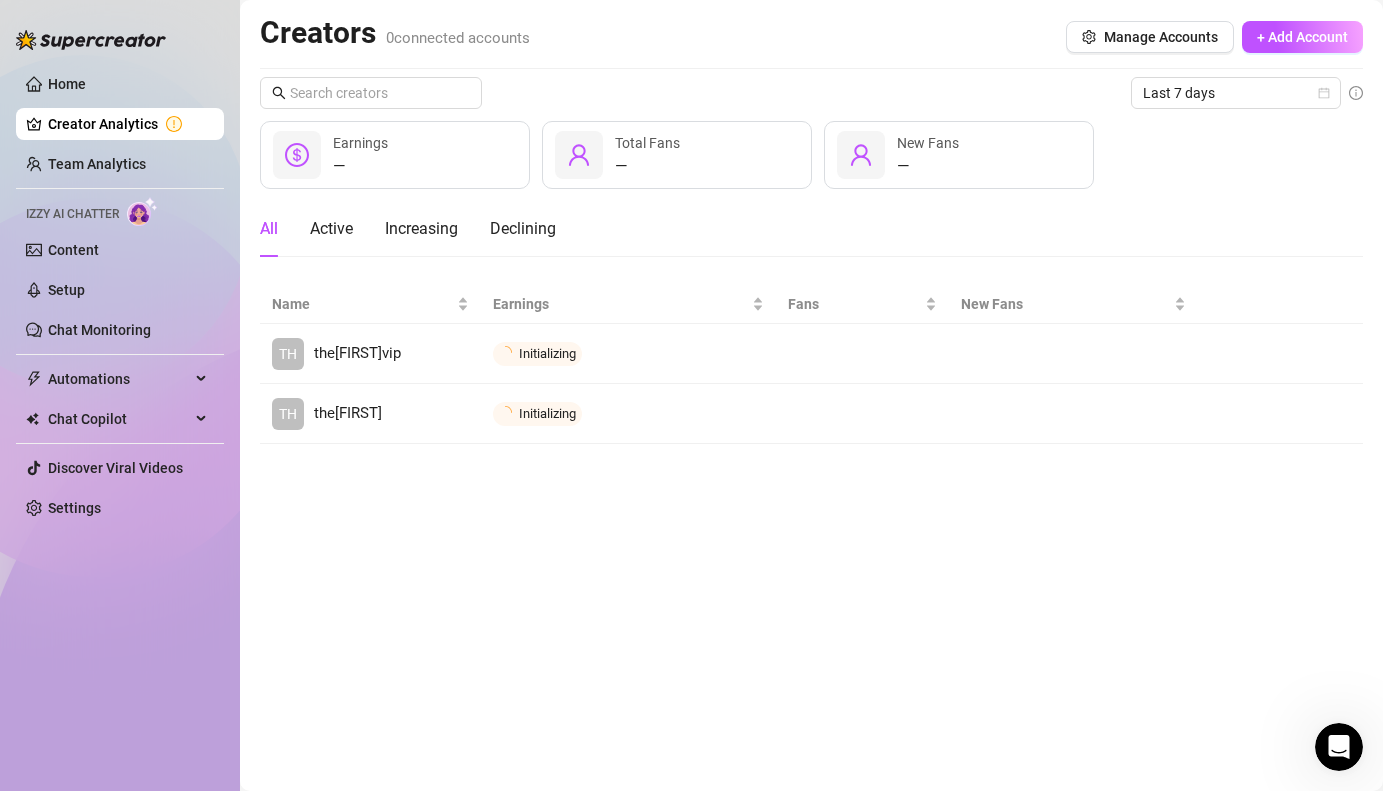 click on "Creators  0  connected accounts Manage Accounts + Add Account Last 7 days — Earnings — Total Fans — New Fans All Active Increasing Declining Name Earnings Fans New Fans TH thestephenvip Initializing Connect TH thestephen Initializing Connect" at bounding box center (811, 395) 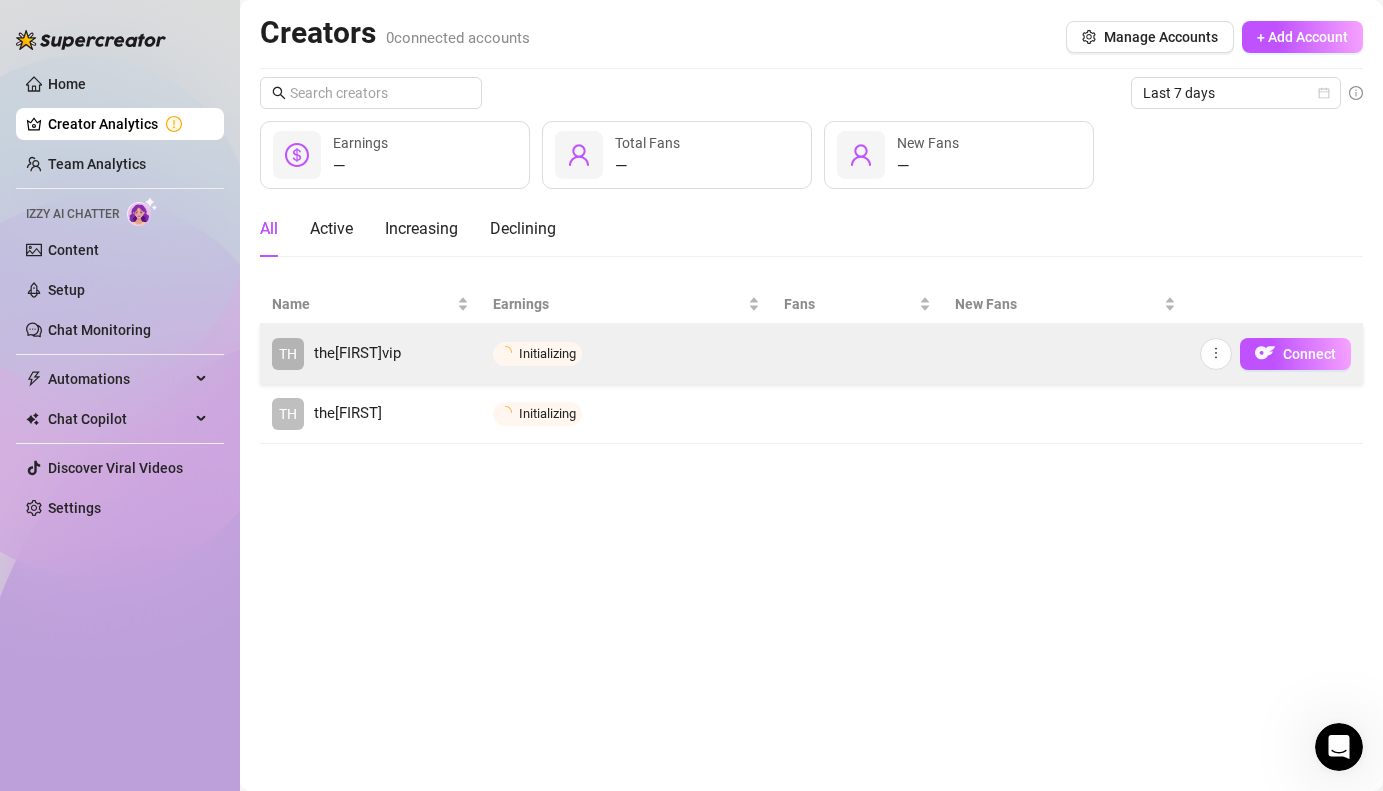click on "Initializing" at bounding box center (547, 353) 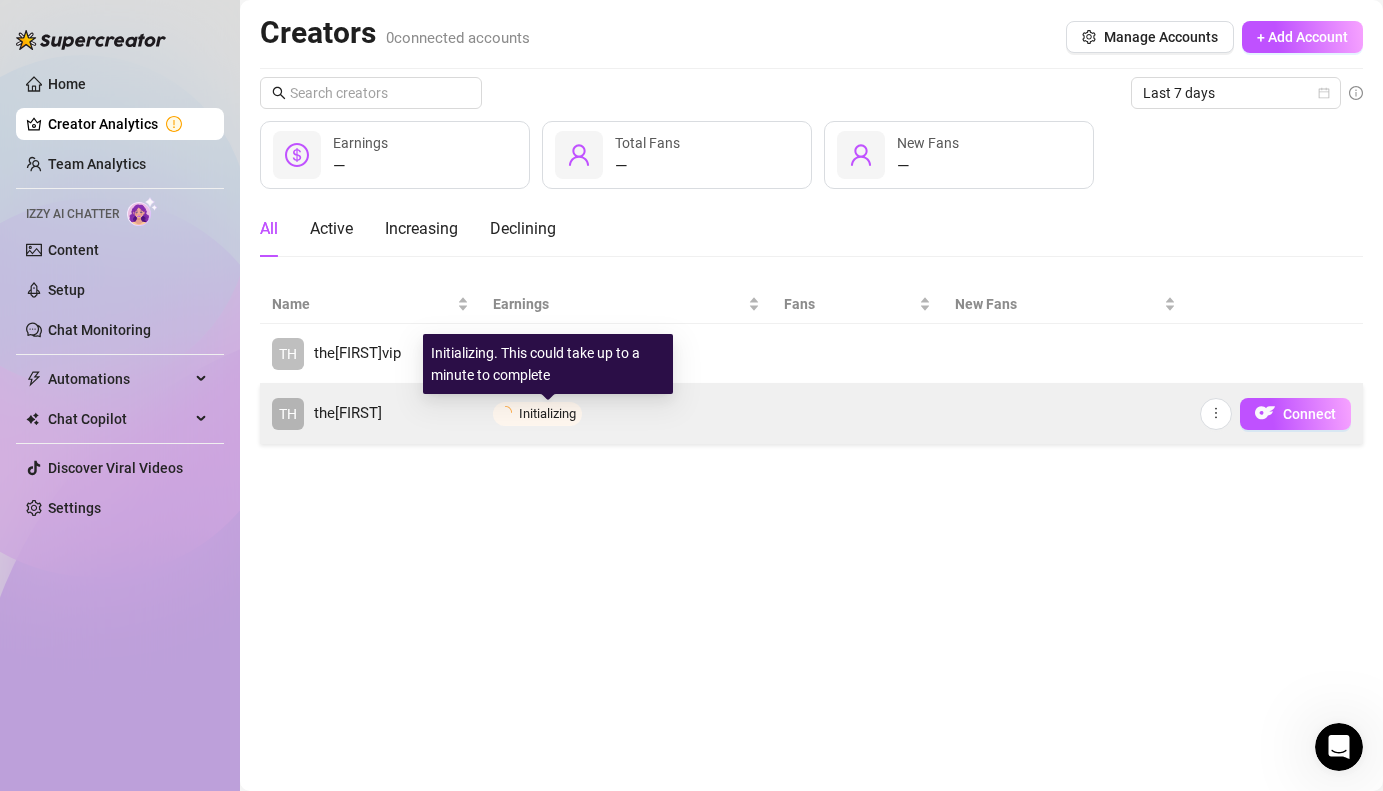 click on "Initializing" at bounding box center (547, 413) 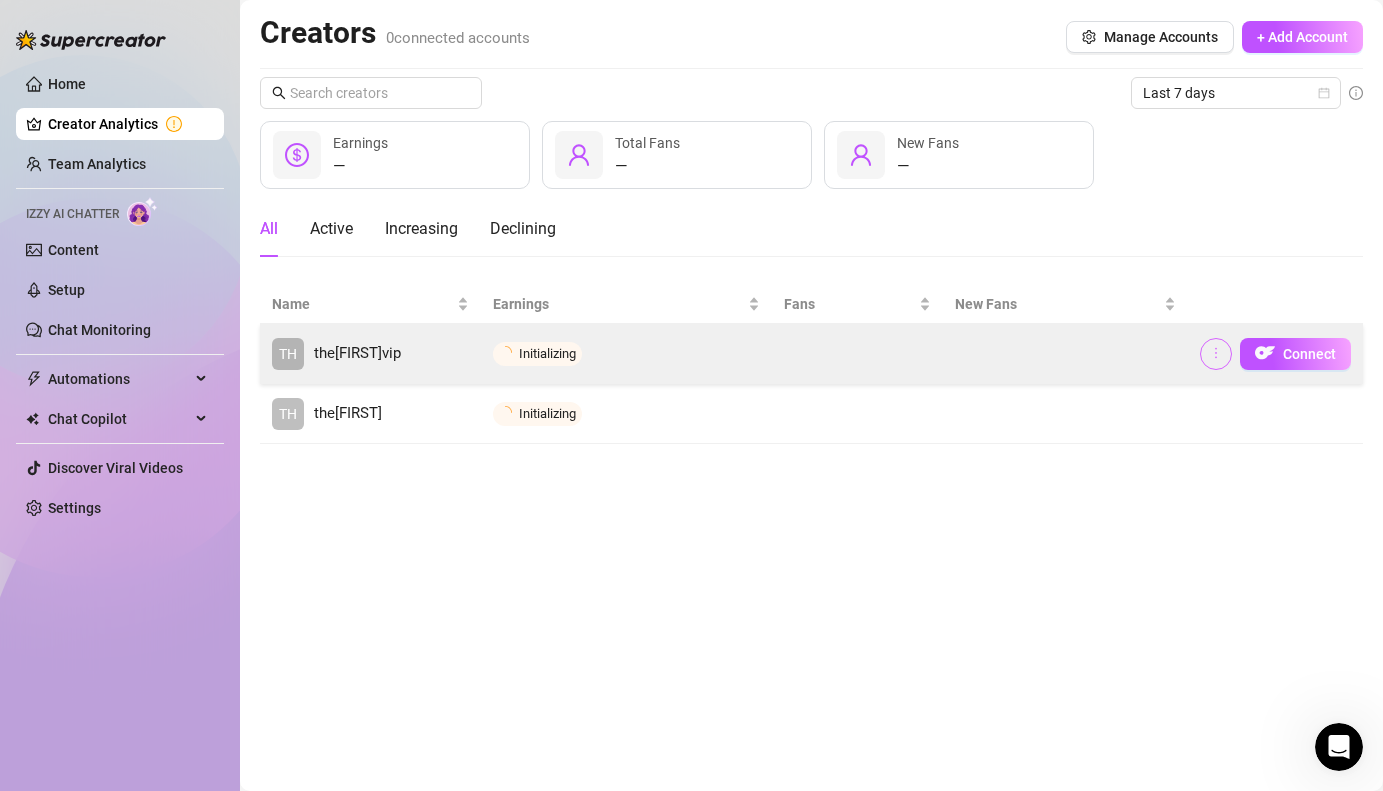 click 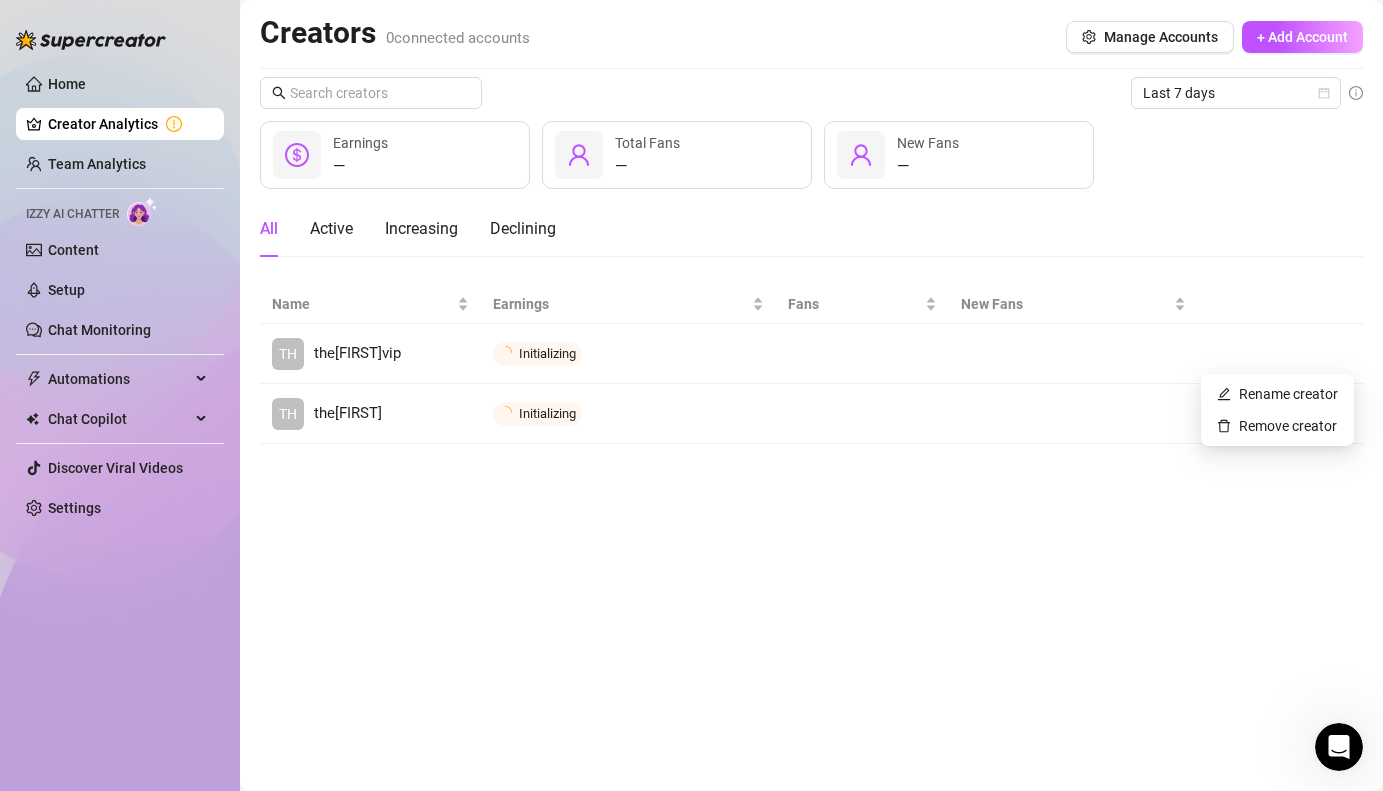 click on "Creators  0  connected accounts Manage Accounts + Add Account Last 7 days — Earnings — Total Fans — New Fans All Active Increasing Declining Name Earnings Fans New Fans TH thestephenvip Initializing Connect TH thestephen Initializing Connect" at bounding box center (811, 395) 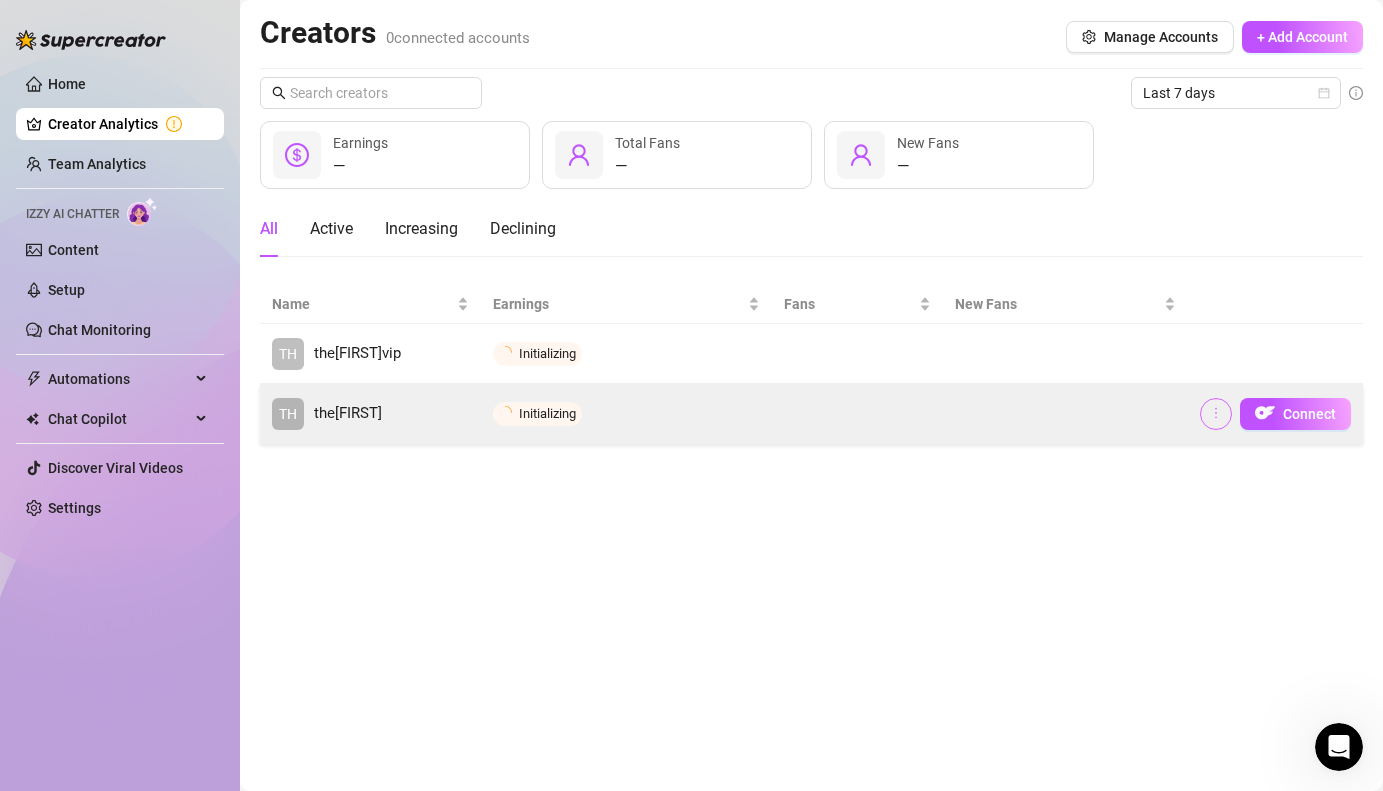 click at bounding box center [1216, 414] 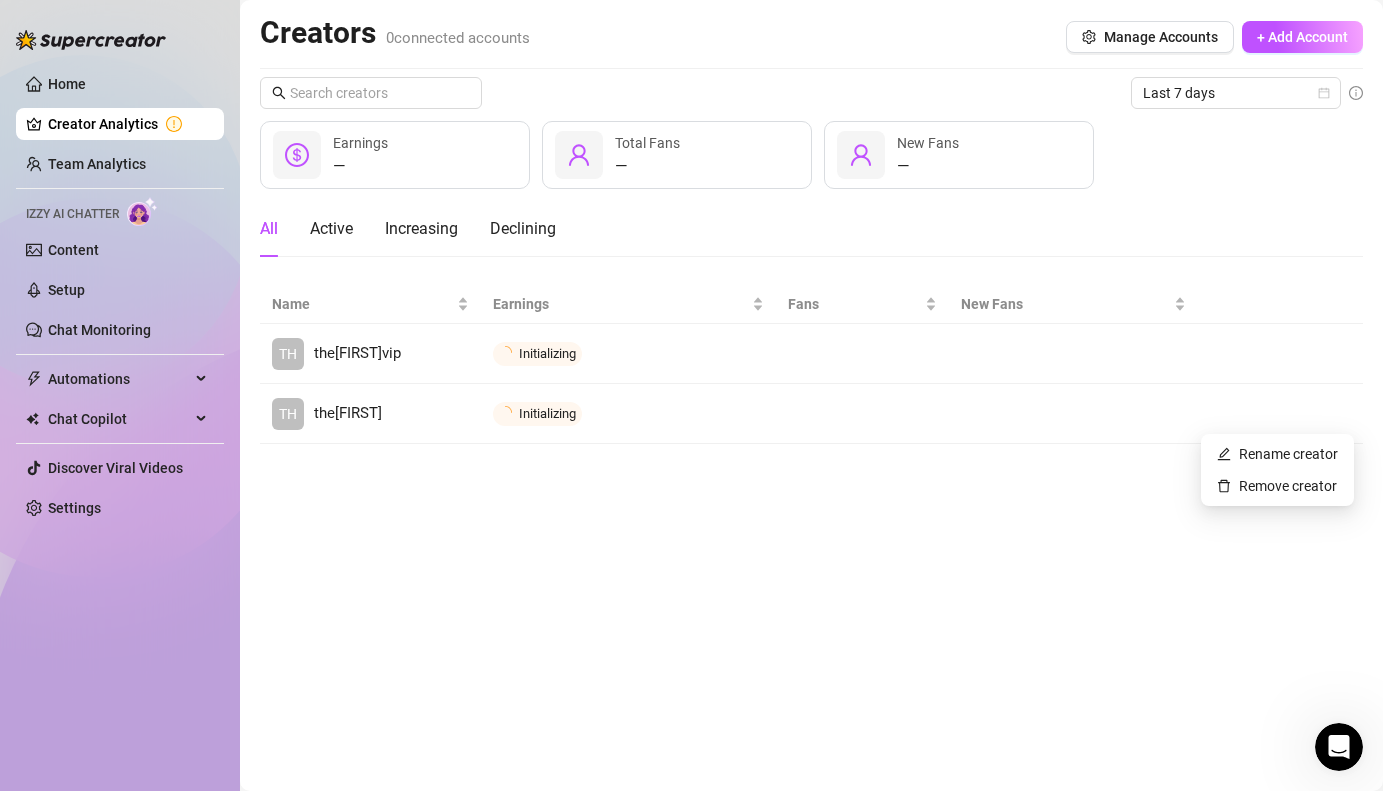 click on "Creators  0  connected accounts Manage Accounts + Add Account Last 7 days — Earnings — Total Fans — New Fans All Active Increasing Declining Name Earnings Fans New Fans TH thestephenvip Initializing Connect TH thestephen Initializing Connect" at bounding box center (811, 395) 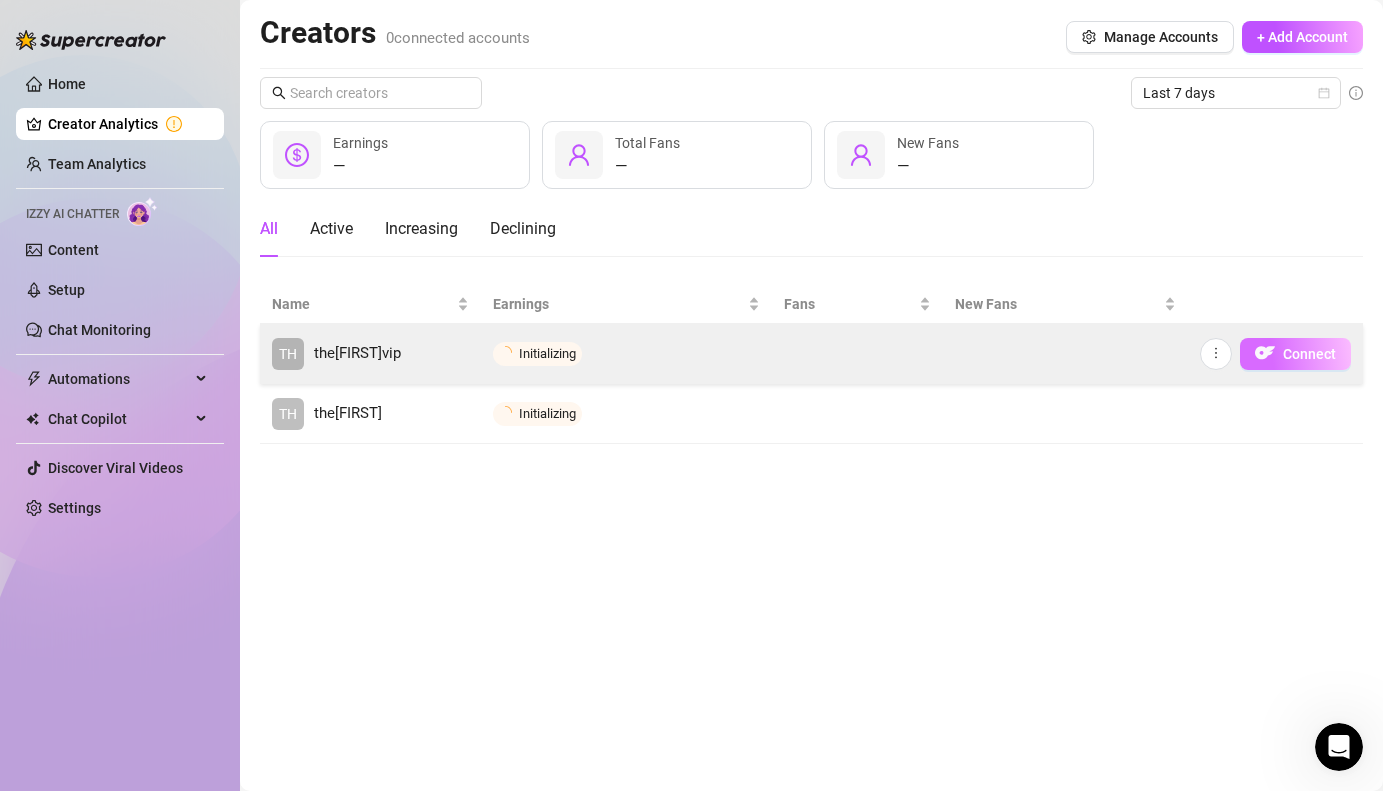 click on "Connect" at bounding box center (1309, 354) 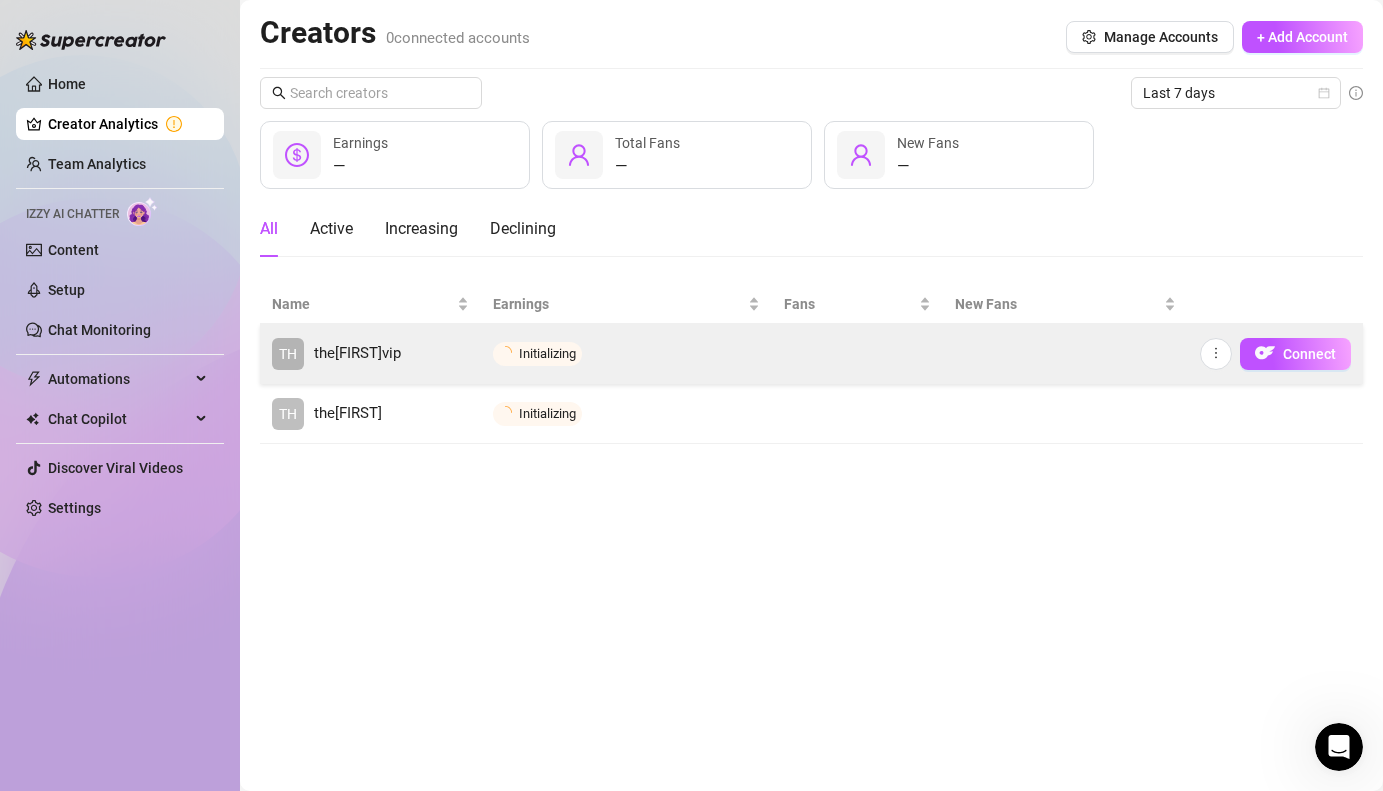 click on "Initializing" at bounding box center (626, 354) 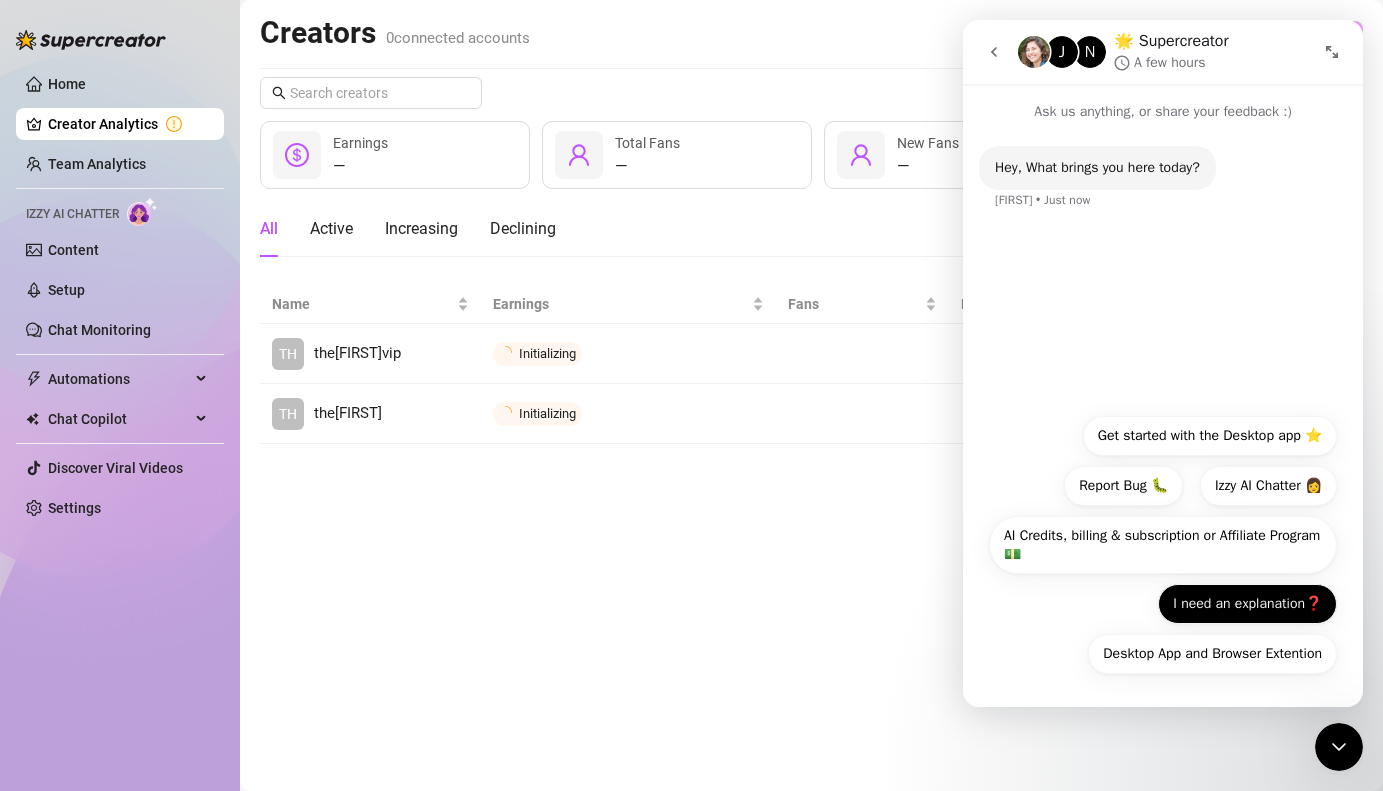 click on "I need an explanation❓" at bounding box center (1247, 604) 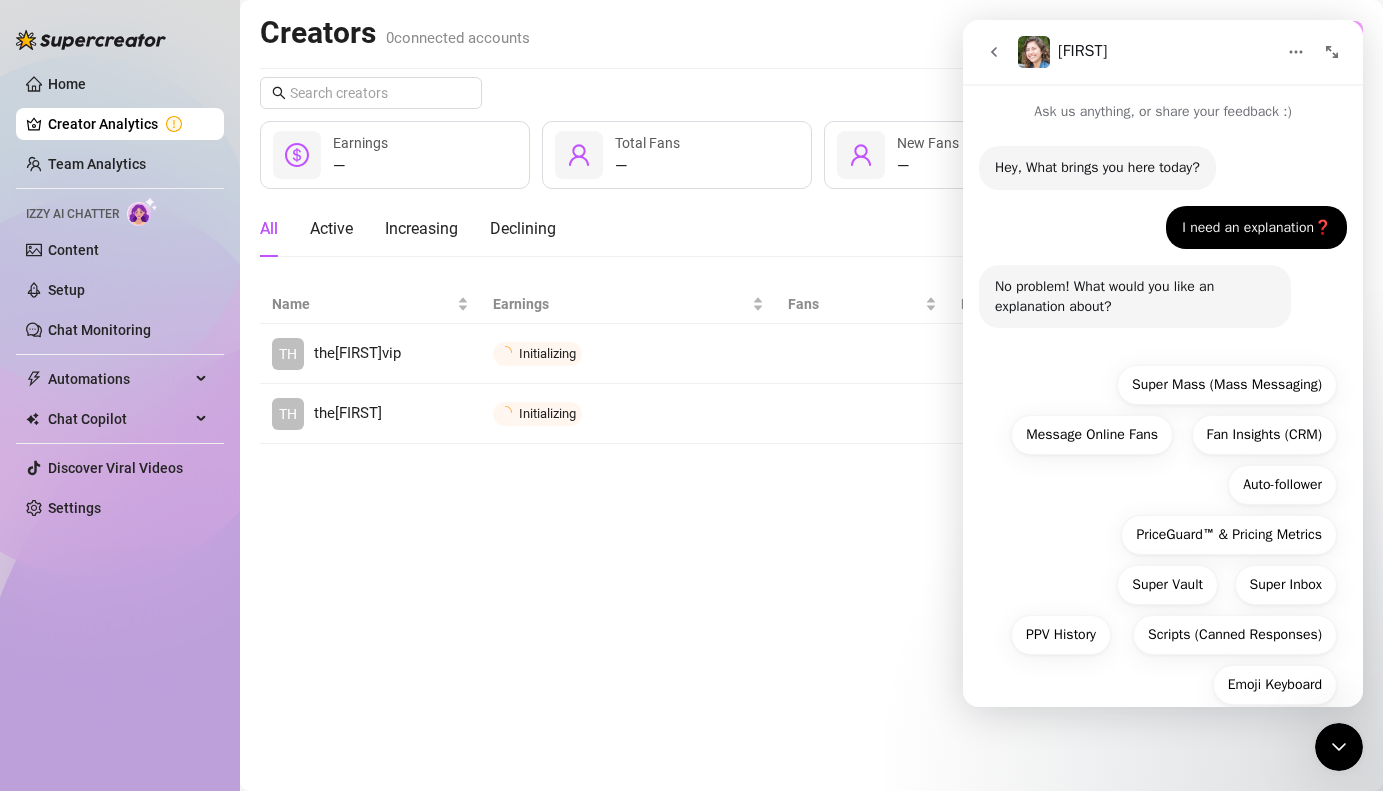 scroll, scrollTop: 31, scrollLeft: 0, axis: vertical 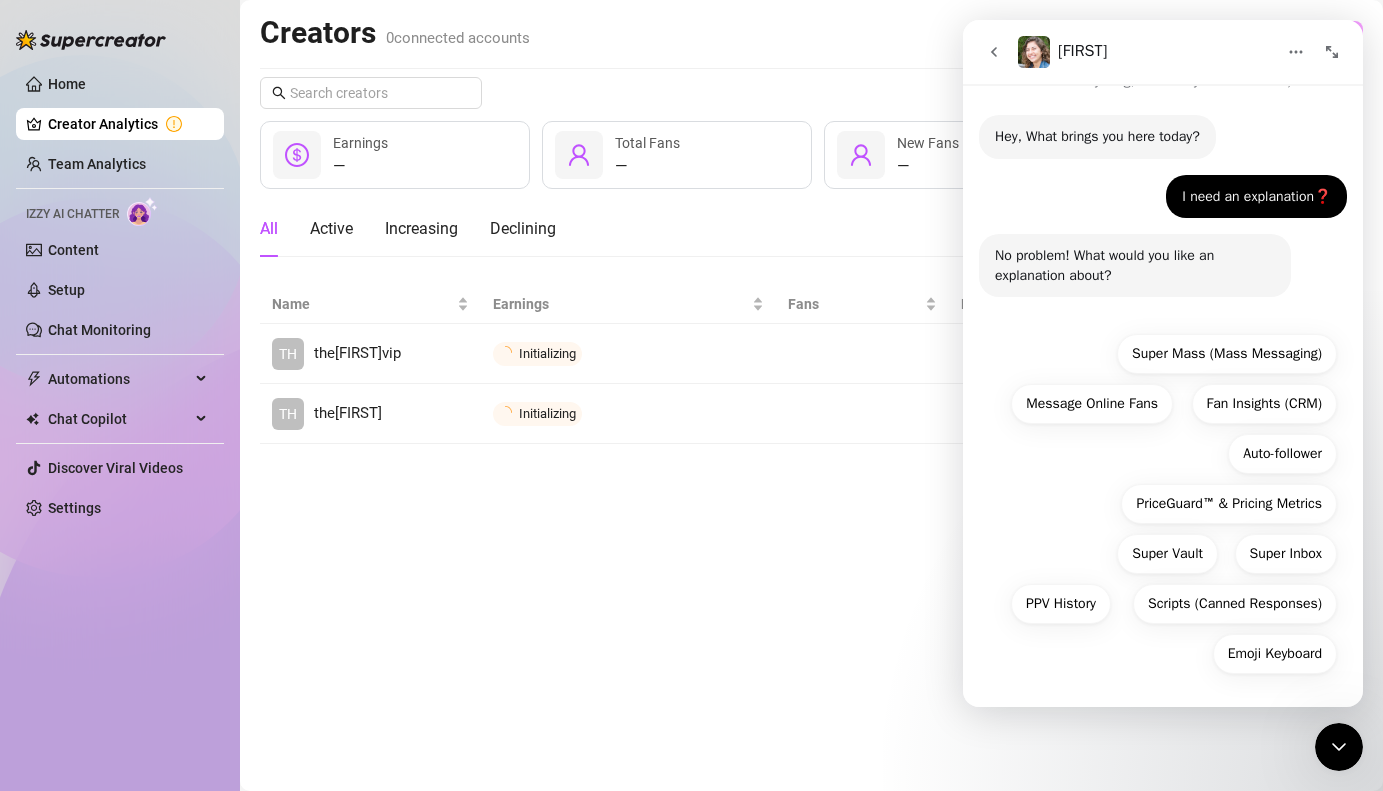 click on "Emoji Keyboard Super Mass (Mass Messaging) Message Online Fans Fan Insights (CRM) Auto-follower PriceGuard™ & Pricing Metrics Super Vault Super Inbox PPV History Scripts (Canned Responses) Emoji Keyboard" at bounding box center (1163, 509) 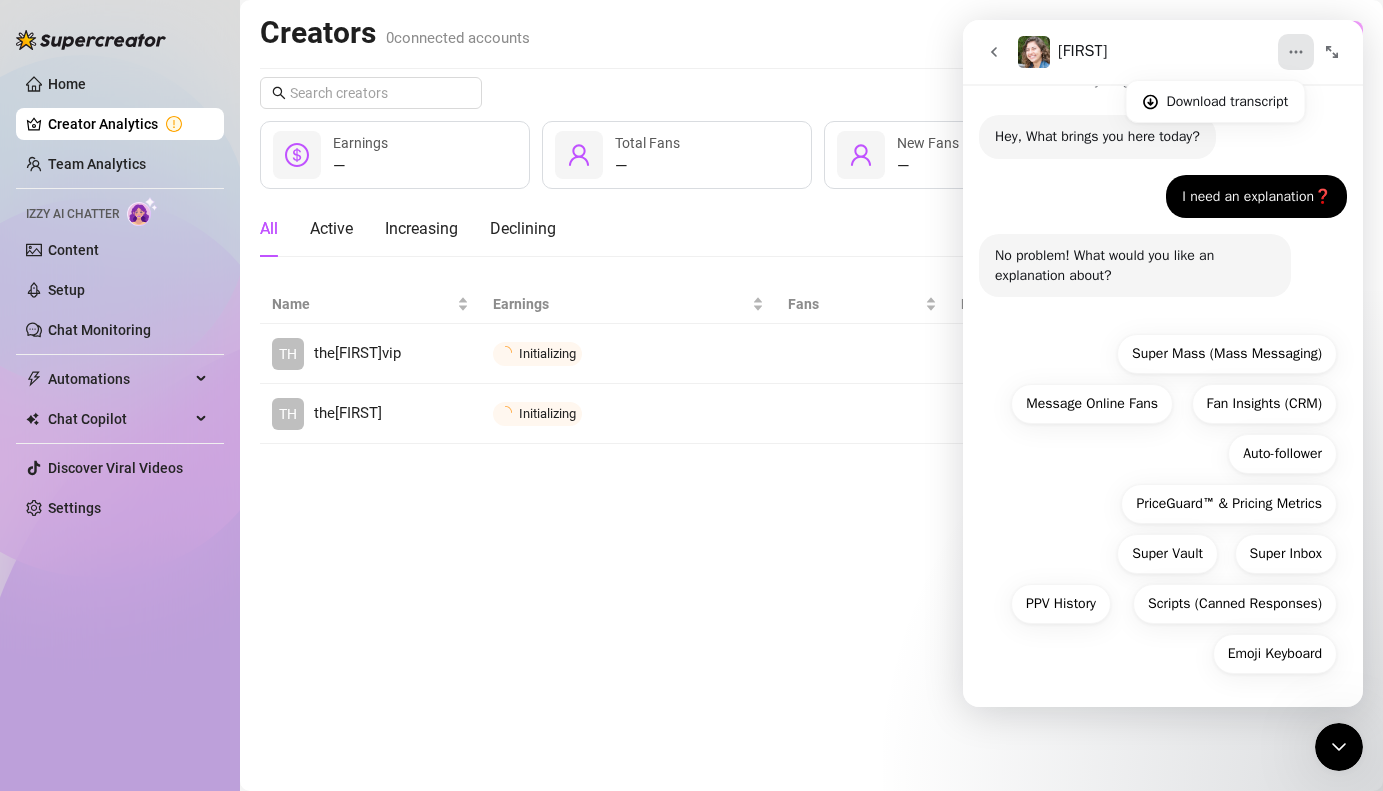 click on "Emoji Keyboard Super Mass (Mass Messaging) Message Online Fans Fan Insights (CRM) Auto-follower PriceGuard™ & Pricing Metrics Super Vault Super Inbox PPV History Scripts (Canned Responses) Emoji Keyboard" at bounding box center [1163, 509] 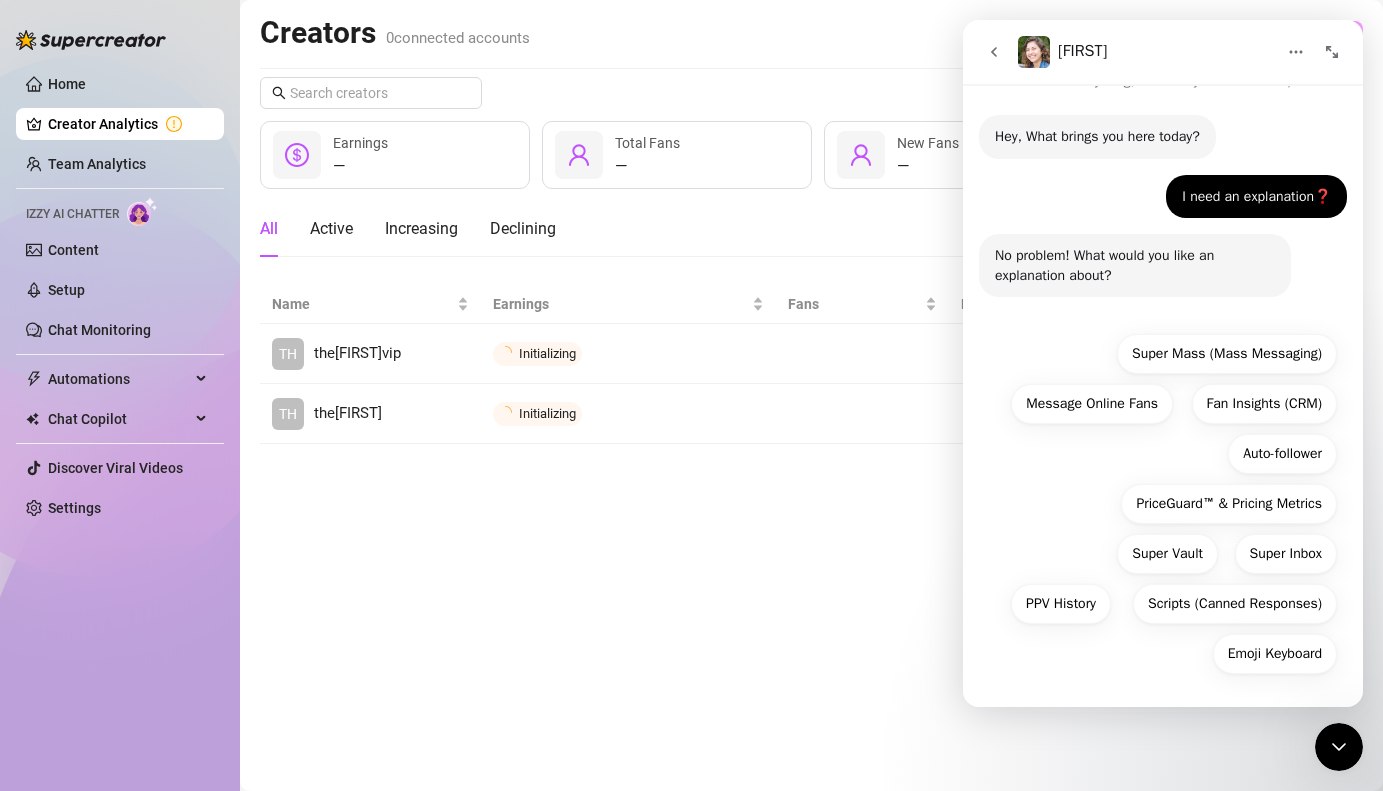 click on "Emoji Keyboard Super Mass (Mass Messaging) Message Online Fans Fan Insights (CRM) Auto-follower PriceGuard™ & Pricing Metrics Super Vault Super Inbox PPV History Scripts (Canned Responses) Emoji Keyboard" at bounding box center (1163, 509) 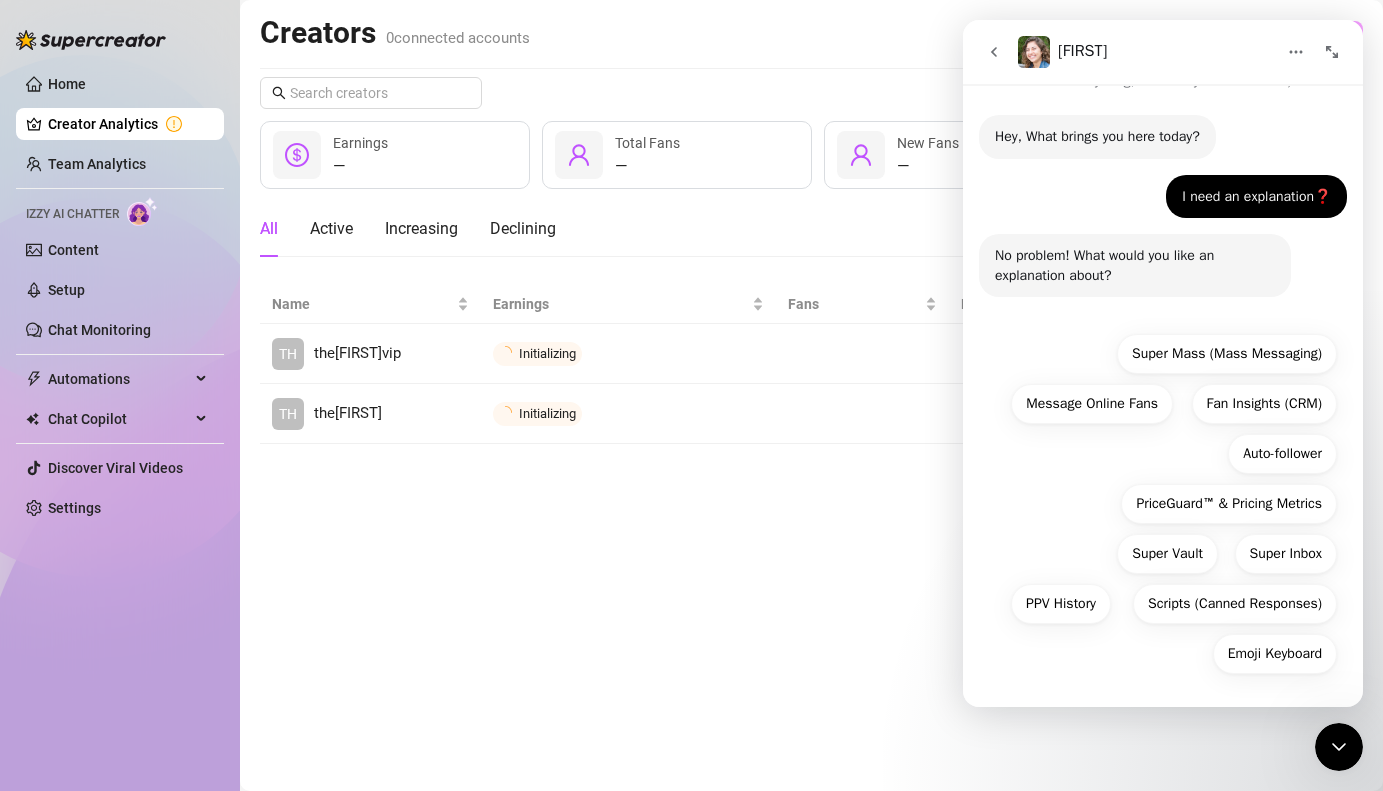 click 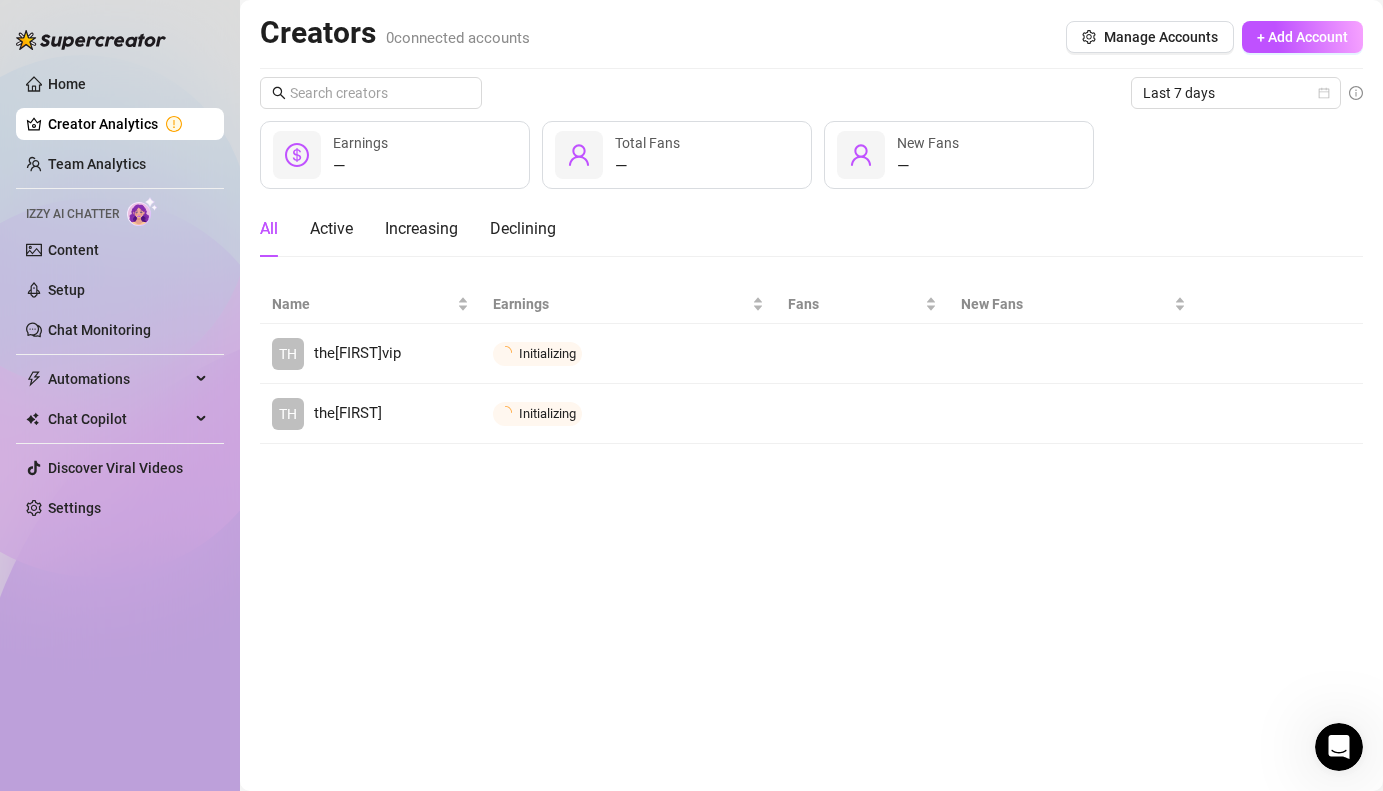 click at bounding box center [1339, 747] 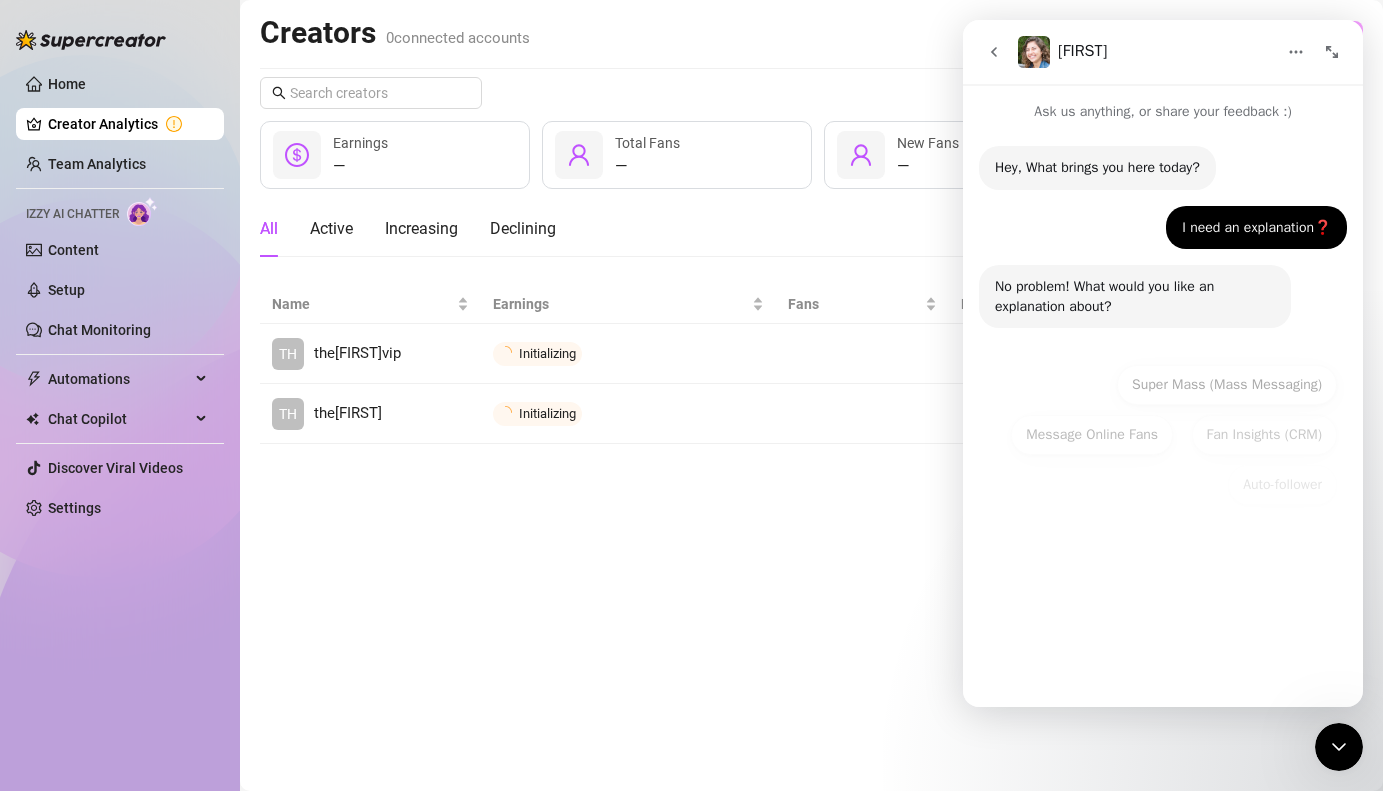 scroll, scrollTop: 31, scrollLeft: 0, axis: vertical 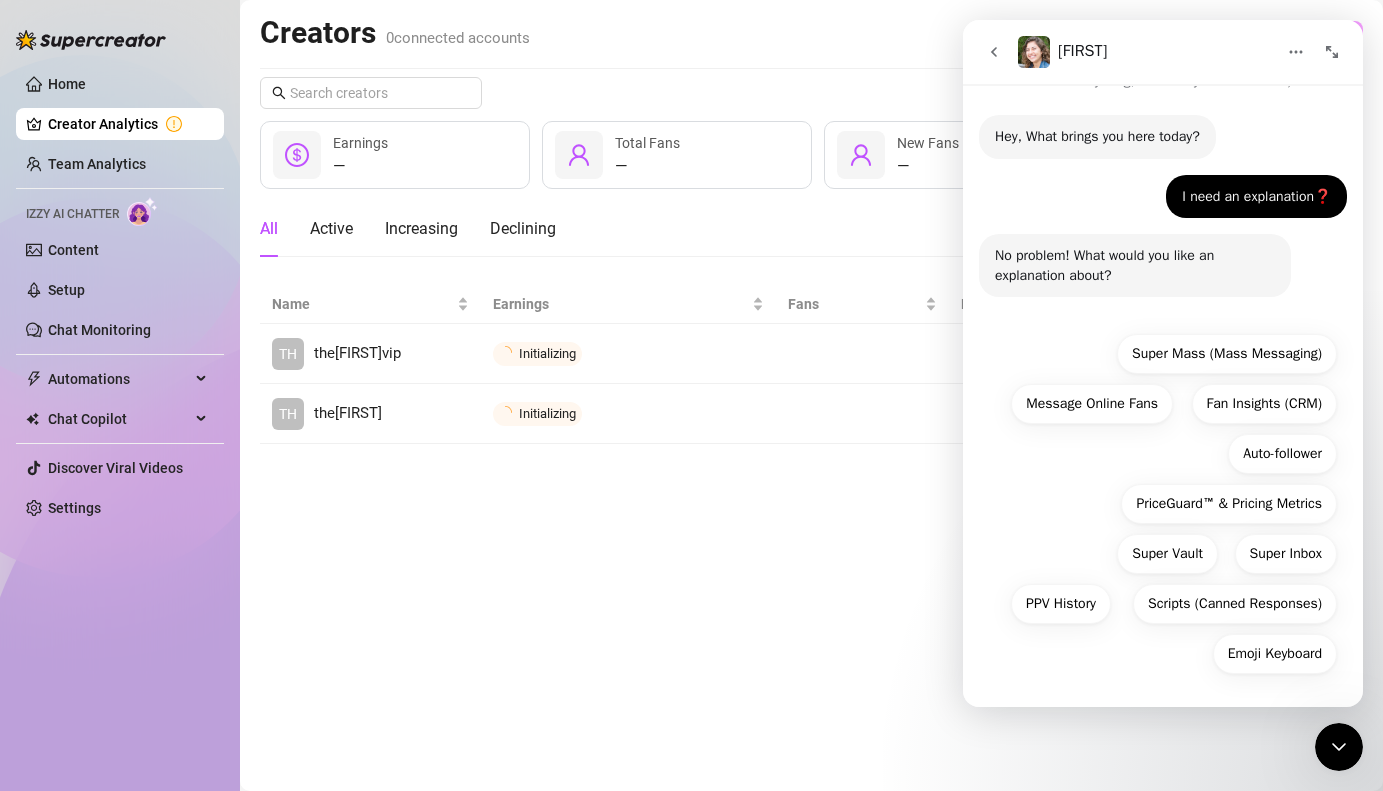 click at bounding box center (994, 52) 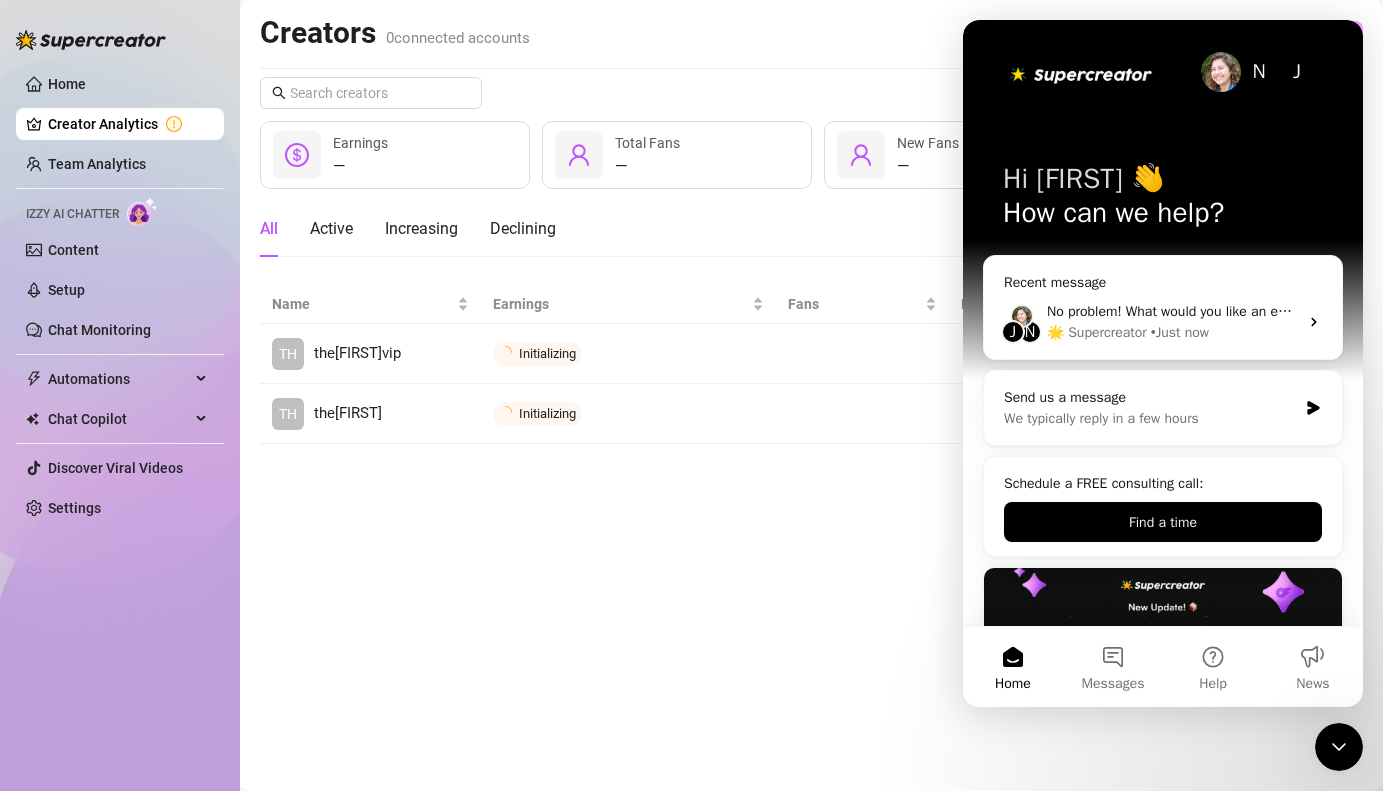scroll, scrollTop: 0, scrollLeft: 0, axis: both 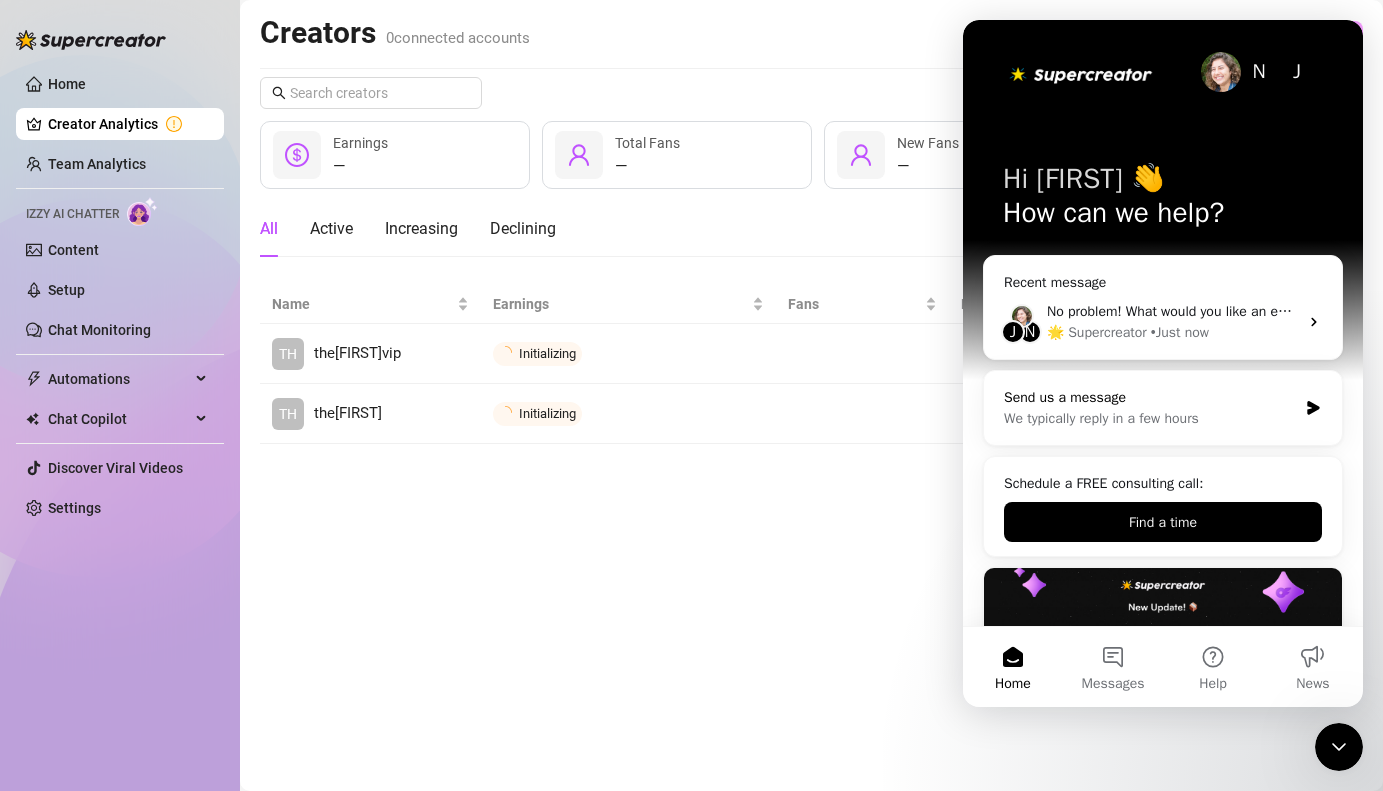 click on "We typically reply in a few hours" at bounding box center (1150, 418) 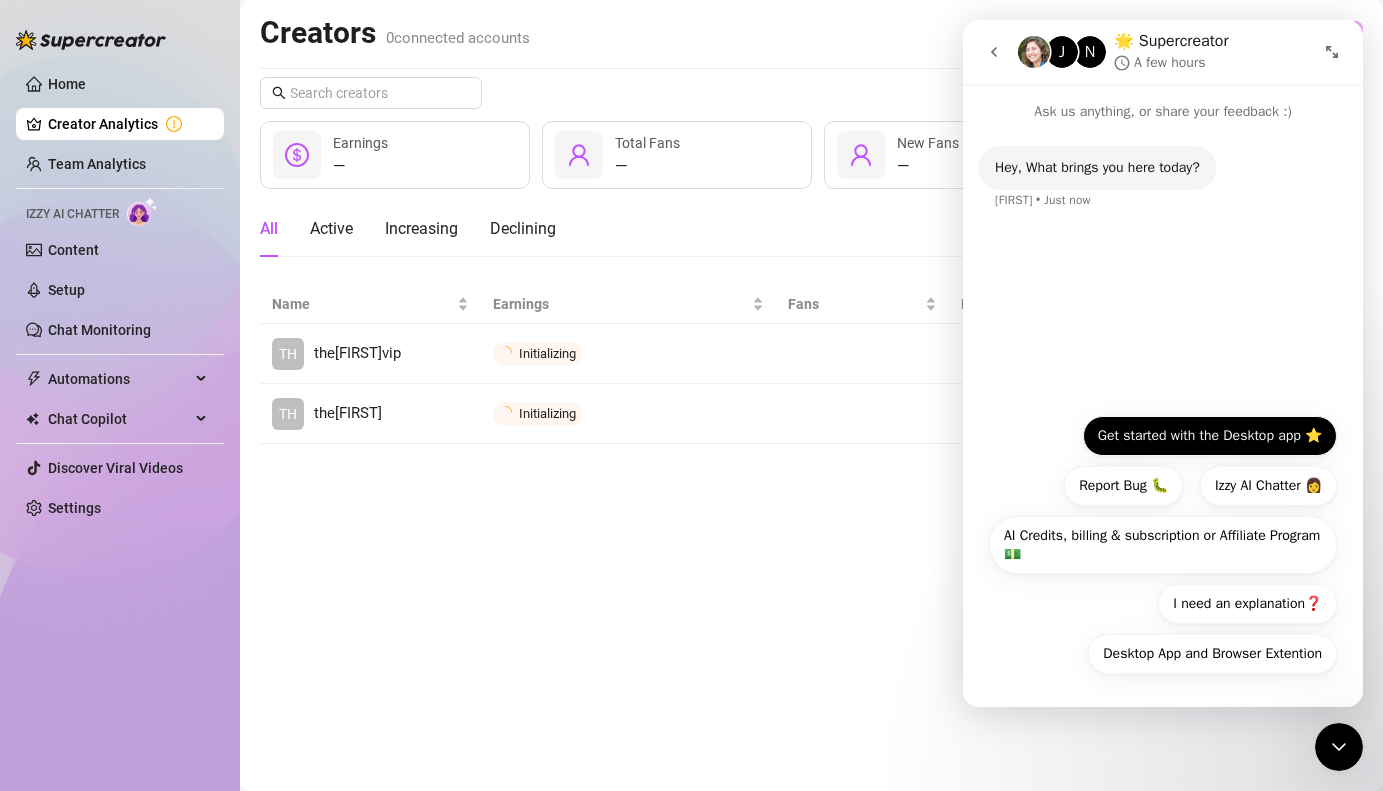 click on "Get started with the Desktop app ⭐️" at bounding box center (1210, 436) 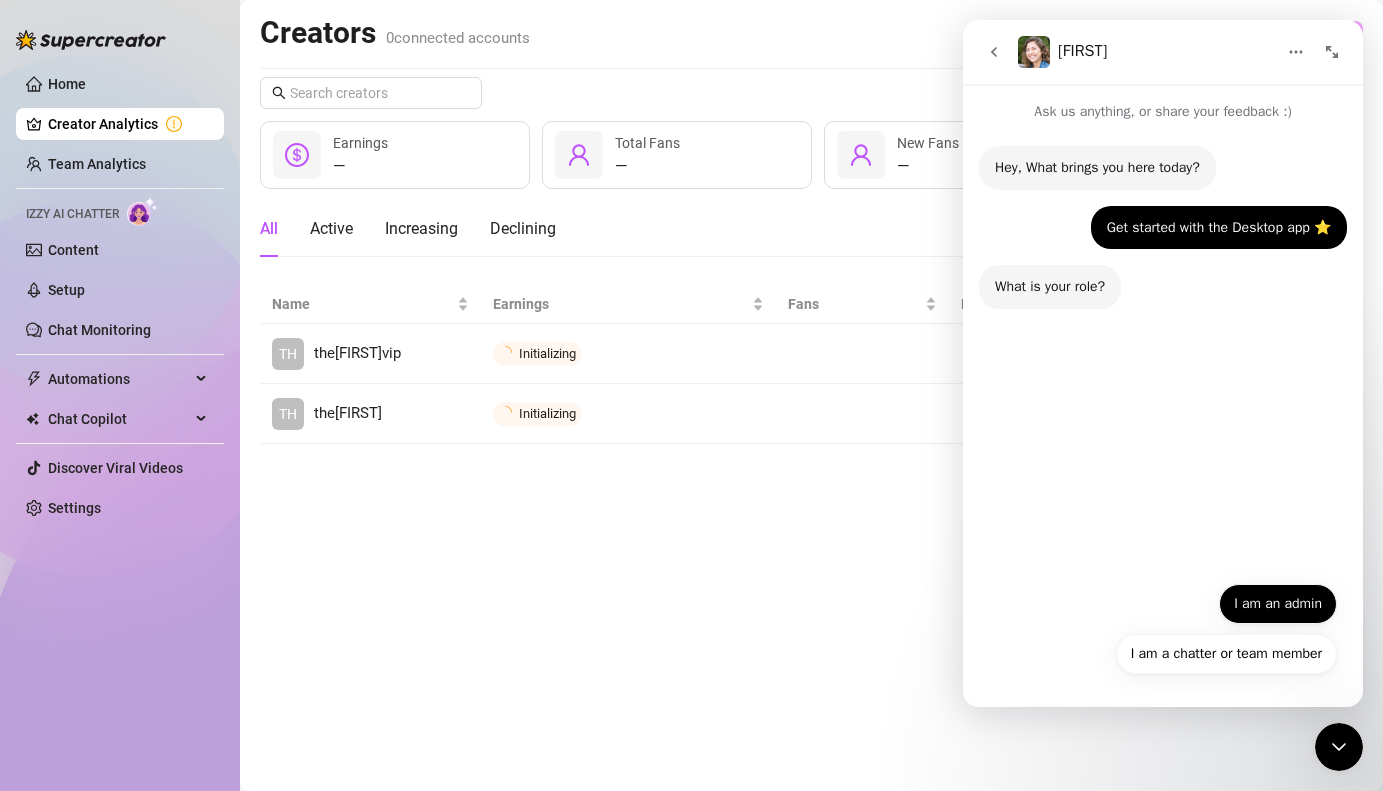 click on "I am an admin" at bounding box center [1278, 604] 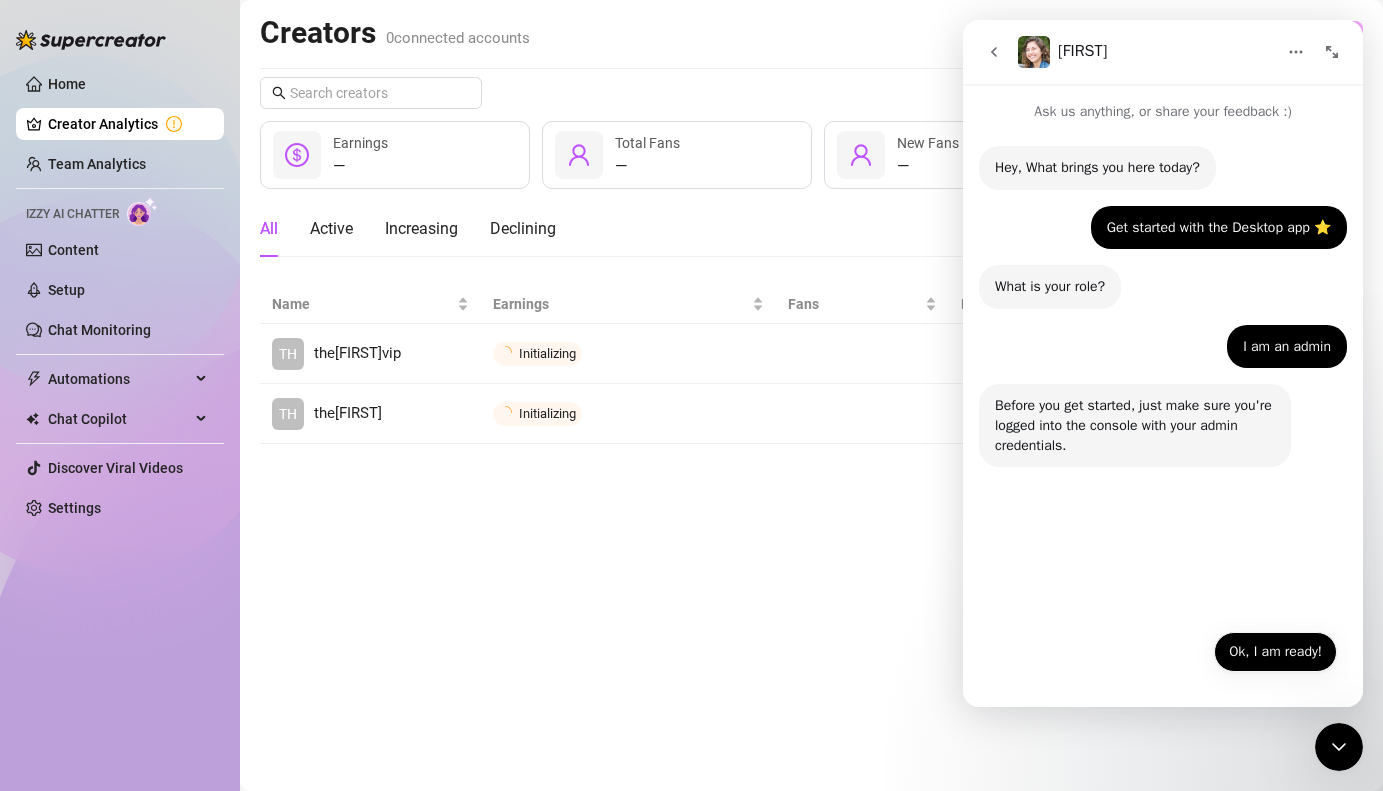 click on "Ok, I am ready!" at bounding box center (1275, 652) 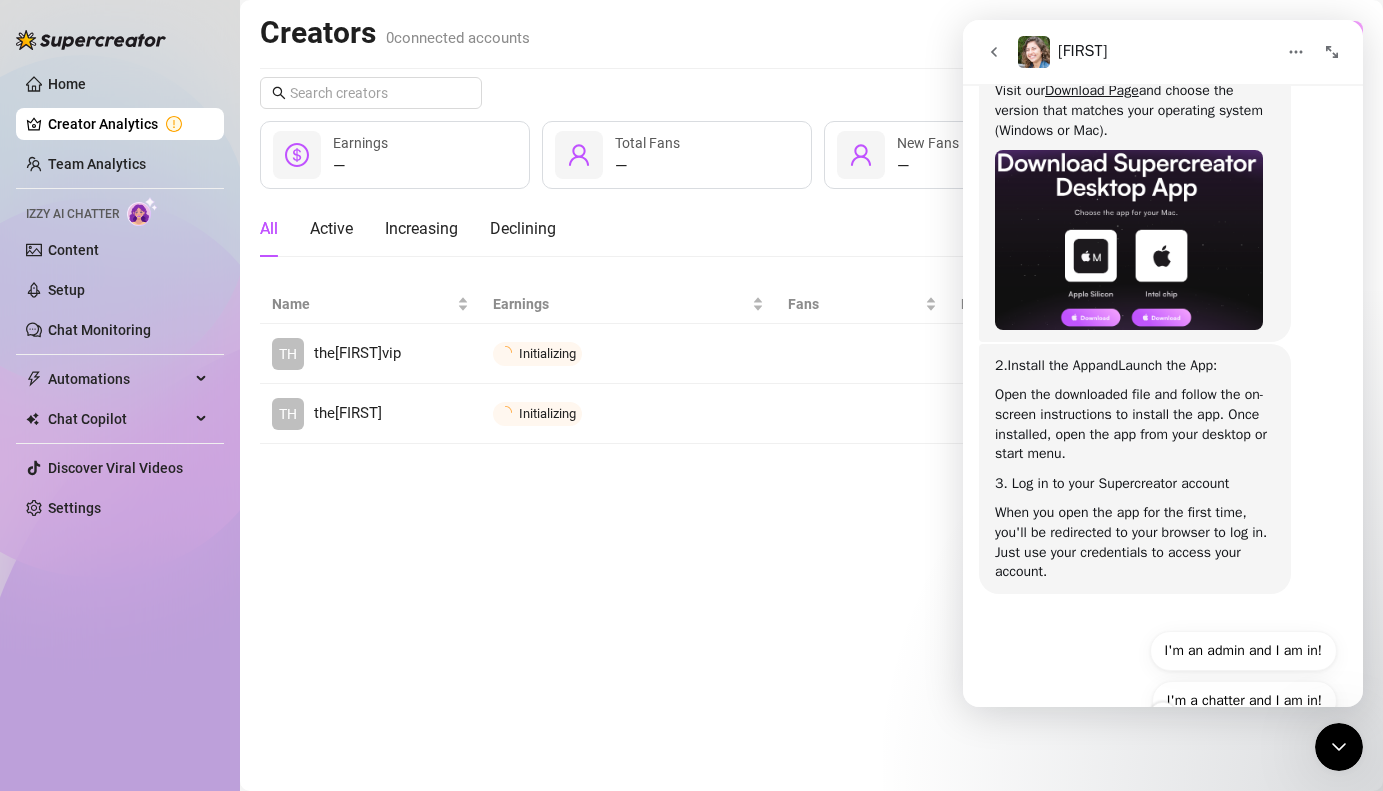 scroll, scrollTop: 582, scrollLeft: 0, axis: vertical 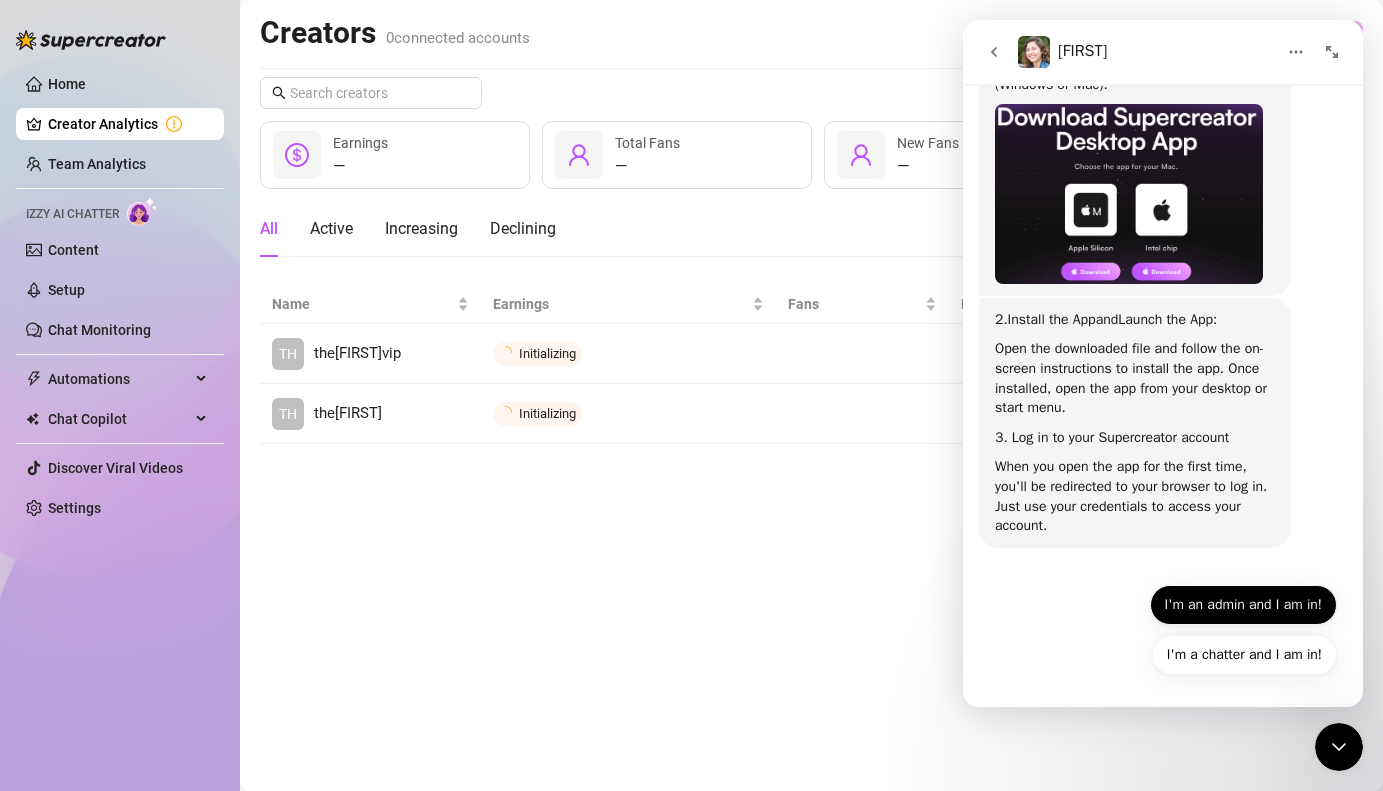 click on "I'm an admin and I am in!" at bounding box center [1243, 605] 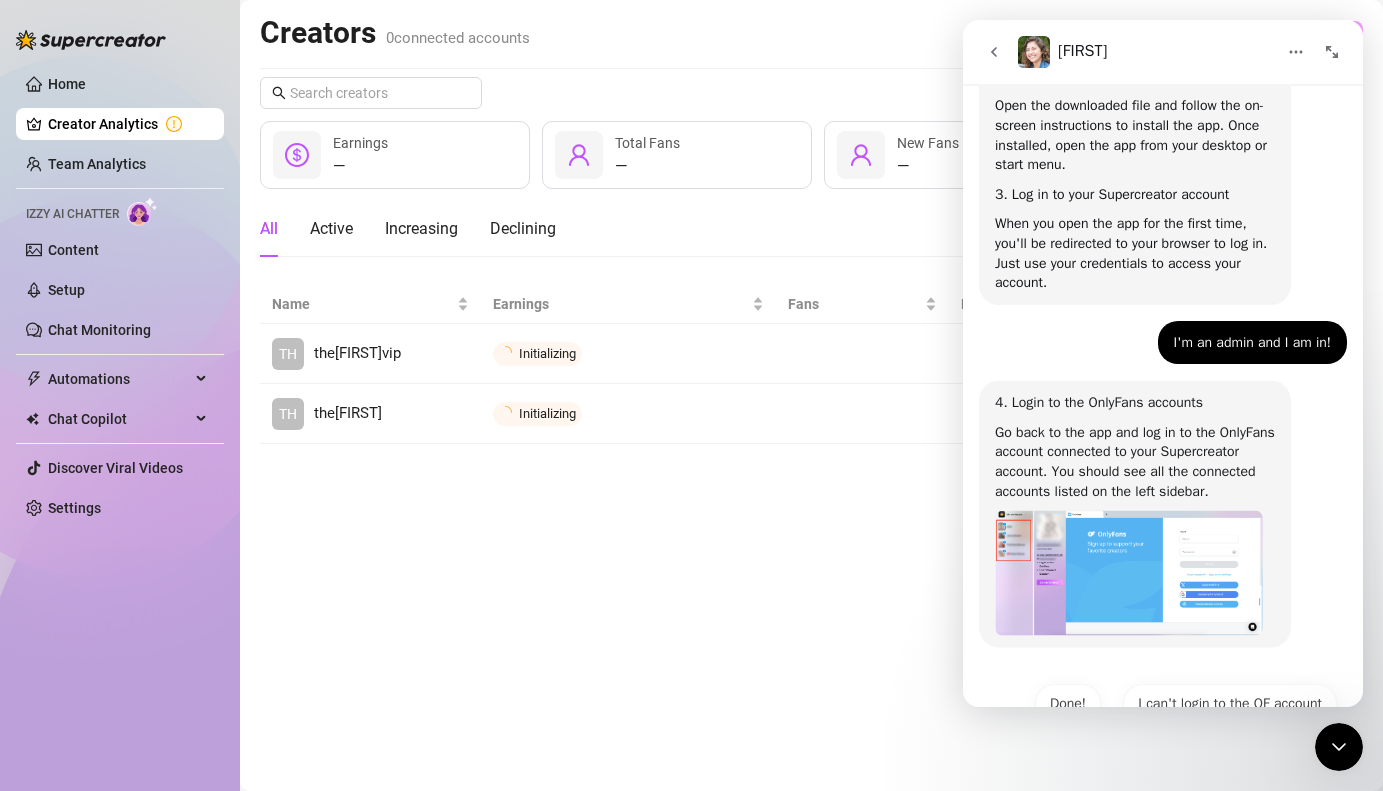 scroll, scrollTop: 863, scrollLeft: 0, axis: vertical 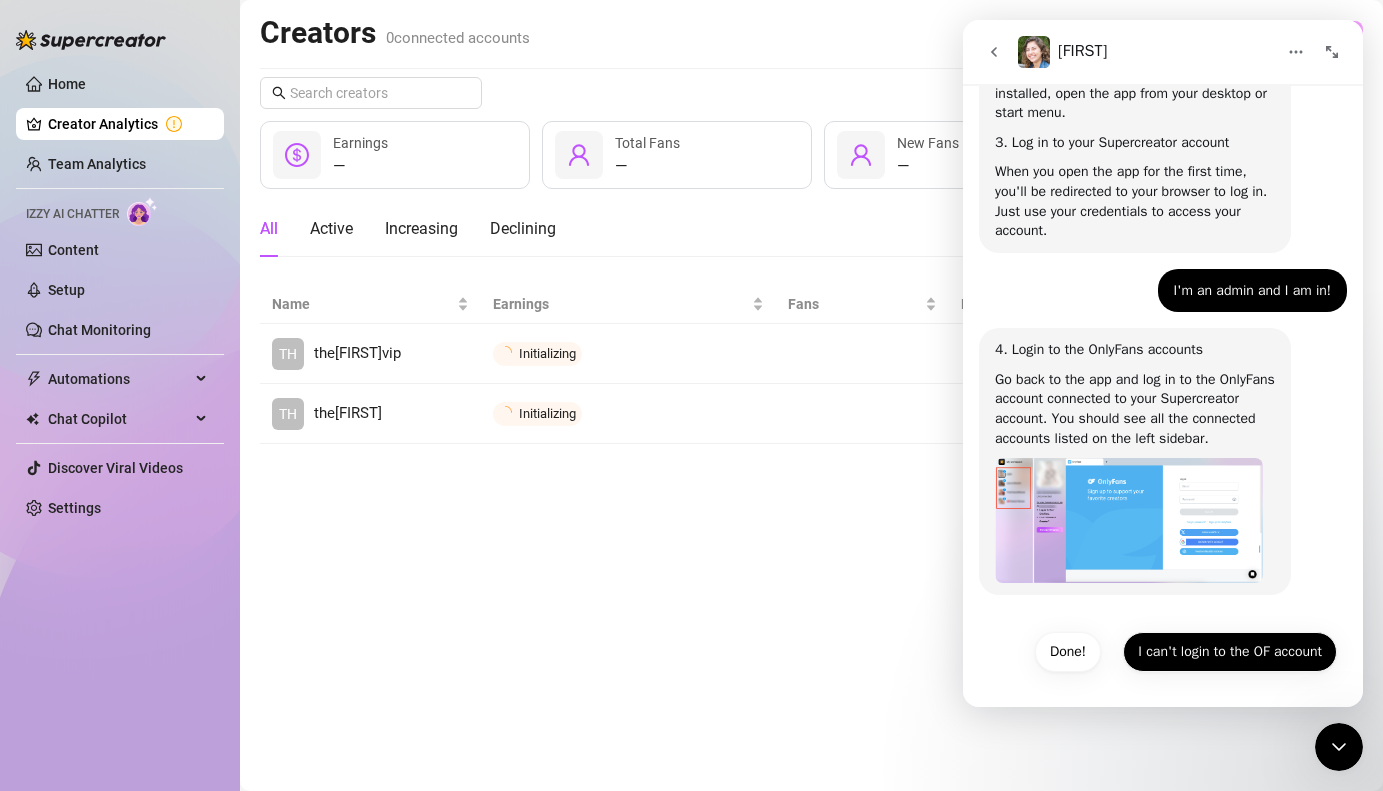 click on "I can't login to the OF account" at bounding box center (1230, 652) 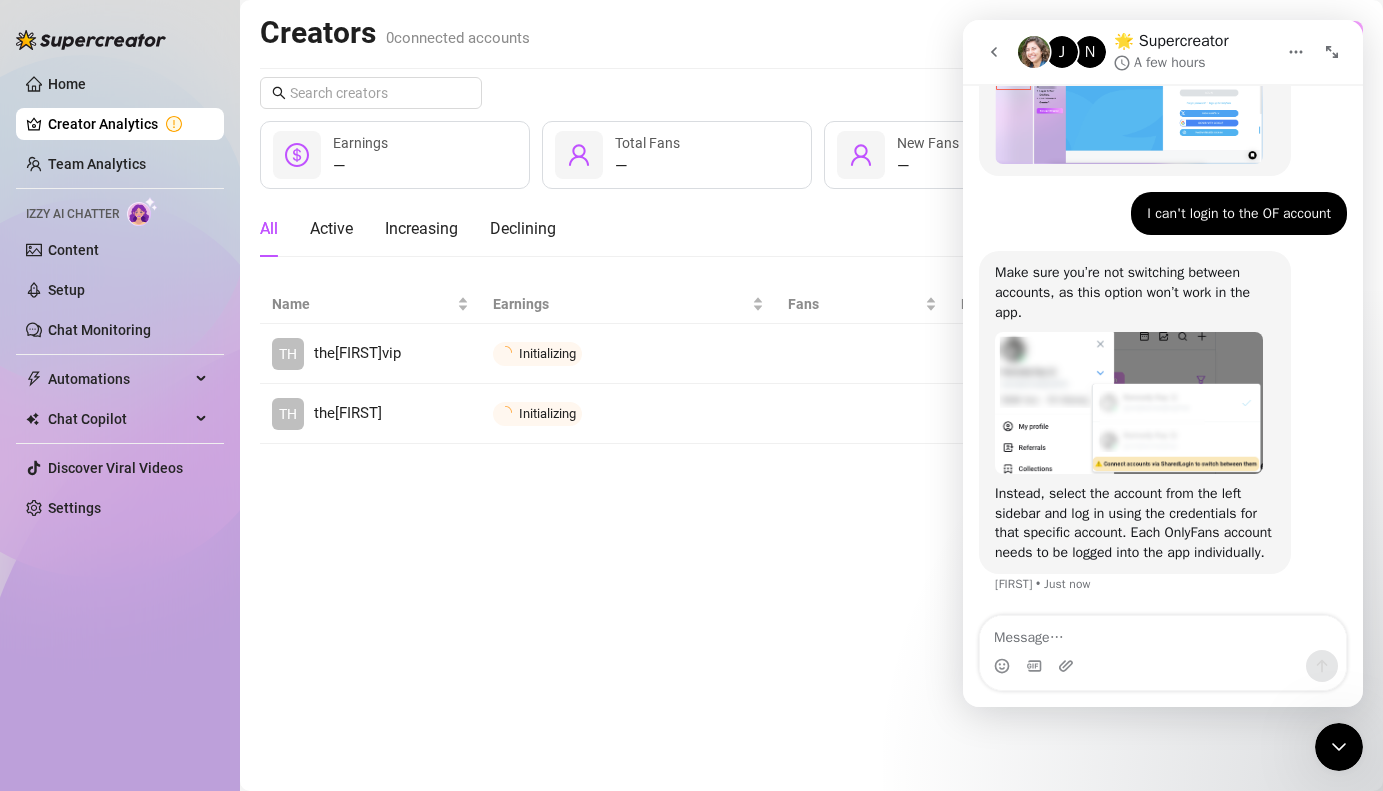 scroll, scrollTop: 1302, scrollLeft: 0, axis: vertical 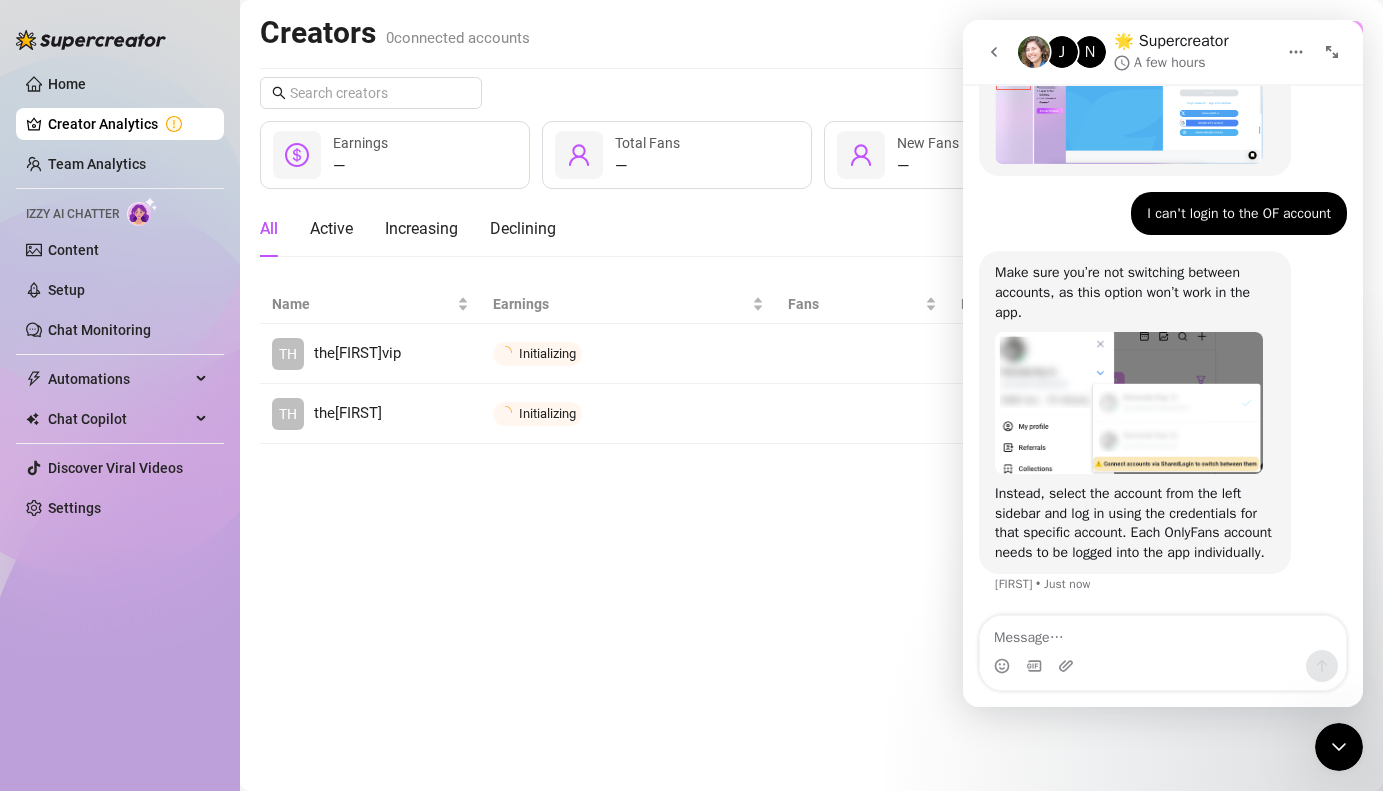 click on "Creator Analytics" at bounding box center (128, 124) 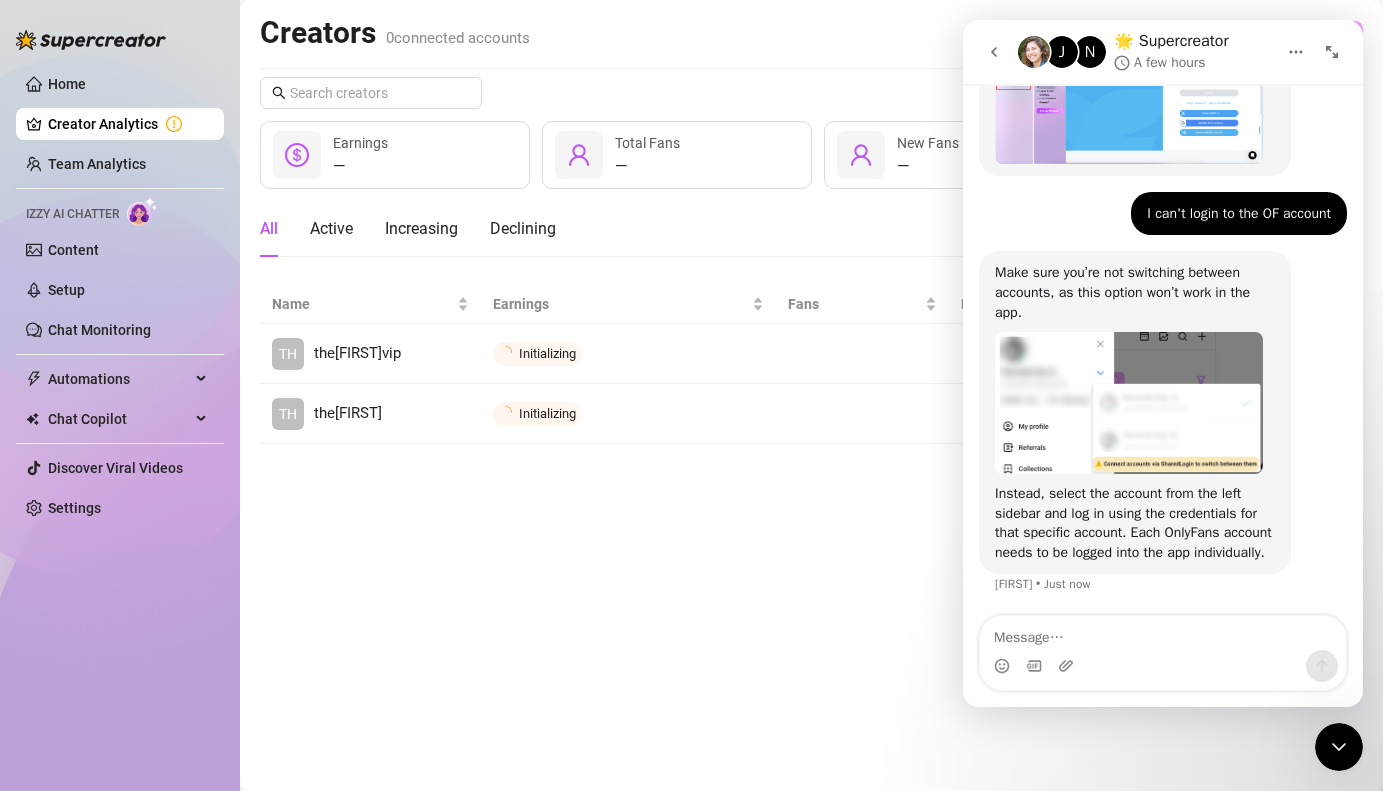 click on "0  connected accounts" at bounding box center (458, 38) 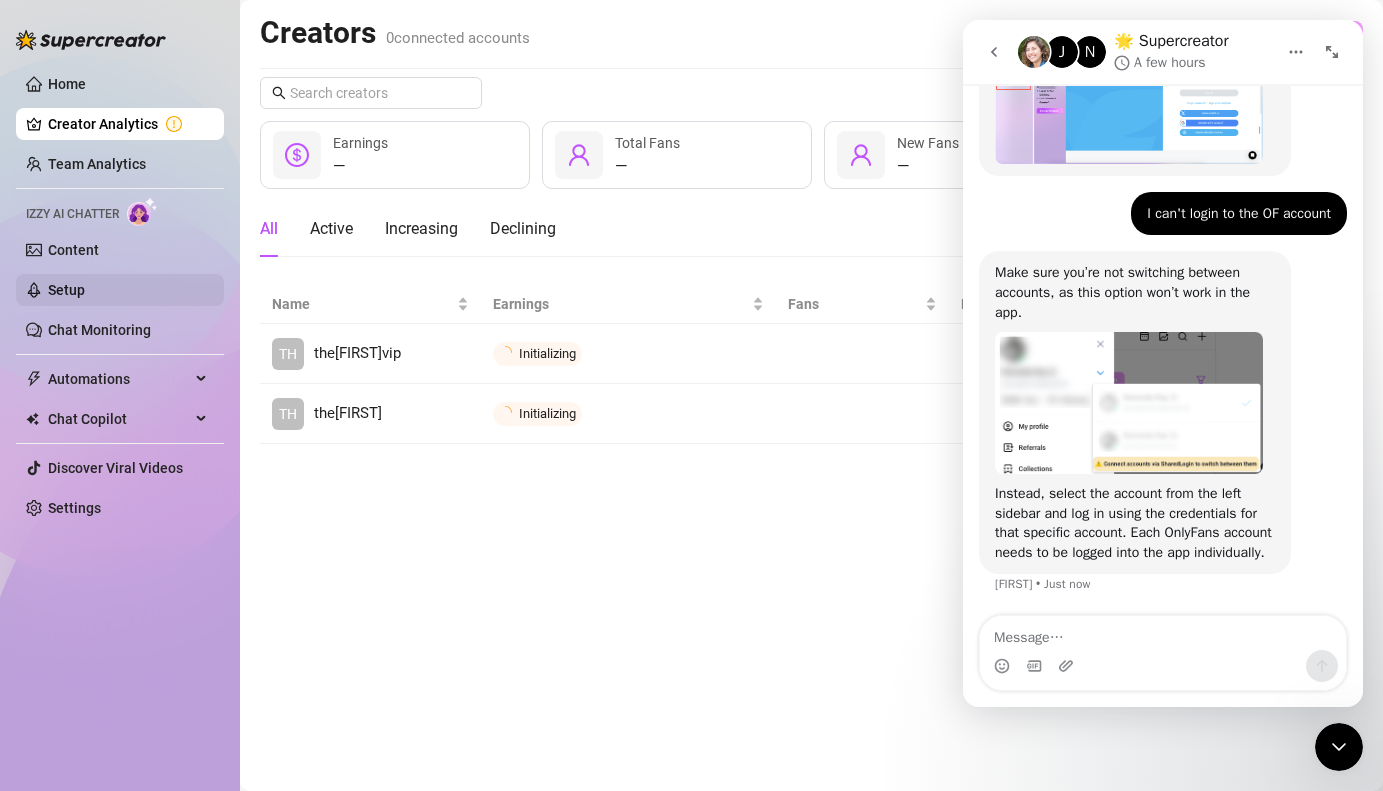 click on "Setup" at bounding box center (66, 290) 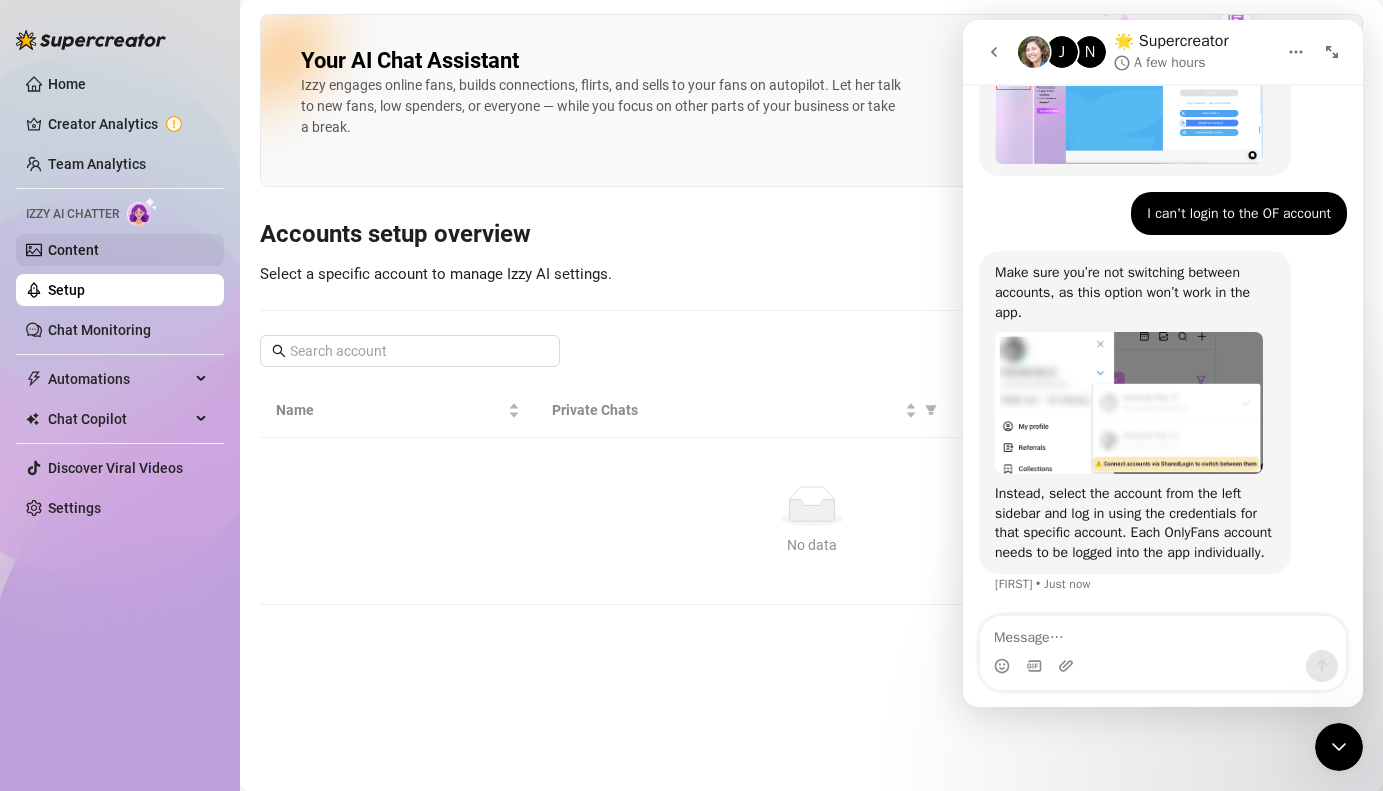 click on "Content" at bounding box center (73, 250) 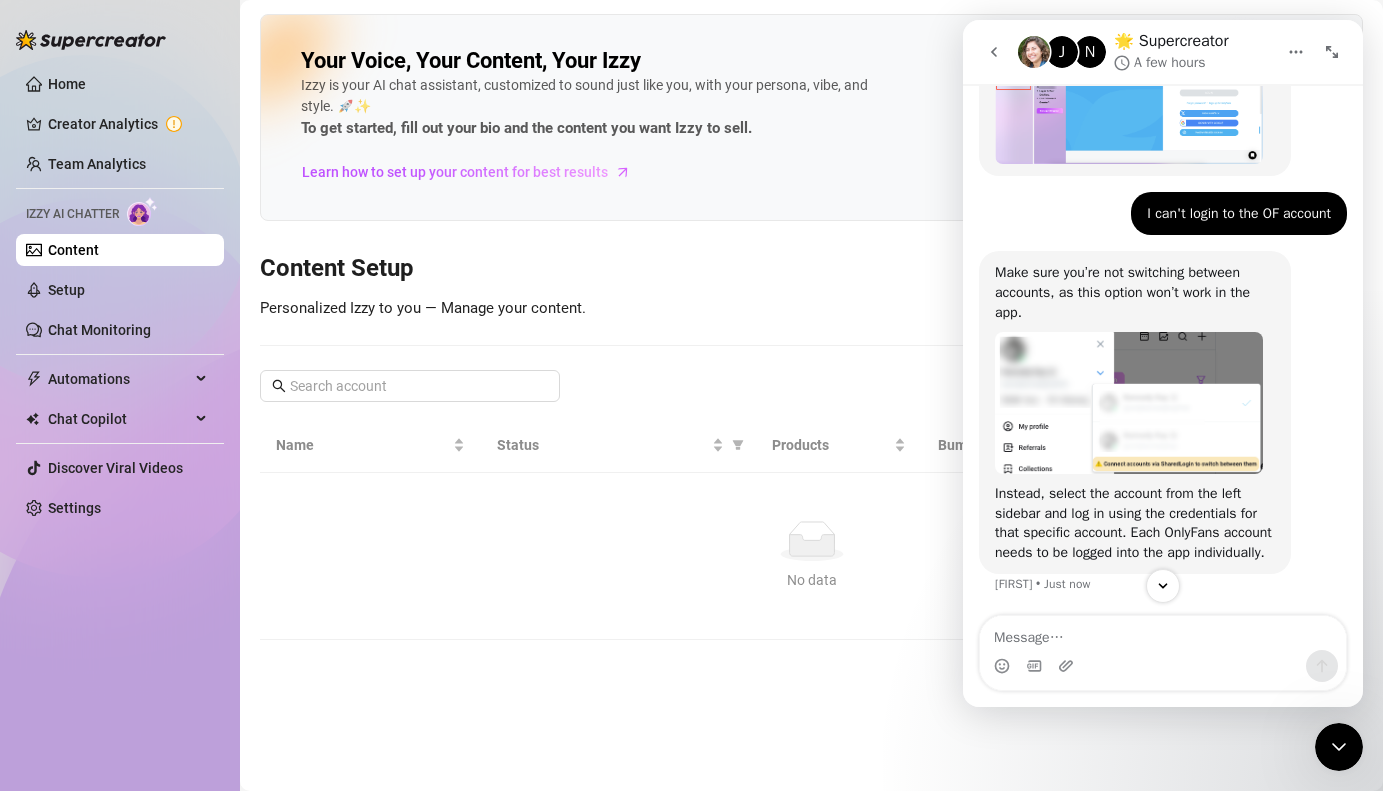 scroll, scrollTop: 1302, scrollLeft: 0, axis: vertical 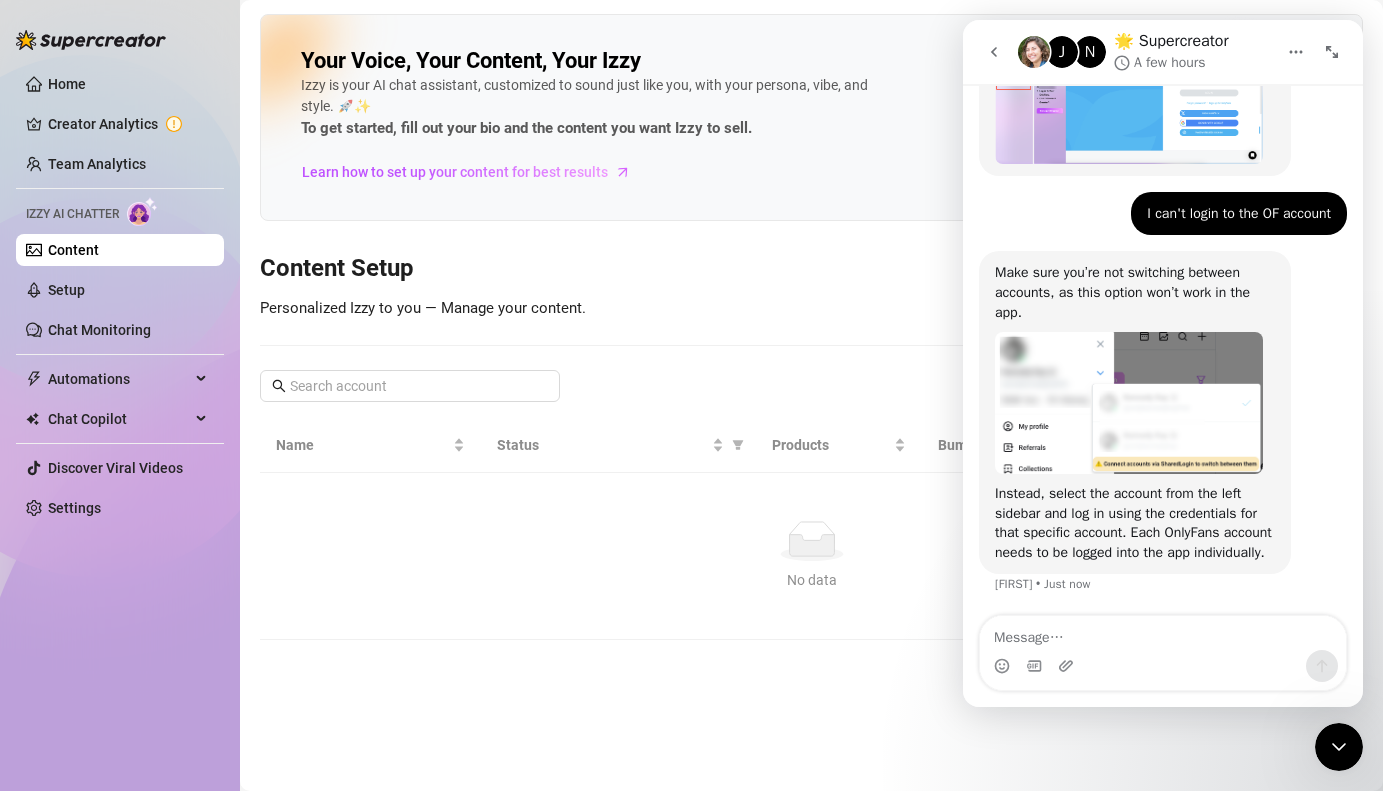 click at bounding box center [1129, 403] 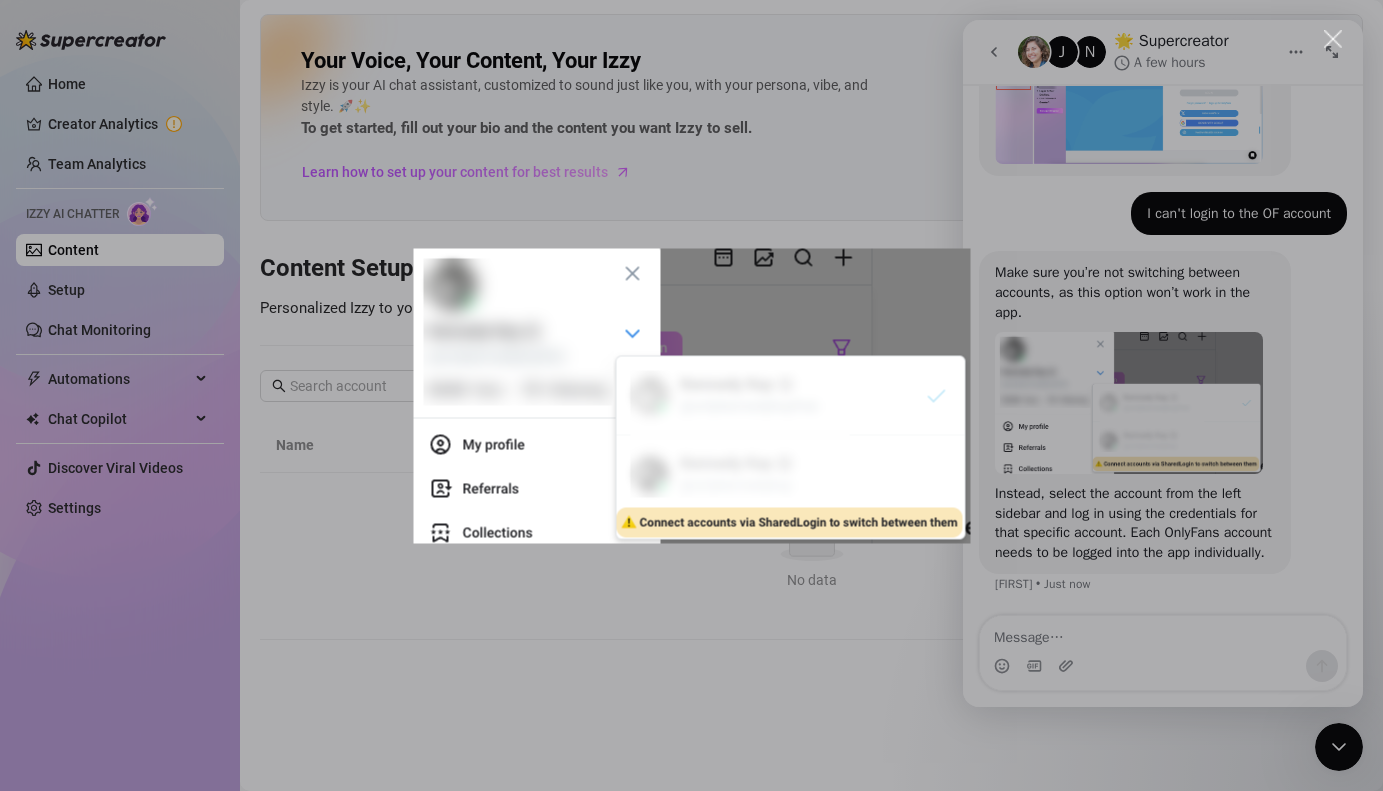 click at bounding box center [691, 395] 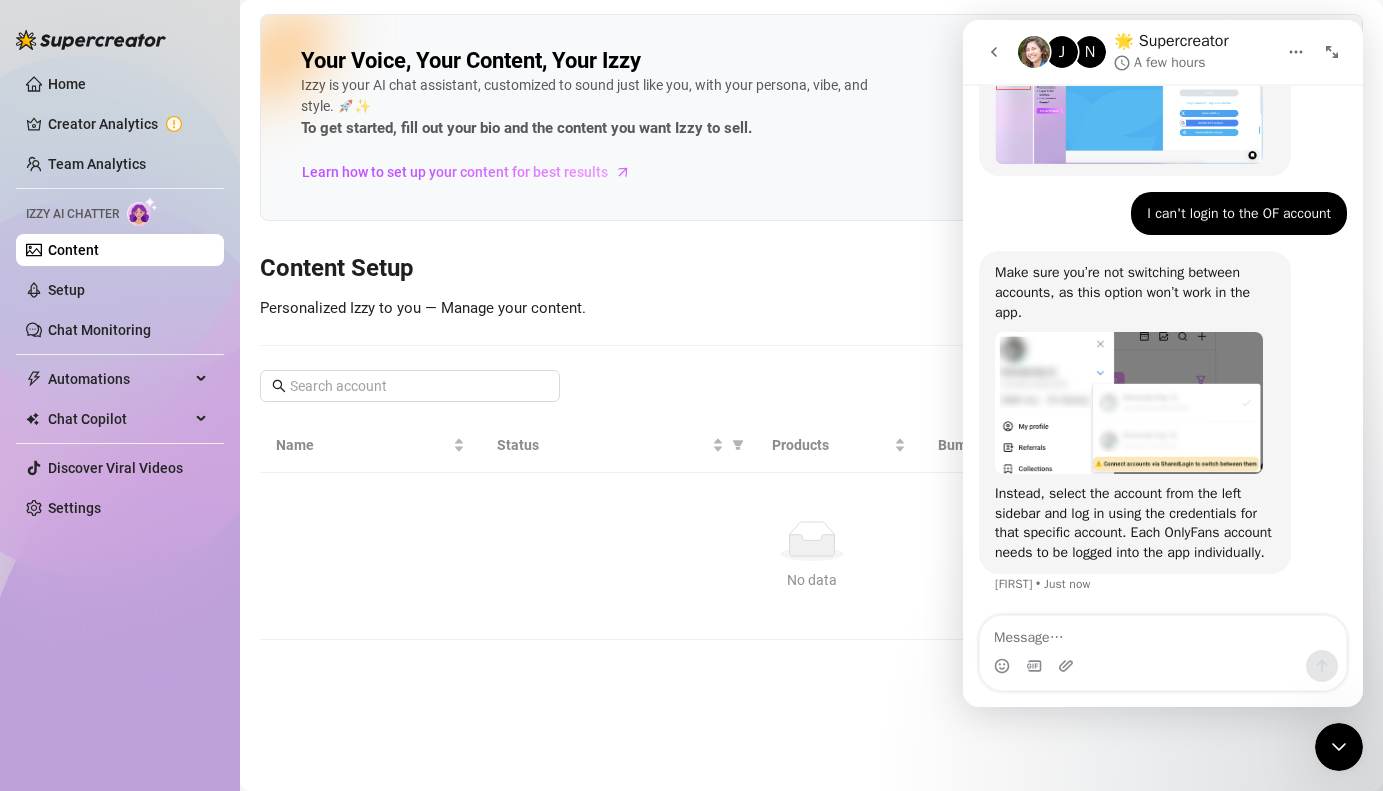 scroll, scrollTop: 1108, scrollLeft: 0, axis: vertical 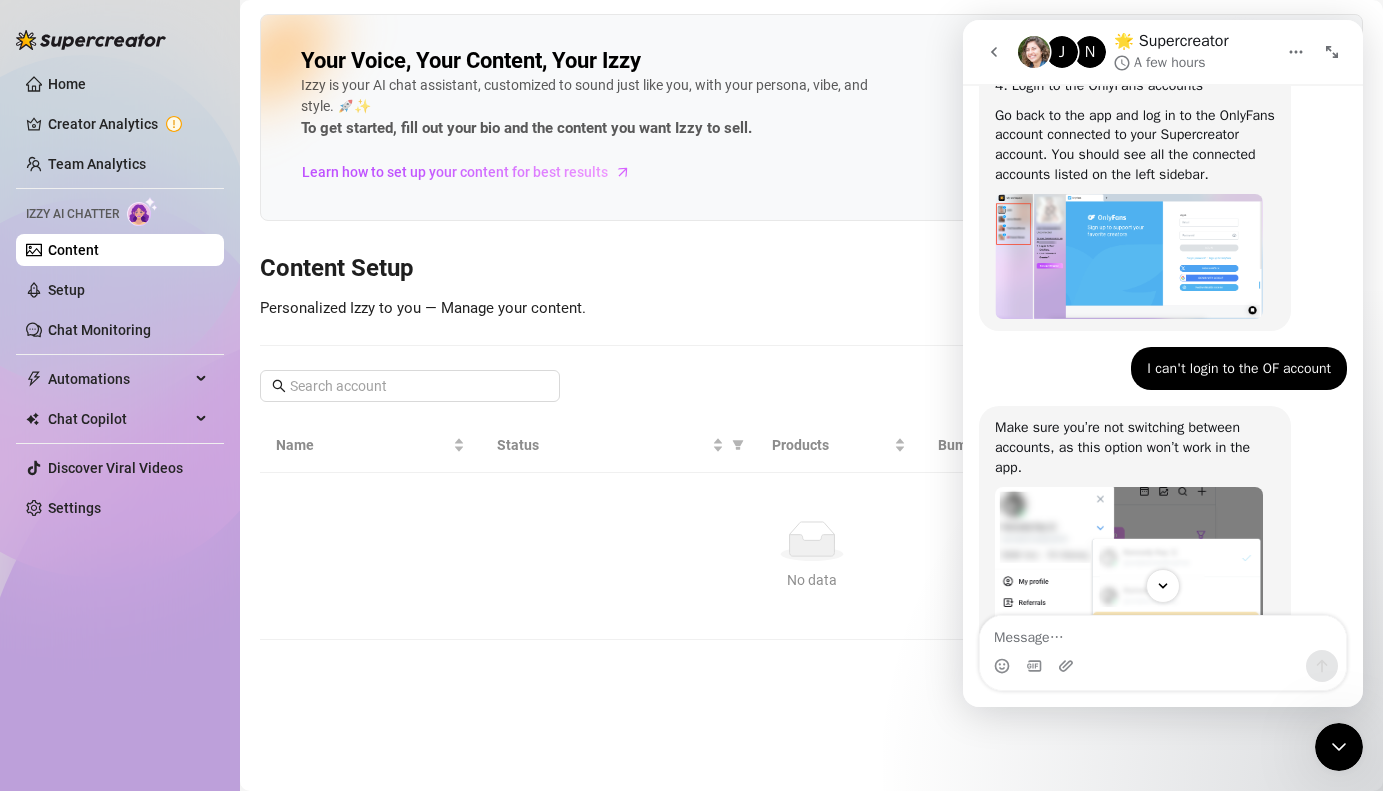 click at bounding box center [1129, 256] 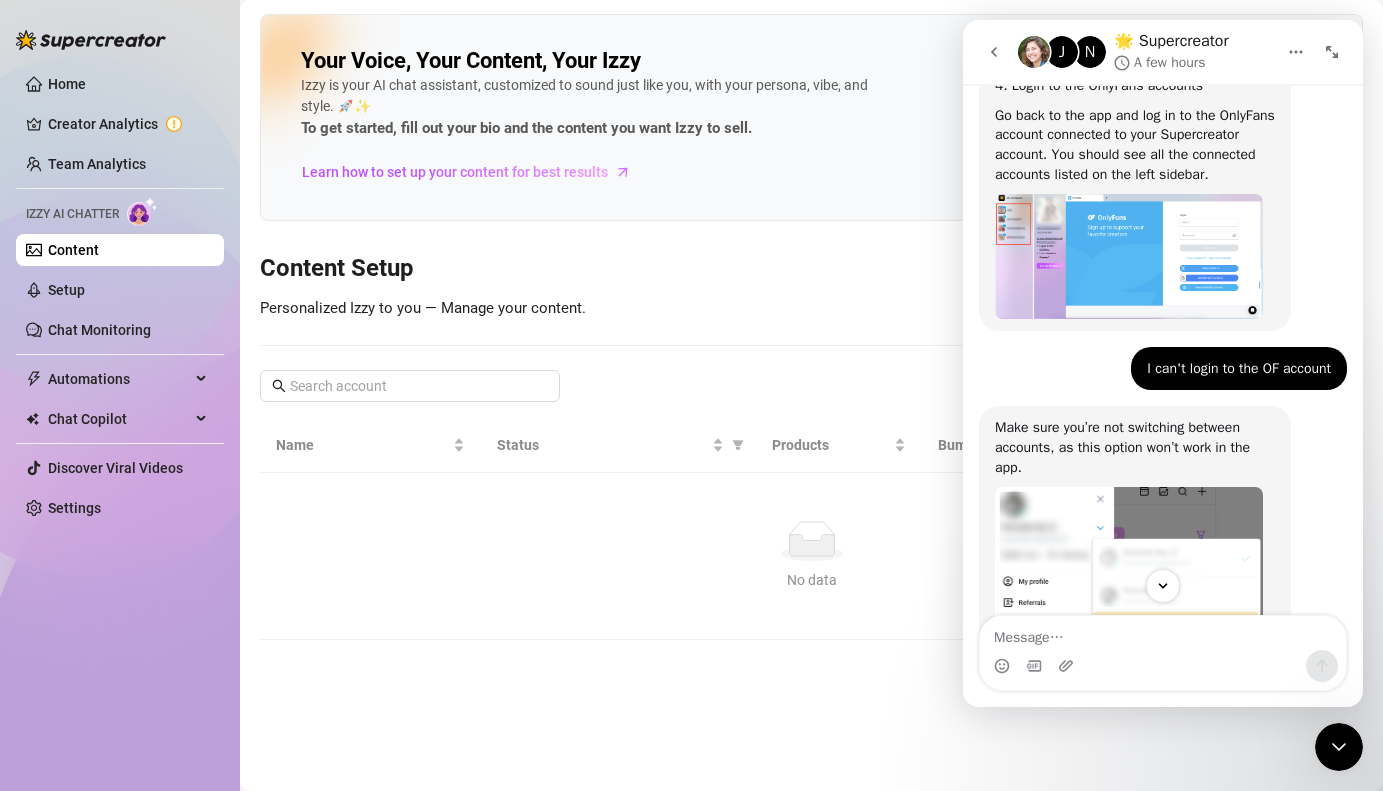 scroll, scrollTop: 0, scrollLeft: 0, axis: both 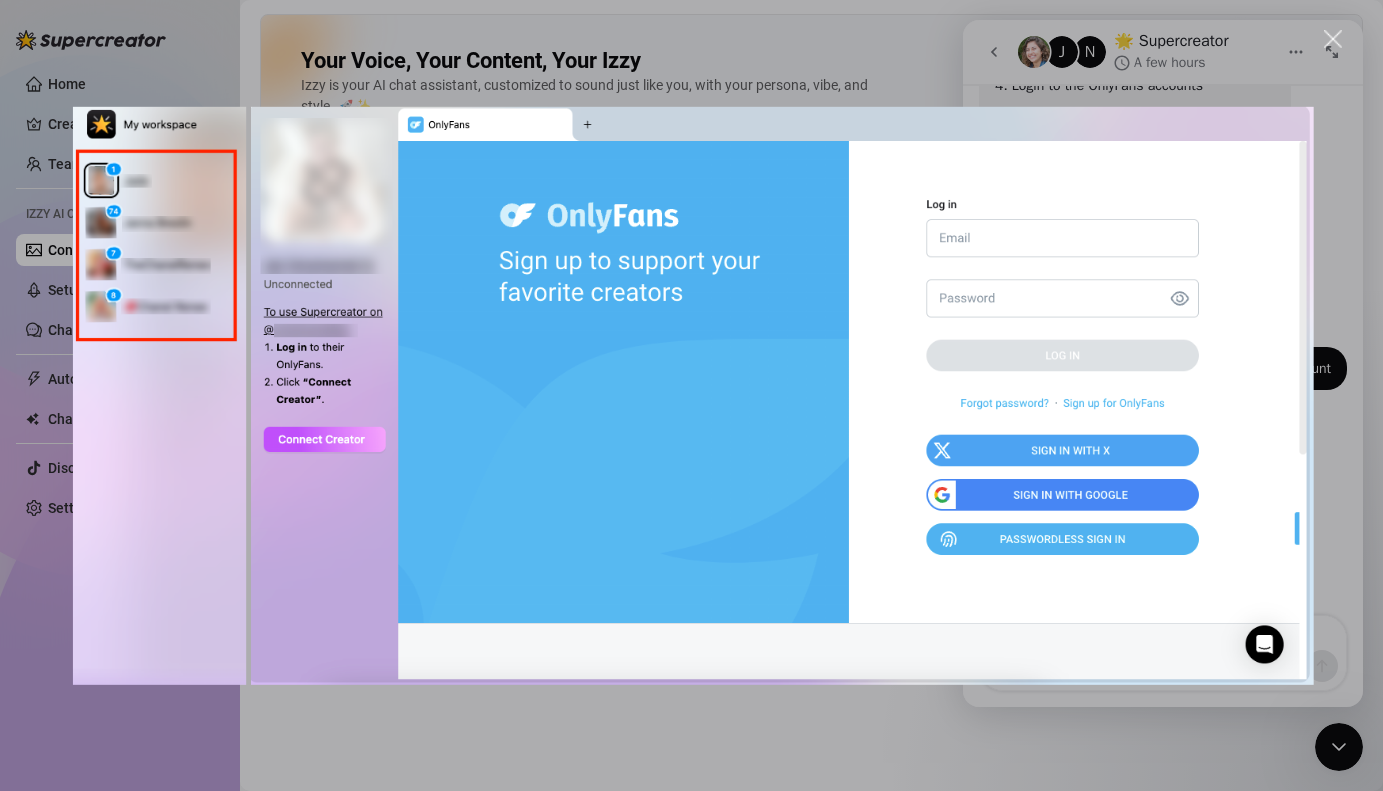 click at bounding box center (691, 395) 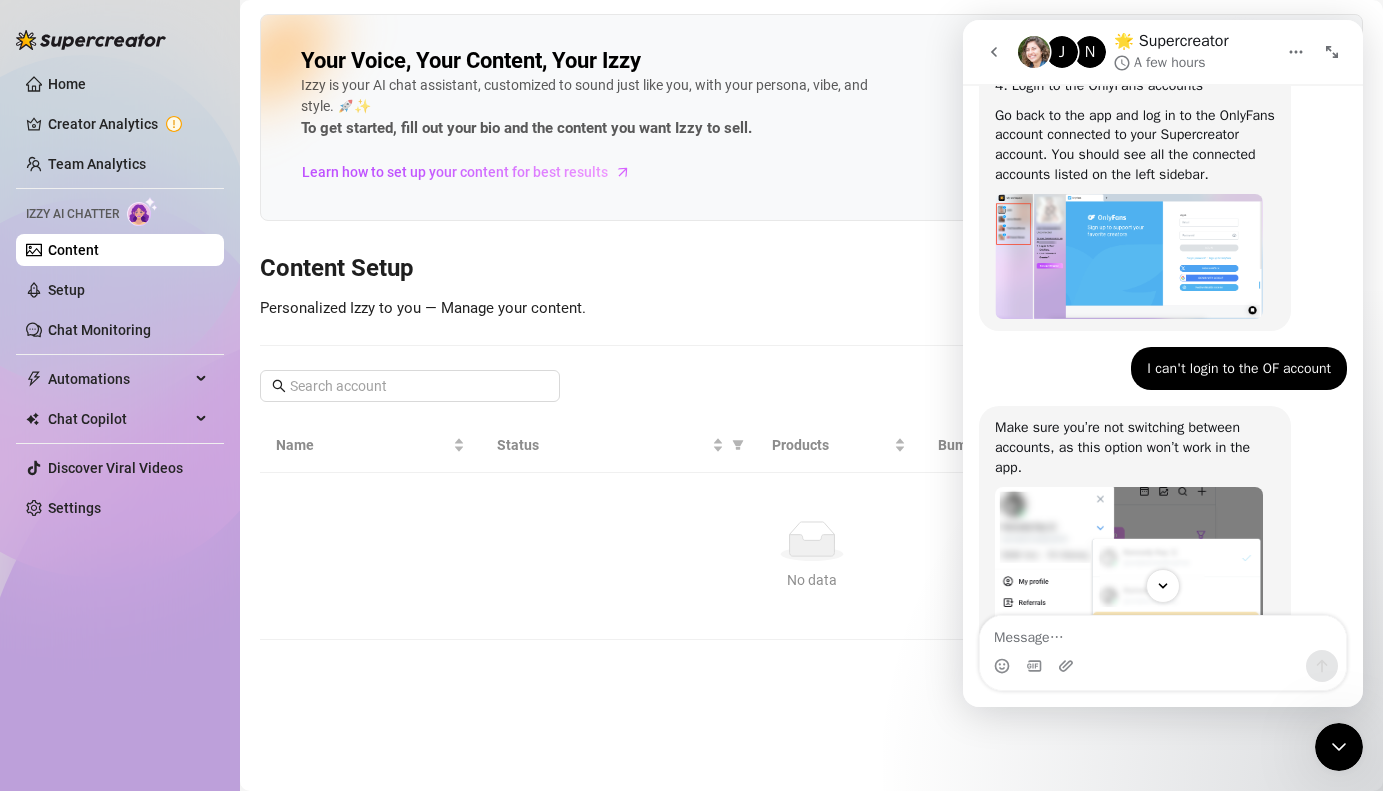 scroll, scrollTop: 1302, scrollLeft: 0, axis: vertical 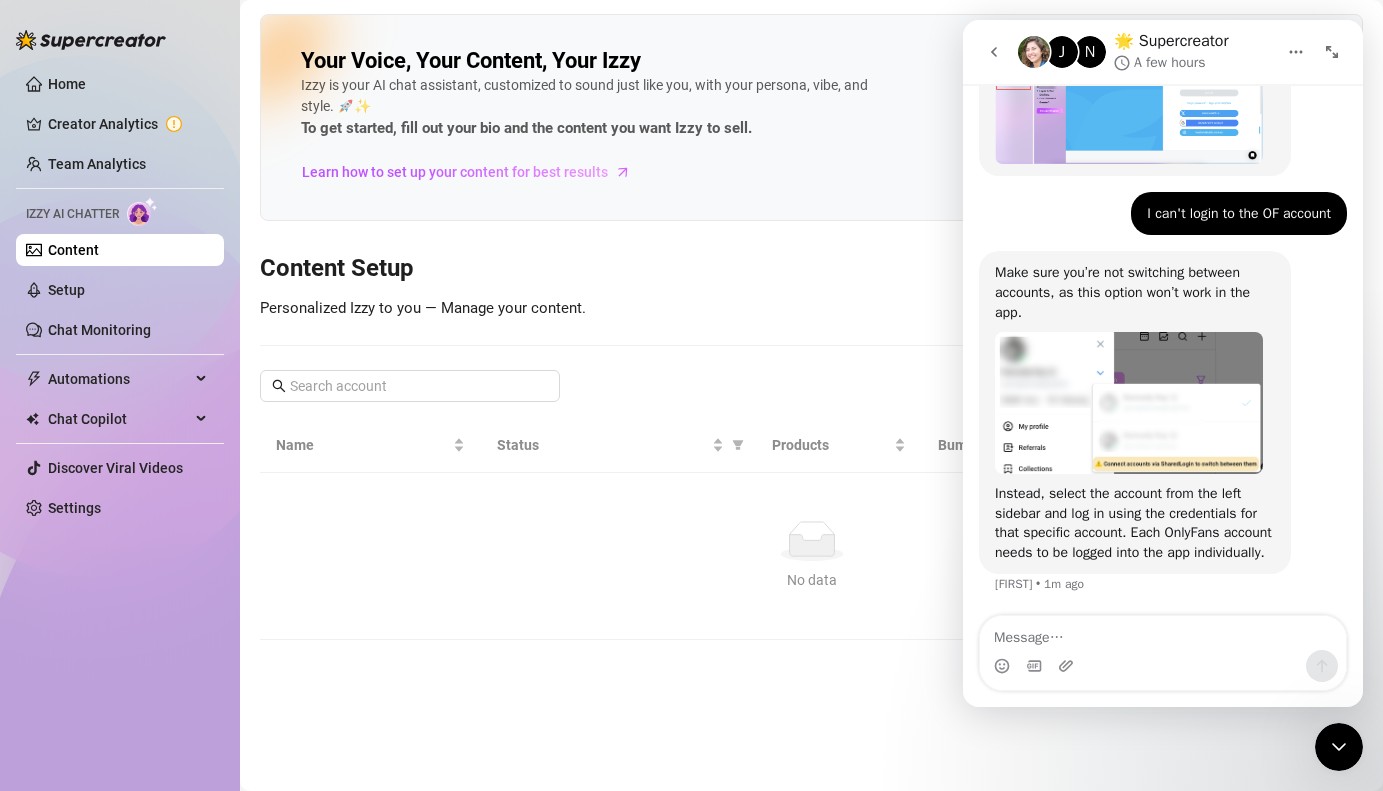 click on "No data No data" at bounding box center (811, 556) 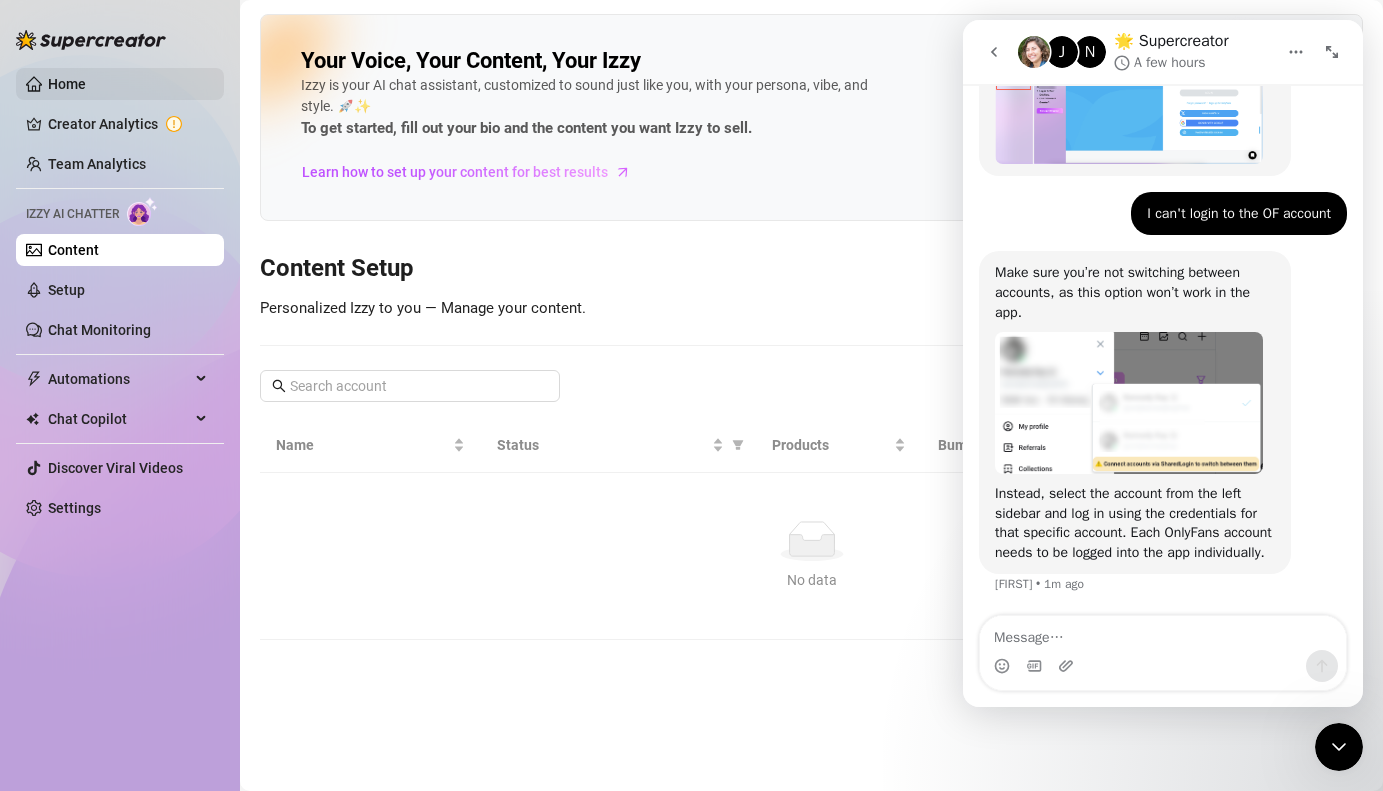 click on "Home" at bounding box center (67, 84) 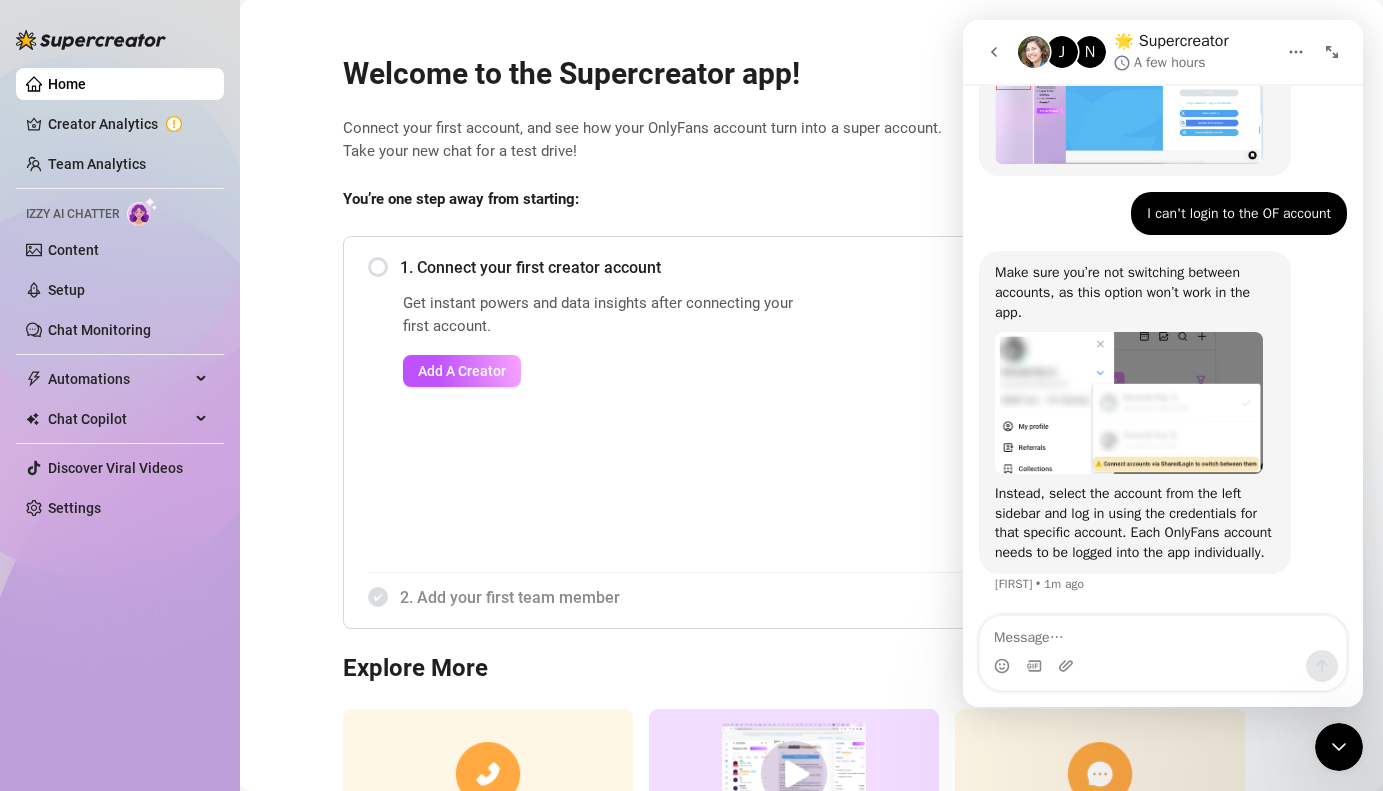 click 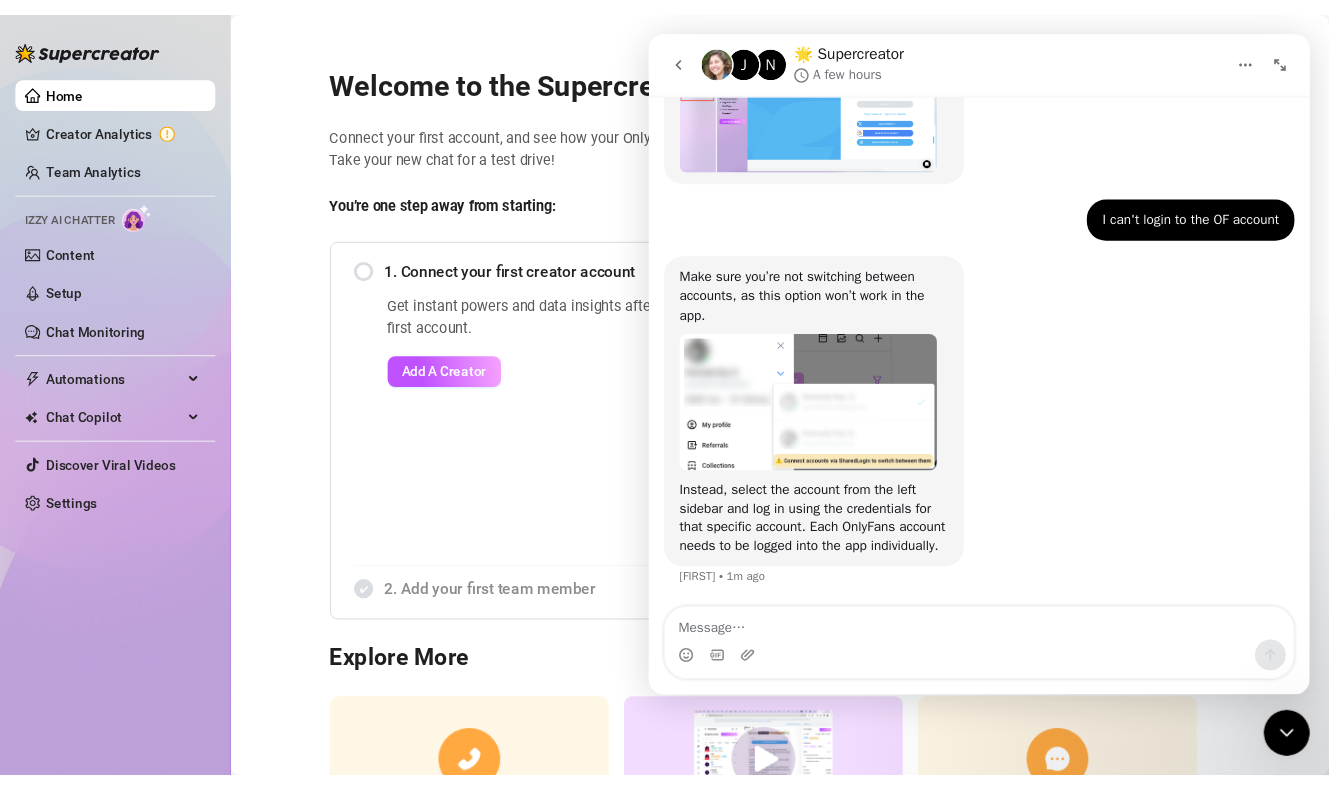 scroll, scrollTop: 1087, scrollLeft: 0, axis: vertical 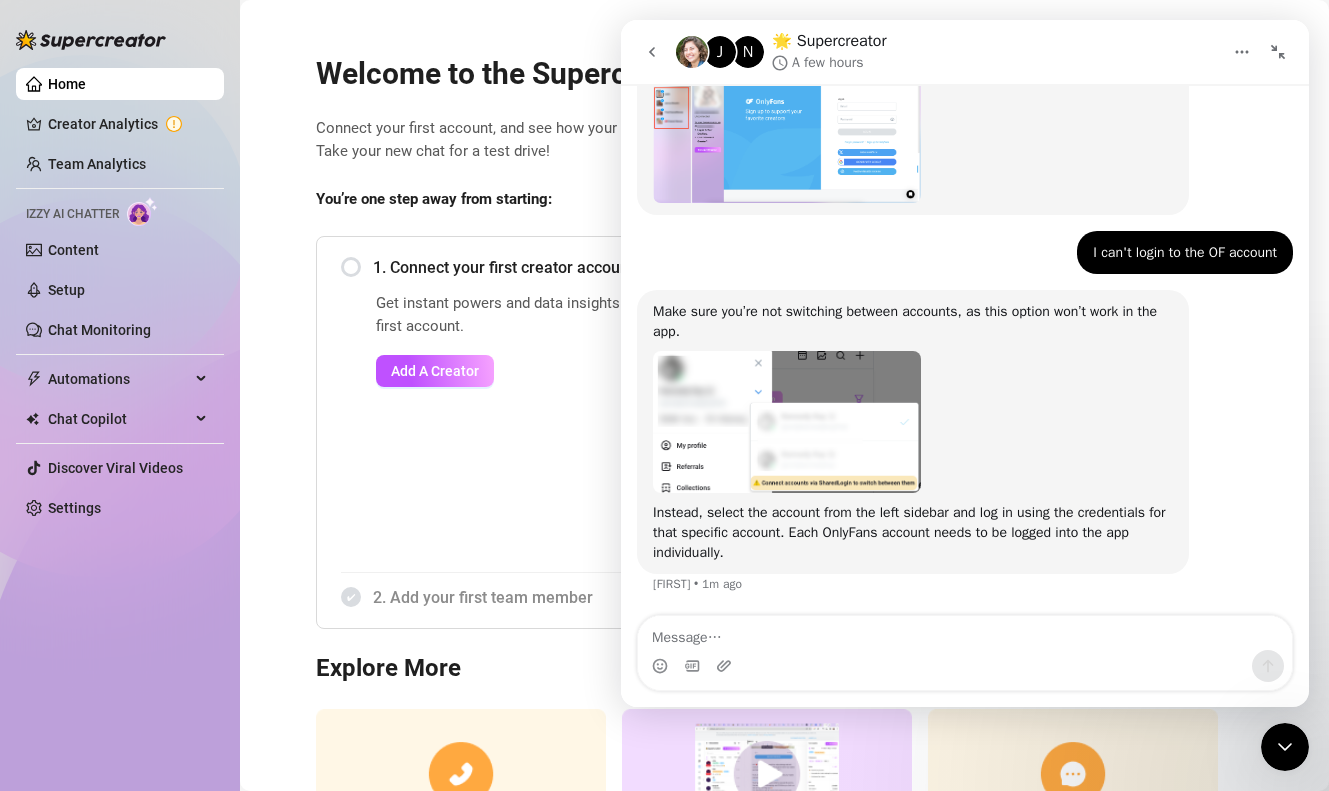 click at bounding box center (787, 422) 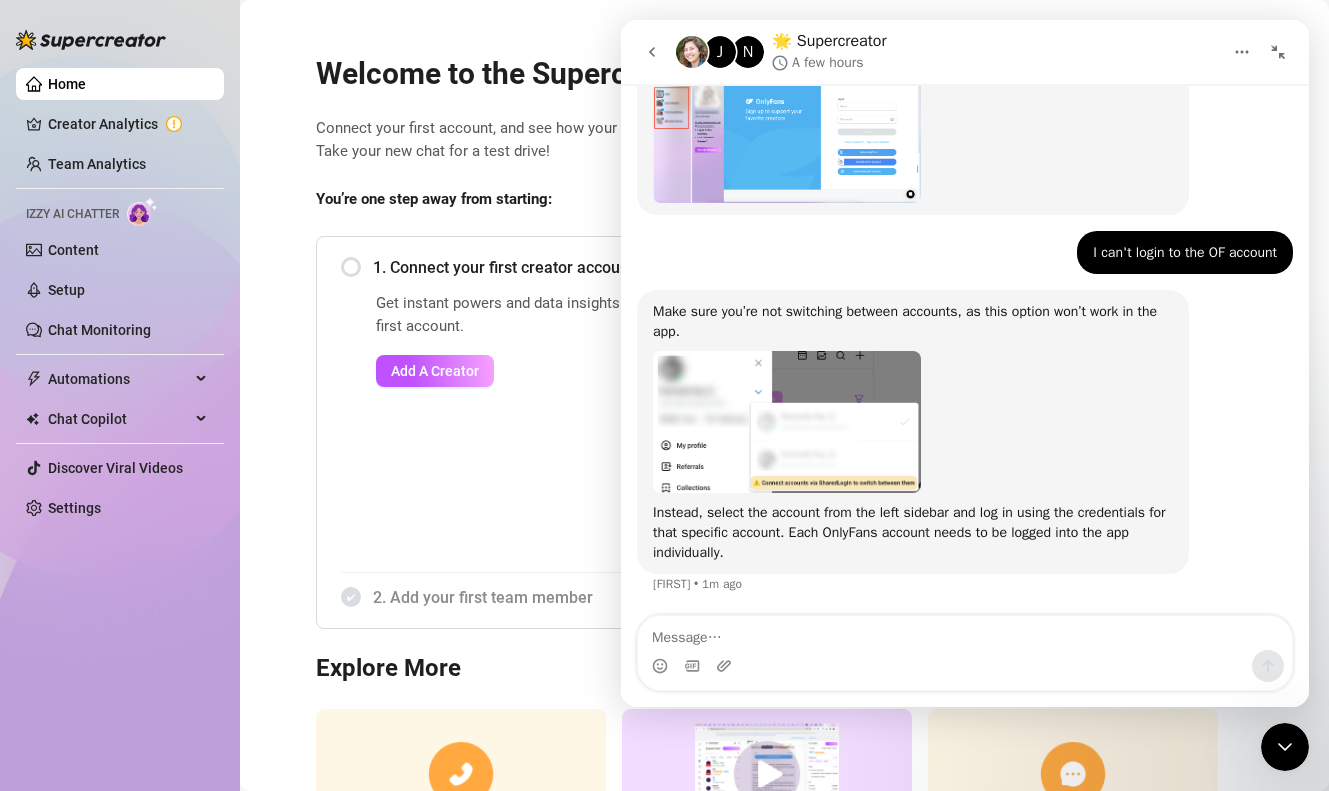 scroll, scrollTop: 0, scrollLeft: 0, axis: both 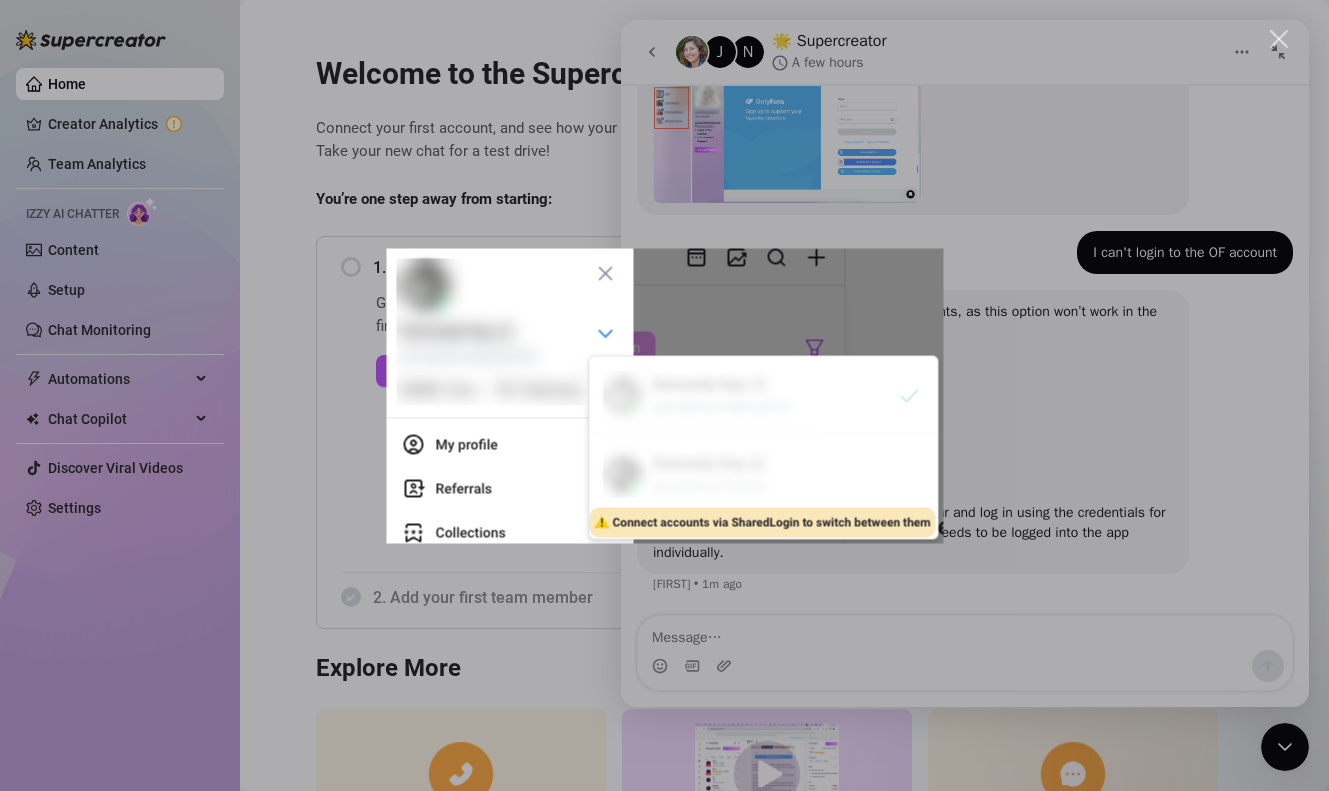 click at bounding box center (664, 395) 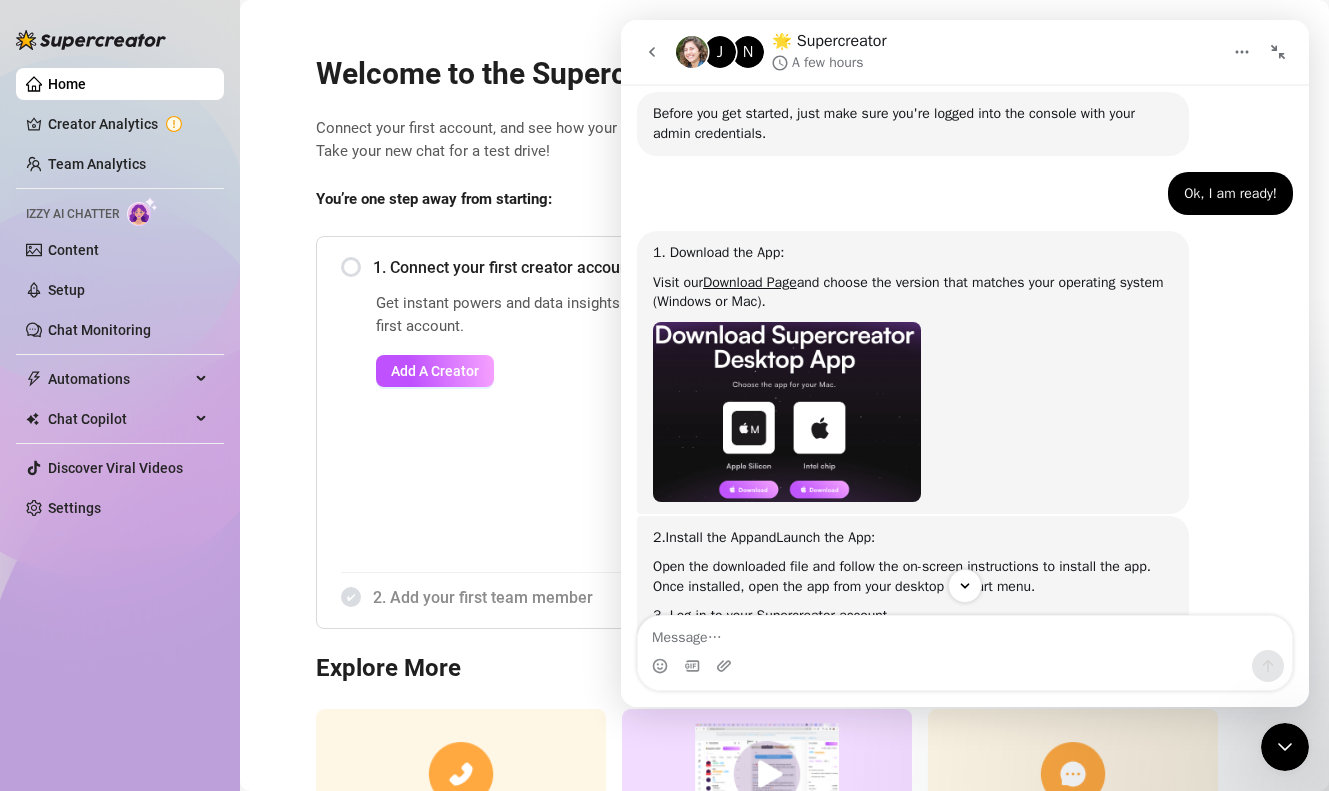 scroll, scrollTop: 1087, scrollLeft: 0, axis: vertical 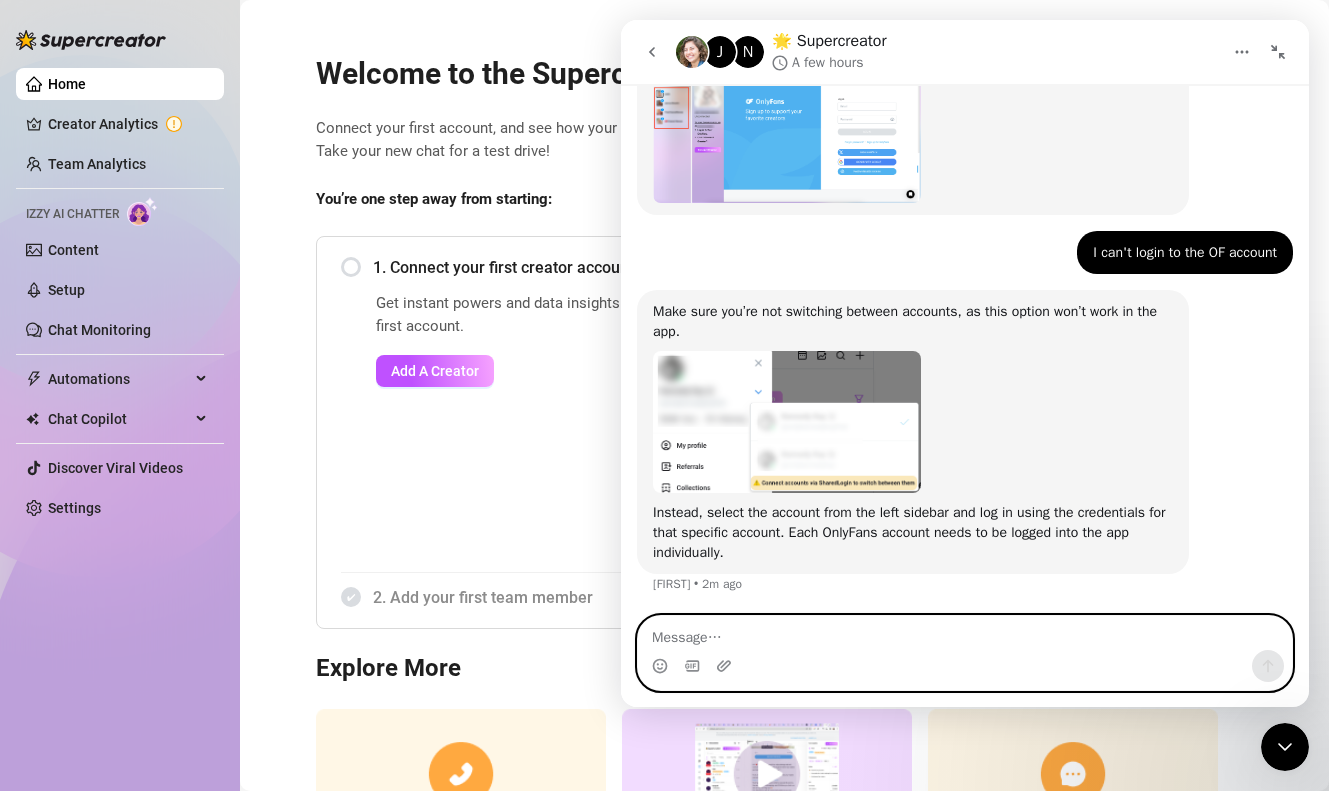 click at bounding box center (965, 633) 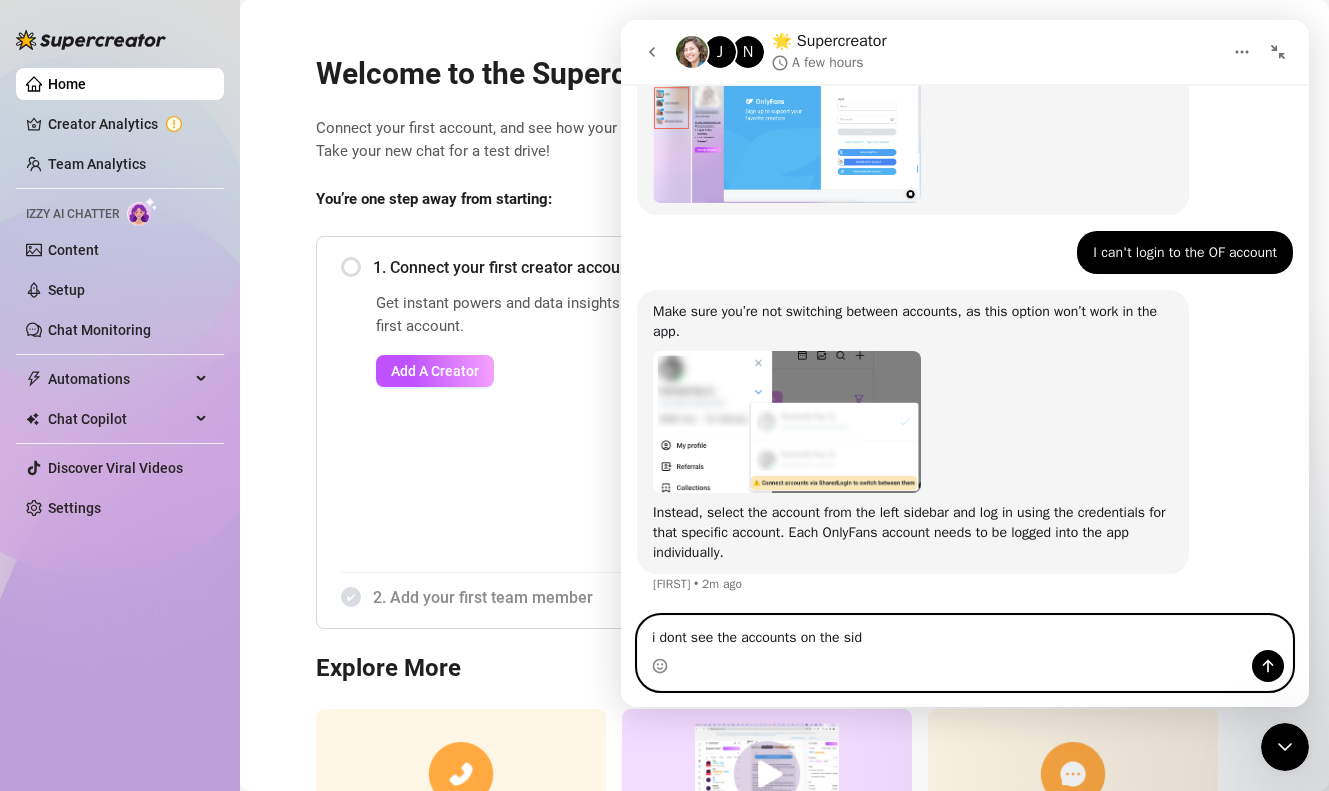 type on "i dont see the accounts on the side" 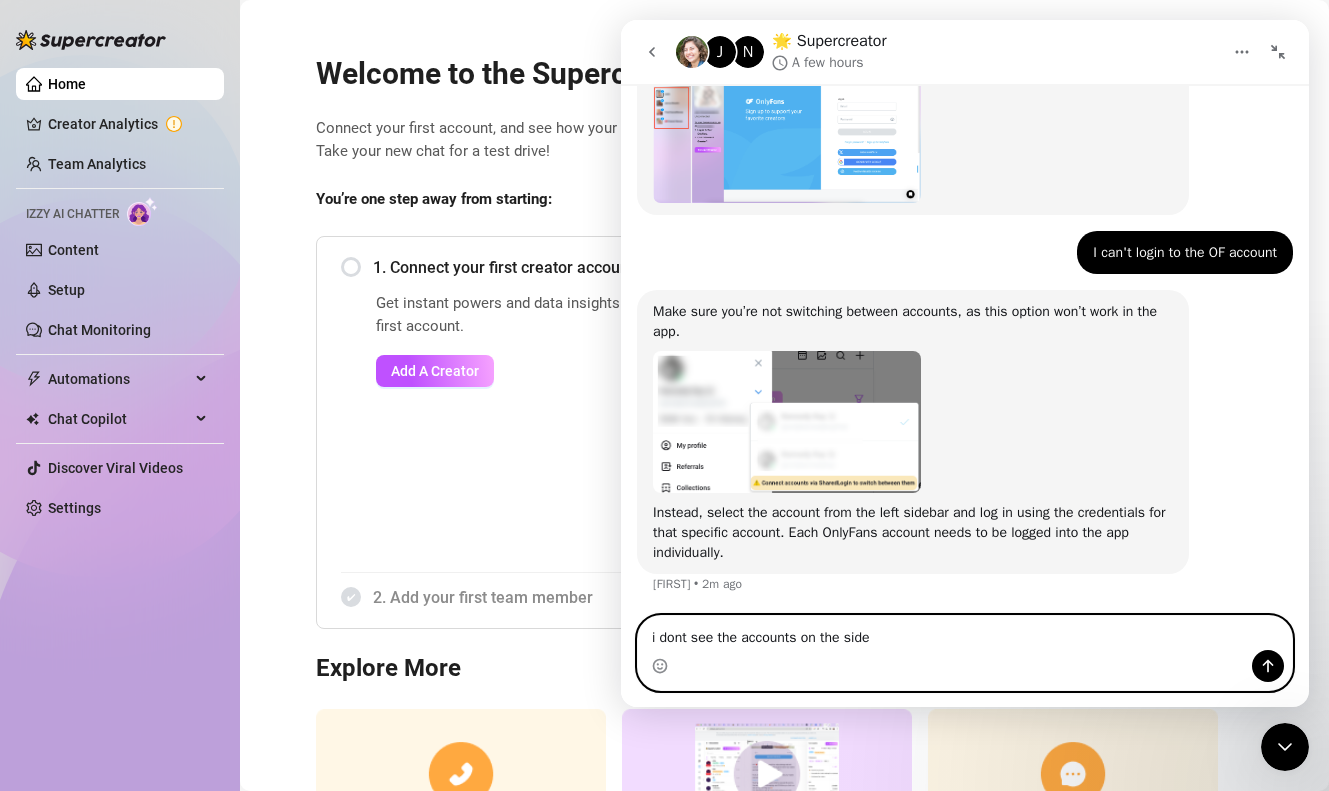 type 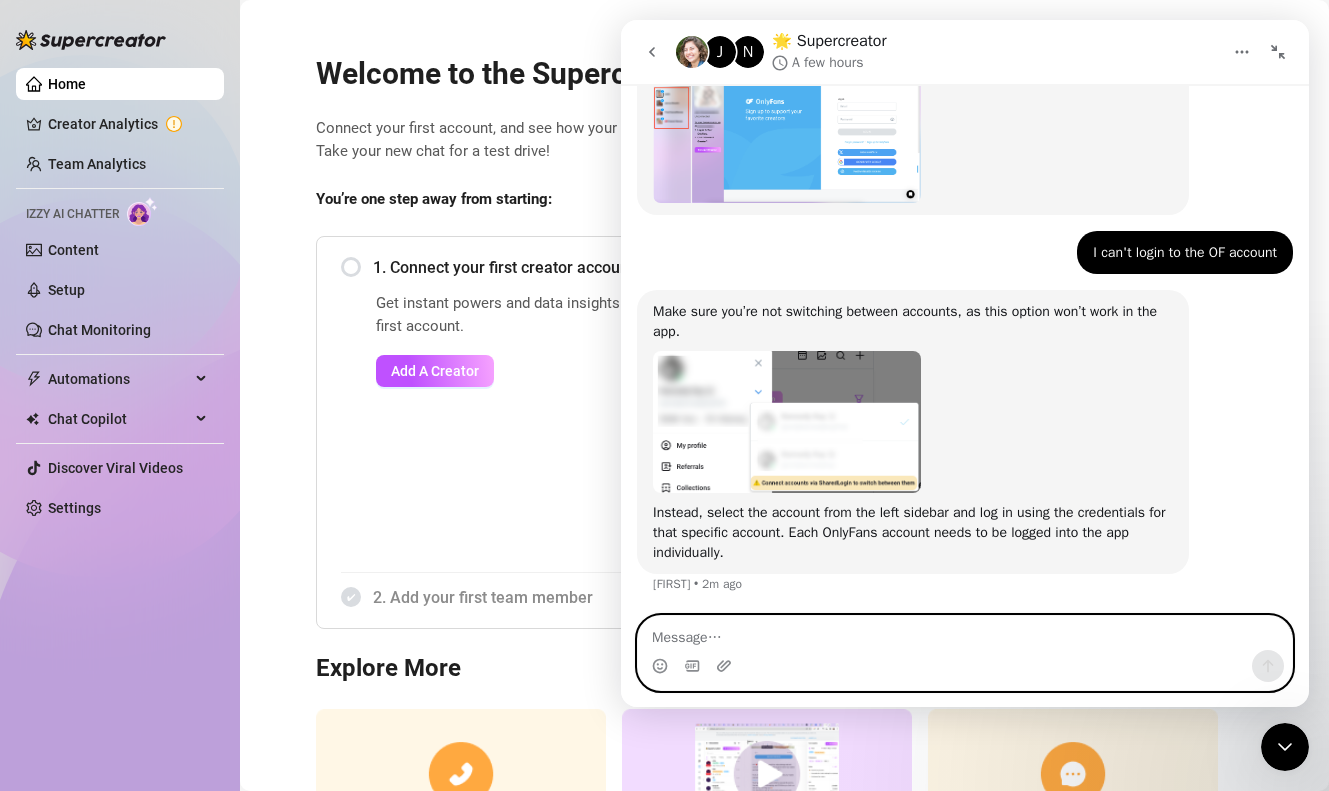scroll, scrollTop: 1146, scrollLeft: 0, axis: vertical 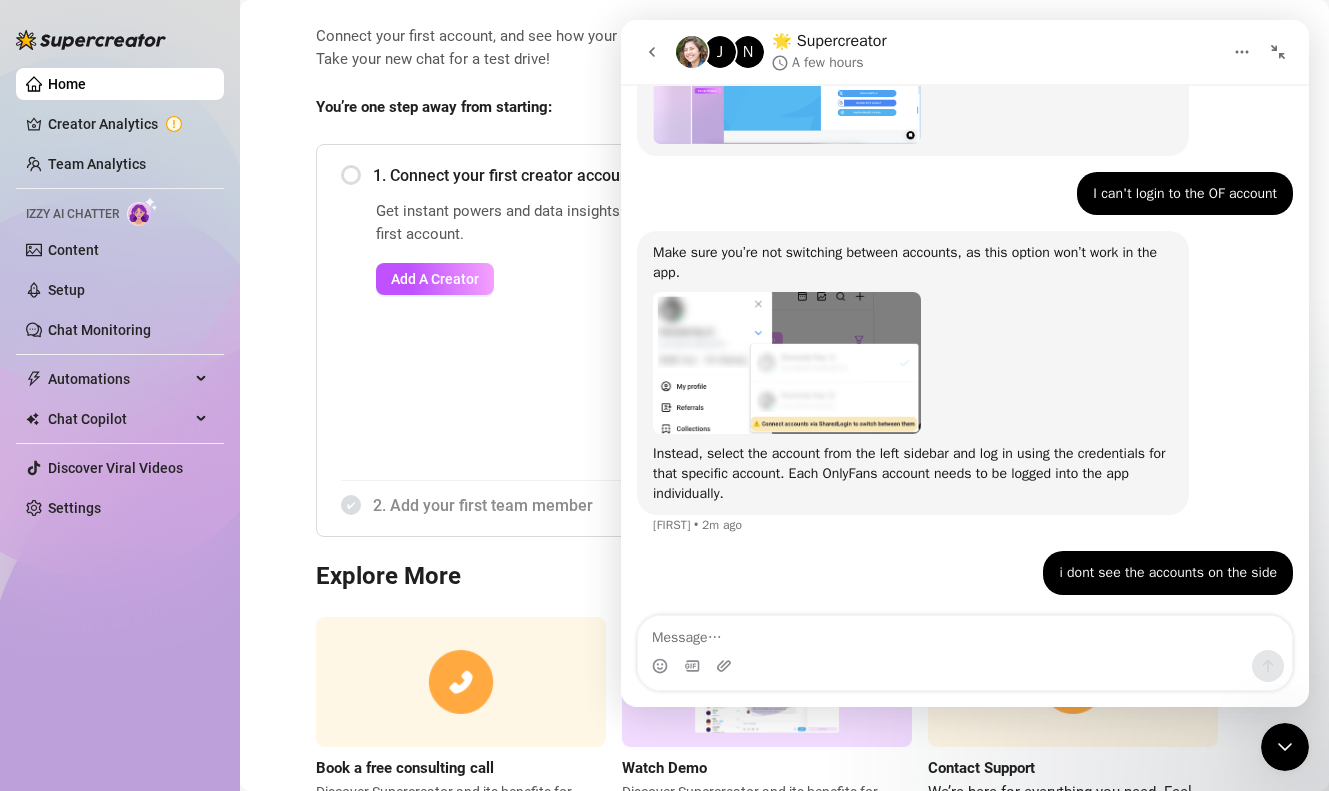 click on "You’re one step away from starting:" at bounding box center (785, 108) 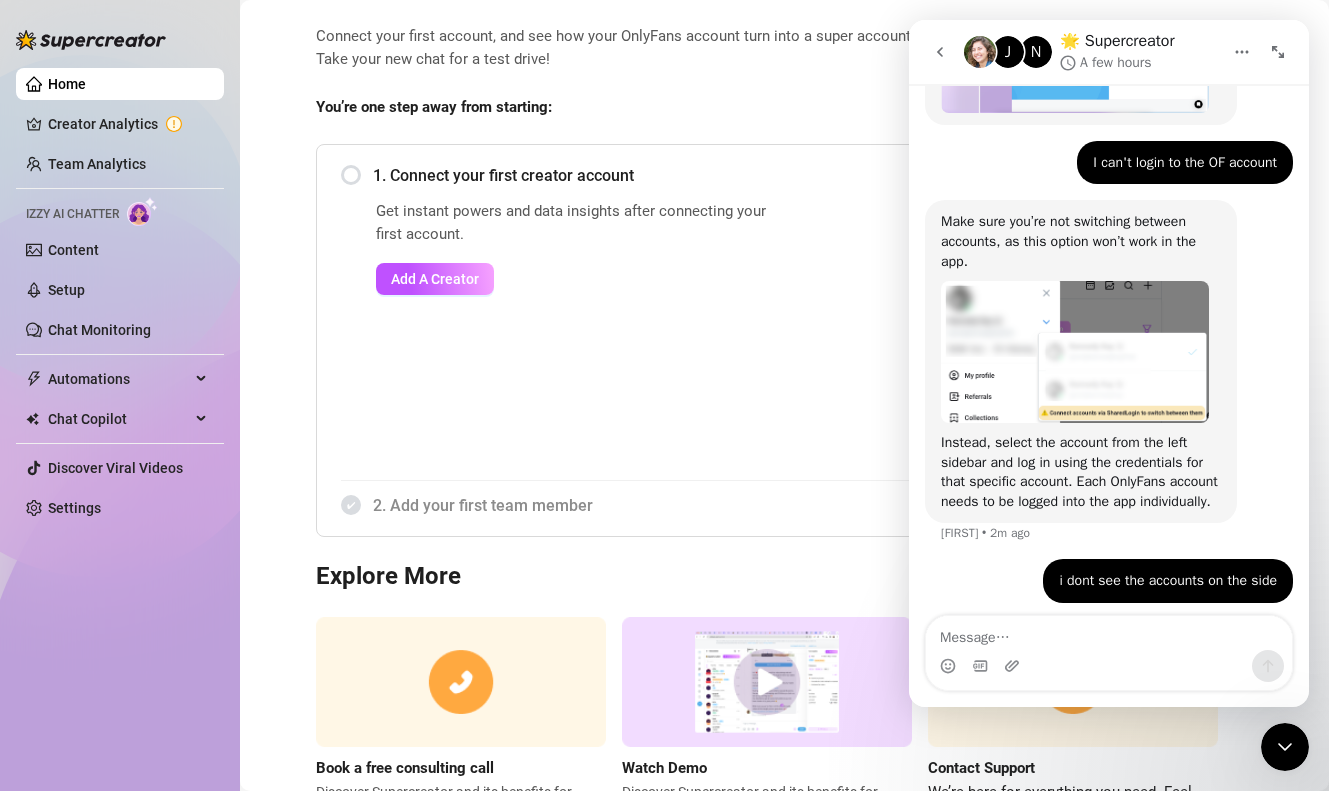 scroll, scrollTop: 1362, scrollLeft: 0, axis: vertical 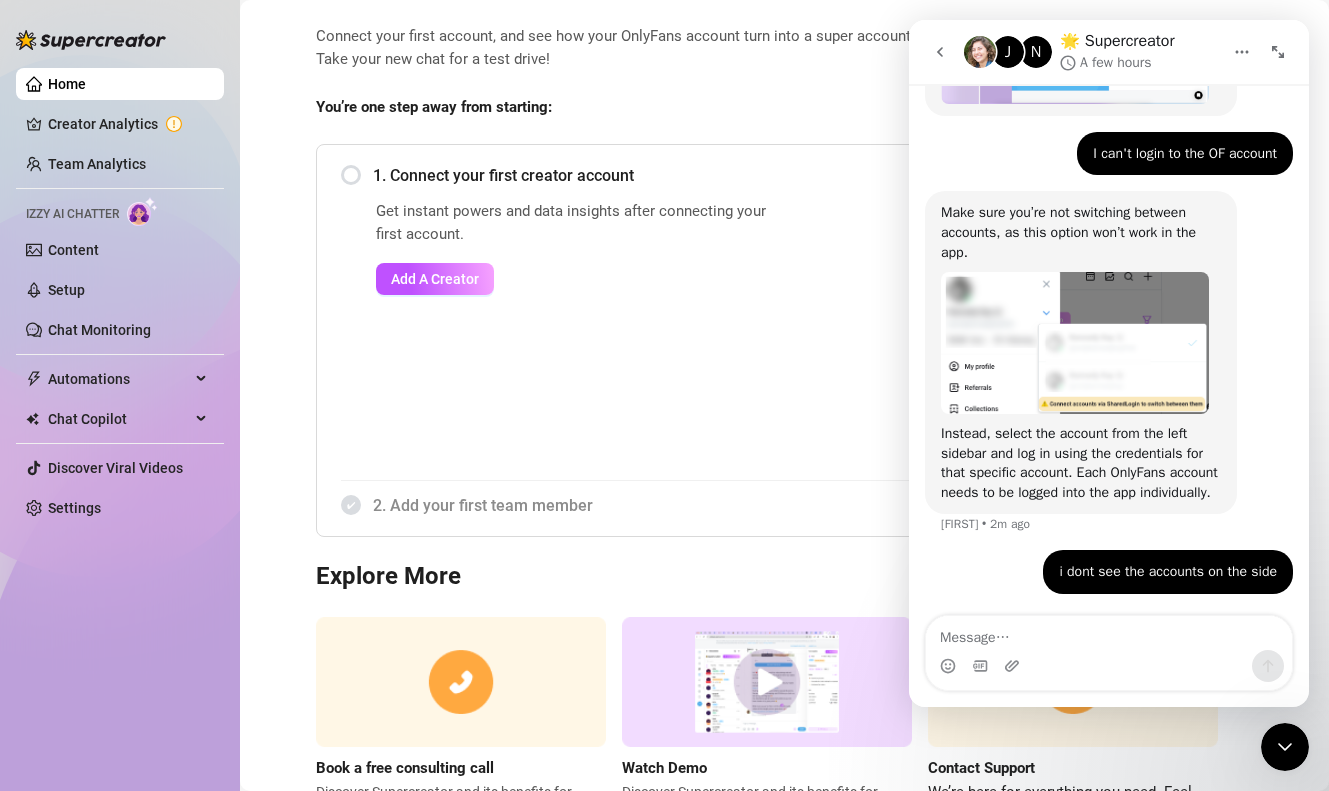 click 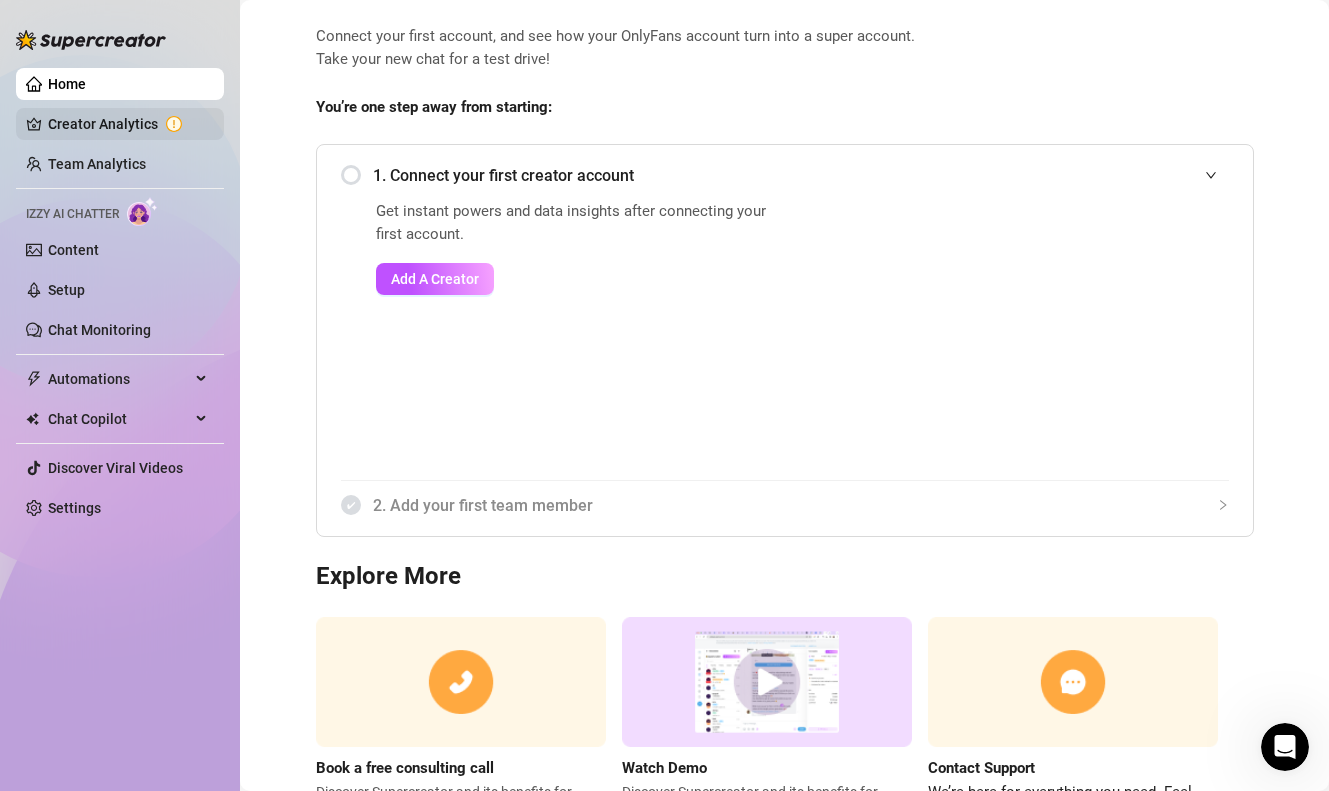 click on "Creator Analytics" at bounding box center [128, 124] 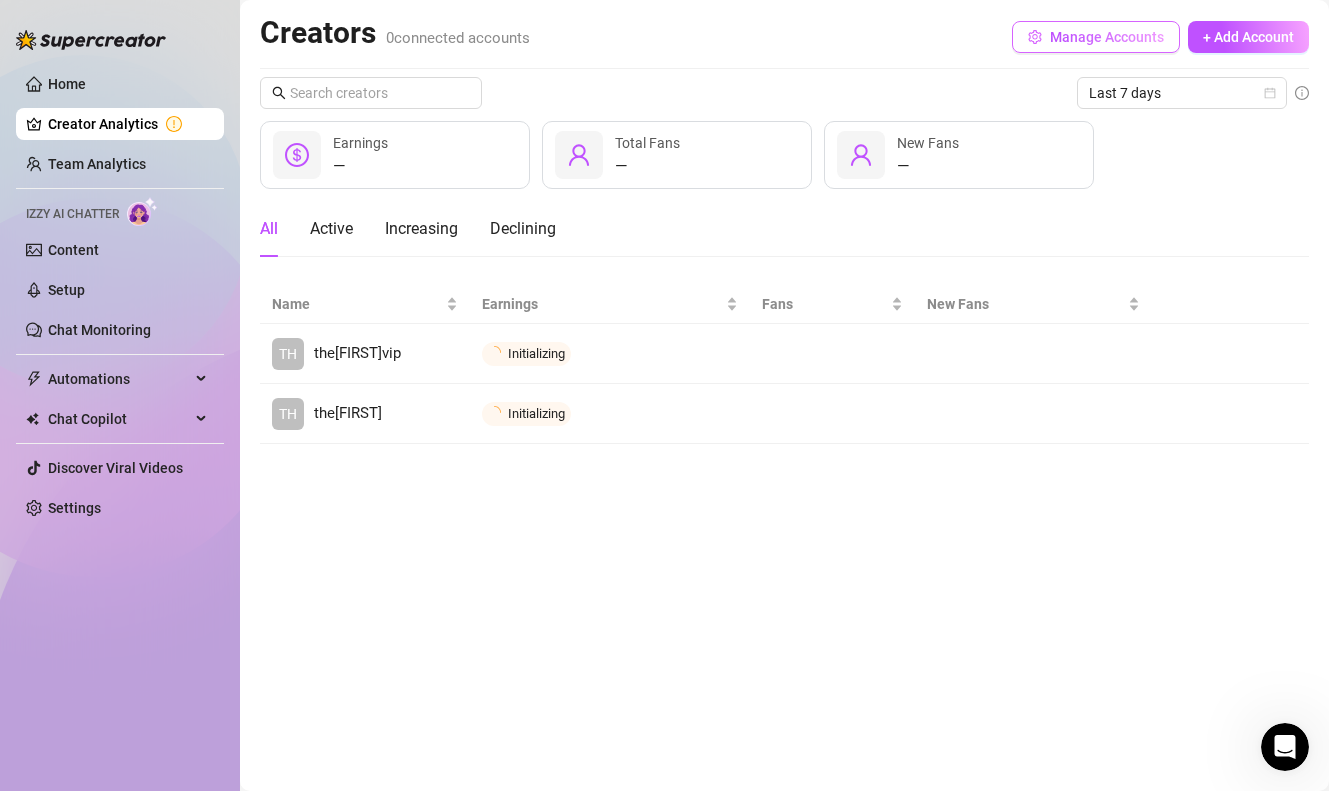 click on "Manage Accounts" at bounding box center (1096, 37) 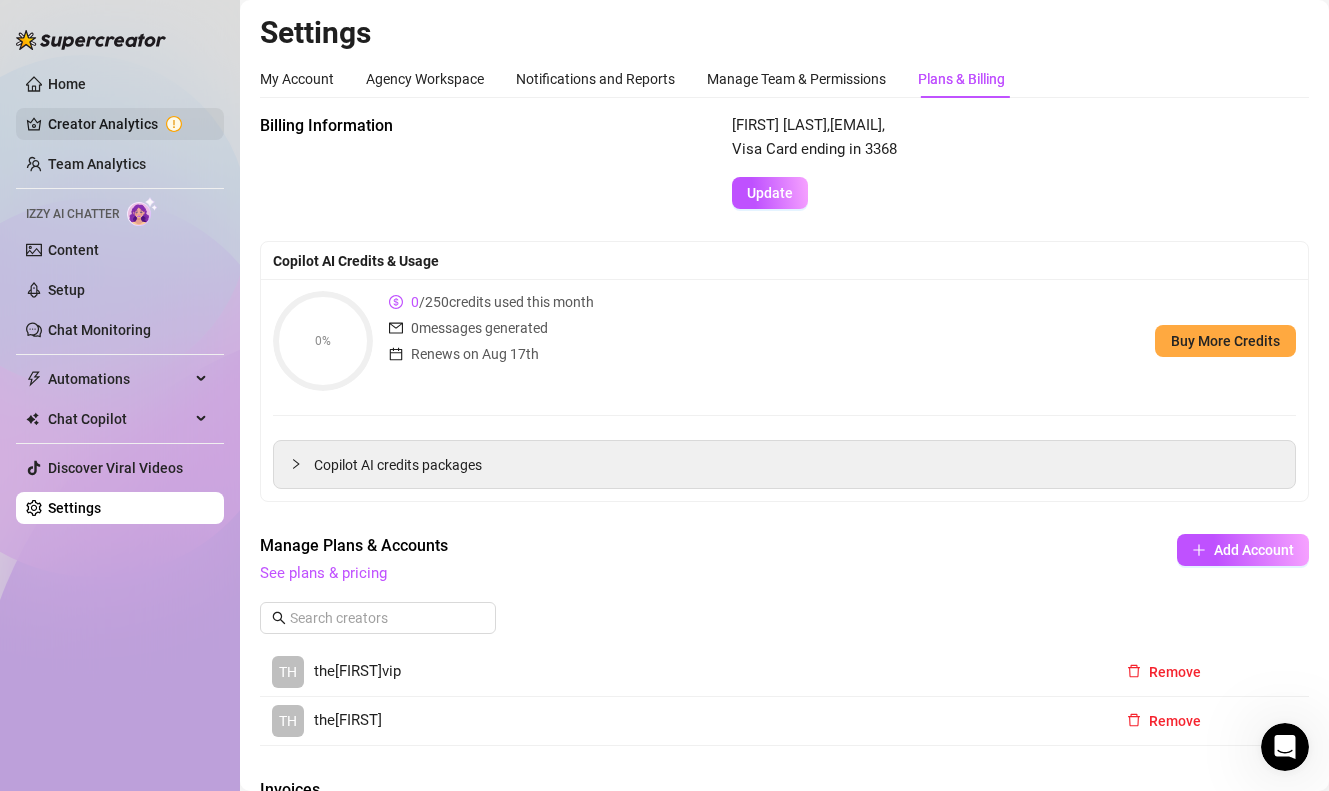 click on "Creator Analytics" at bounding box center [128, 124] 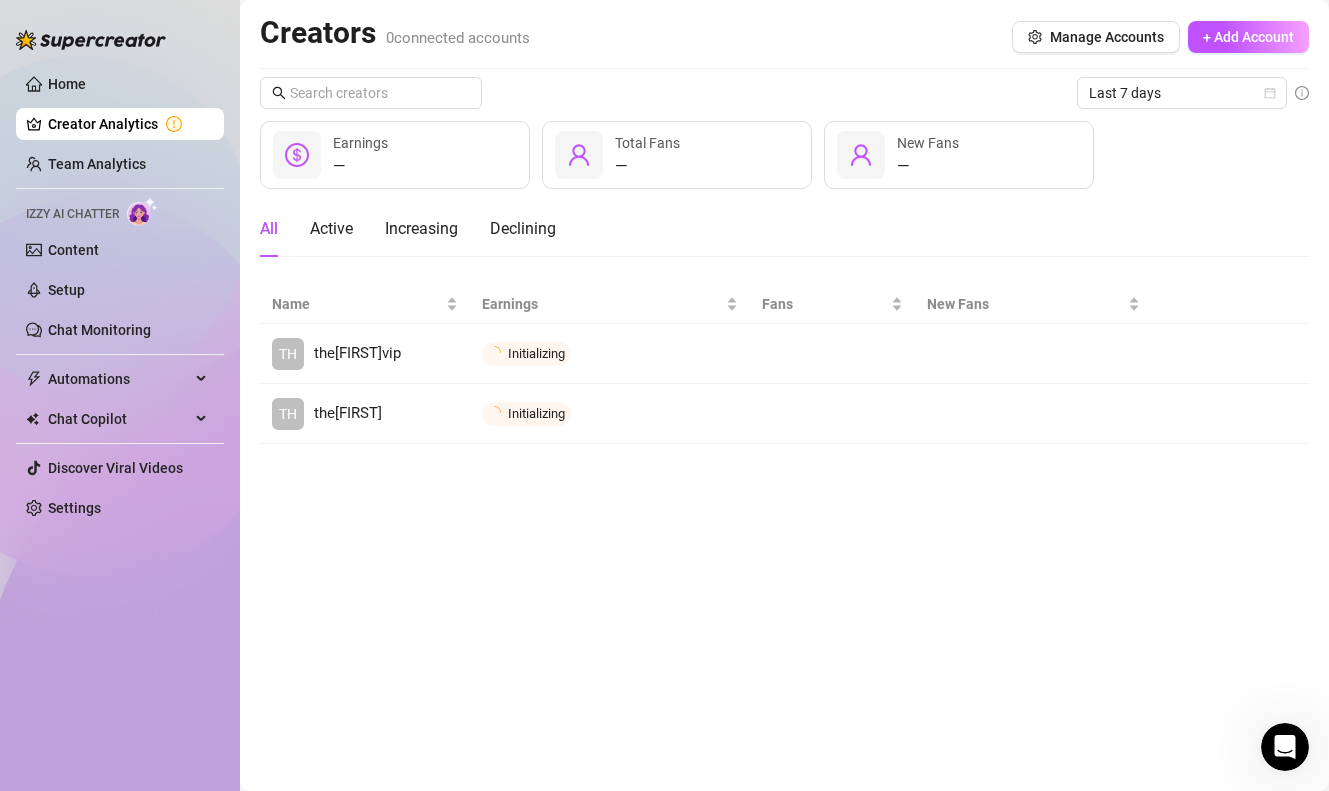 click on "0  connected accounts" at bounding box center (458, 38) 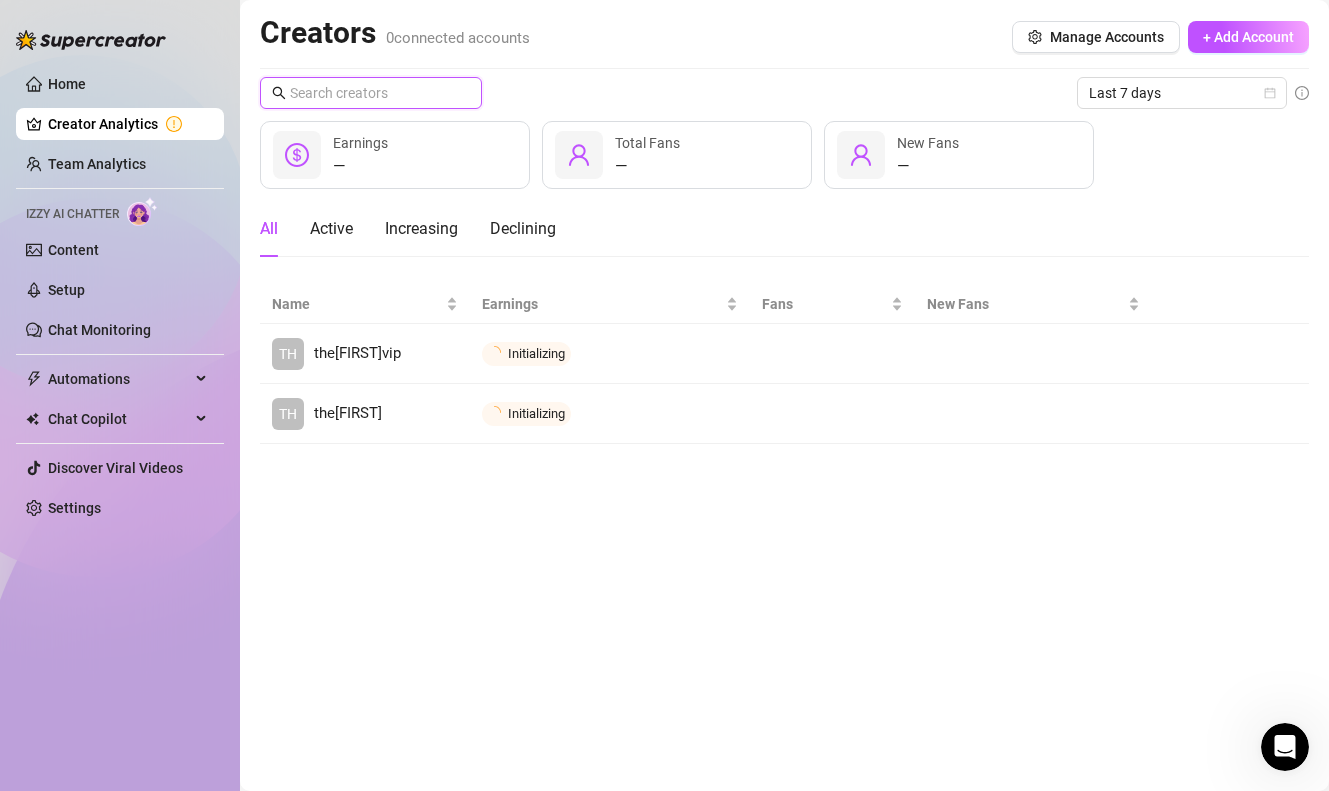 click at bounding box center (372, 93) 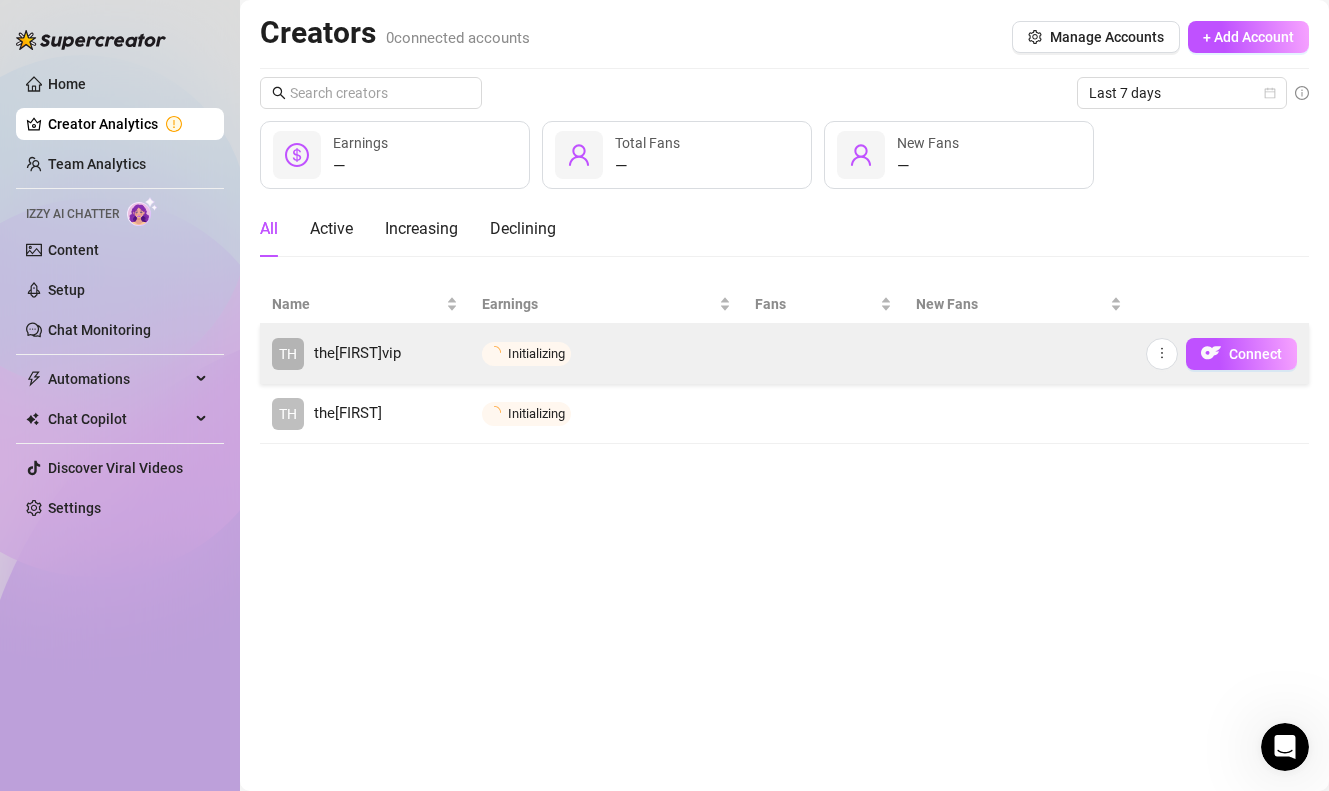click on "[USERNAME]" at bounding box center [357, 354] 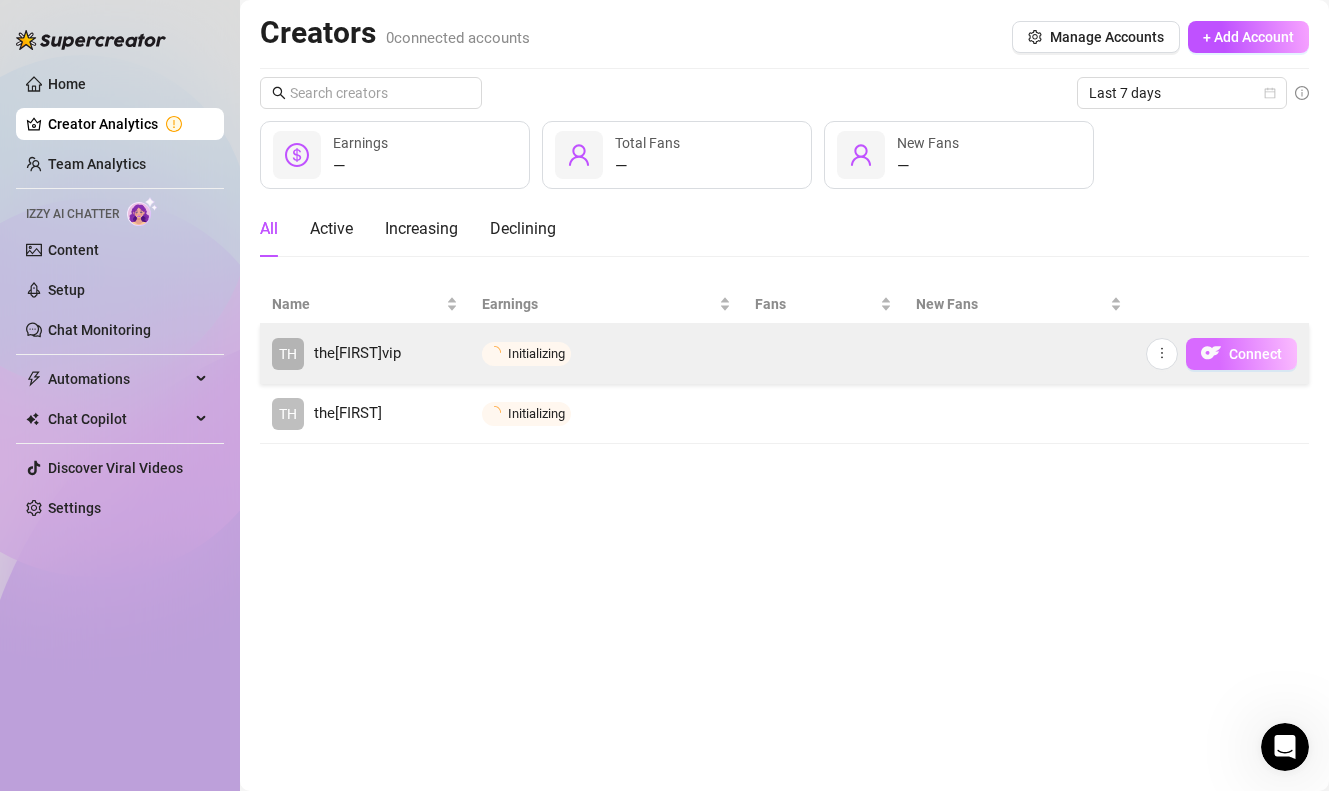 click on "Connect" at bounding box center [1241, 354] 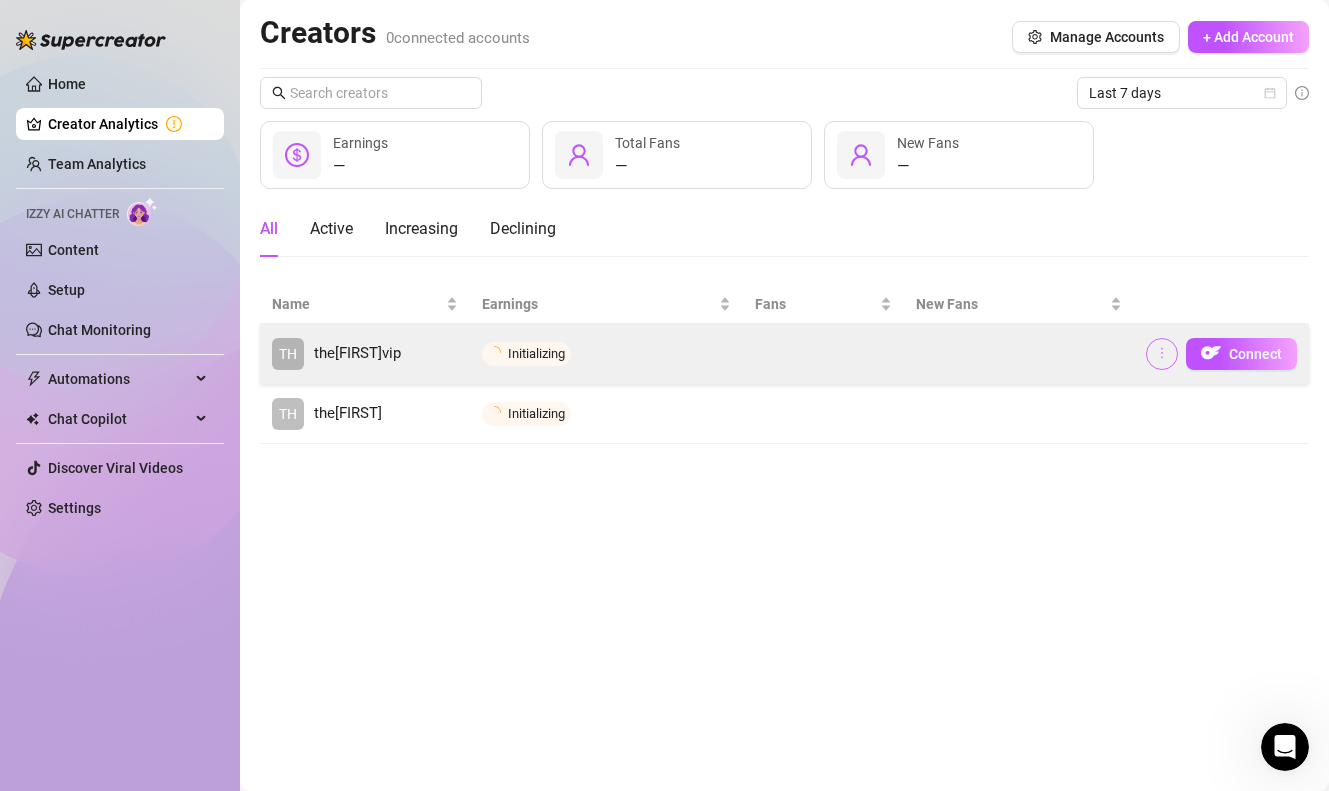 click at bounding box center [1162, 354] 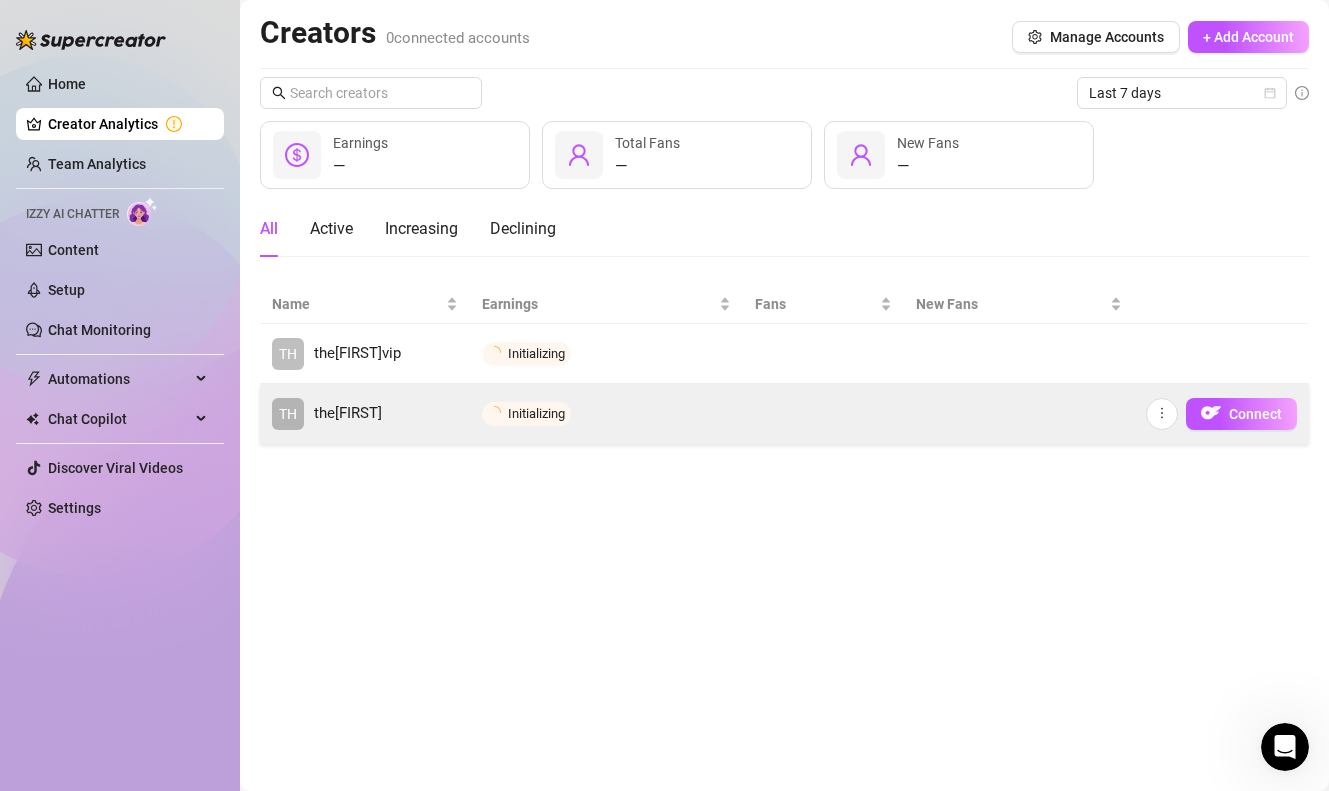 click at bounding box center (1019, 414) 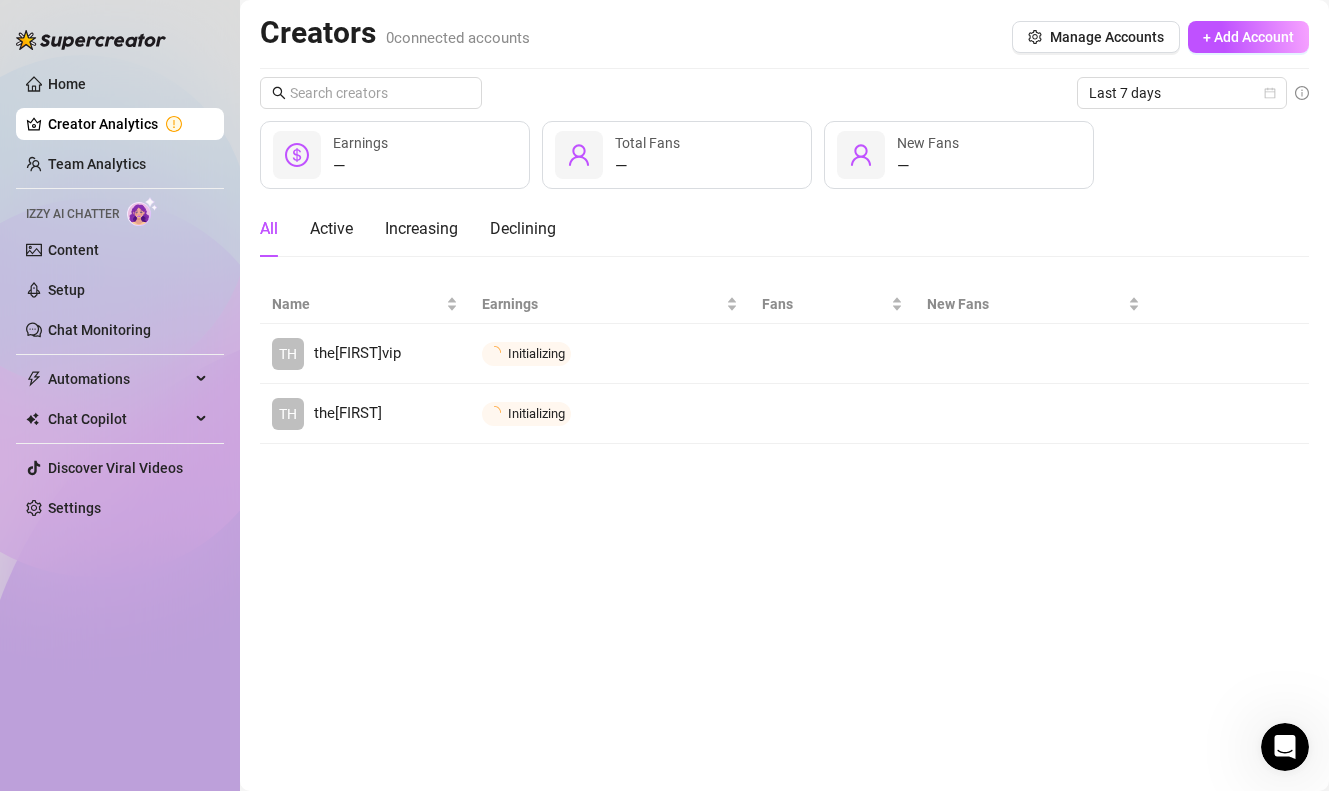 click on "Izzy AI Chatter" at bounding box center (72, 214) 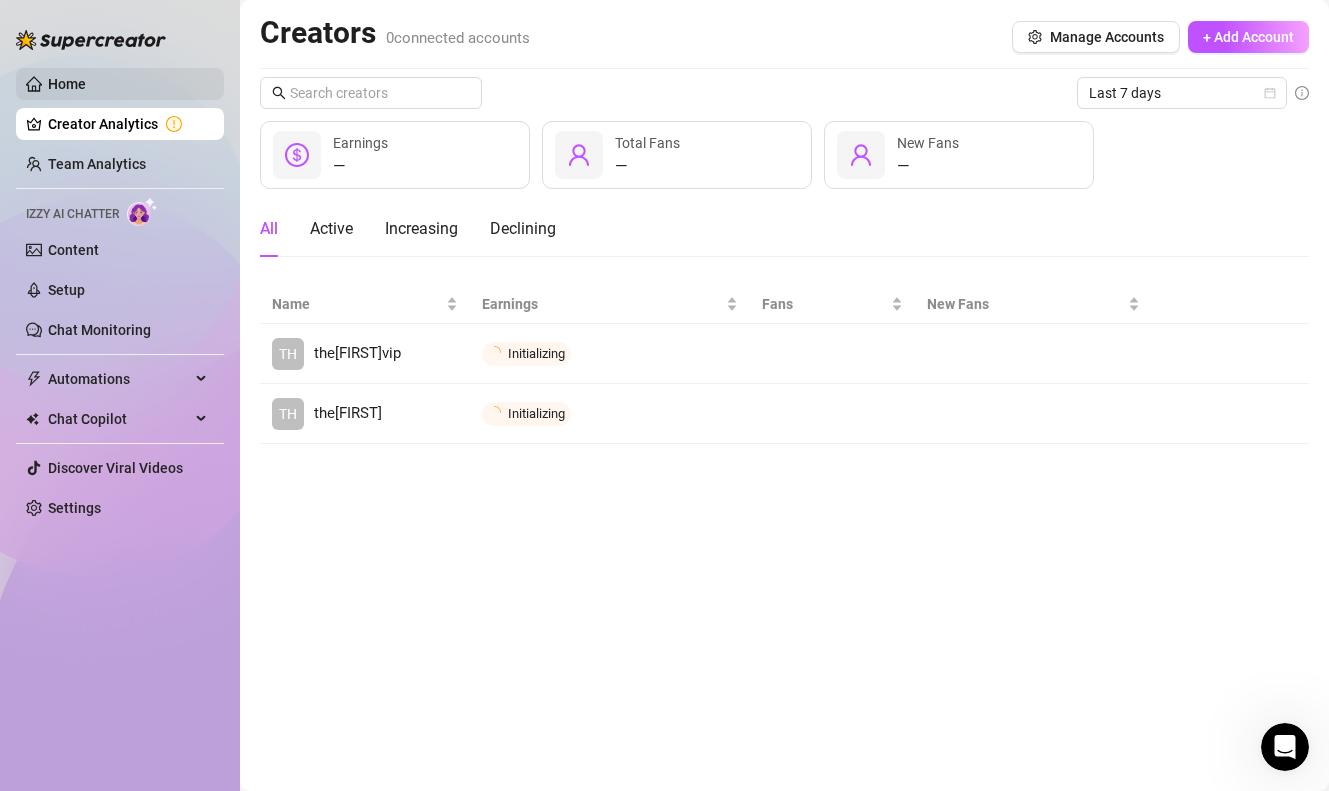 click on "Home" at bounding box center (67, 84) 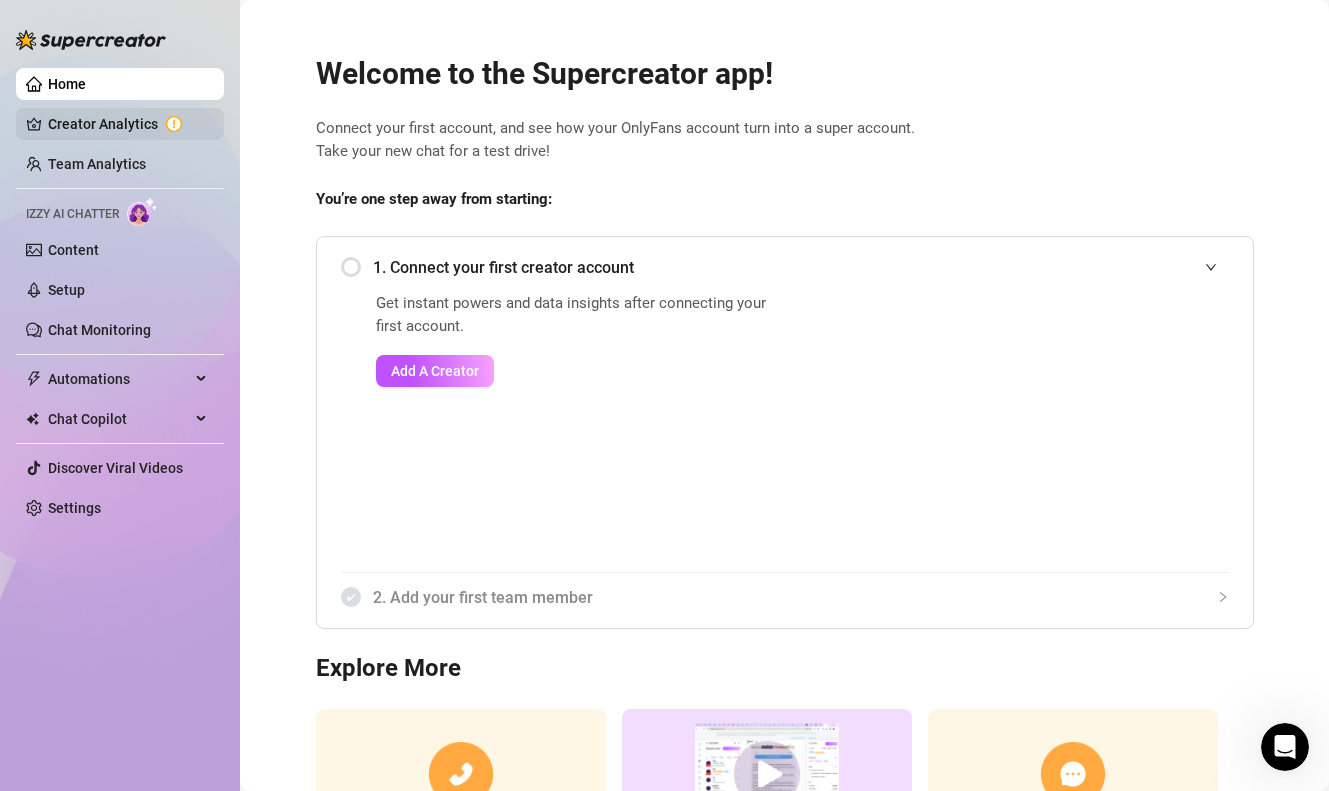 click on "Creator Analytics" at bounding box center [128, 124] 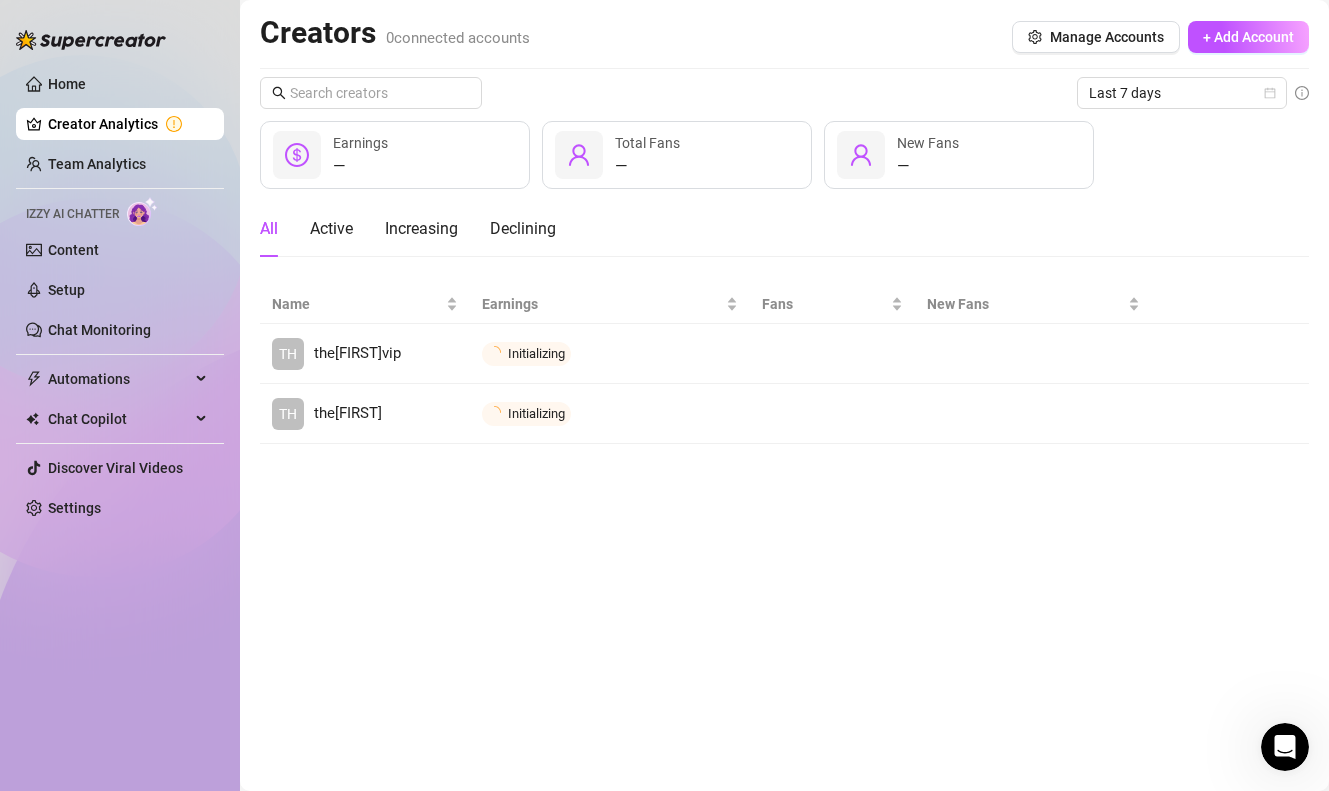 click on "Creators  0  connected accounts" at bounding box center (395, 33) 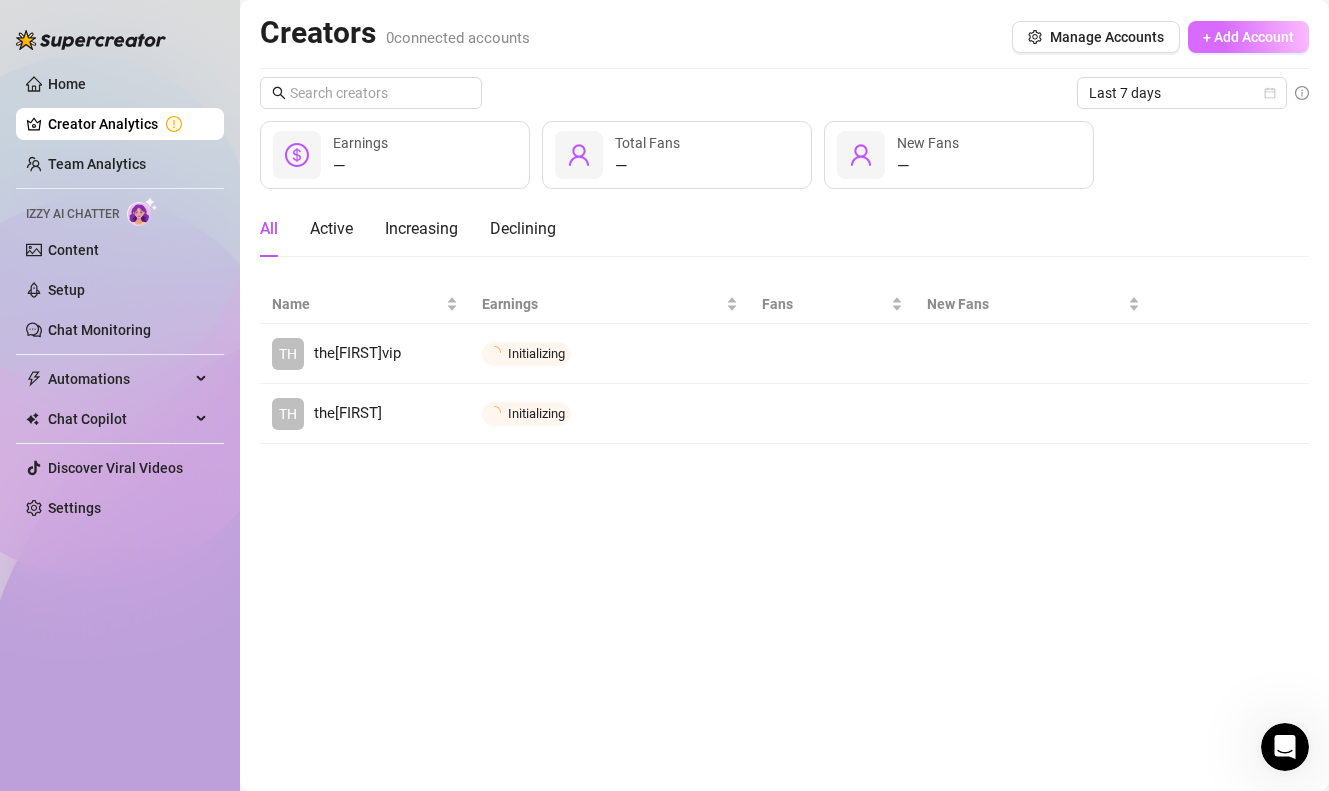 click on "+ Add Account" at bounding box center [1248, 37] 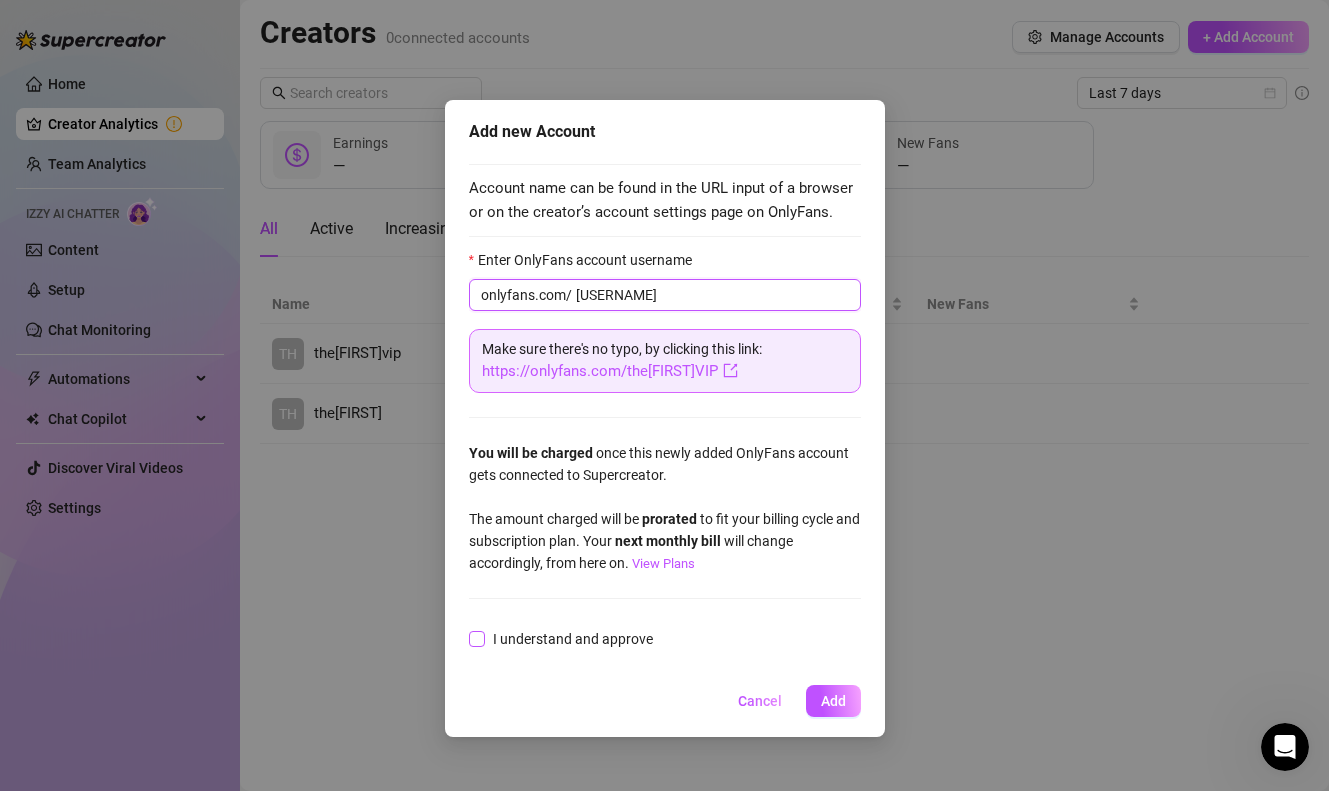 type on "thestephenVIP" 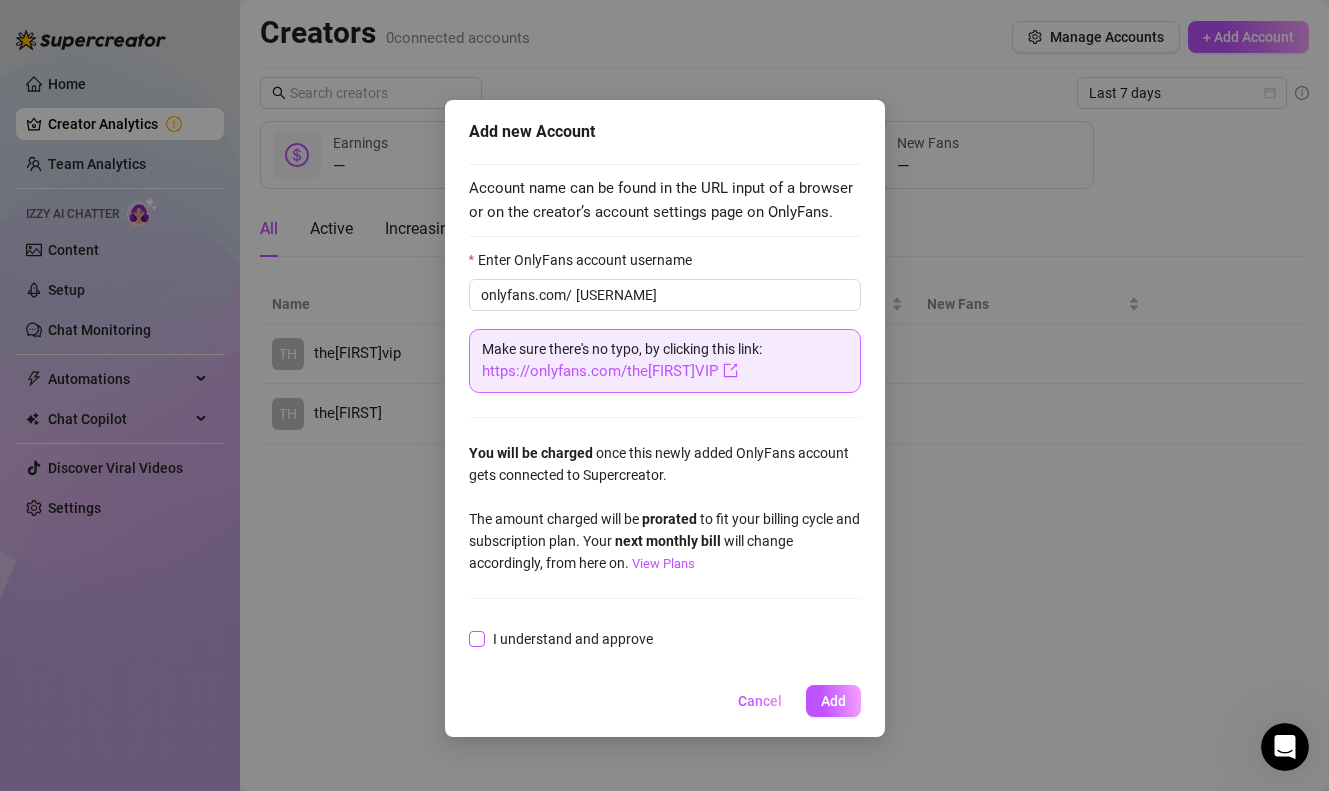 click on "I understand and approve" at bounding box center (476, 638) 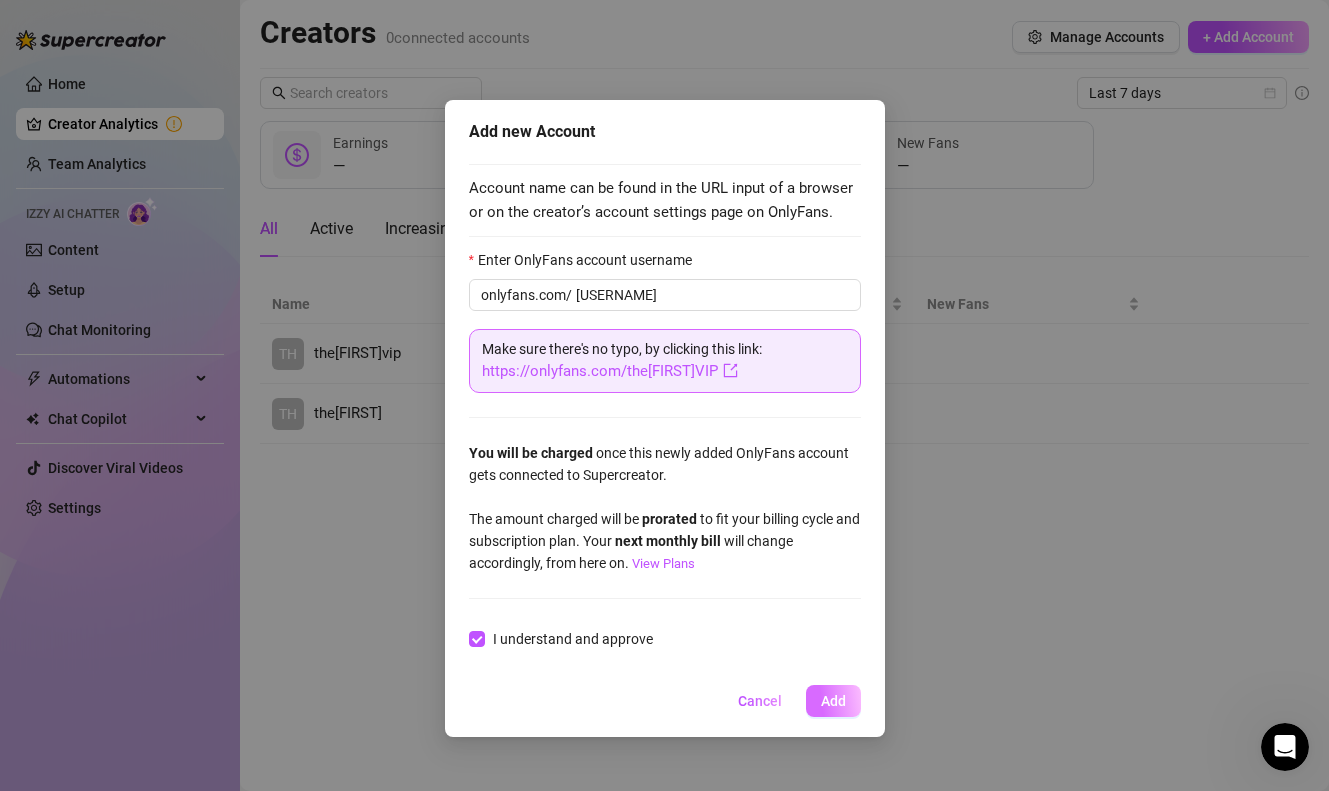 click on "Add" at bounding box center (833, 701) 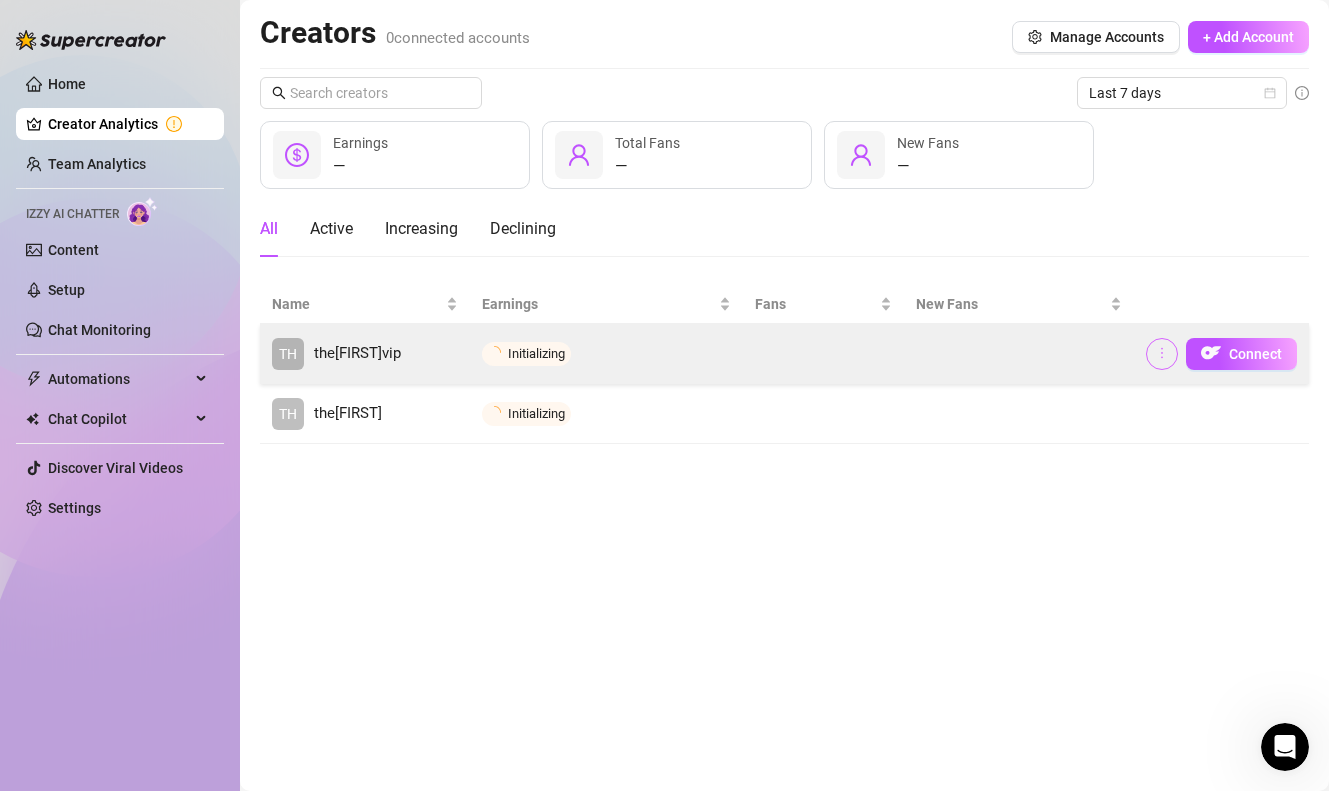 click 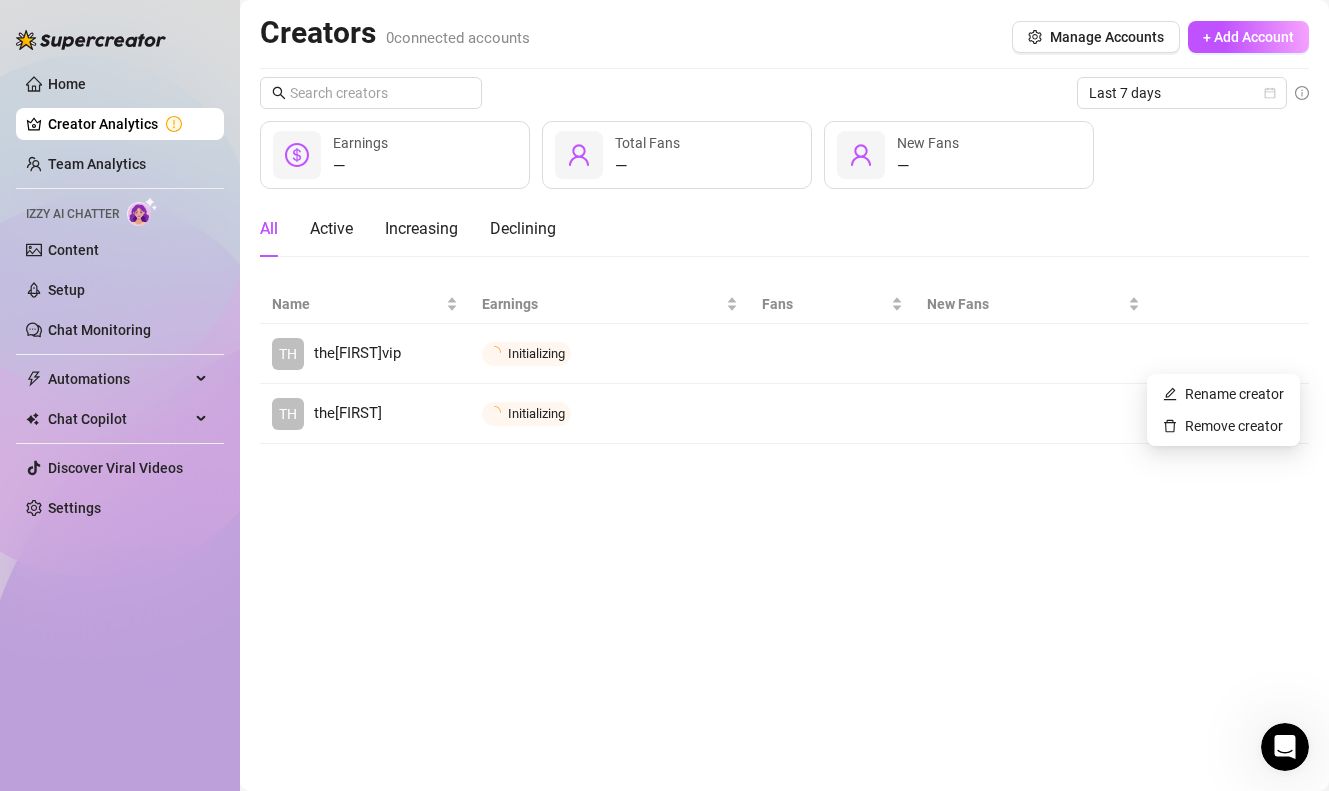 click 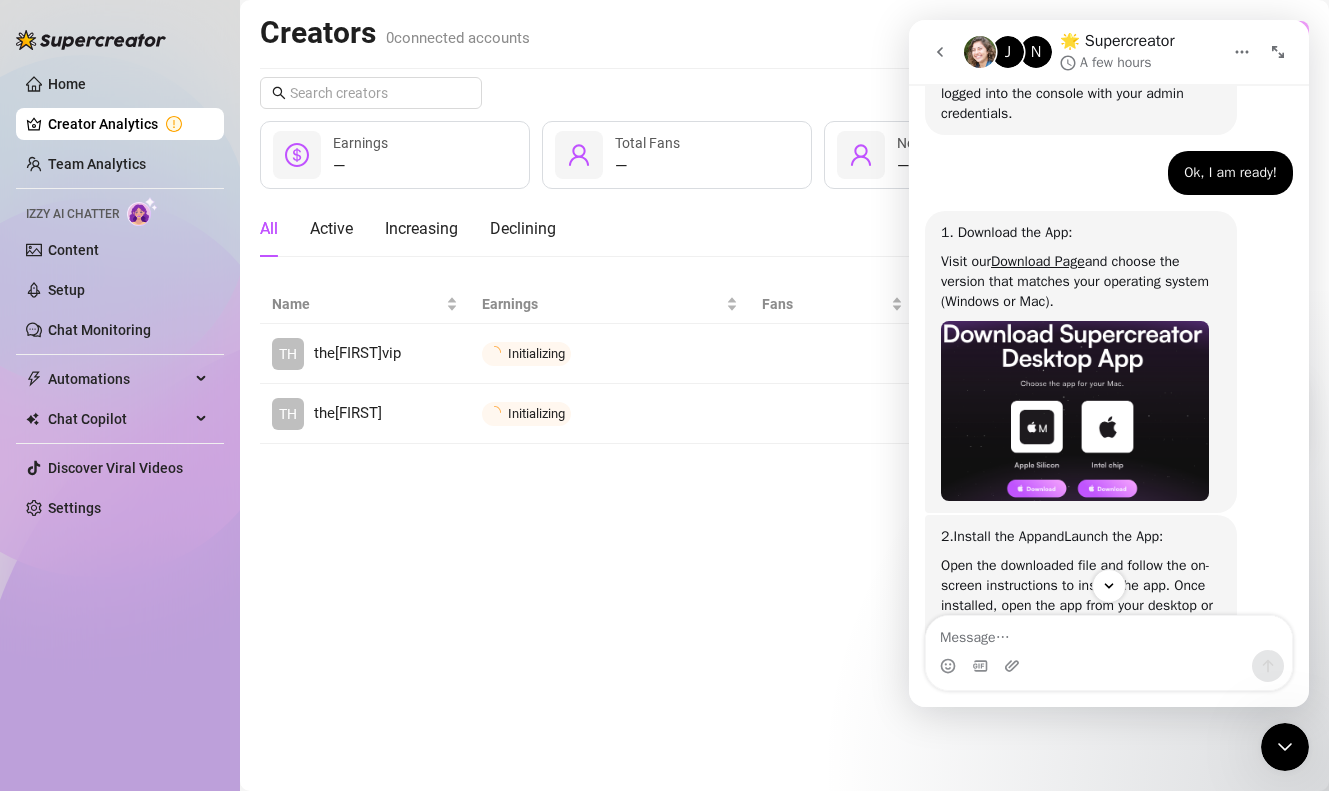 scroll, scrollTop: 293, scrollLeft: 0, axis: vertical 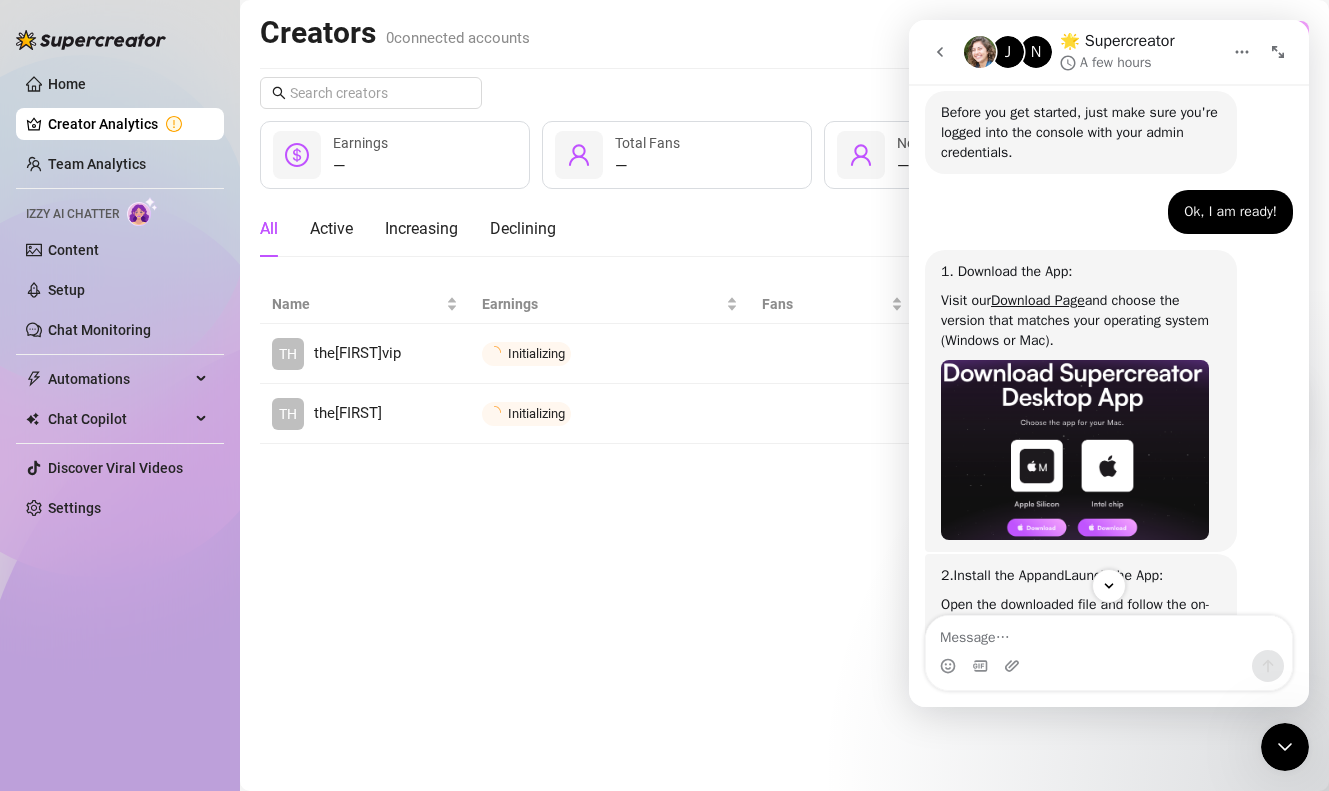 click on "Creators  0  connected accounts Manage Accounts + Add Account Last 7 days — Earnings — Total Fans — New Fans All Active Increasing Declining Name Earnings Fans New Fans TH thestephenvip Initializing Connect TH thestephen Initializing Connect" at bounding box center (784, 395) 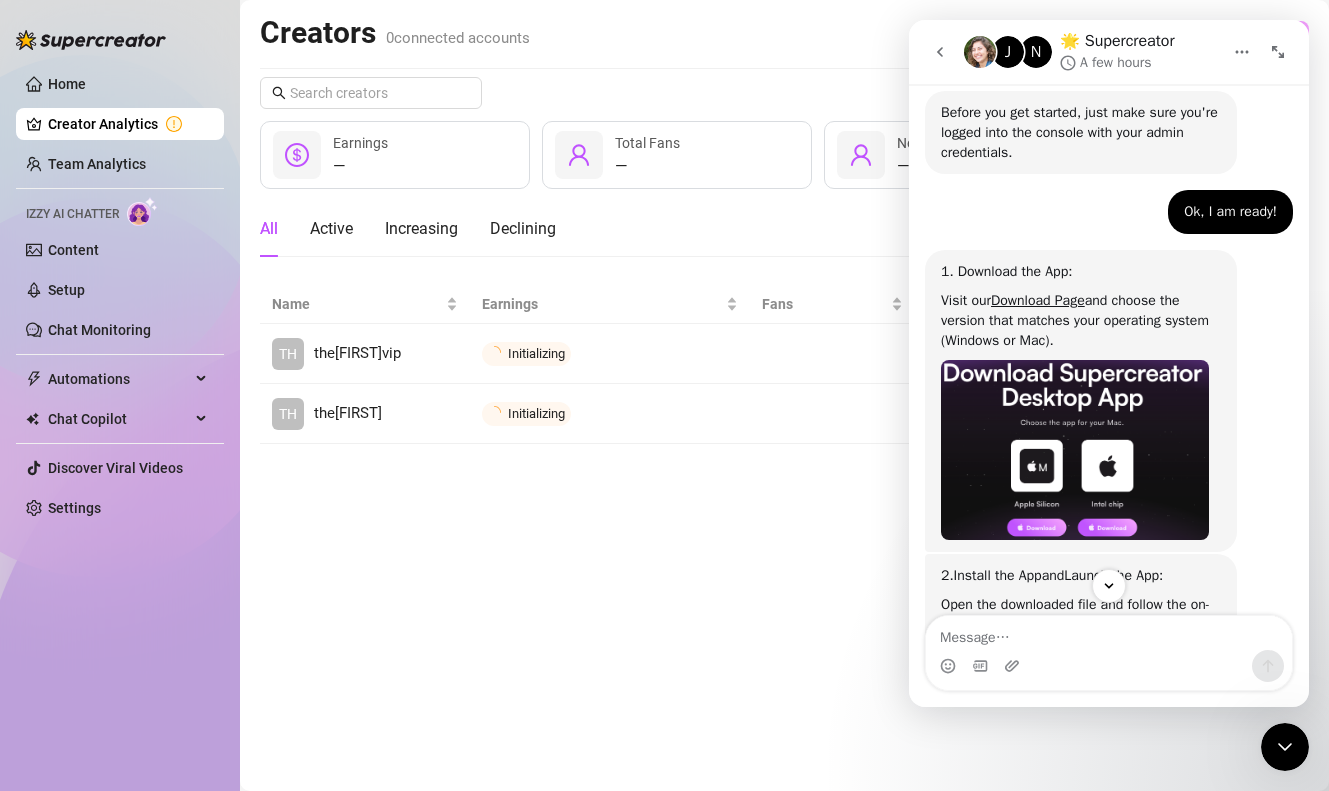click 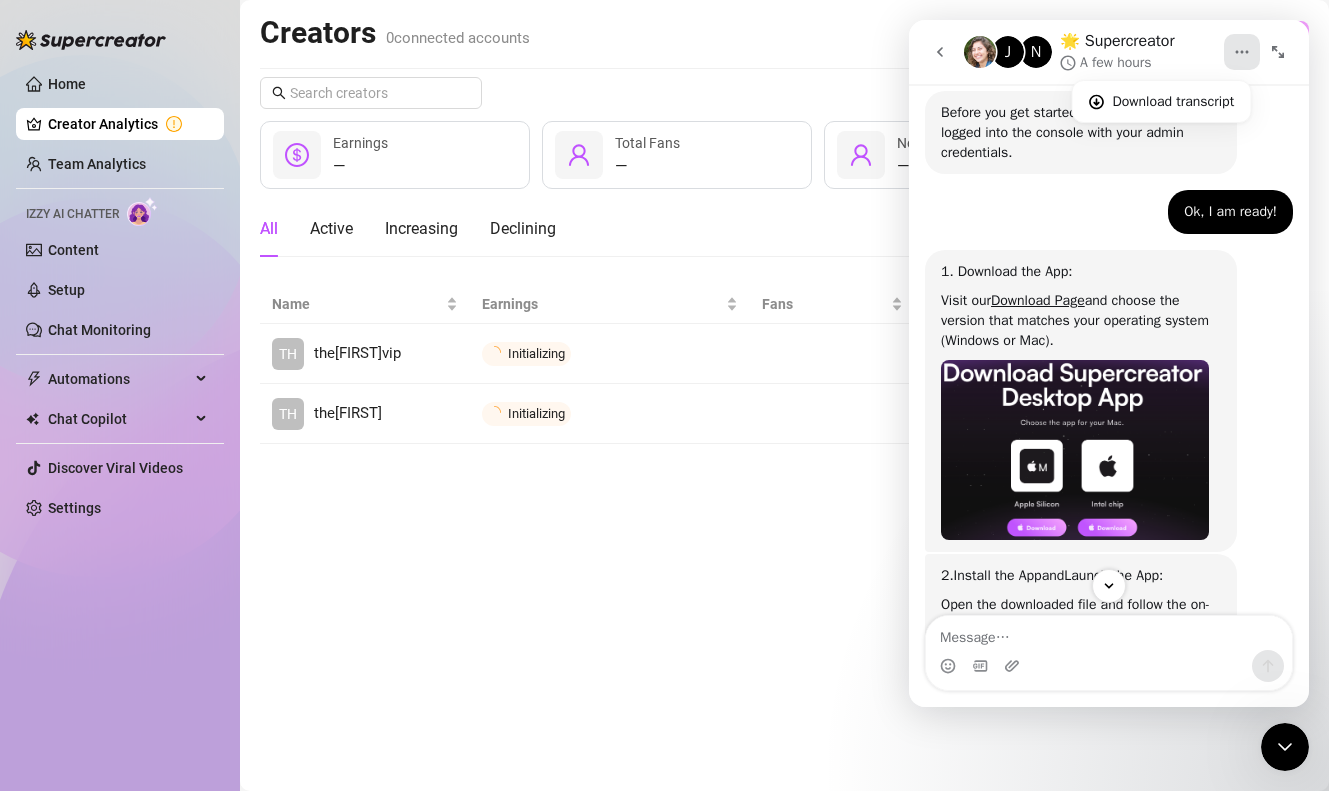 click 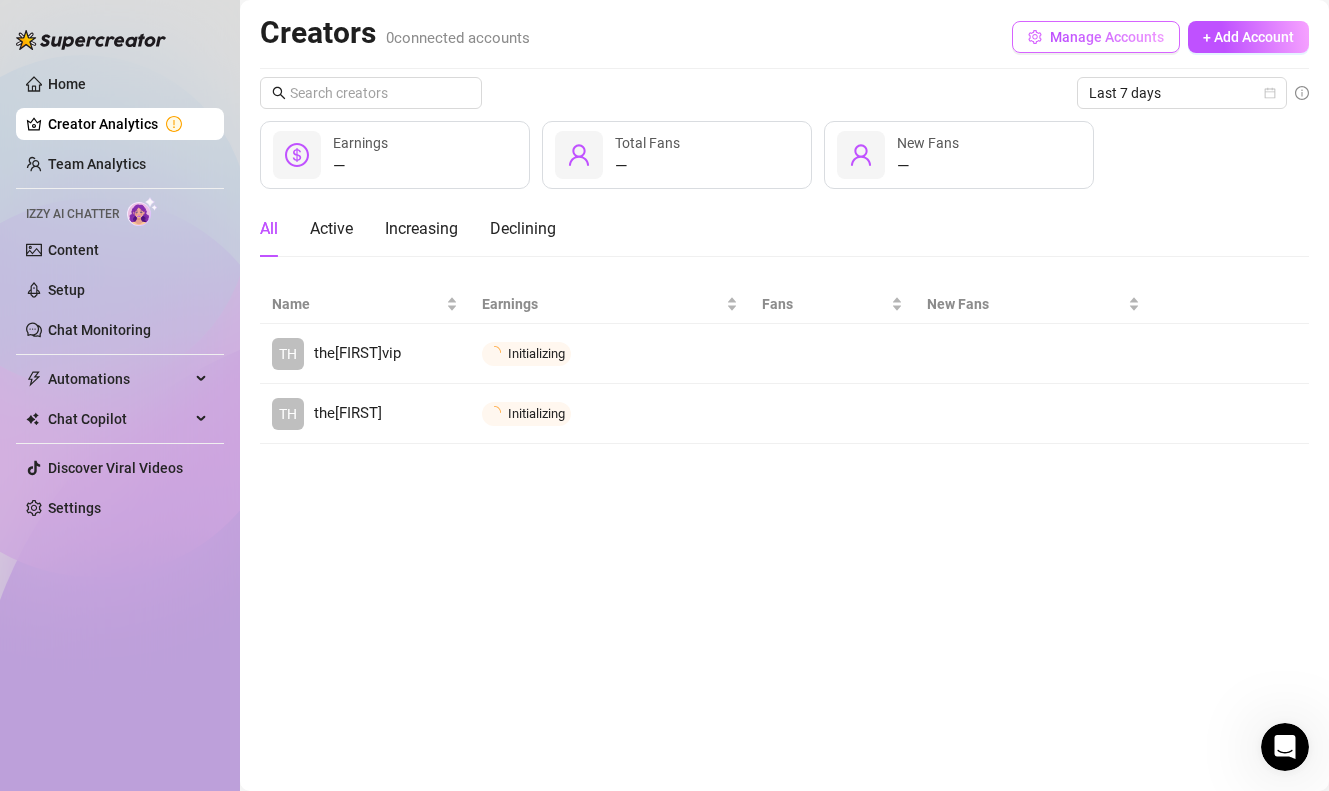 click on "Manage Accounts" at bounding box center [1107, 37] 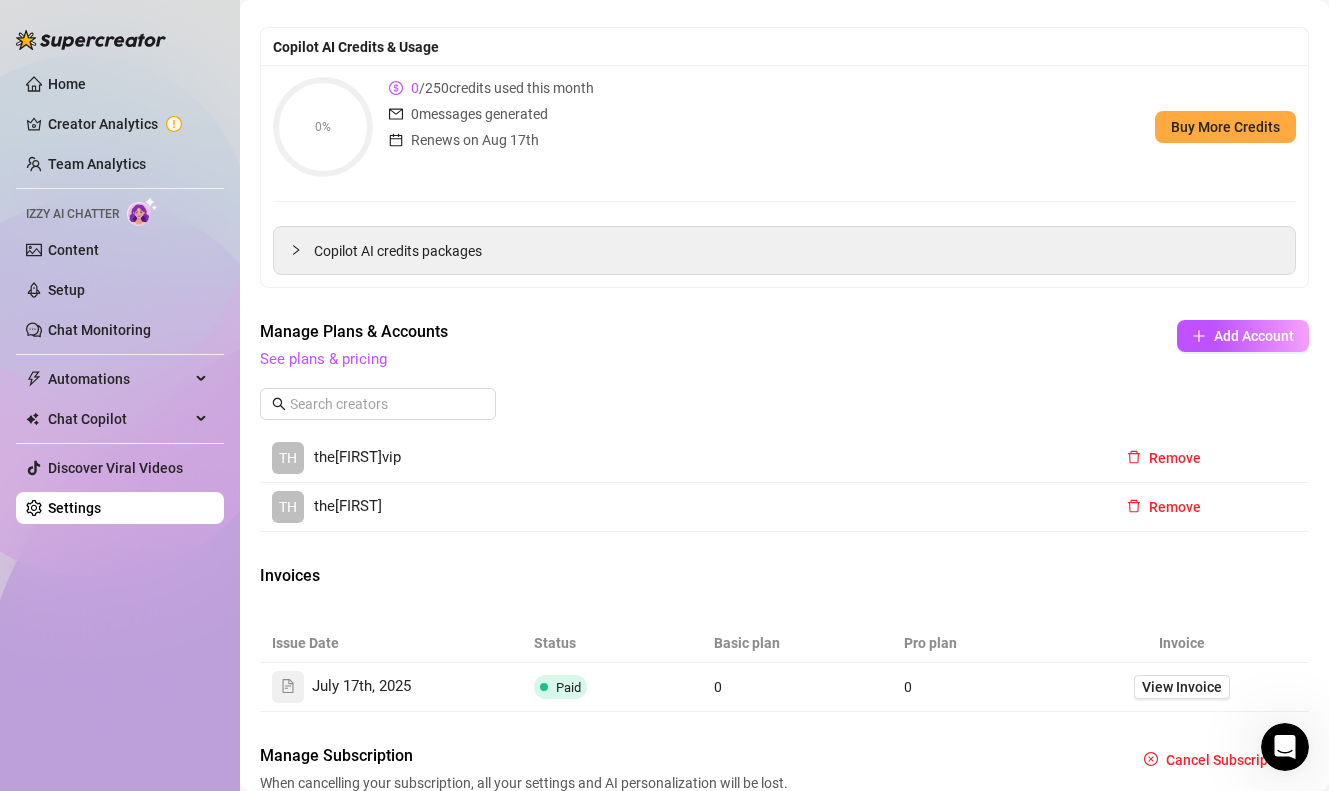 scroll, scrollTop: 323, scrollLeft: 0, axis: vertical 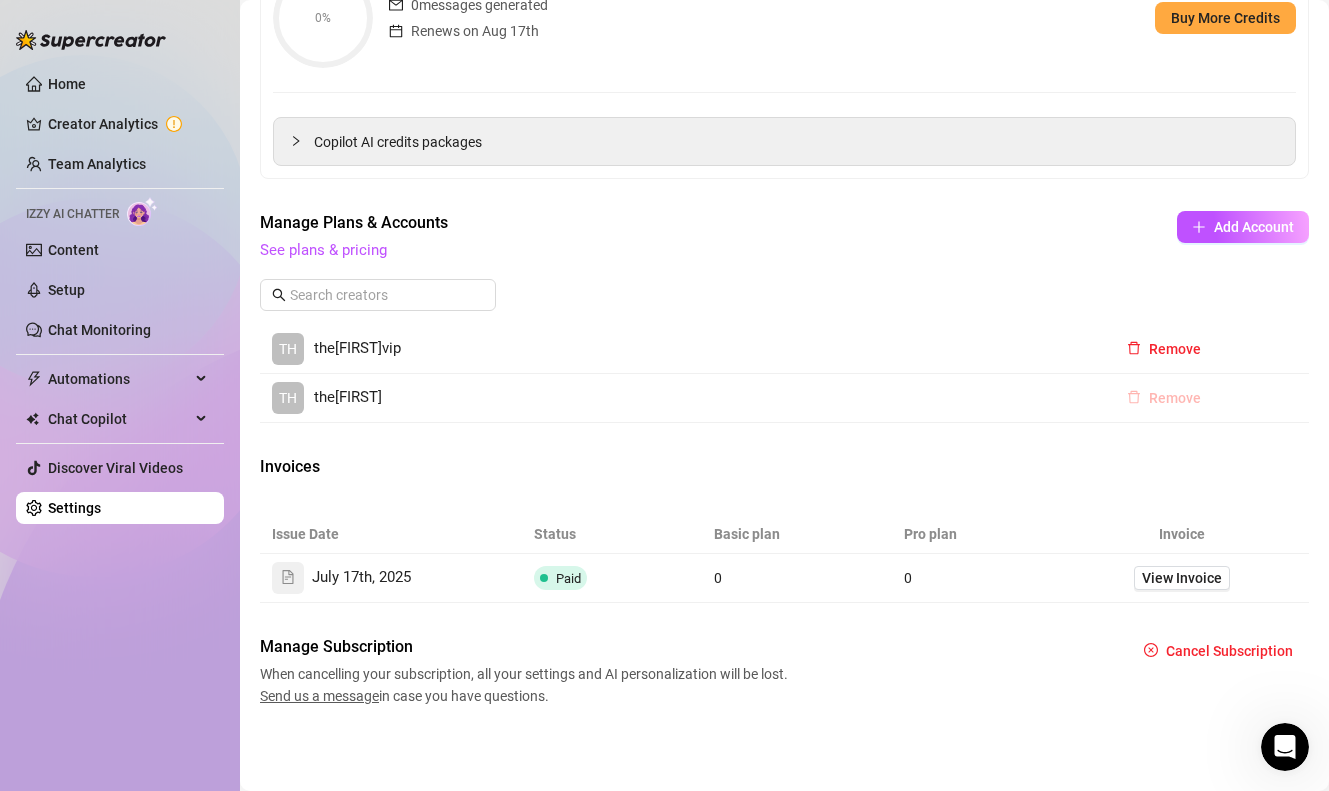 click on "Remove" at bounding box center [1175, 398] 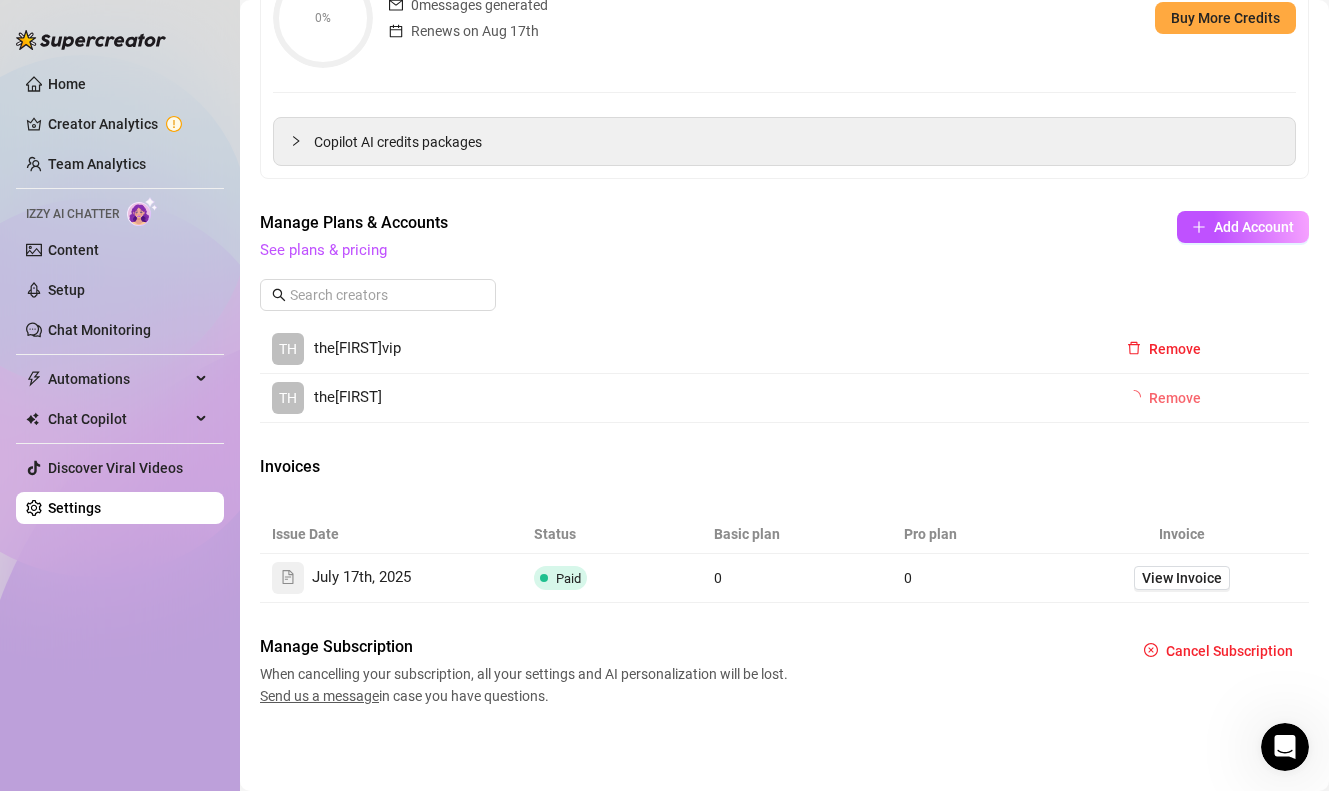 scroll, scrollTop: 274, scrollLeft: 0, axis: vertical 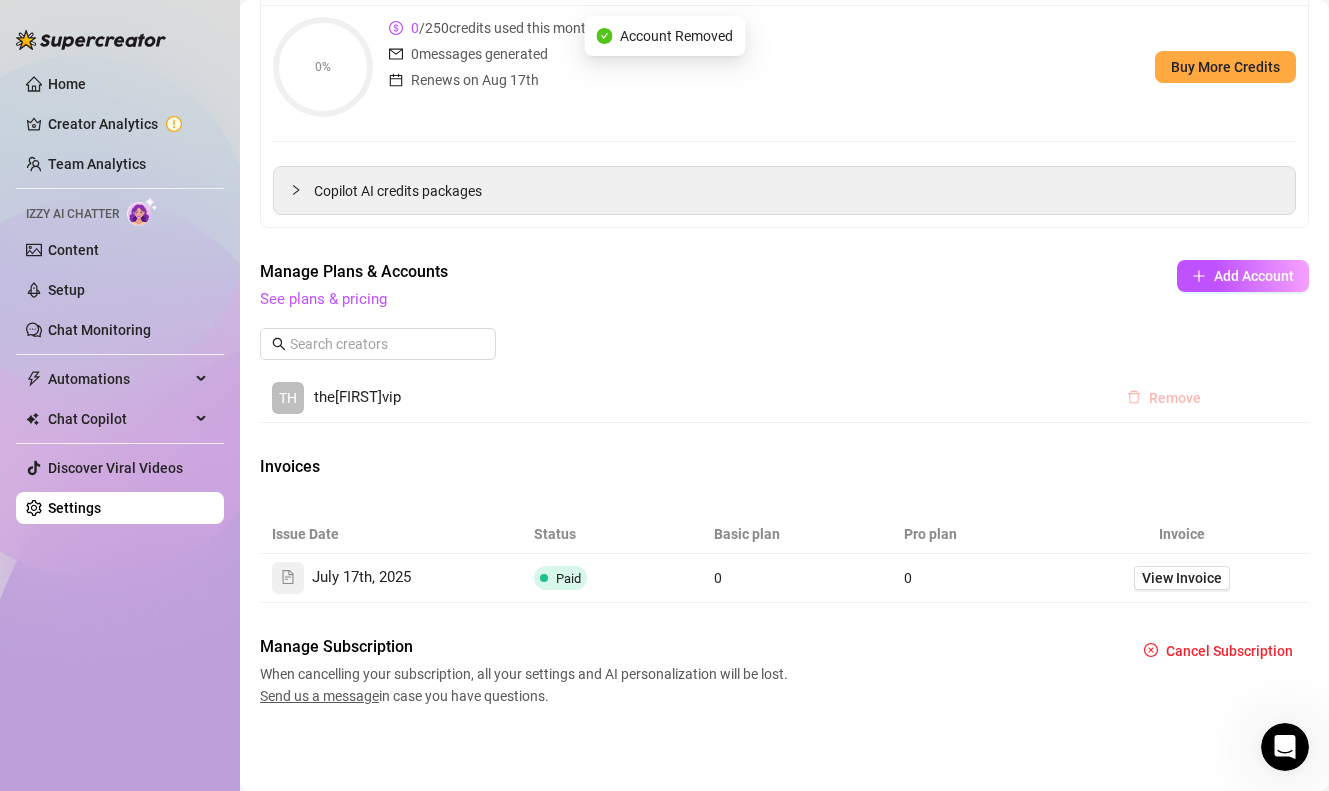 click on "Remove" at bounding box center [1175, 398] 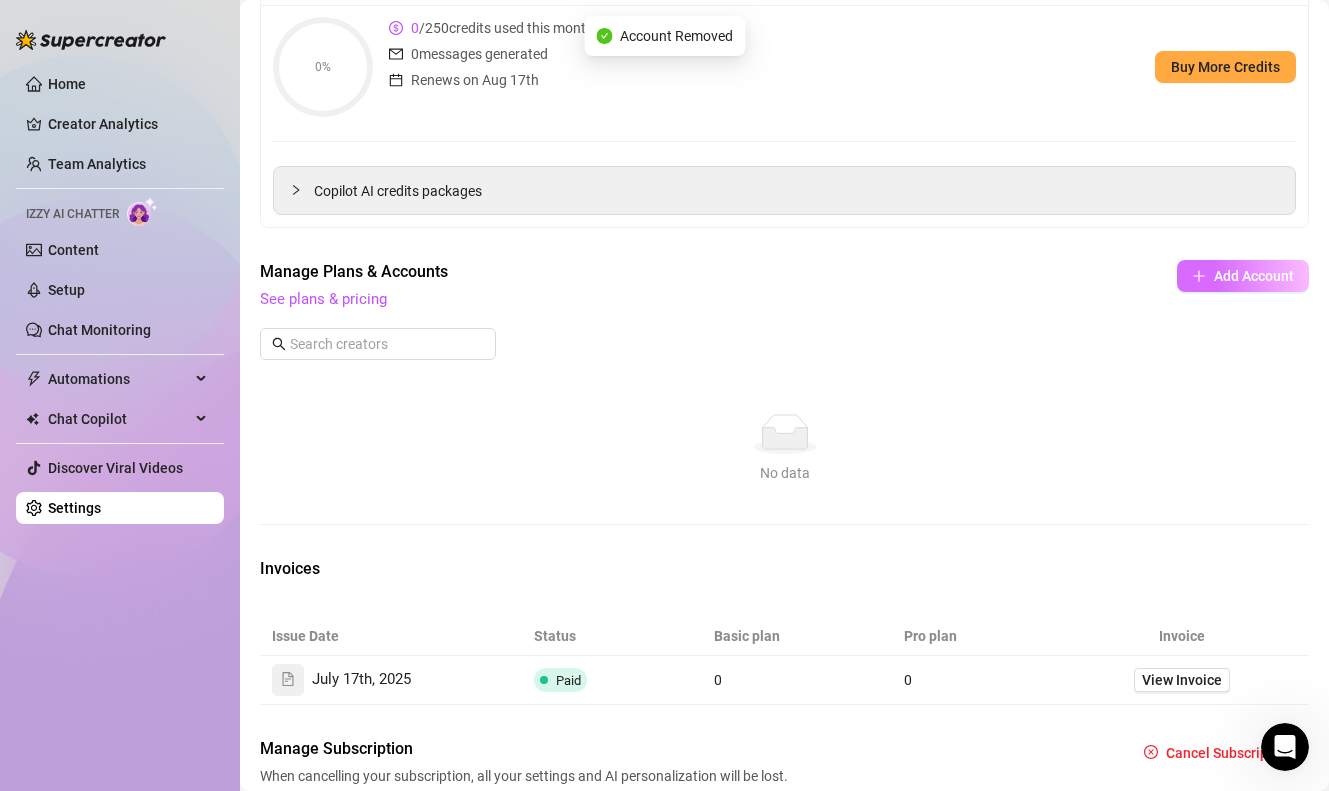 click on "Add Account" at bounding box center [1243, 276] 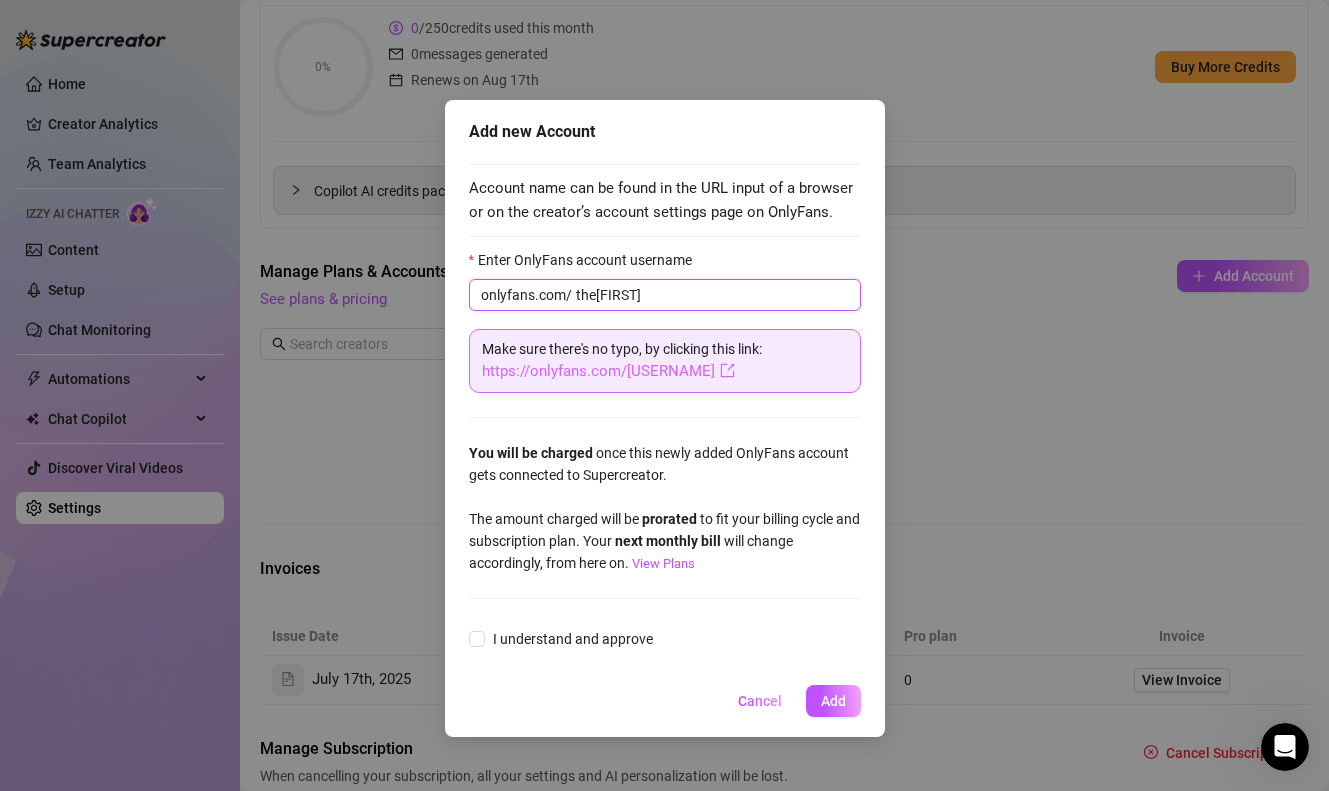 type on "[USERNAME]" 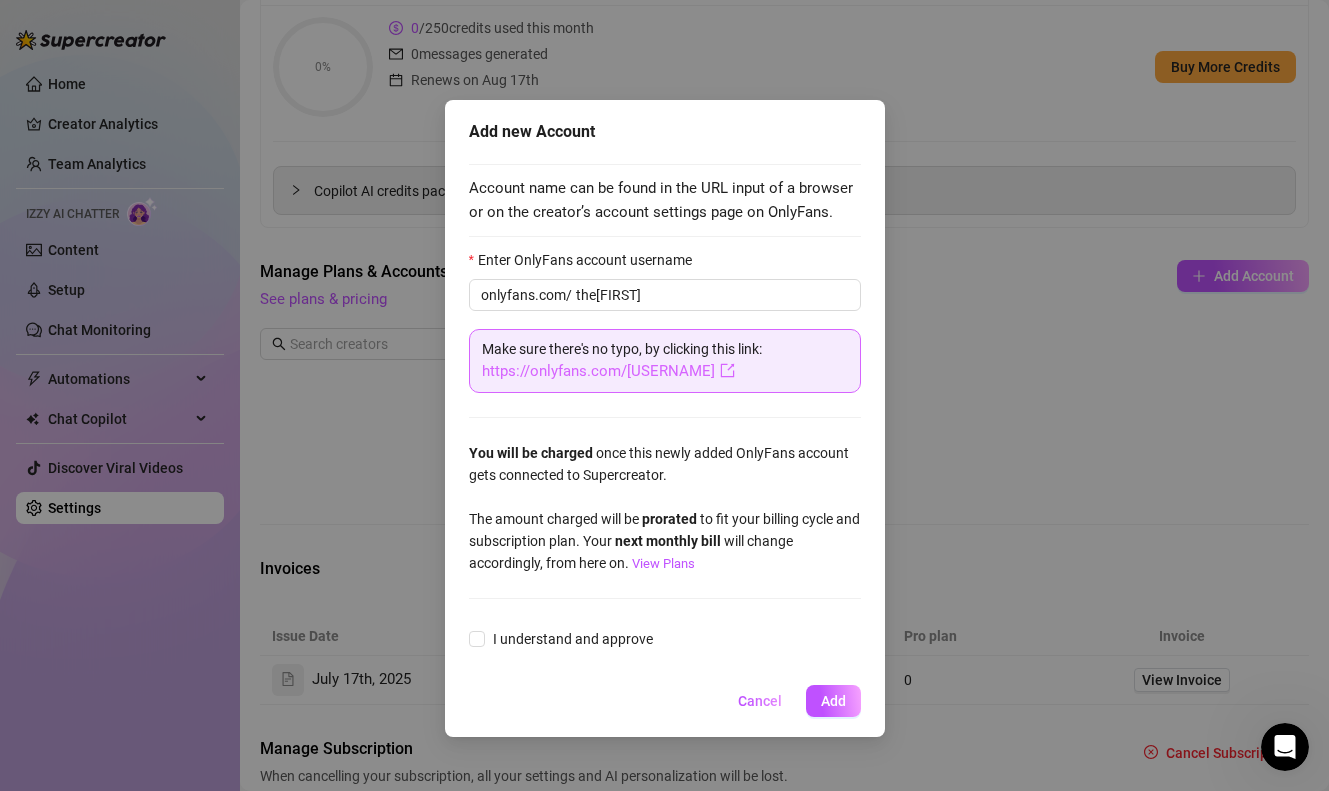 click on "https://onlyfans.com/thestephen" at bounding box center (608, 371) 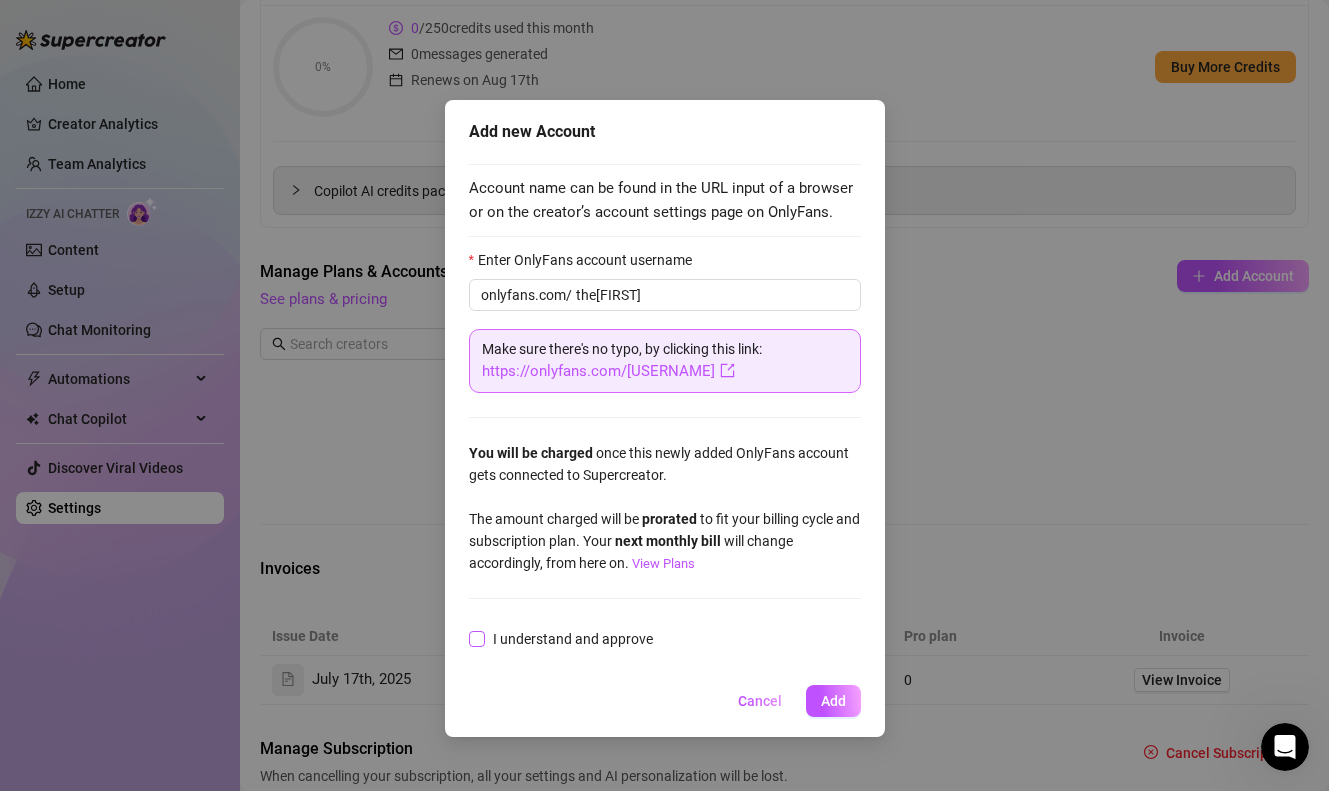 click on "I understand and approve" at bounding box center (573, 639) 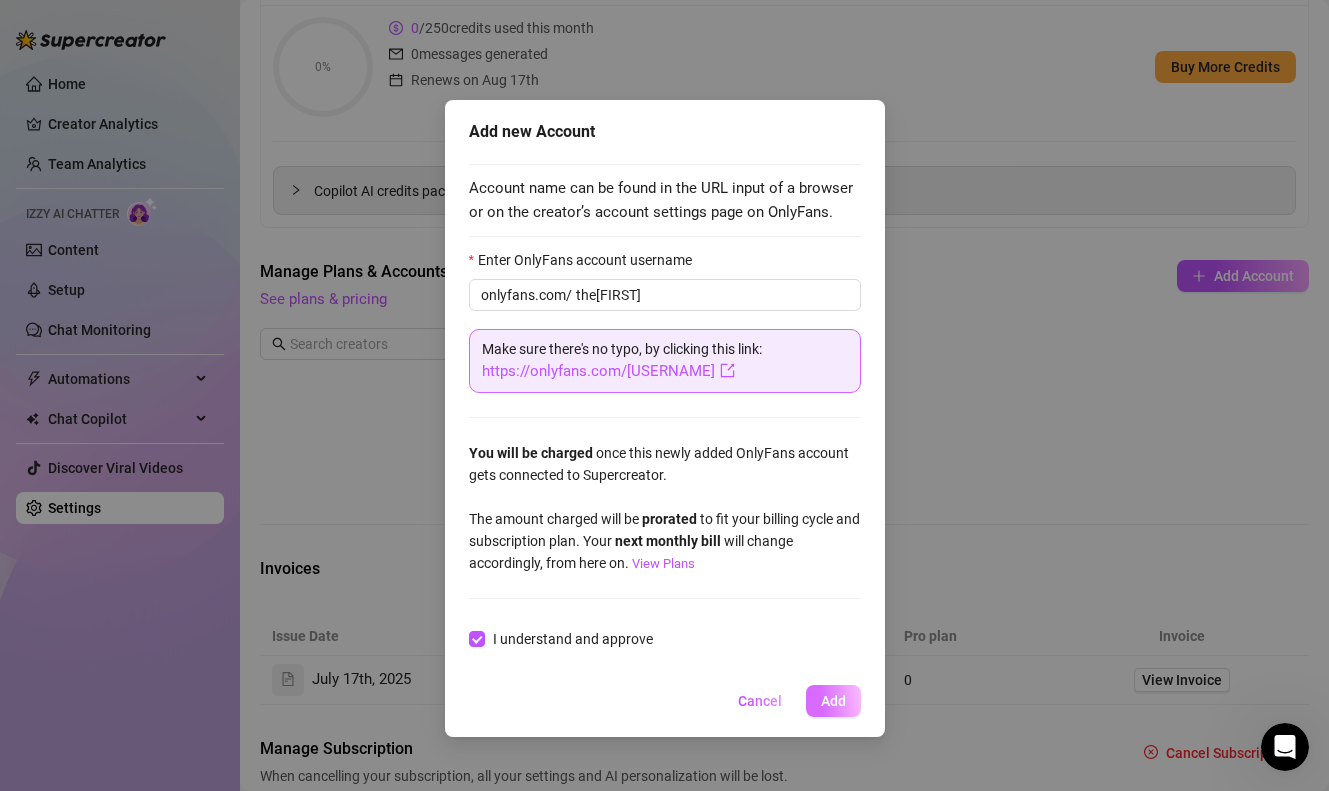 click on "Add" at bounding box center [833, 701] 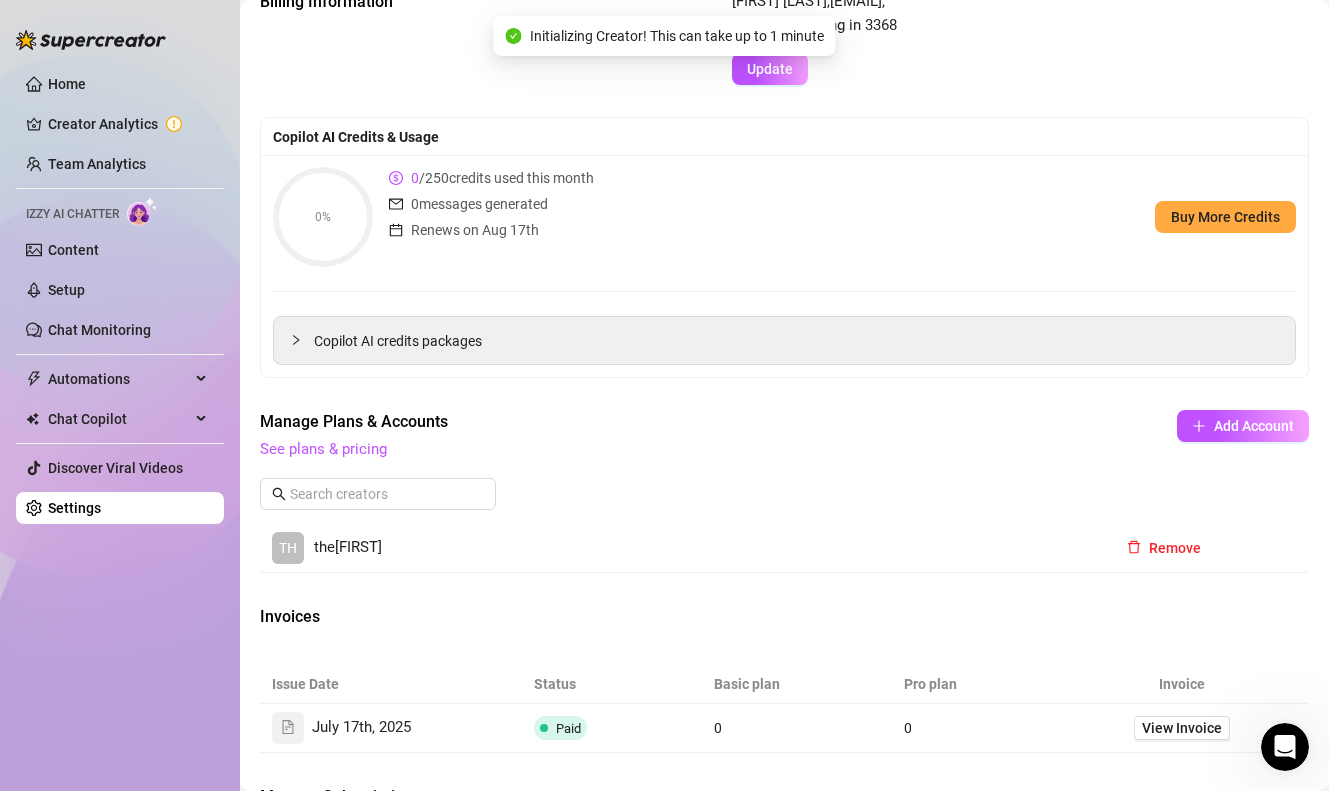 scroll, scrollTop: 0, scrollLeft: 0, axis: both 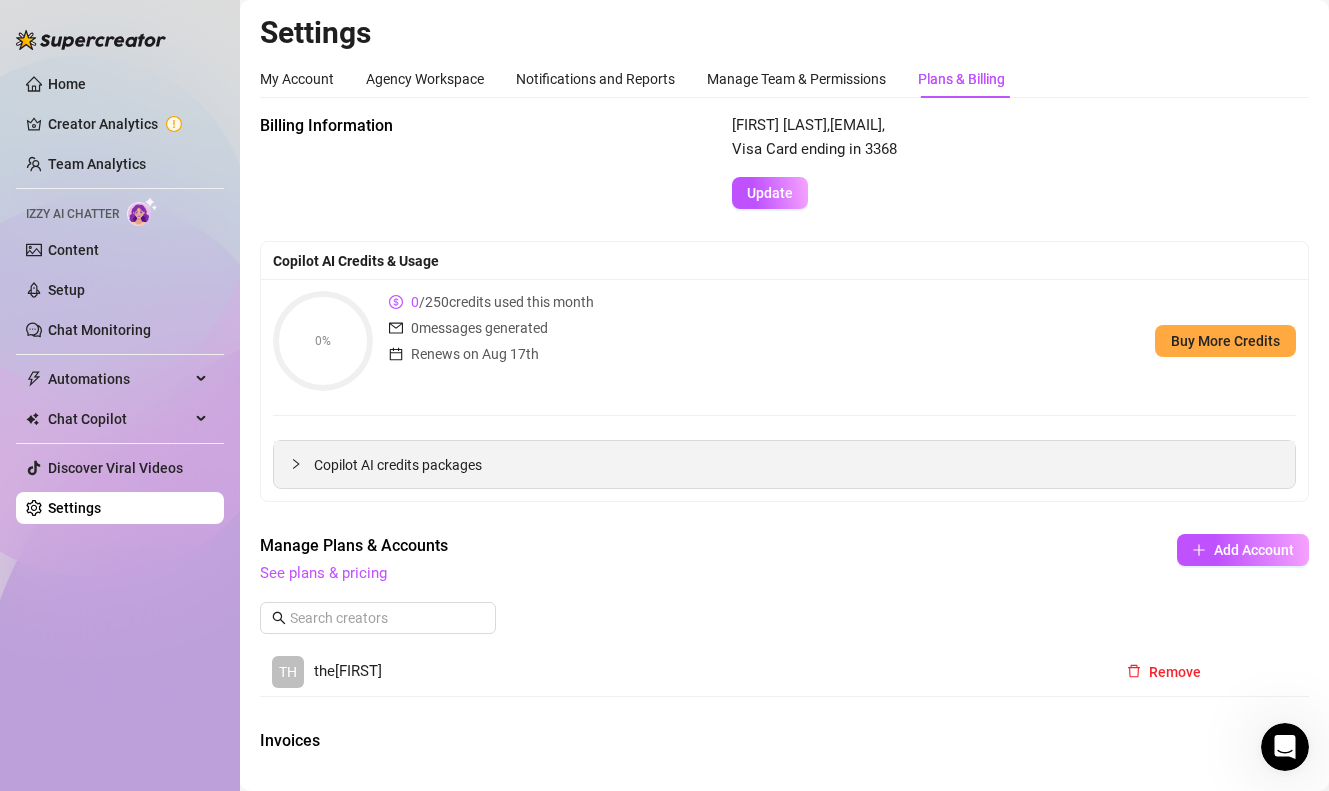 click 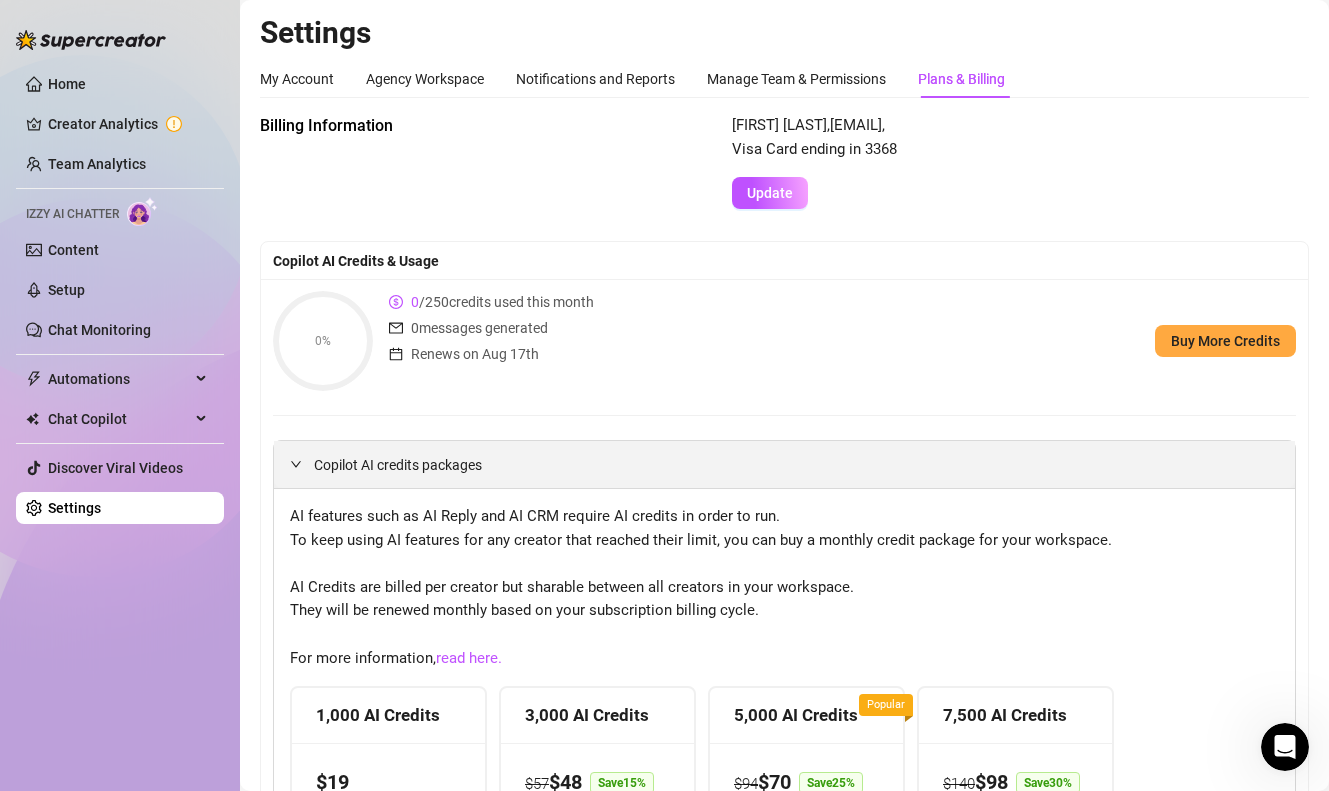 click 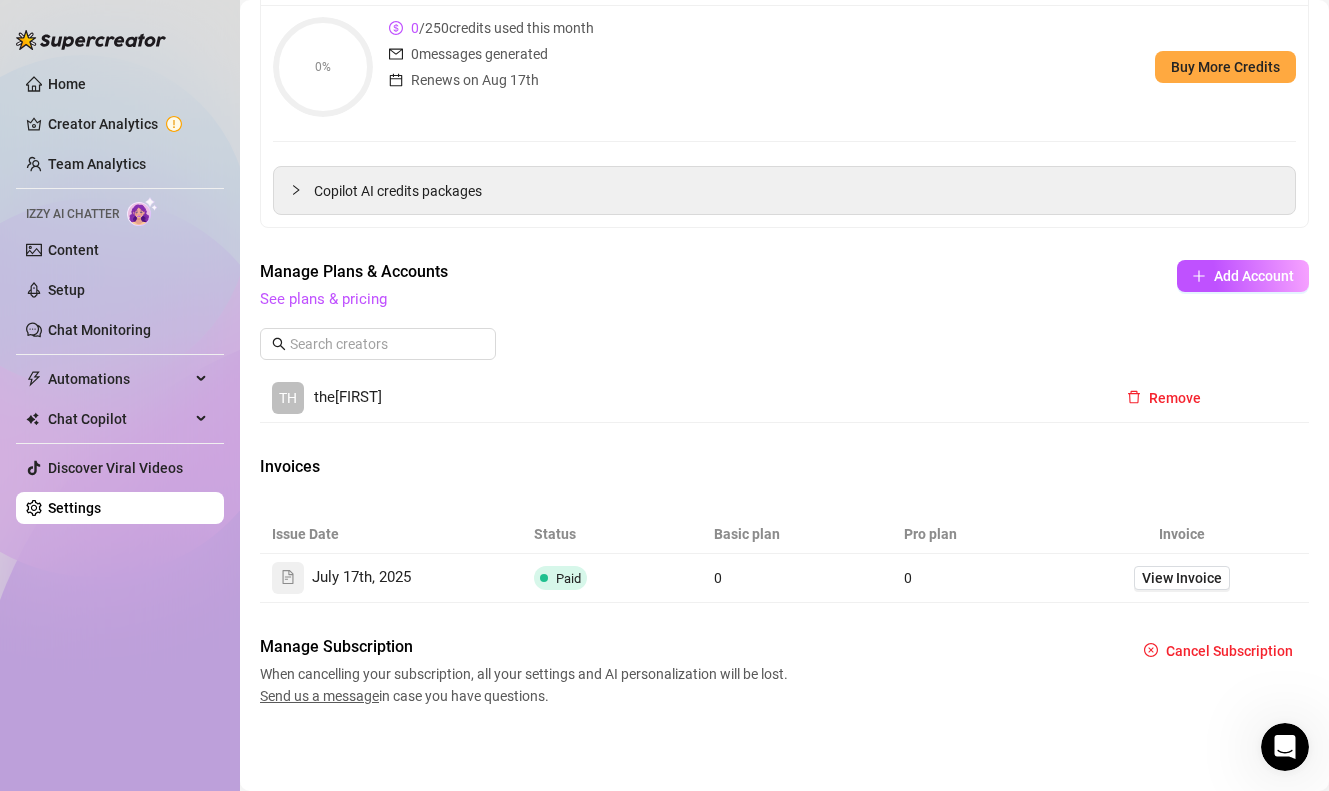 scroll, scrollTop: 273, scrollLeft: 0, axis: vertical 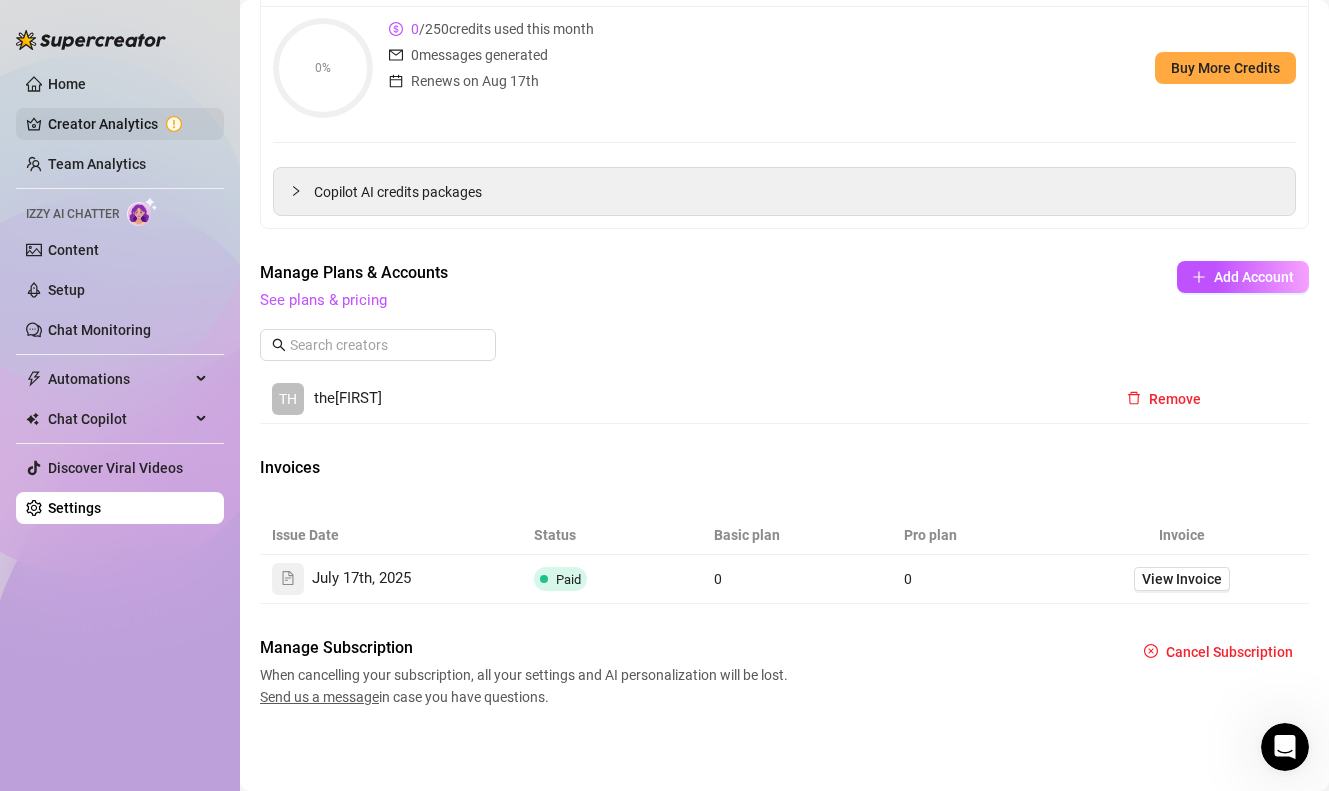 click on "Creator Analytics" at bounding box center (128, 124) 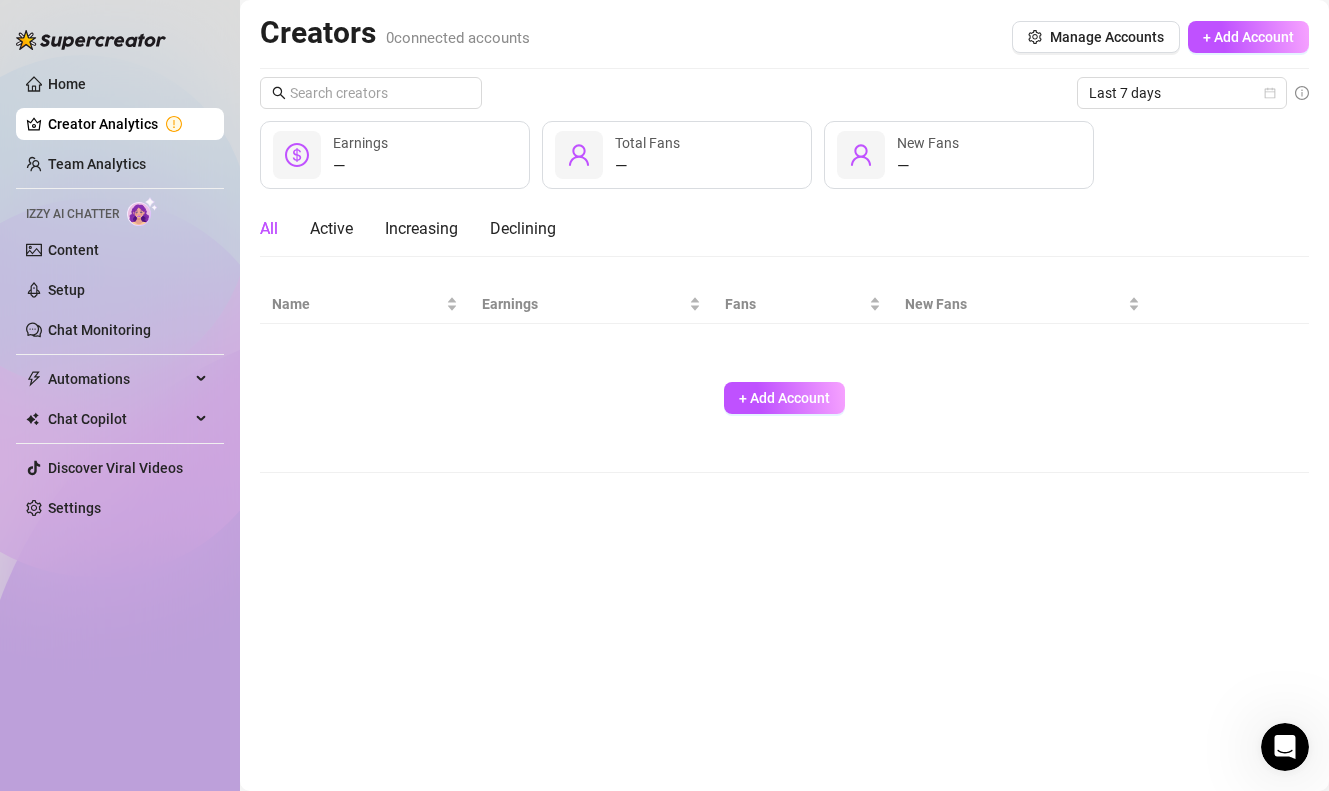 scroll, scrollTop: 0, scrollLeft: 0, axis: both 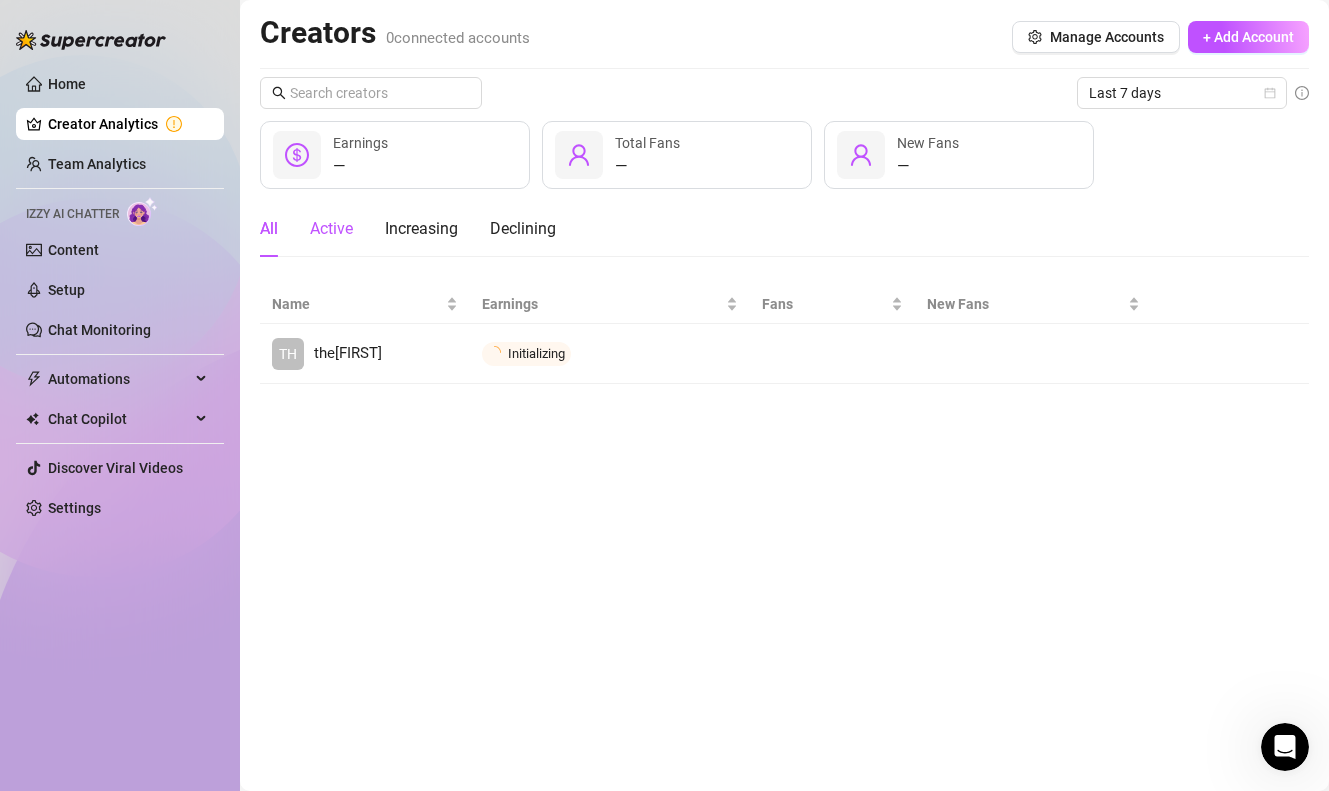 click on "Active" at bounding box center (331, 229) 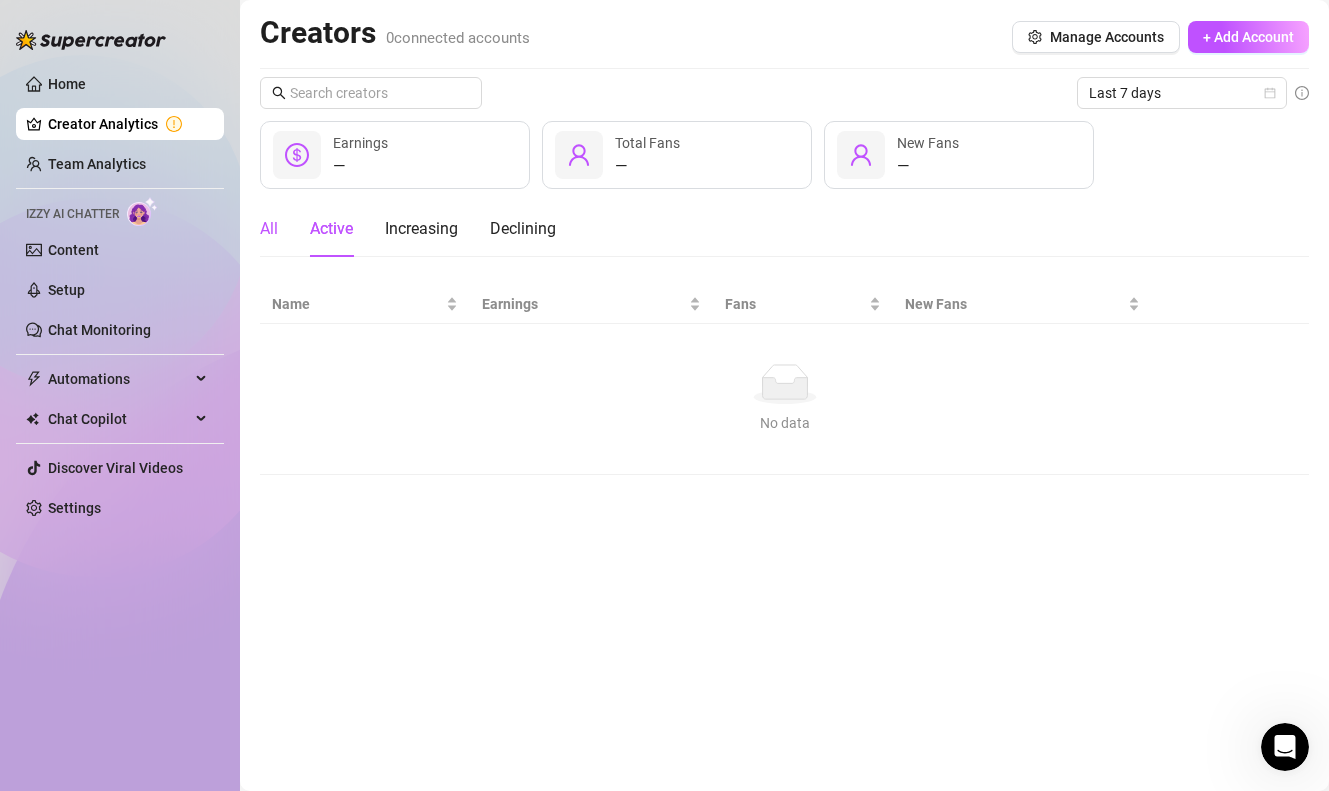 click on "All" at bounding box center (269, 229) 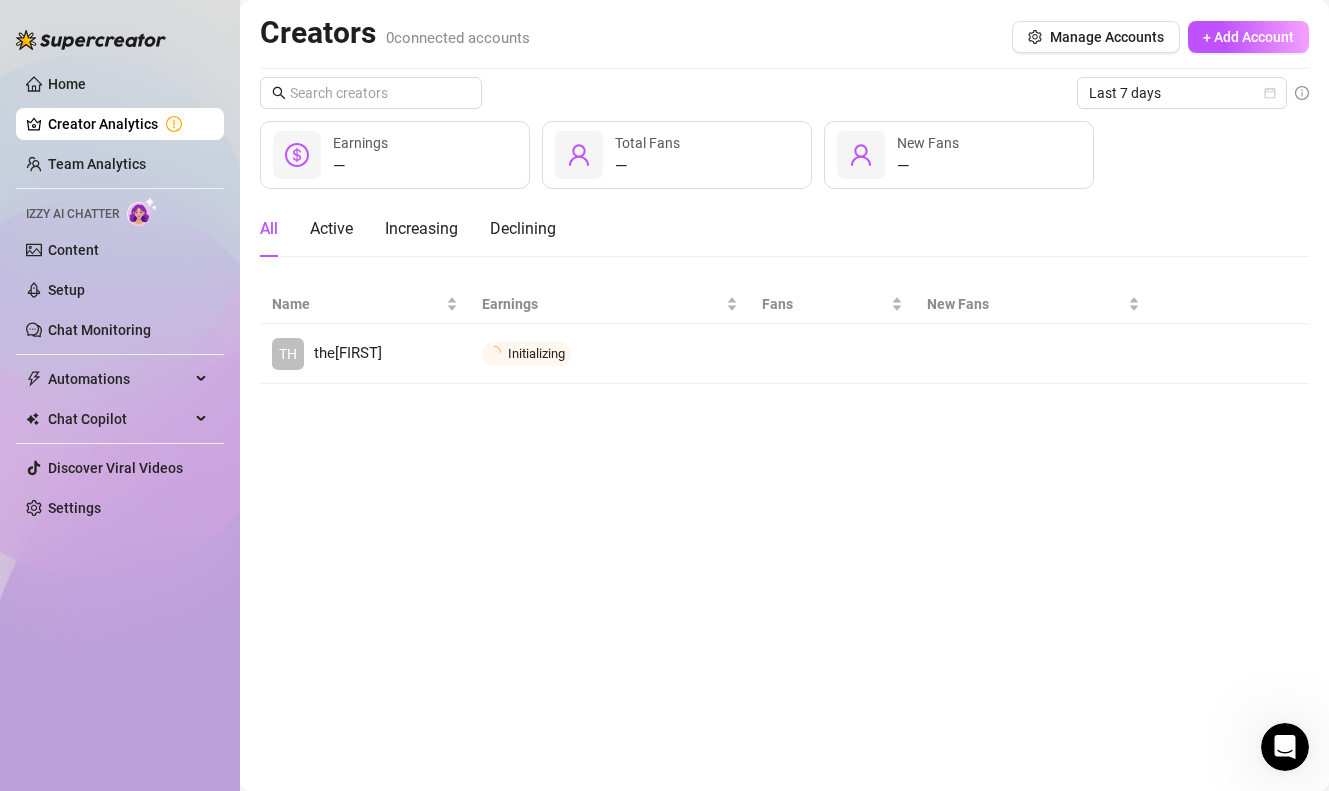 click 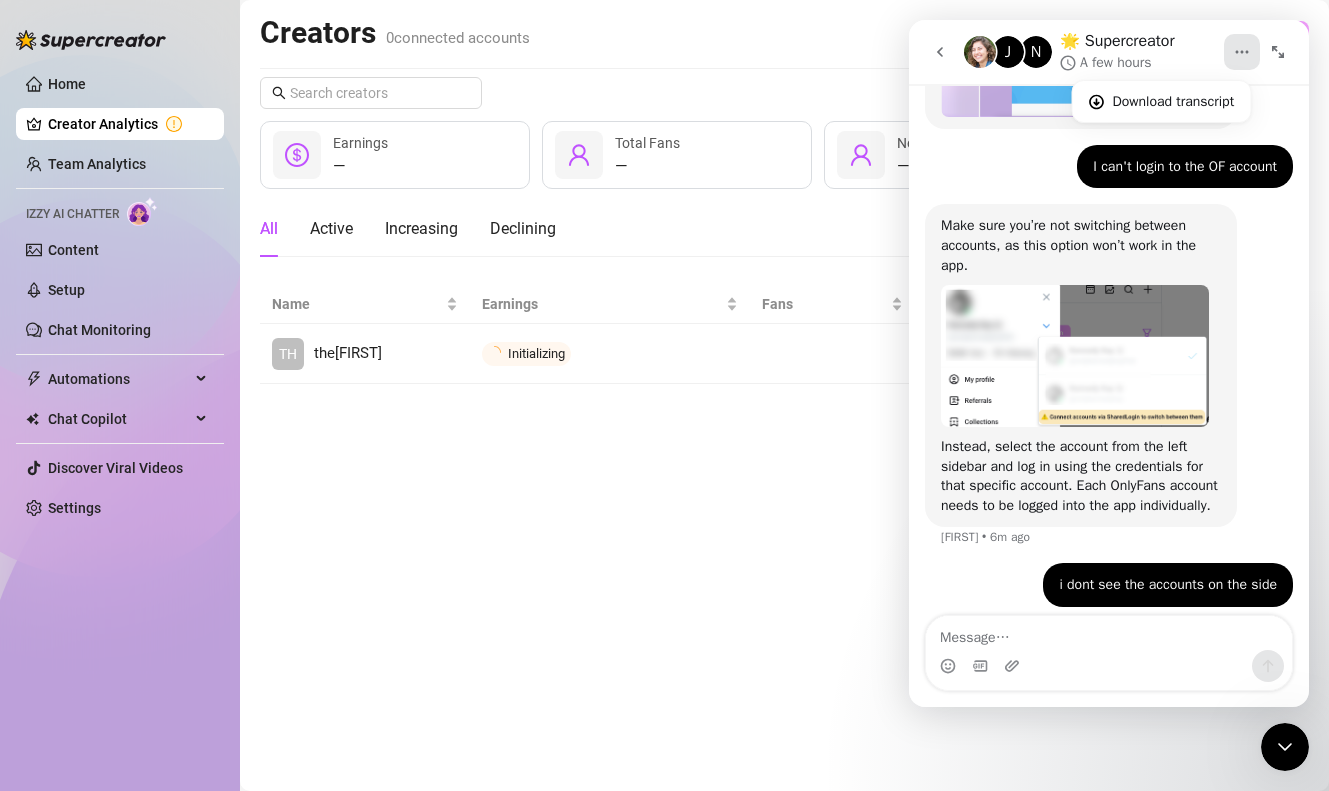 scroll, scrollTop: 1362, scrollLeft: 0, axis: vertical 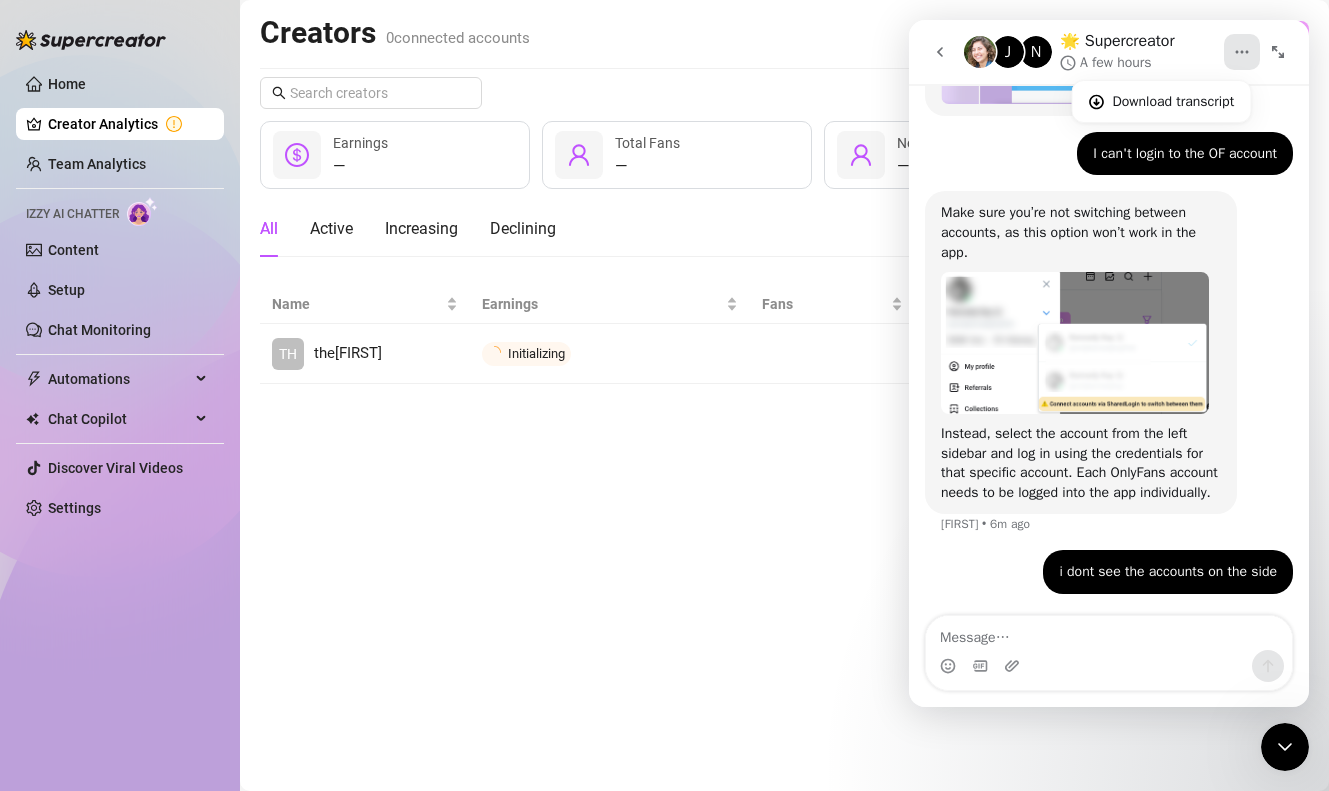 click on "Creators  0  connected accounts Manage Accounts + Add Account Last 7 days — Earnings — Total Fans — New Fans All Active Increasing Declining Name Earnings Fans New Fans TH thestephen Initializing Connect" at bounding box center (784, 395) 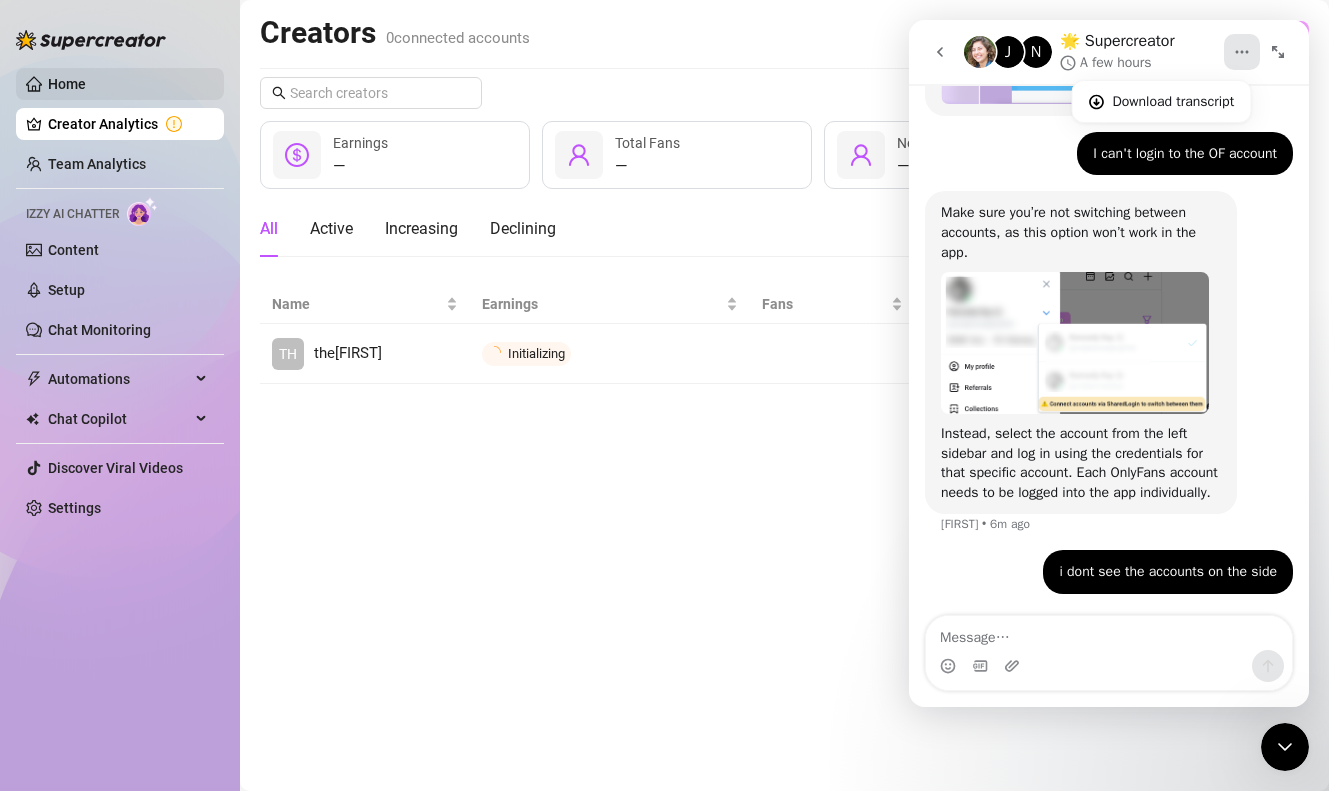 click on "Home" at bounding box center [67, 84] 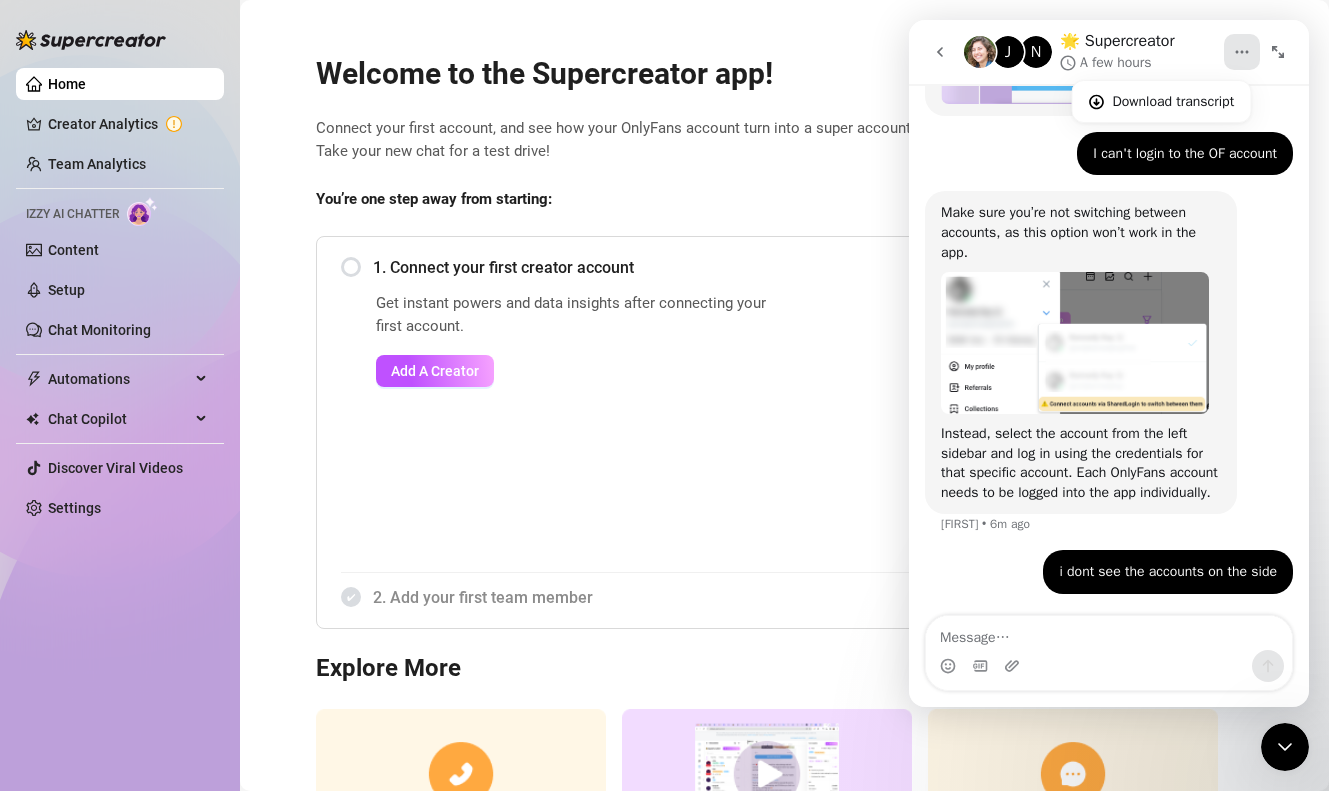 click 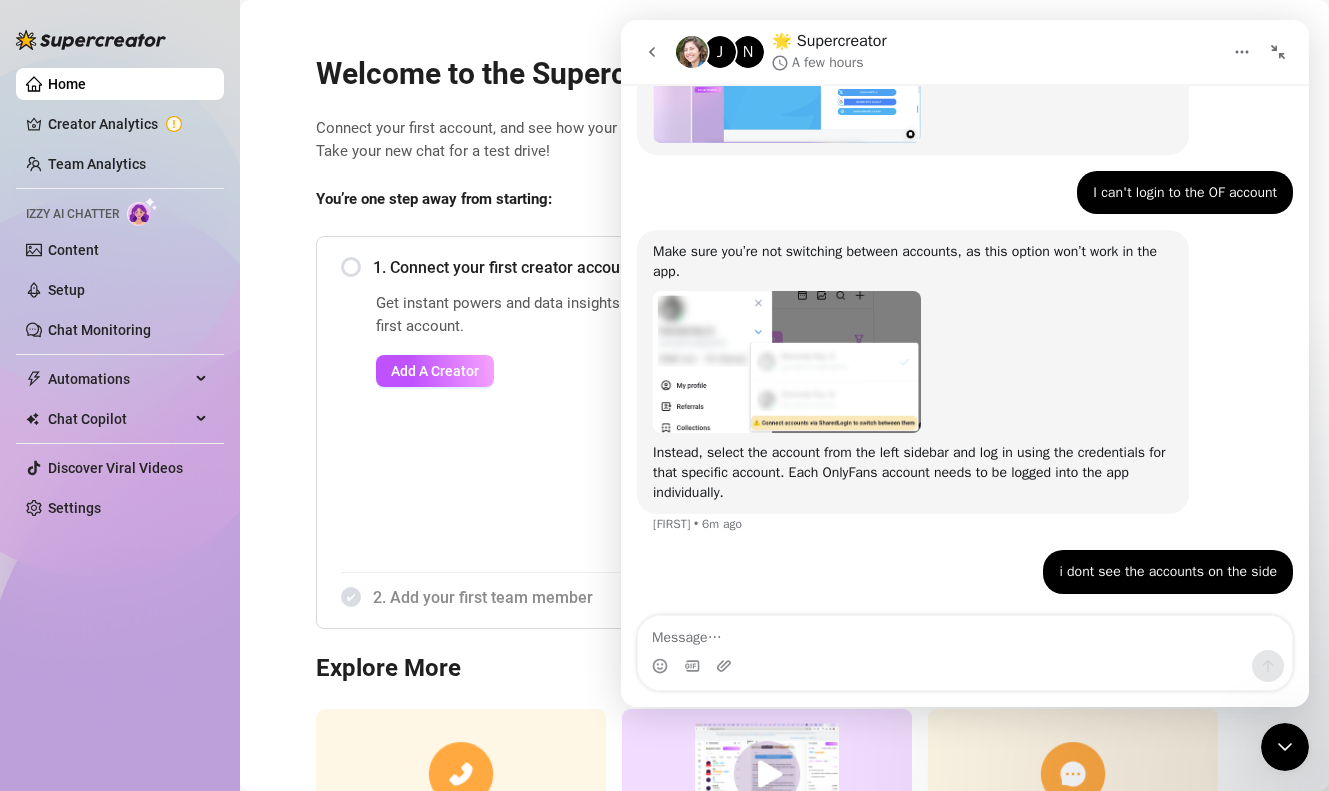 scroll, scrollTop: 1146, scrollLeft: 0, axis: vertical 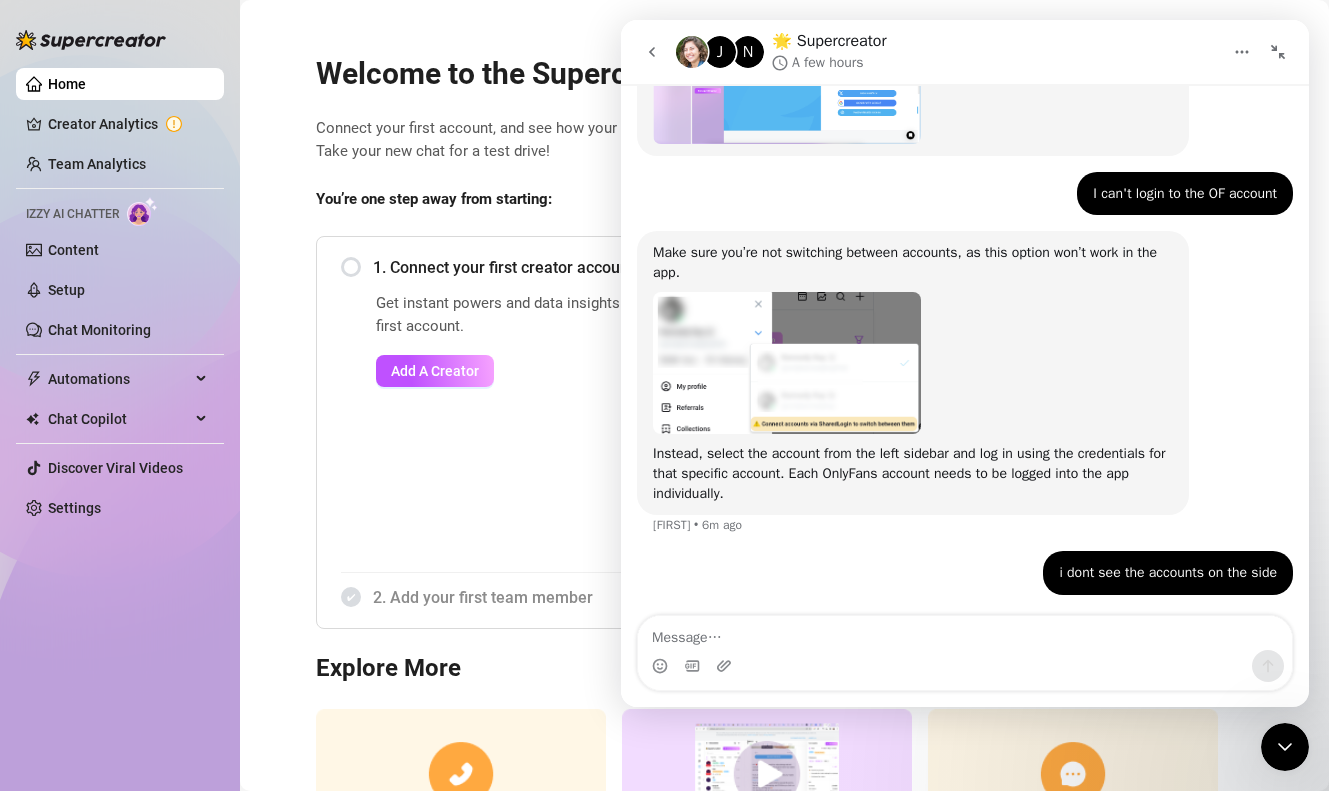 click 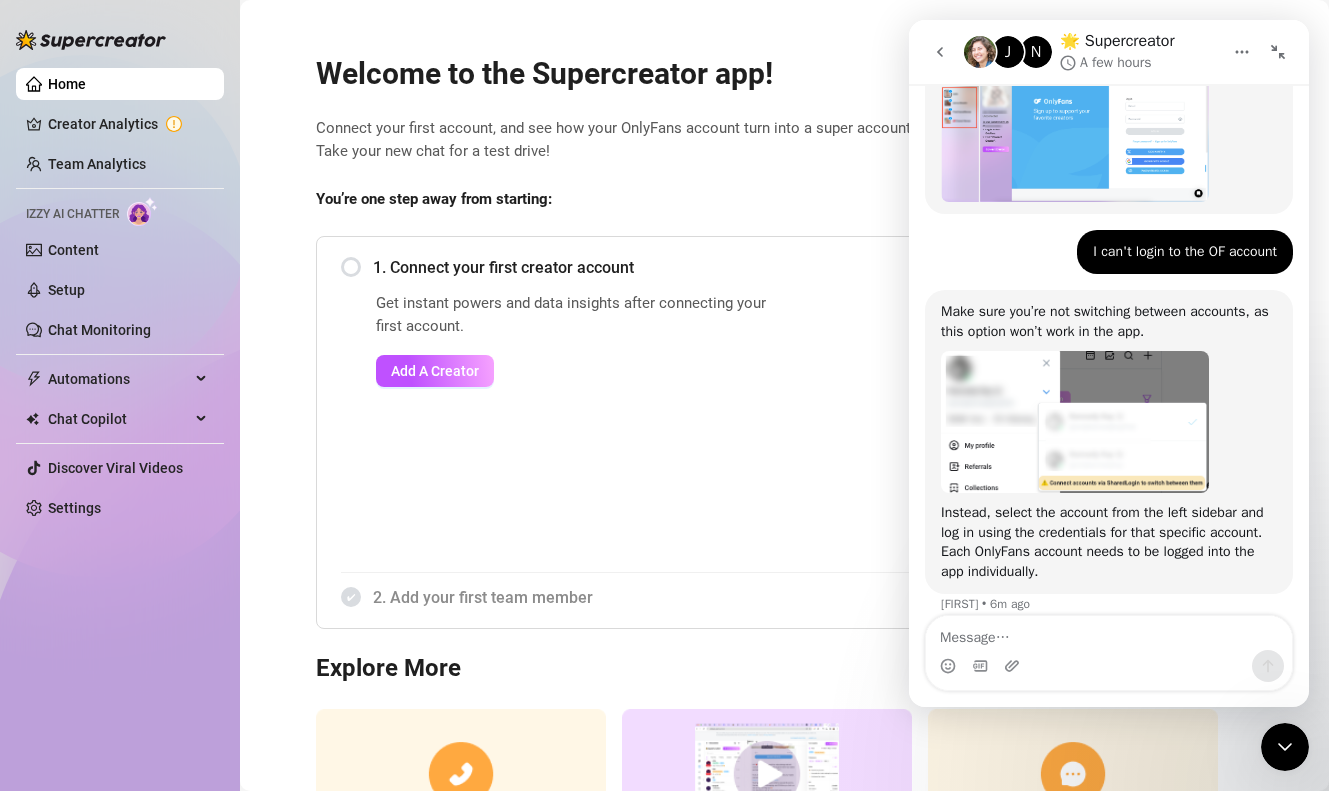 scroll, scrollTop: 1362, scrollLeft: 0, axis: vertical 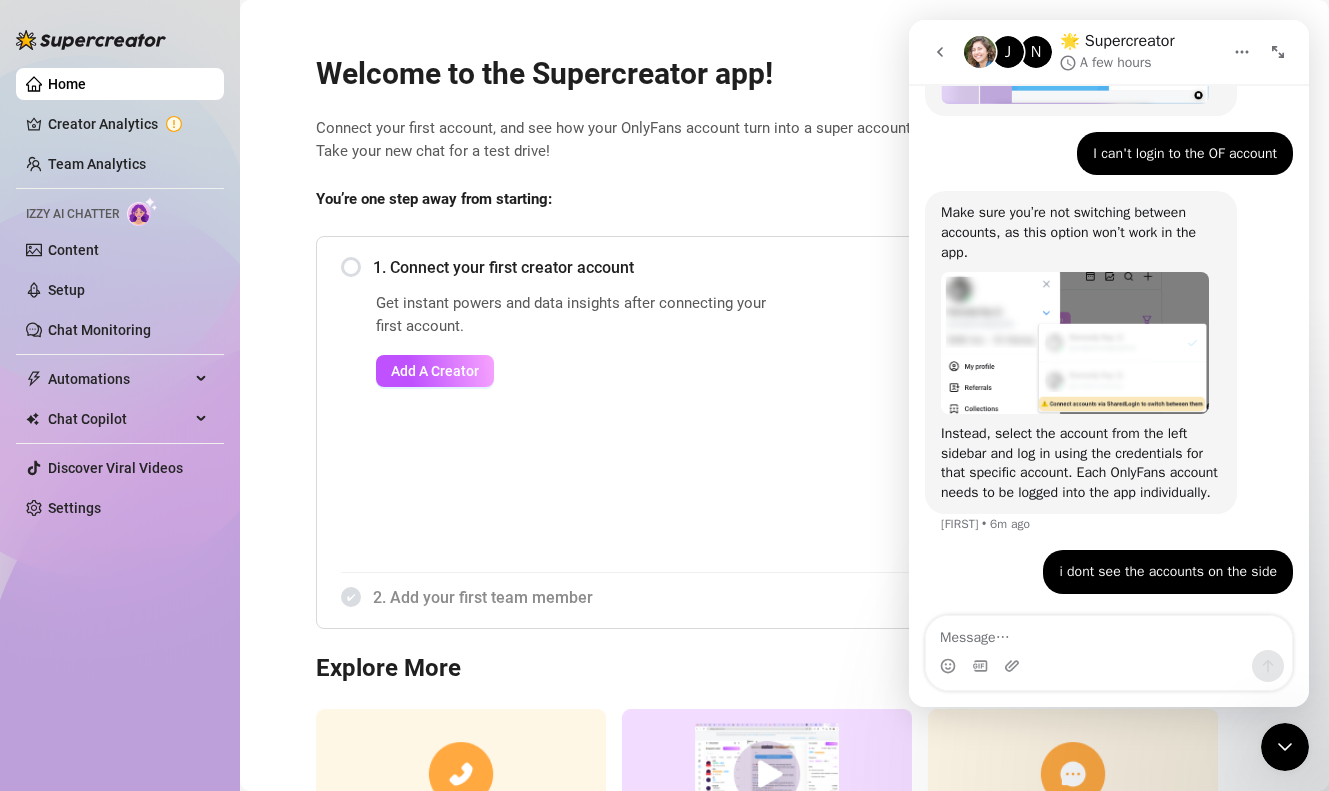 click 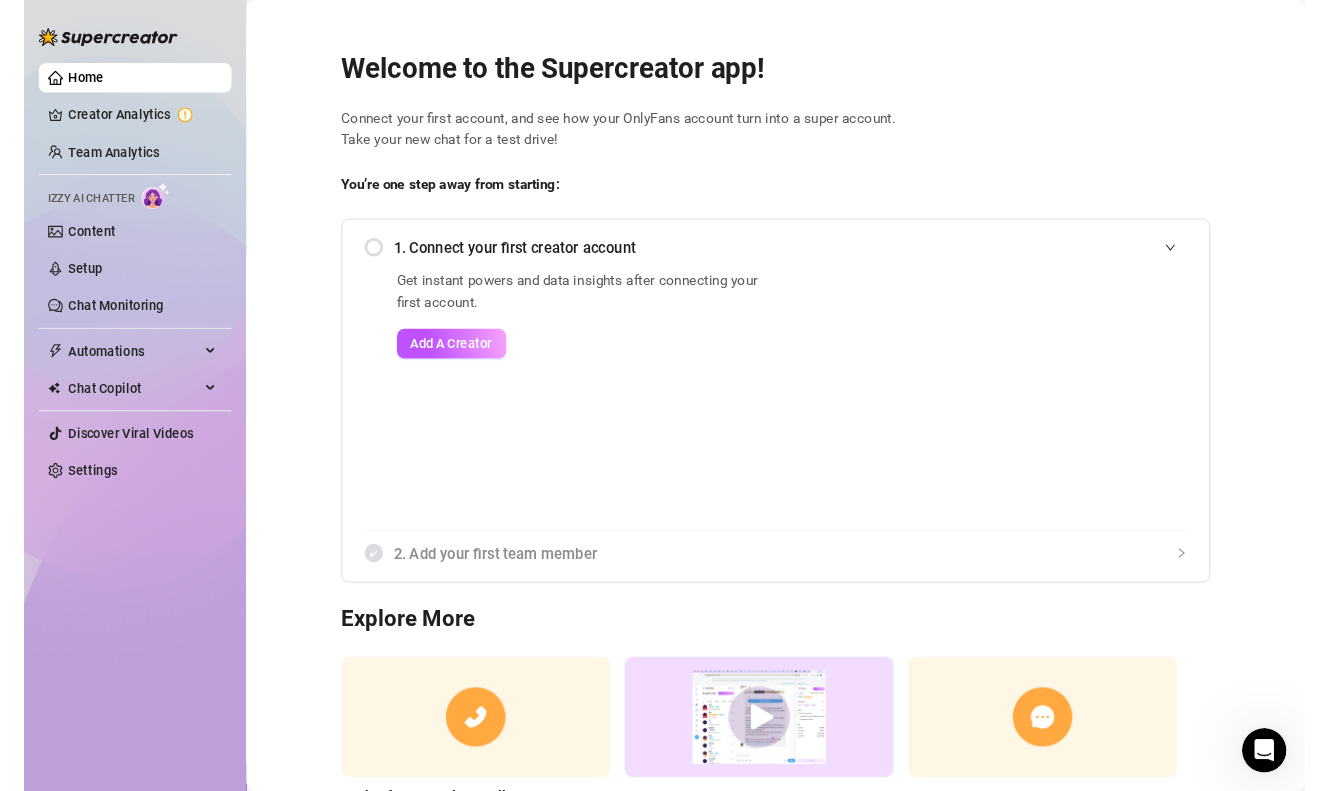 scroll, scrollTop: 1362, scrollLeft: 0, axis: vertical 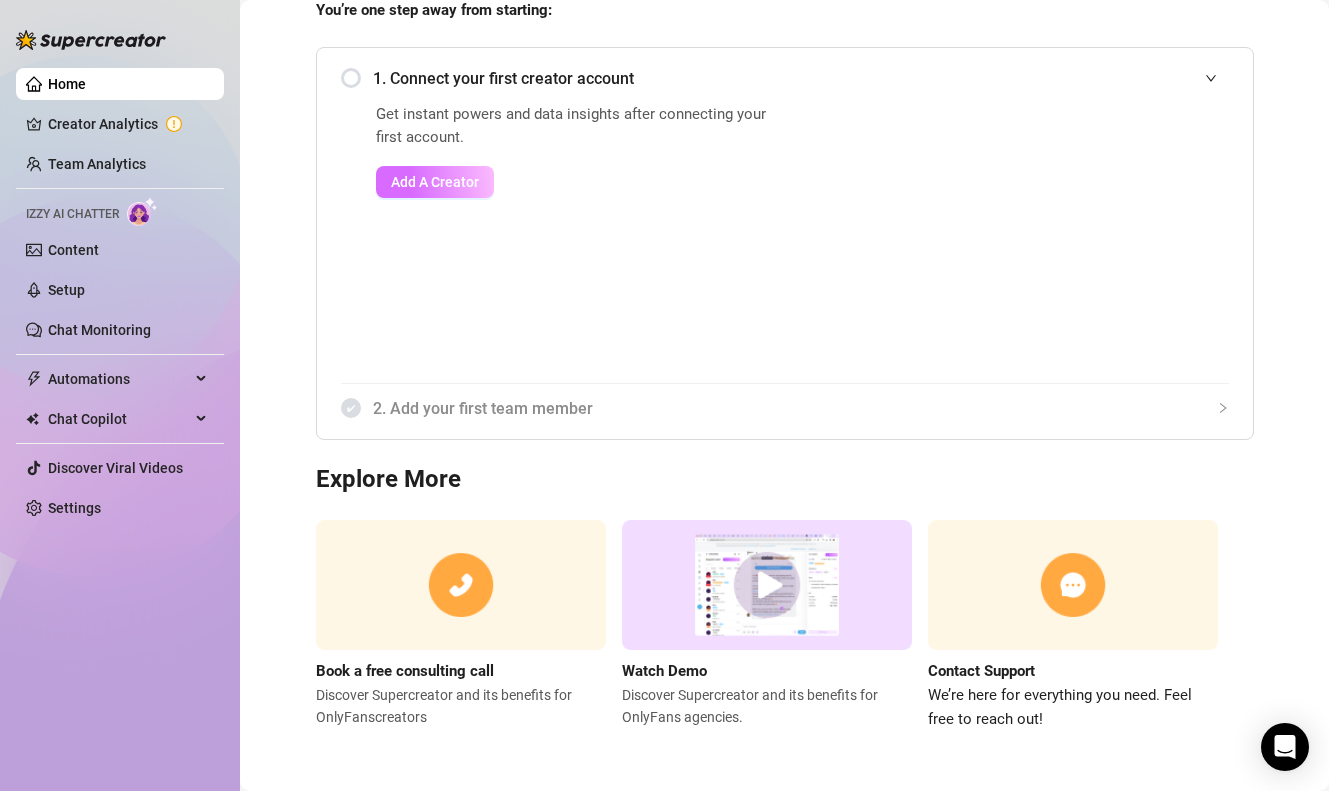 click on "Add A Creator" at bounding box center [435, 182] 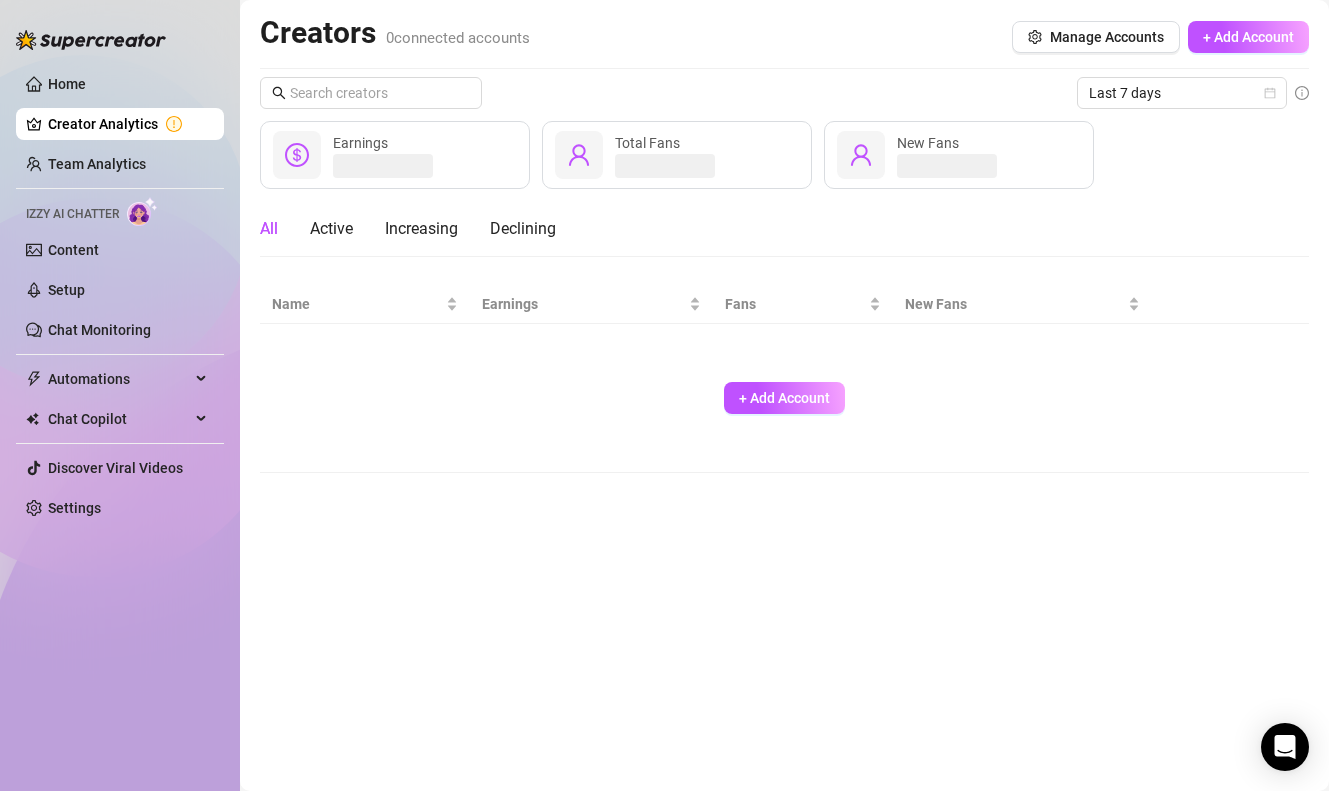 scroll, scrollTop: 0, scrollLeft: 0, axis: both 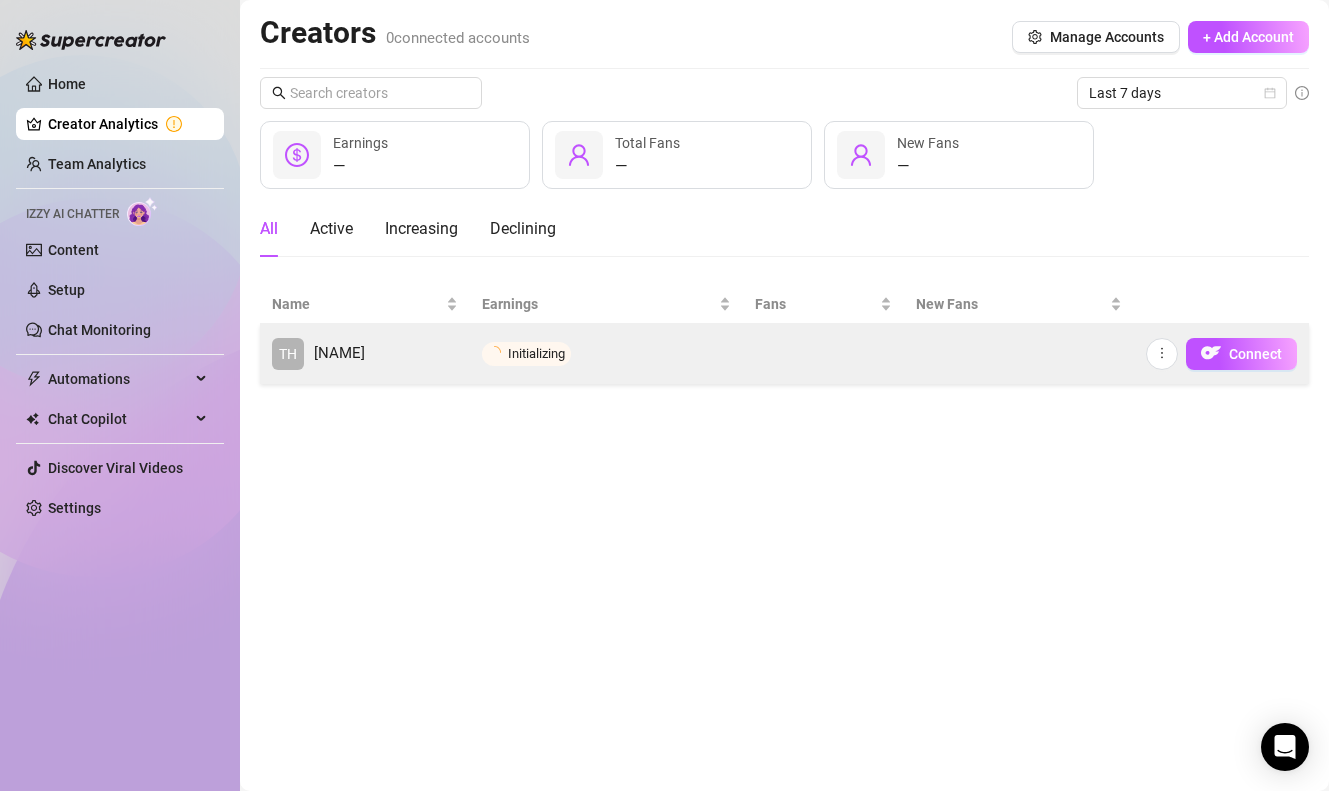 click on "TH" at bounding box center (288, 354) 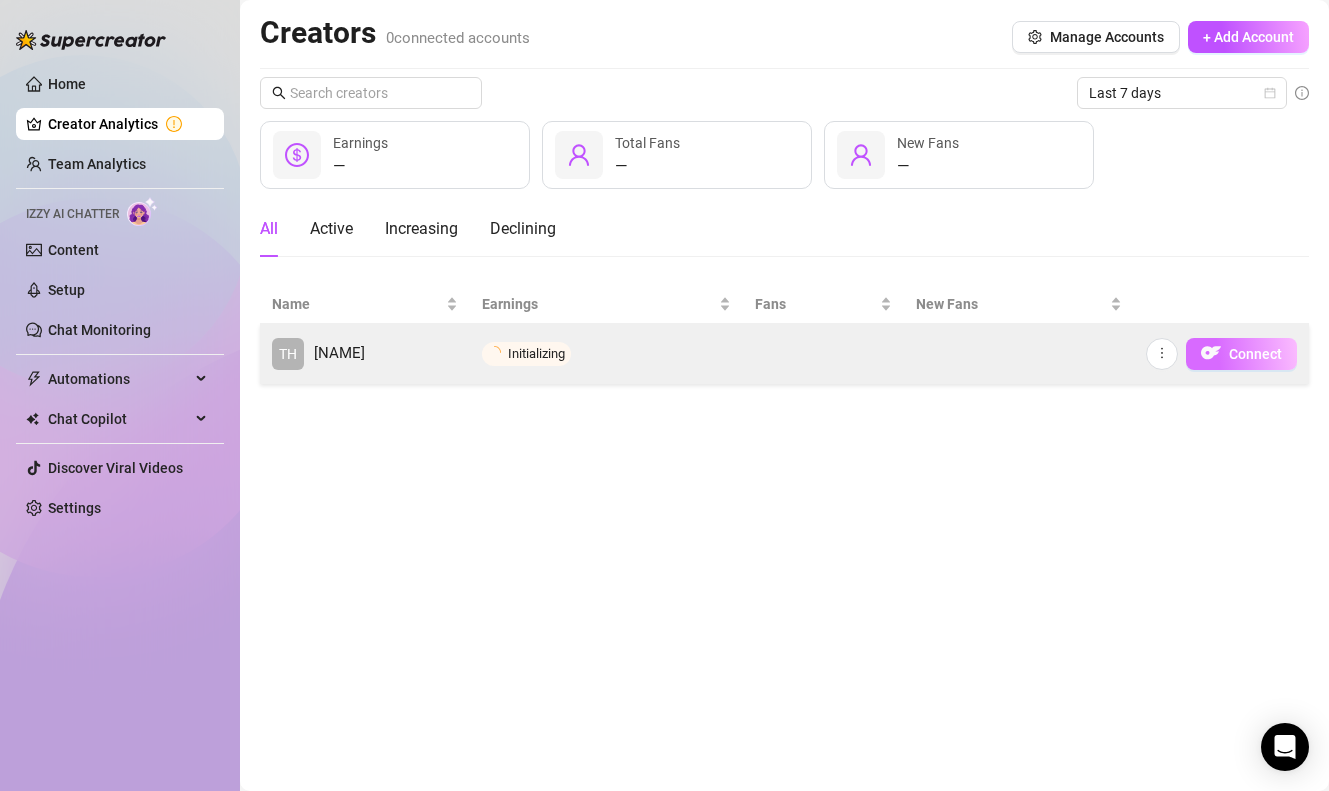 click on "Connect" at bounding box center [1255, 354] 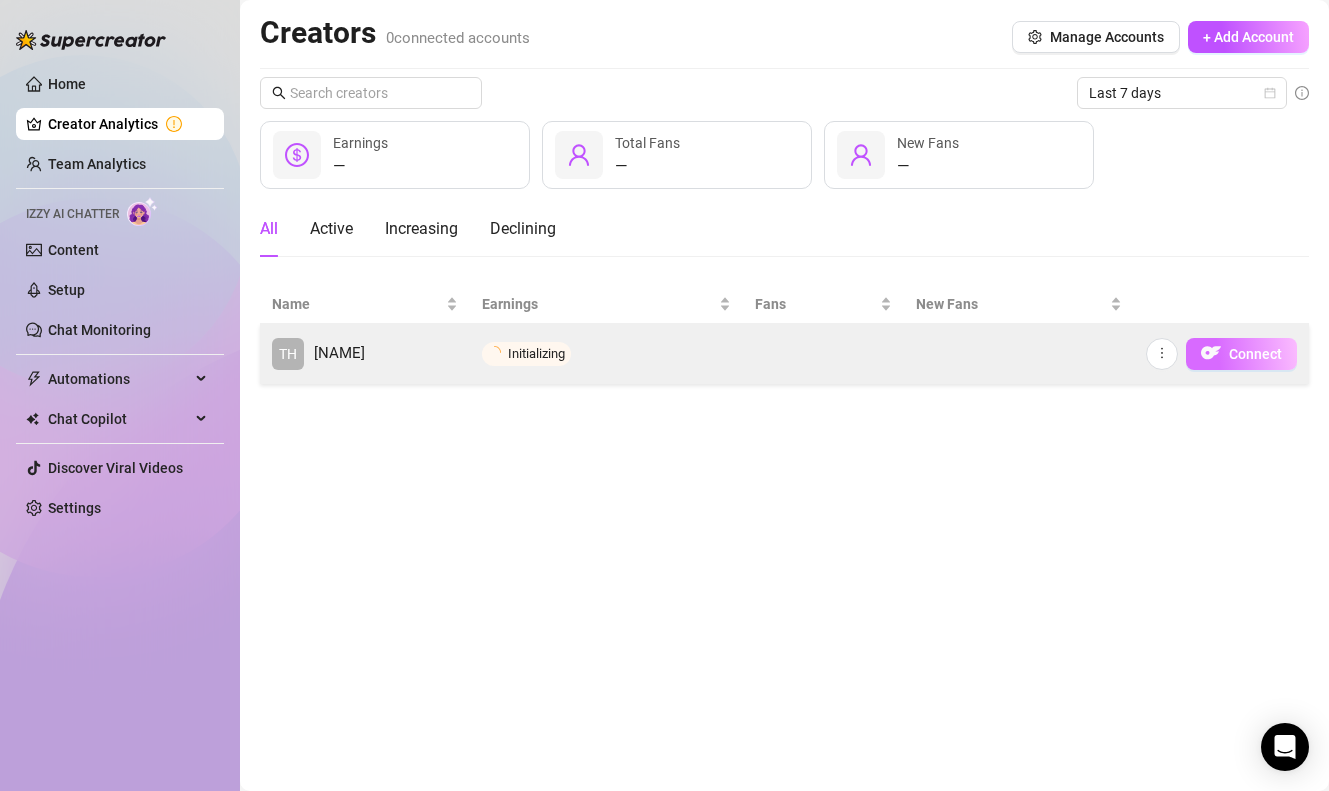 click on "Connect" at bounding box center [1255, 354] 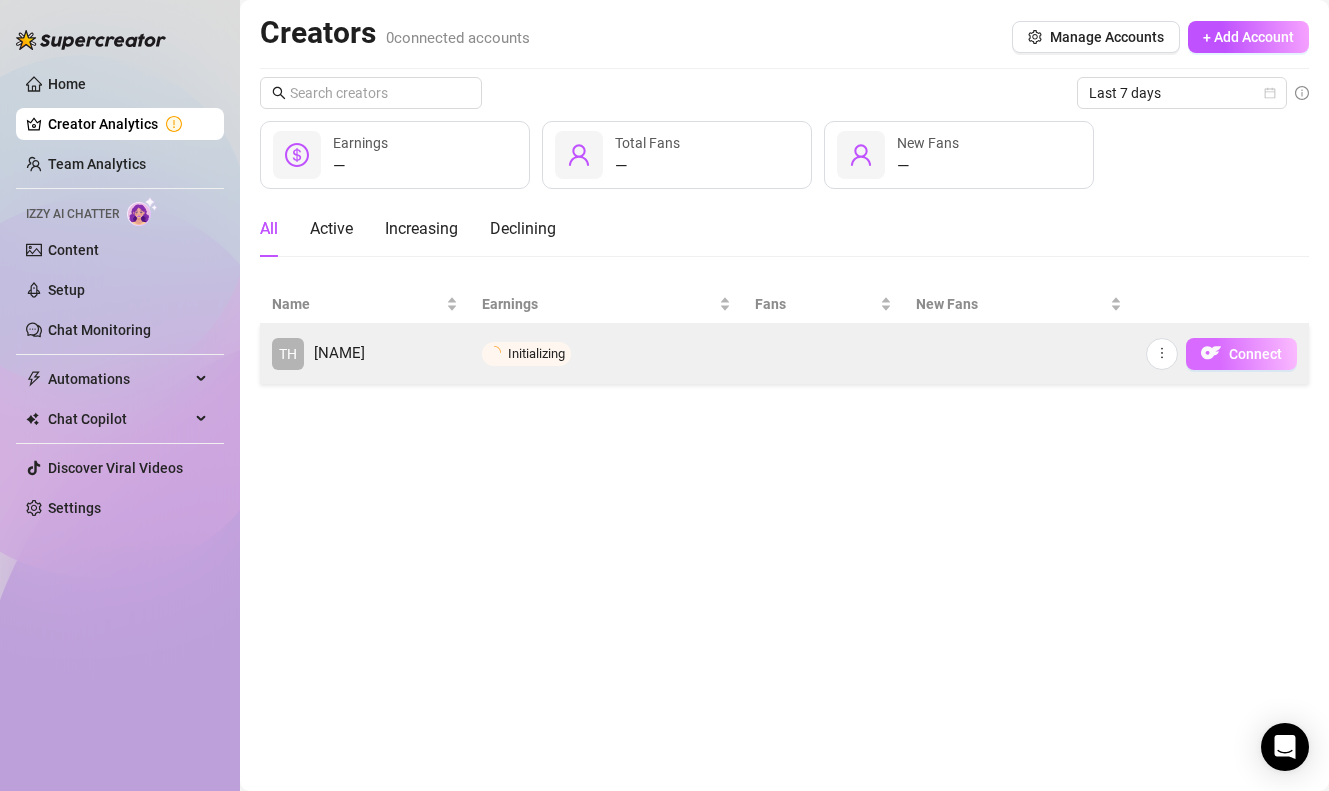 click on "Connect" at bounding box center (1255, 354) 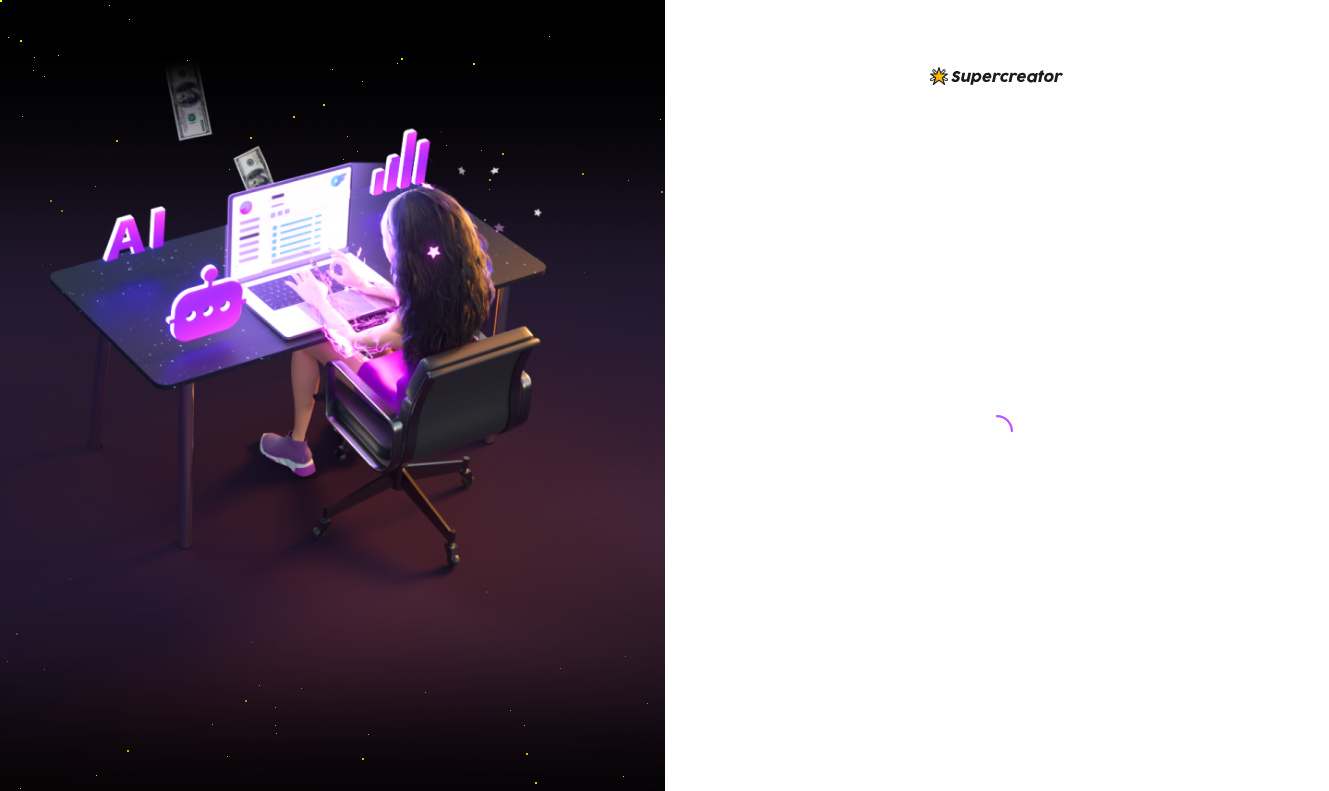 scroll, scrollTop: 0, scrollLeft: 0, axis: both 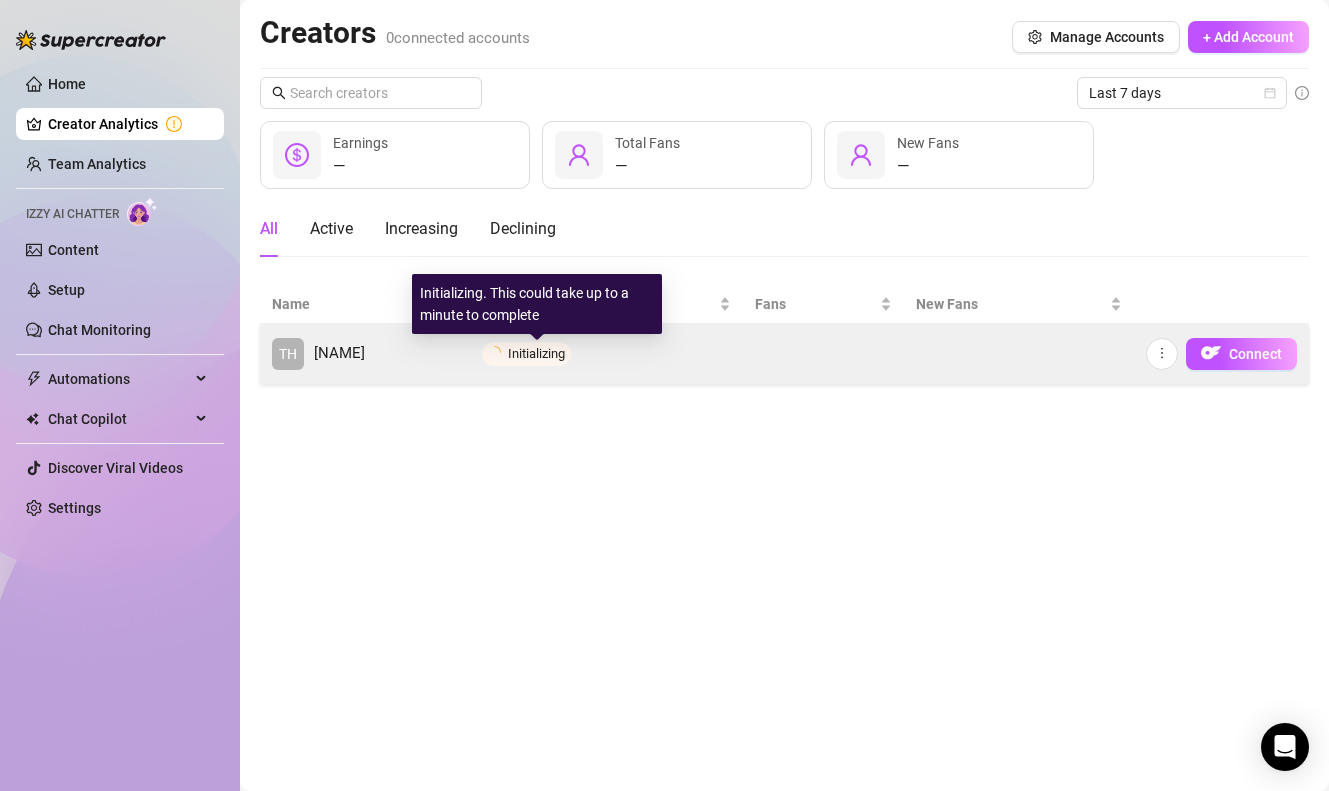 click on "Initializing" at bounding box center (536, 353) 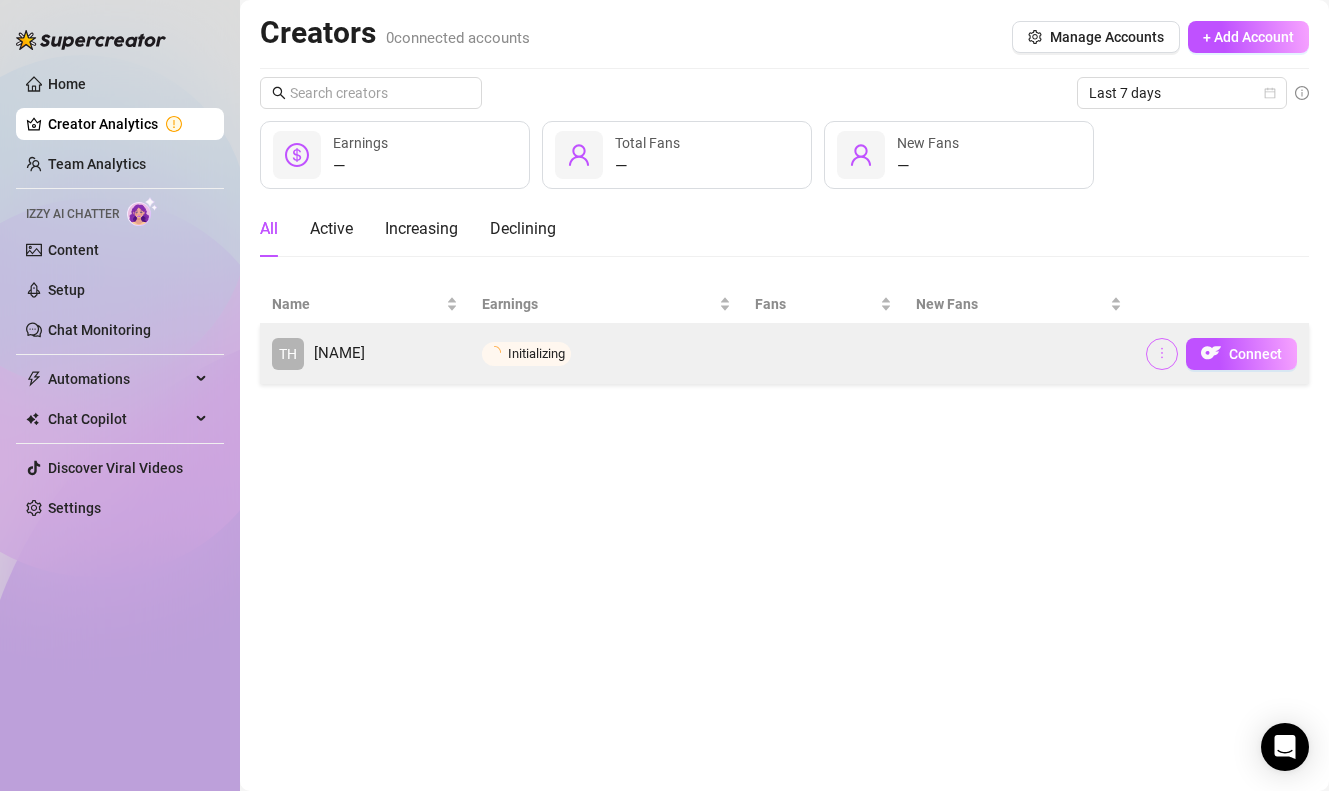 click 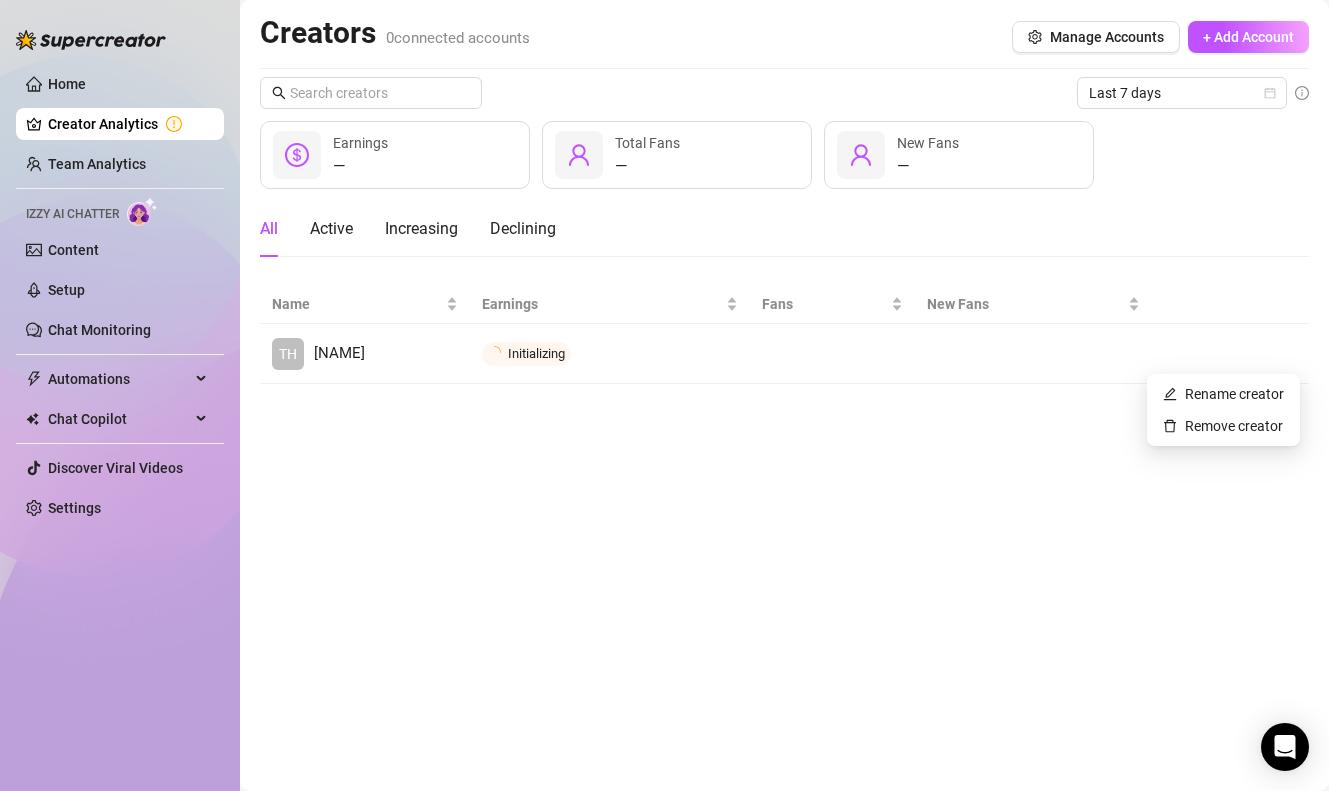click on "Creators  0  connected accounts Manage Accounts + Add Account Last 7 days — Earnings — Total Fans — New Fans All Active Increasing Declining Name Earnings Fans New Fans TH thestephen Initializing Connect" at bounding box center [784, 395] 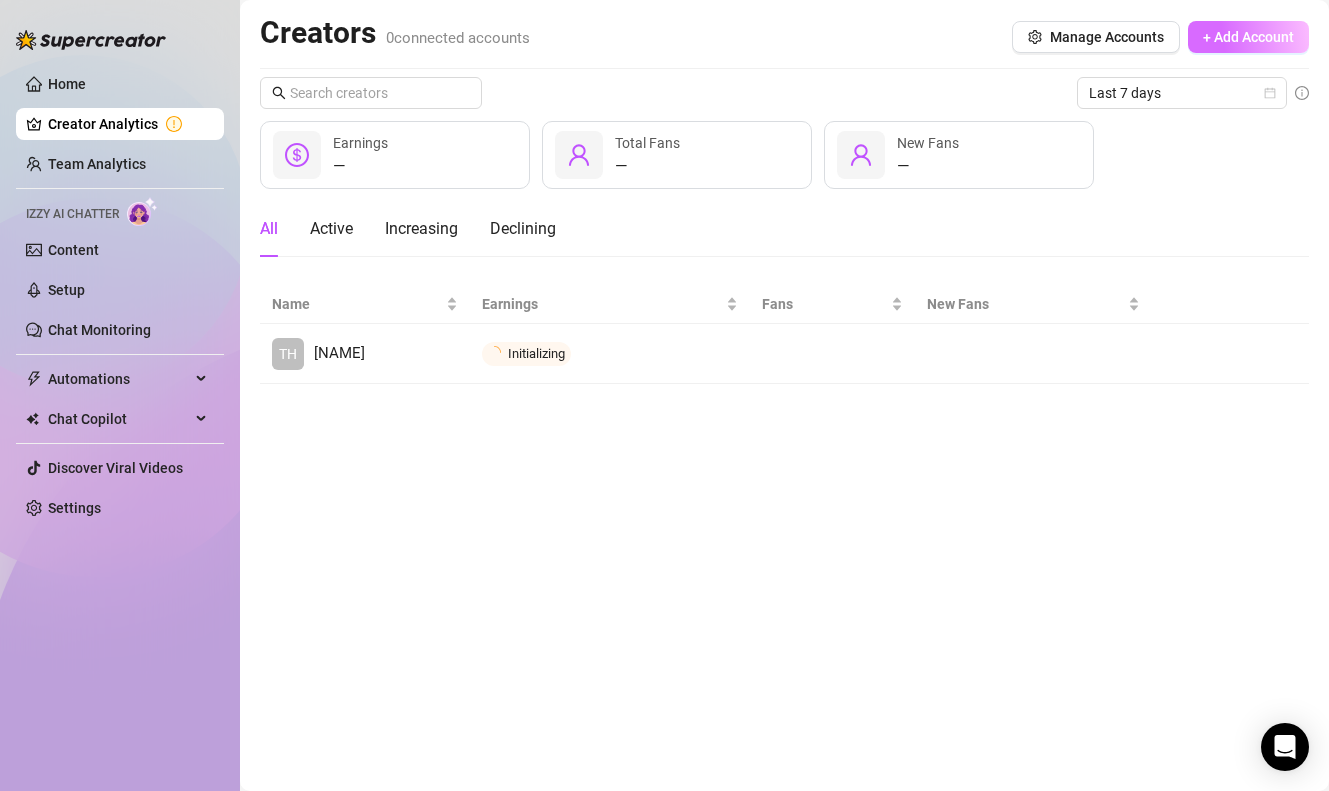click on "+ Add Account" at bounding box center [1248, 37] 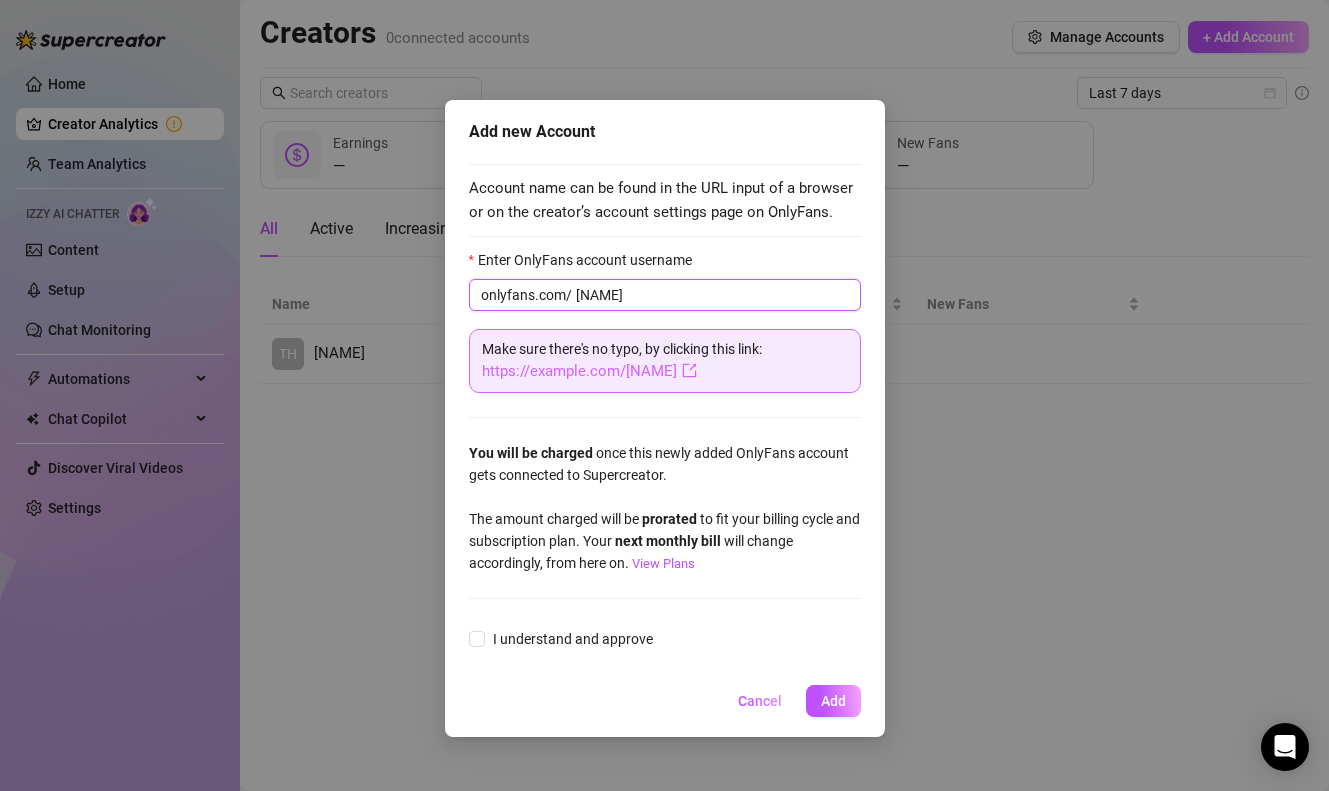 type on "thestephenVIP" 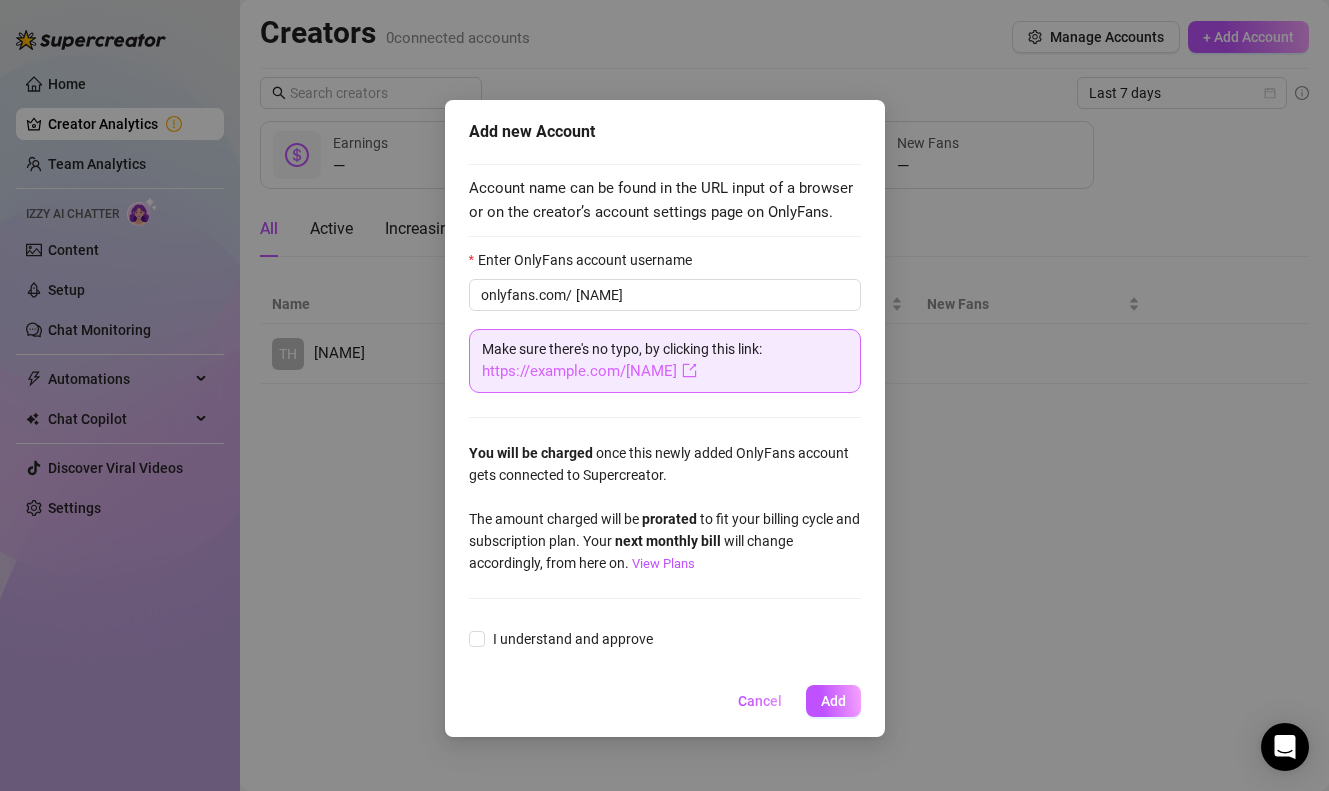 click on "https://onlyfans.com/thestephenVIP" at bounding box center [589, 371] 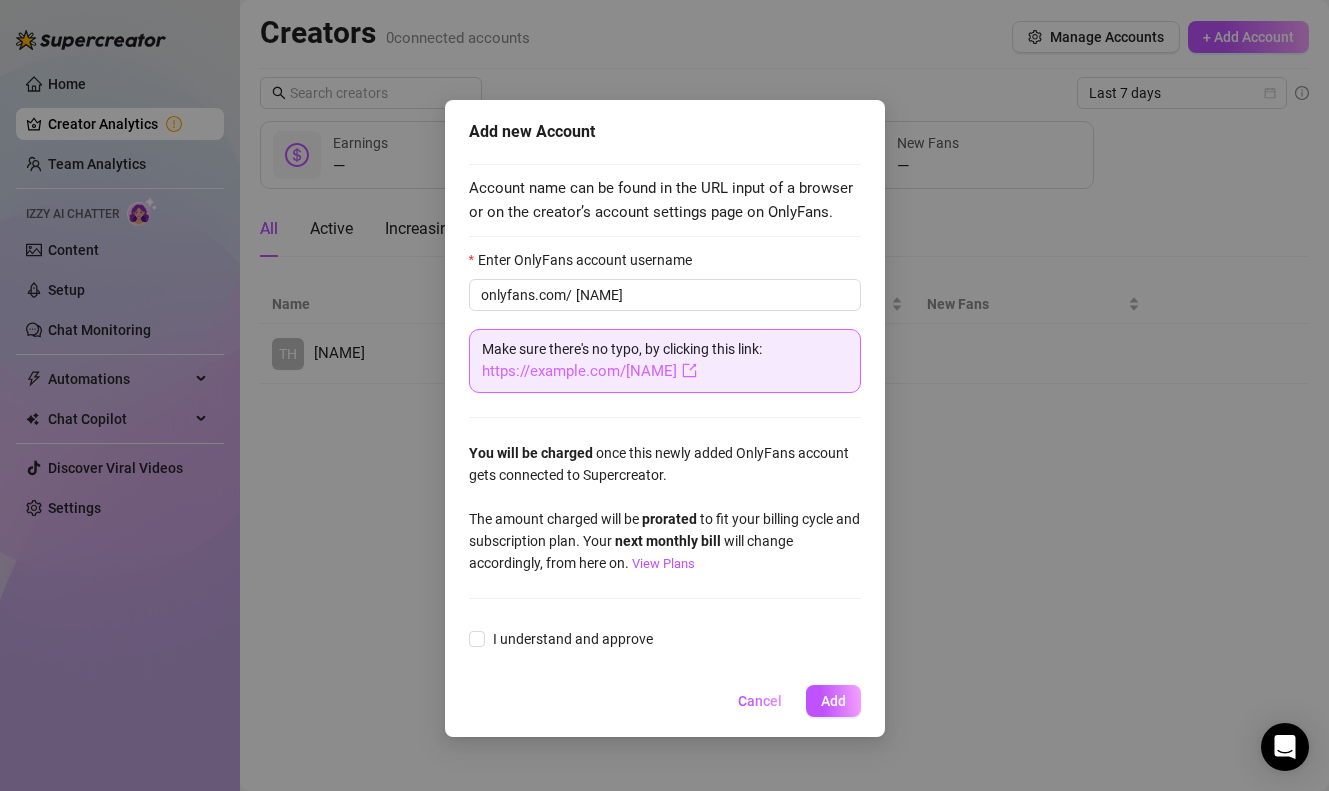 click on "https://onlyfans.com/thestephenVIP" at bounding box center (589, 371) 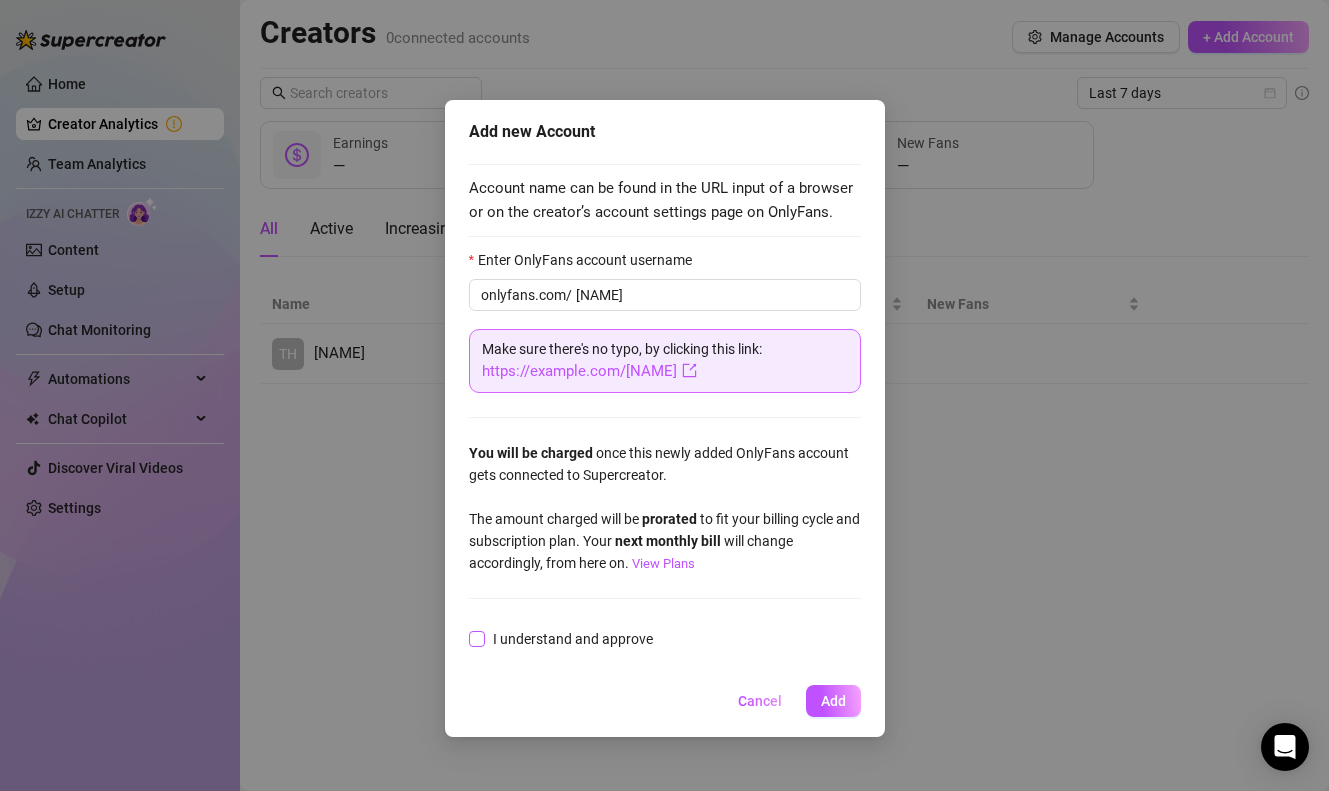 click on "I understand and approve" at bounding box center [573, 639] 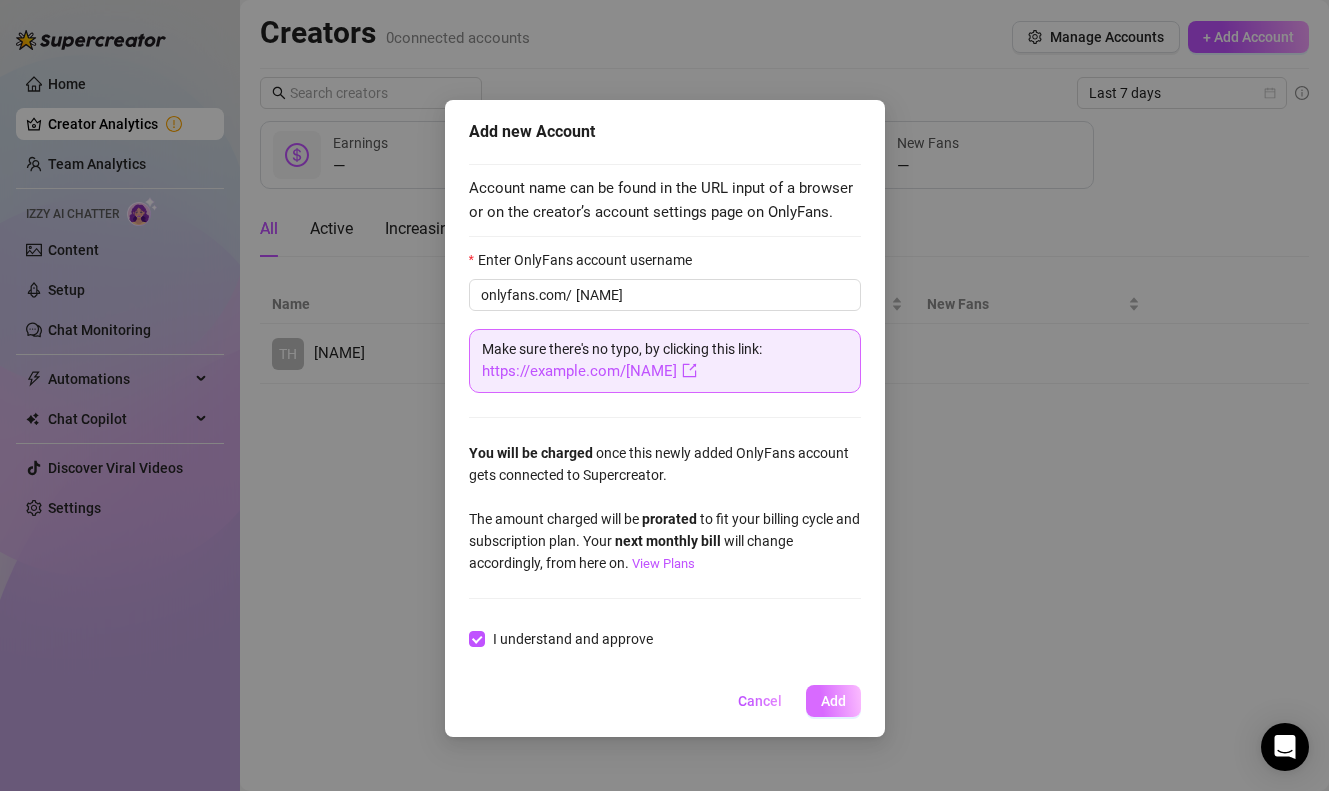 click on "Add" at bounding box center (833, 701) 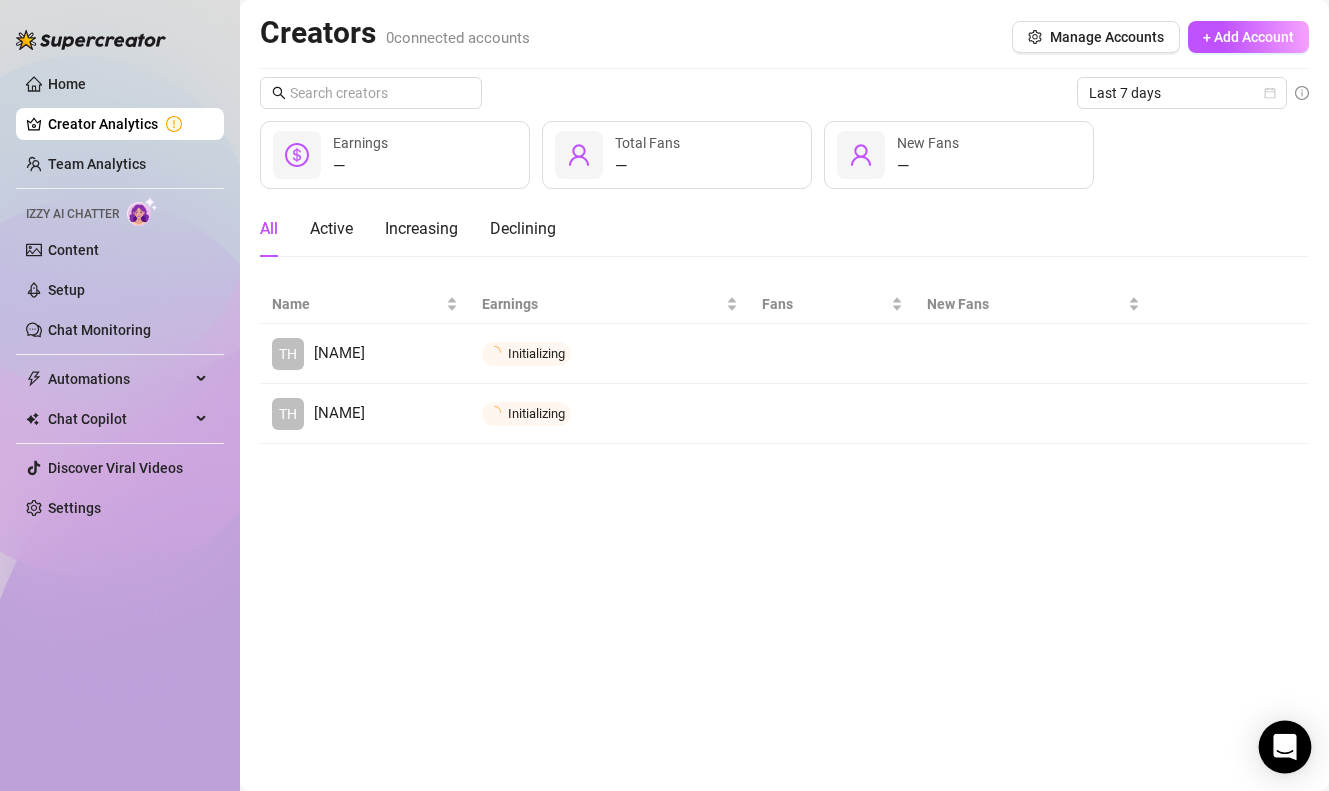 click 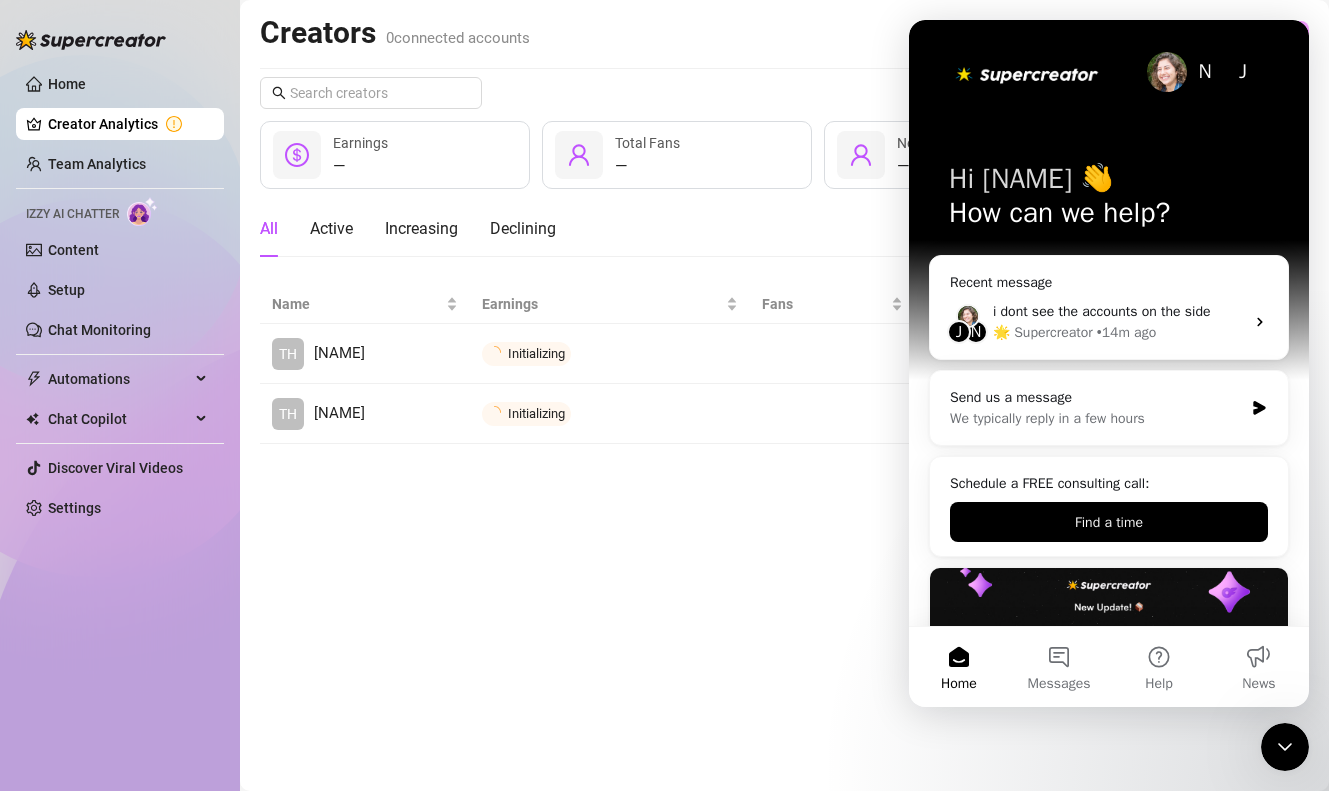 scroll, scrollTop: 0, scrollLeft: 0, axis: both 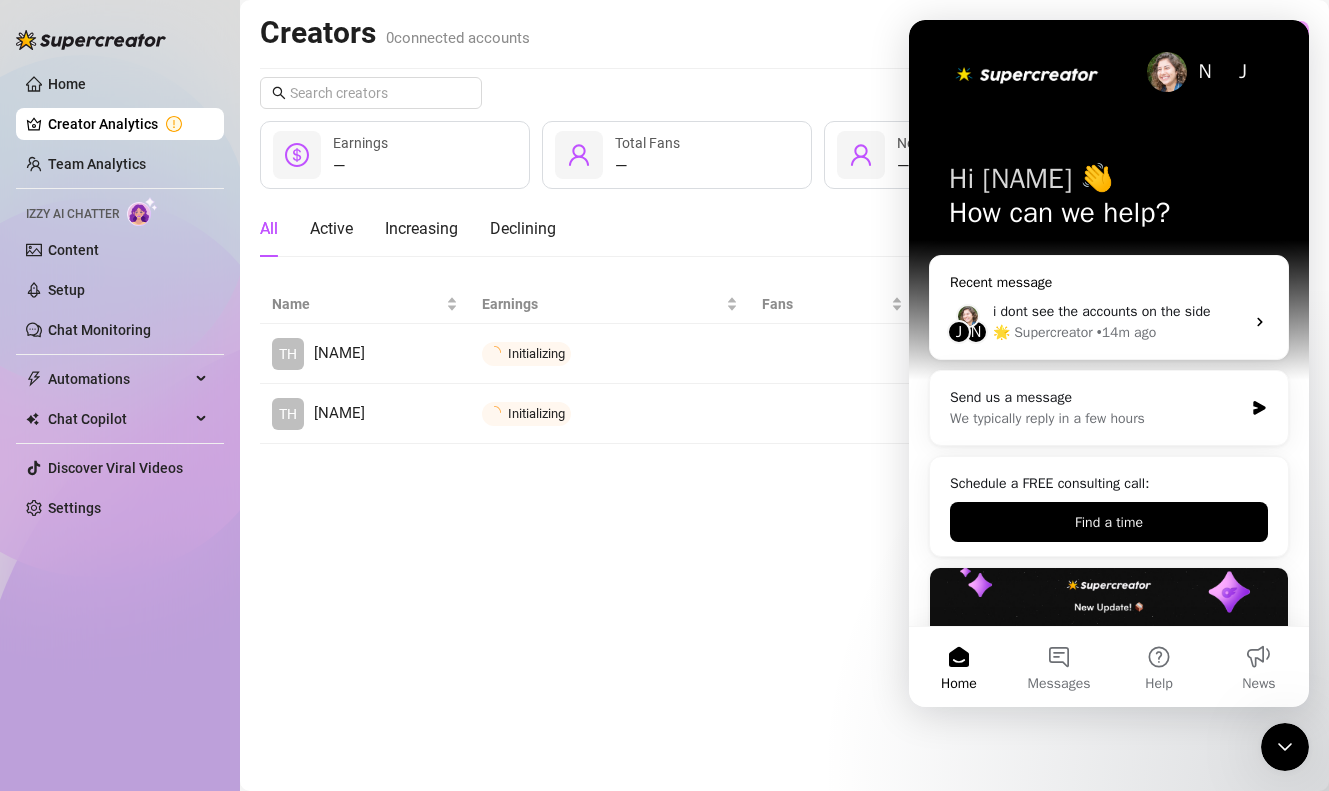 click on "🌟 Supercreator •  14m ago" at bounding box center (1118, 332) 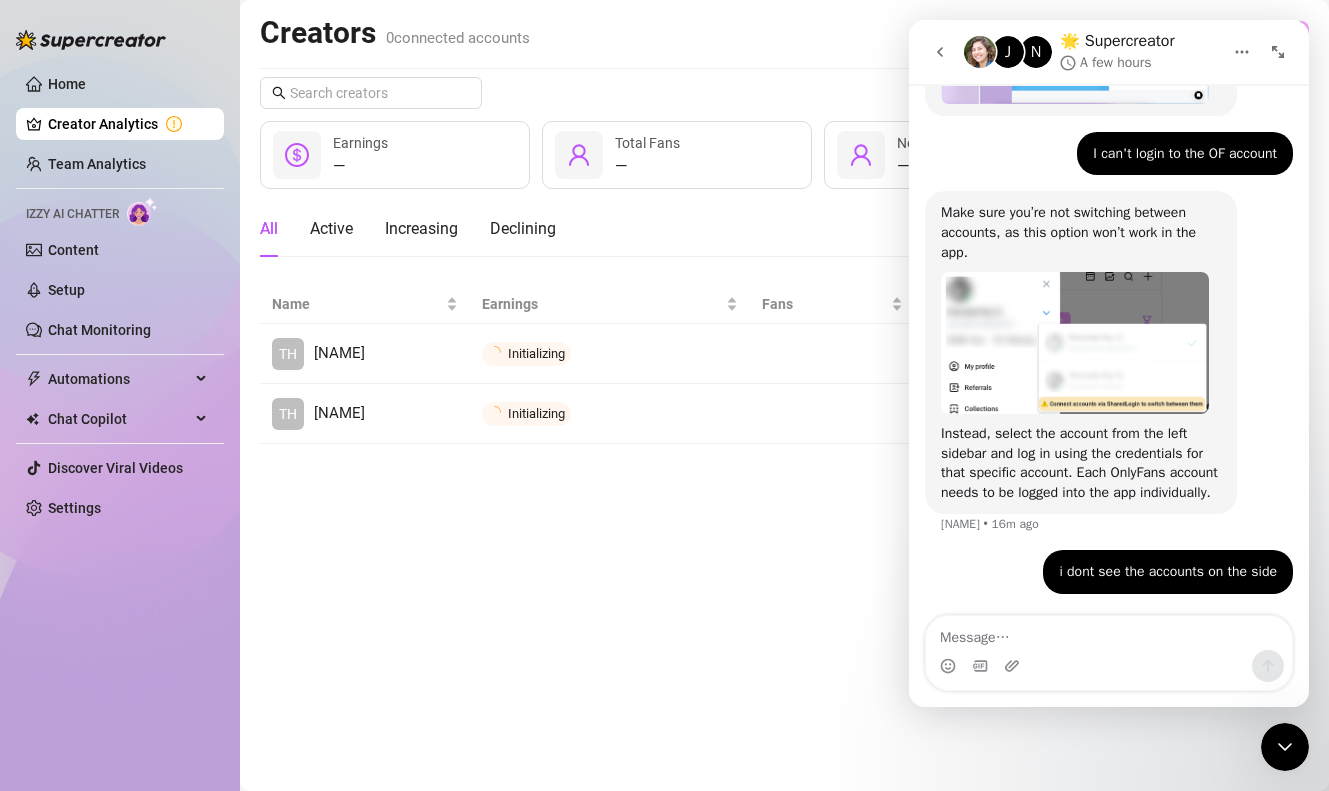 scroll, scrollTop: 1362, scrollLeft: 0, axis: vertical 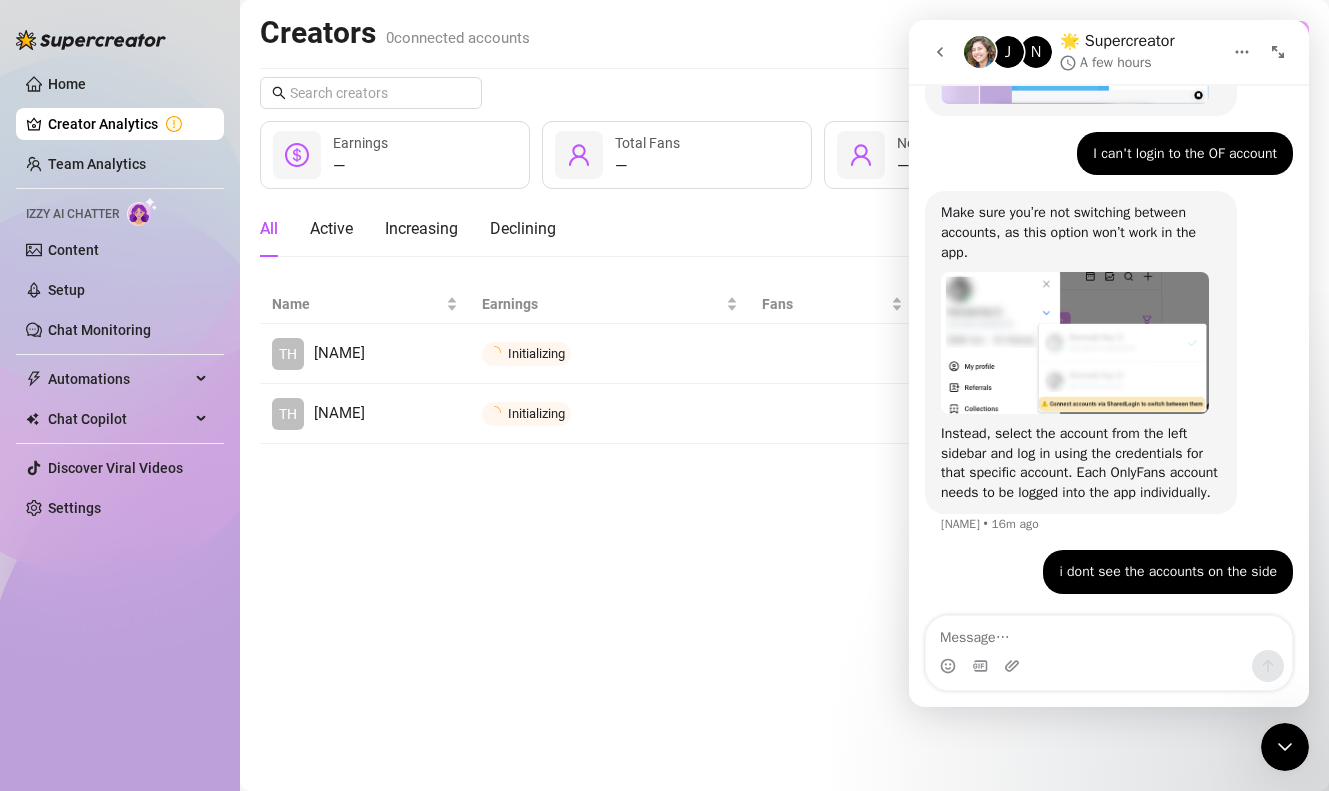 click on "Creators  0  connected accounts Manage Accounts + Add Account Last 7 days — Earnings — Total Fans — New Fans All Active Increasing Declining Name Earnings Fans New Fans TH thestephen Initializing Connect TH thestephenvip Initializing Connect" at bounding box center [784, 395] 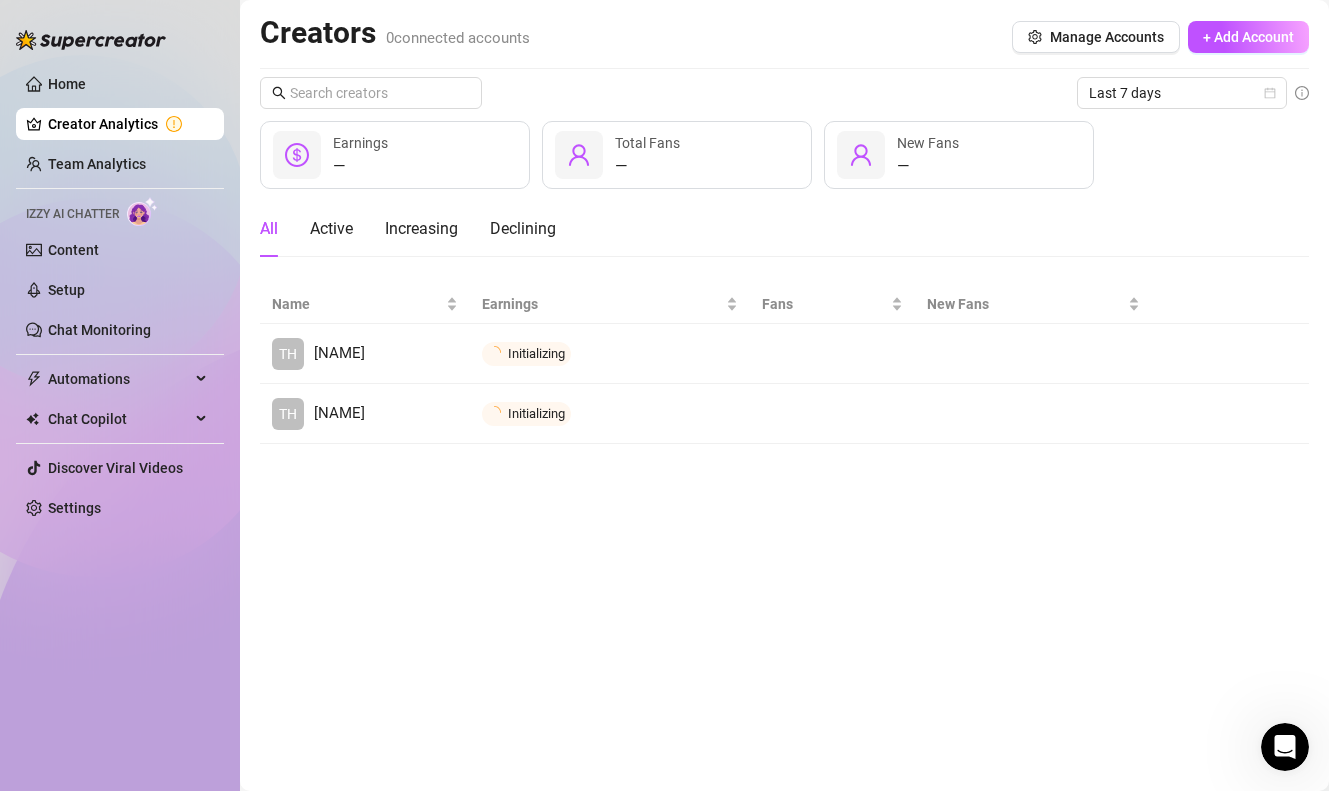 scroll, scrollTop: 0, scrollLeft: 0, axis: both 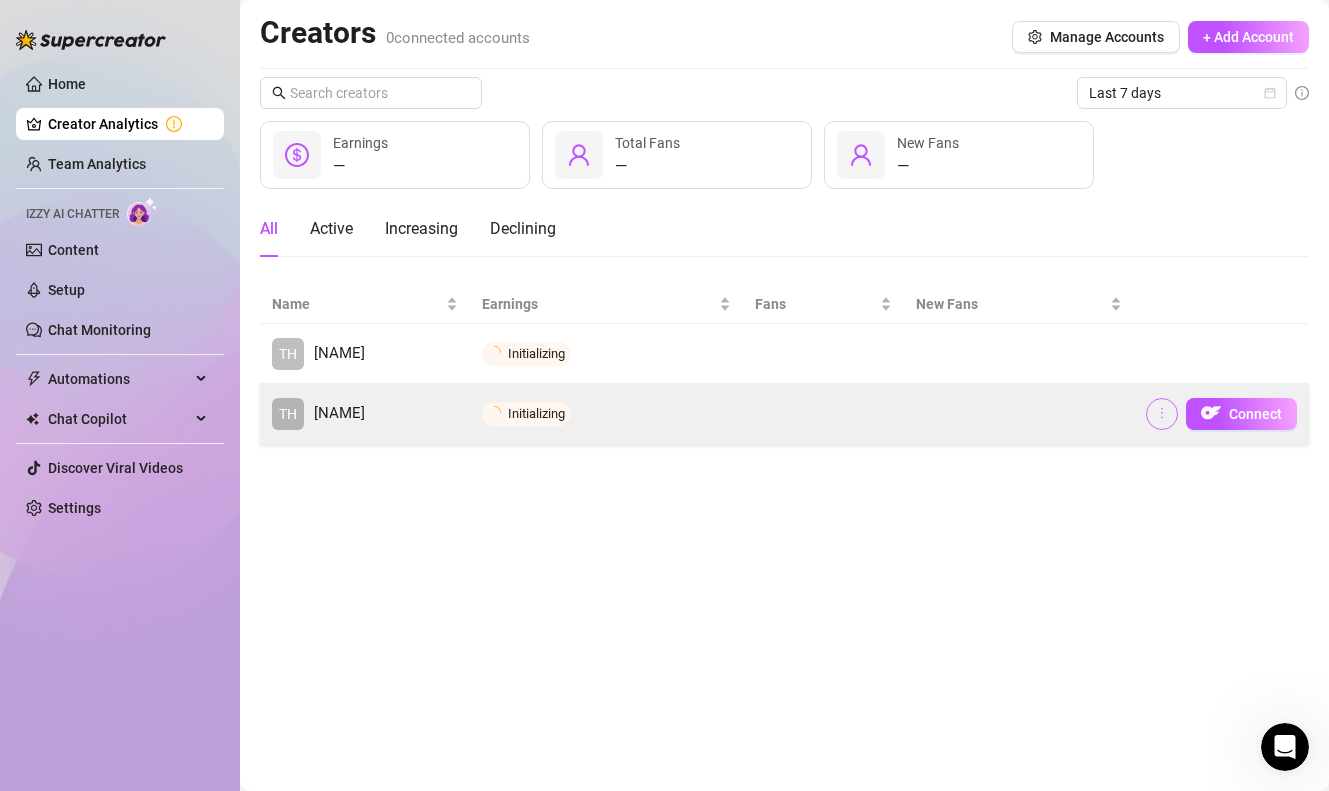 click 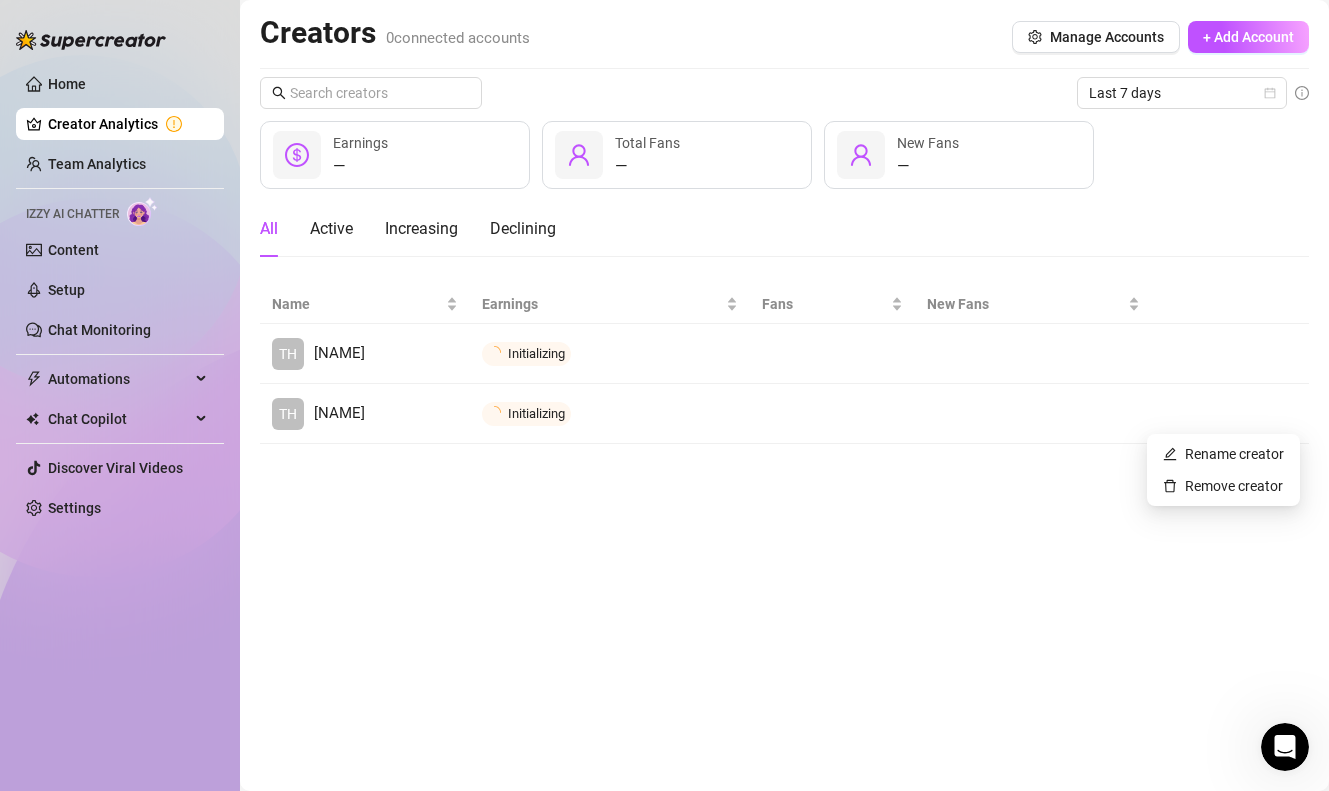 click on "Creators  0  connected accounts Manage Accounts + Add Account Last 7 days — Earnings — Total Fans — New Fans All Active Increasing Declining Name Earnings Fans New Fans TH thestephen Initializing Connect TH thestephenvip Initializing Connect" at bounding box center (784, 395) 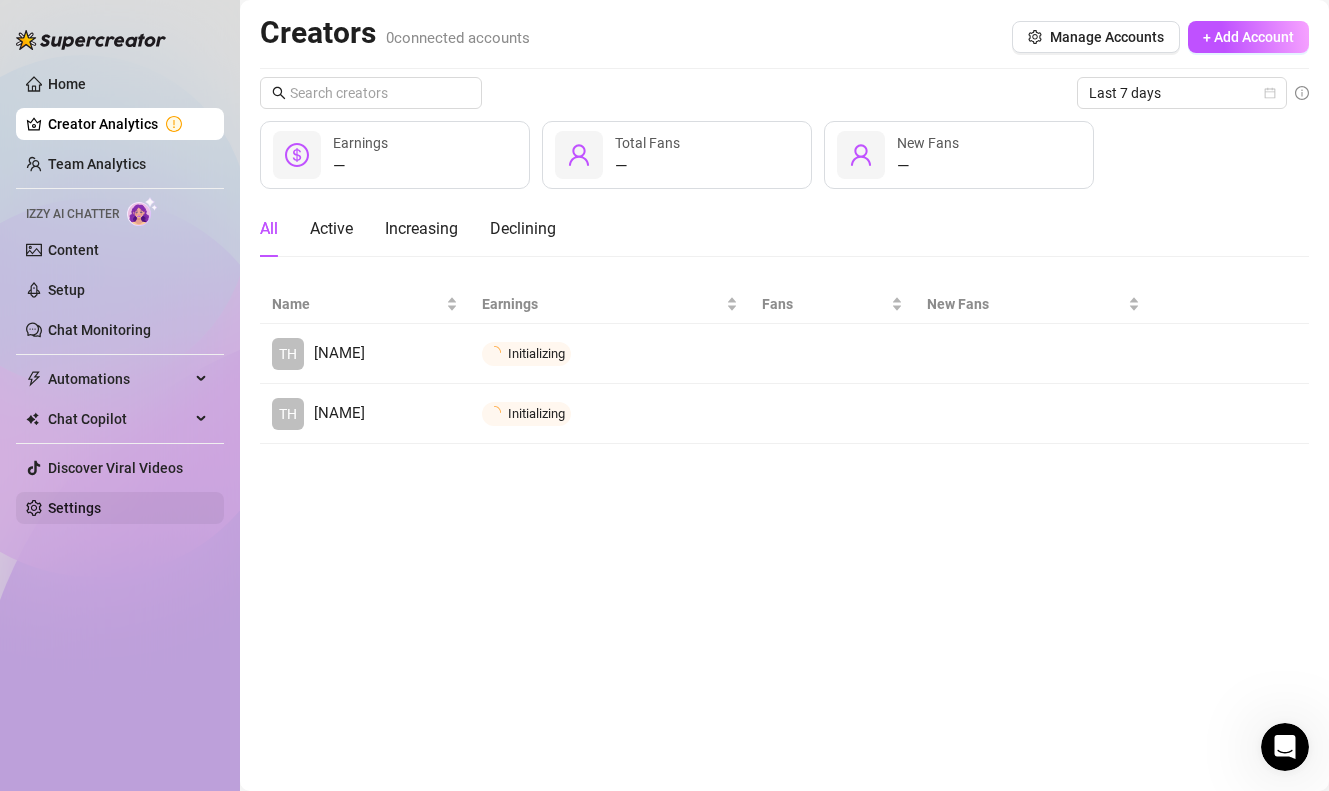 click on "Settings" at bounding box center (74, 508) 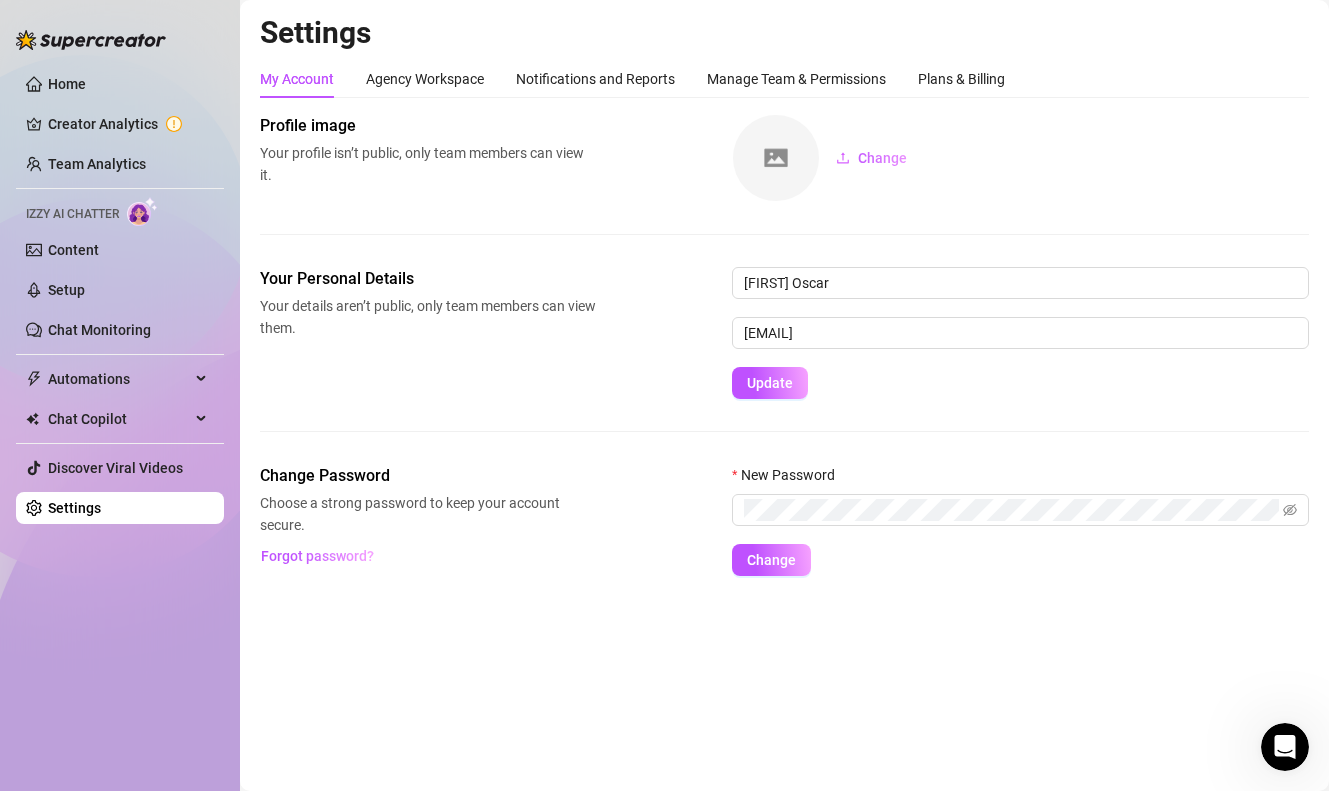 click on "Settings My Account Agency Workspace Notifications and Reports Manage Team & Permissions Plans & Billing Profile image Your profile isn’t public, only team members can view it. Change Your Personal Details Your details aren’t public, only team members can view them. Stephen Oscar stephenoscarla@gmail.com Update Change Password Choose a strong password to keep your account secure. Forgot password? New Password Change" at bounding box center [784, 395] 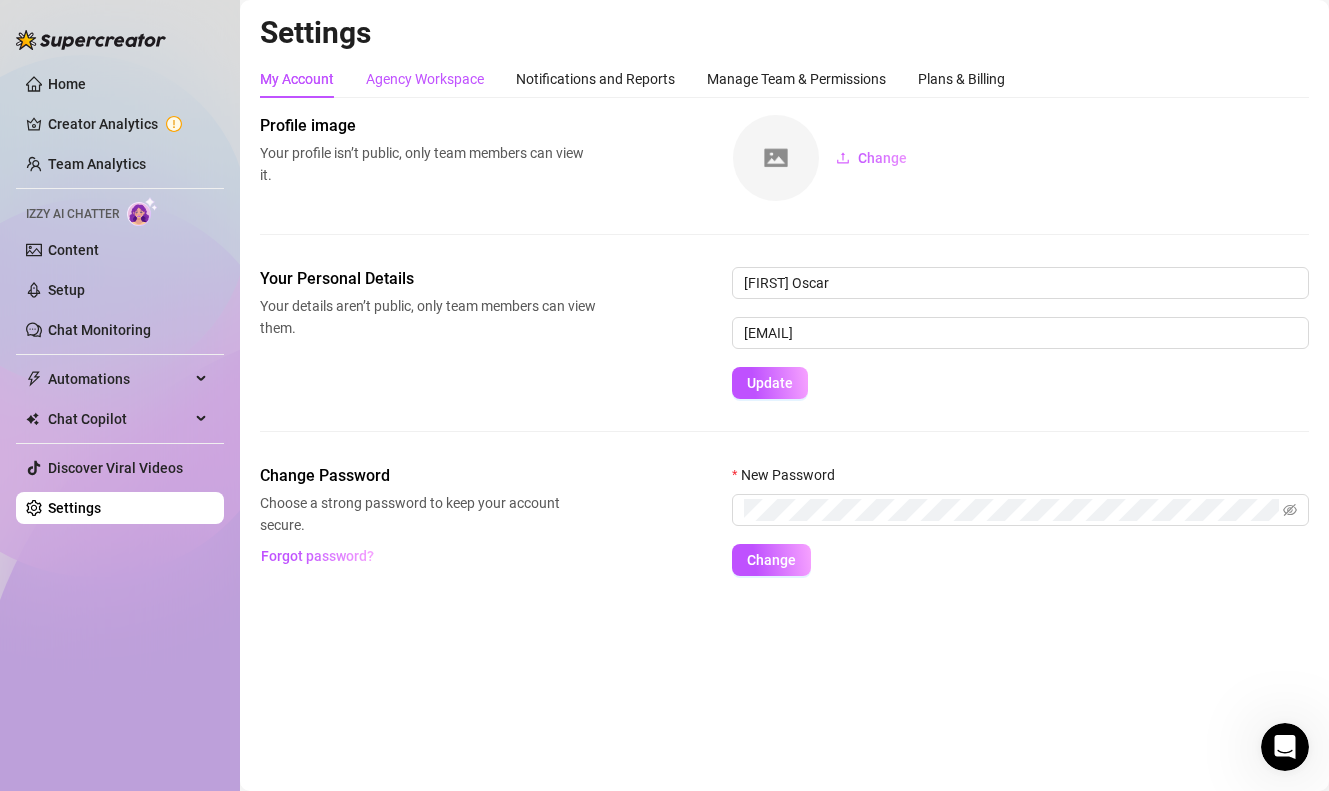 click on "Agency Workspace" at bounding box center (425, 79) 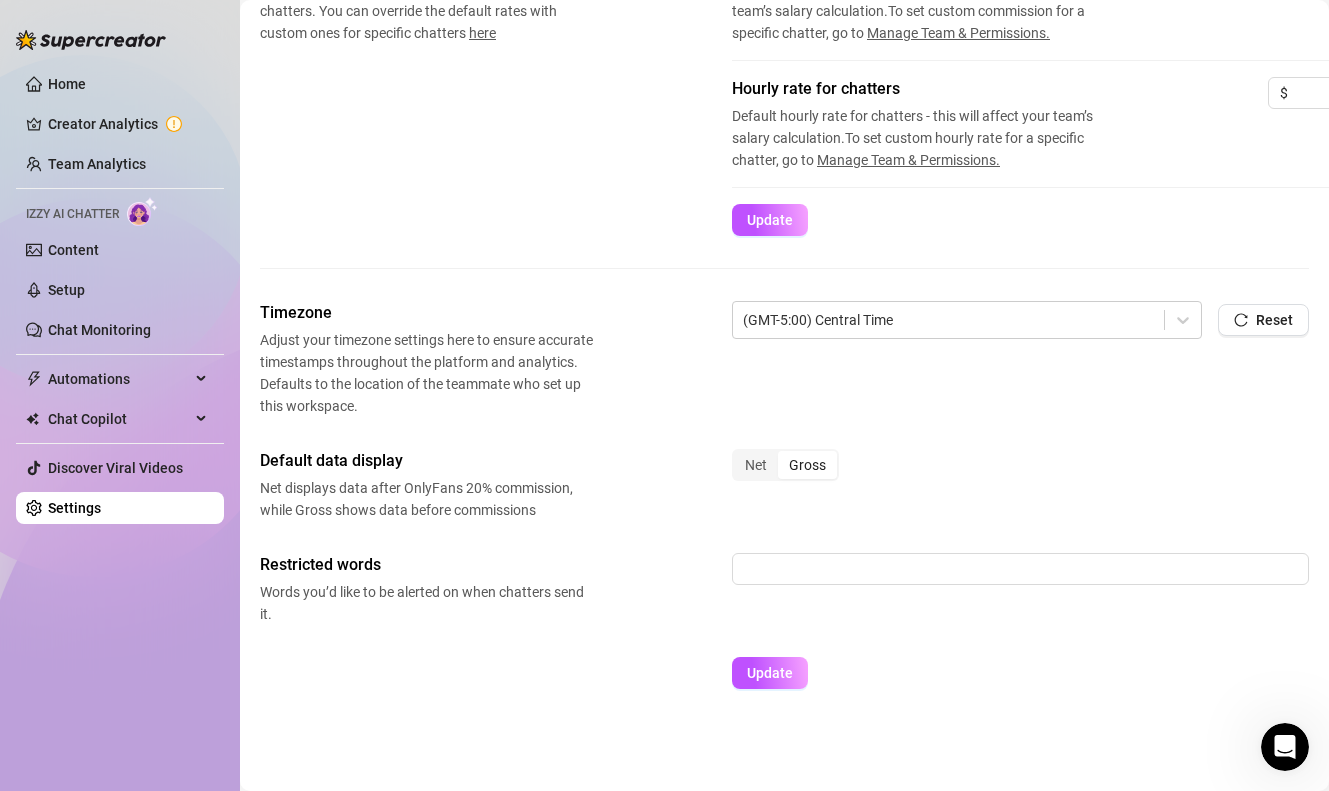 scroll, scrollTop: 0, scrollLeft: 0, axis: both 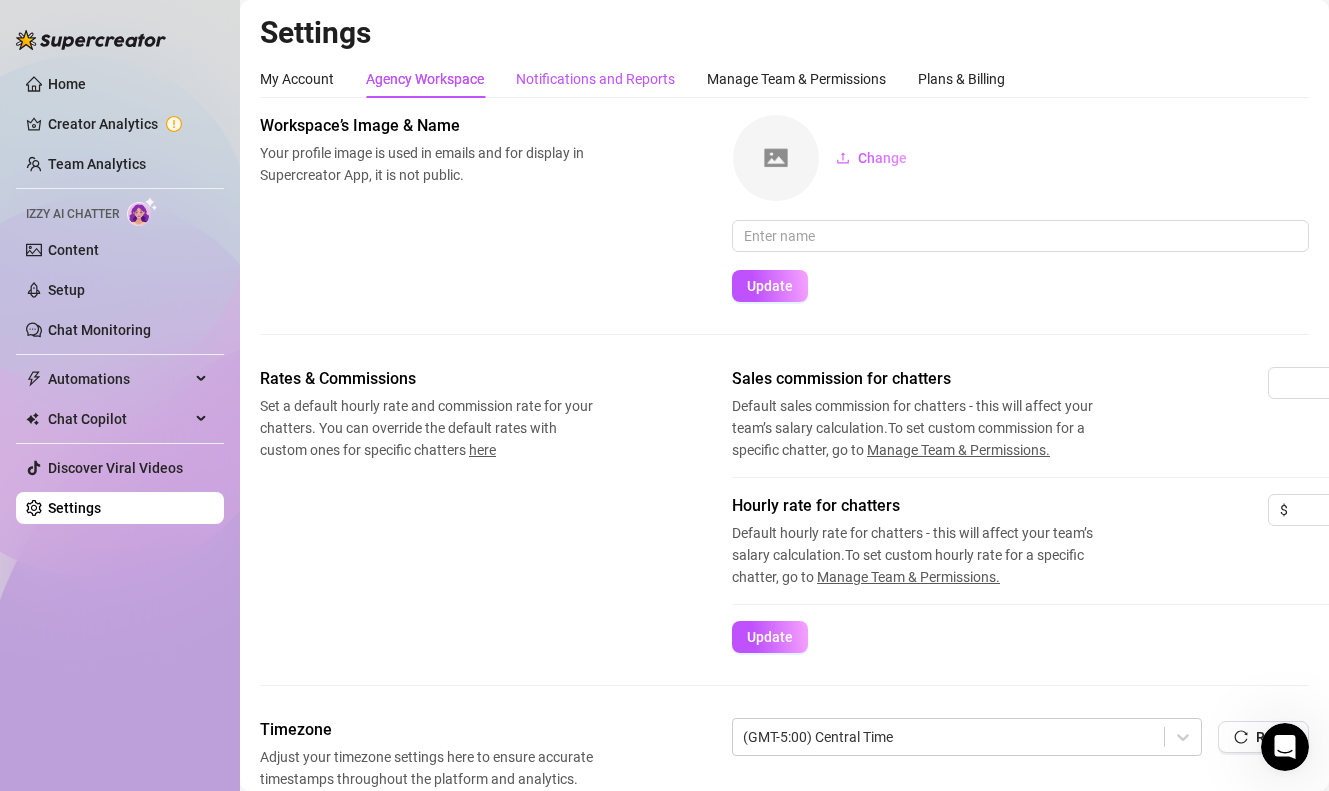 click on "Notifications and Reports" at bounding box center [595, 79] 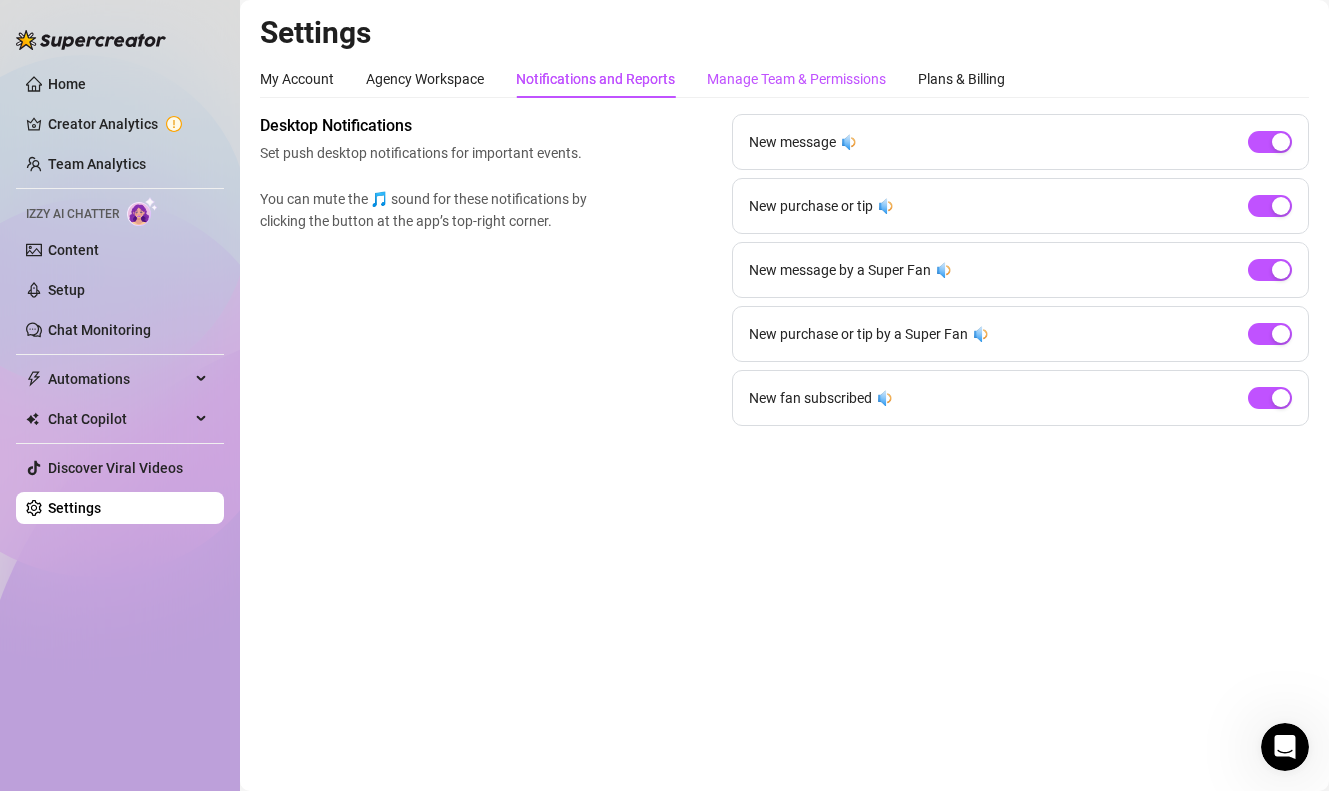 click on "Manage Team & Permissions" at bounding box center (796, 79) 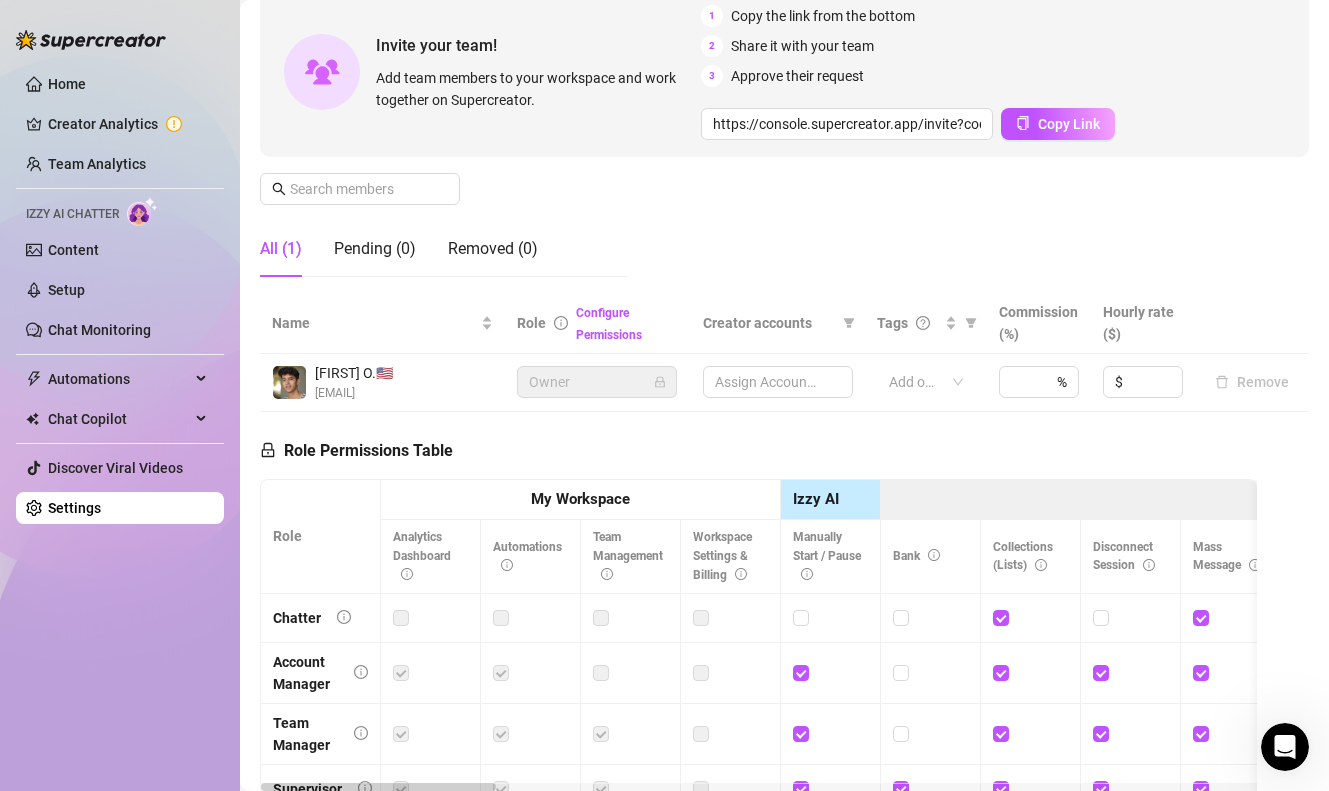 scroll, scrollTop: 0, scrollLeft: 0, axis: both 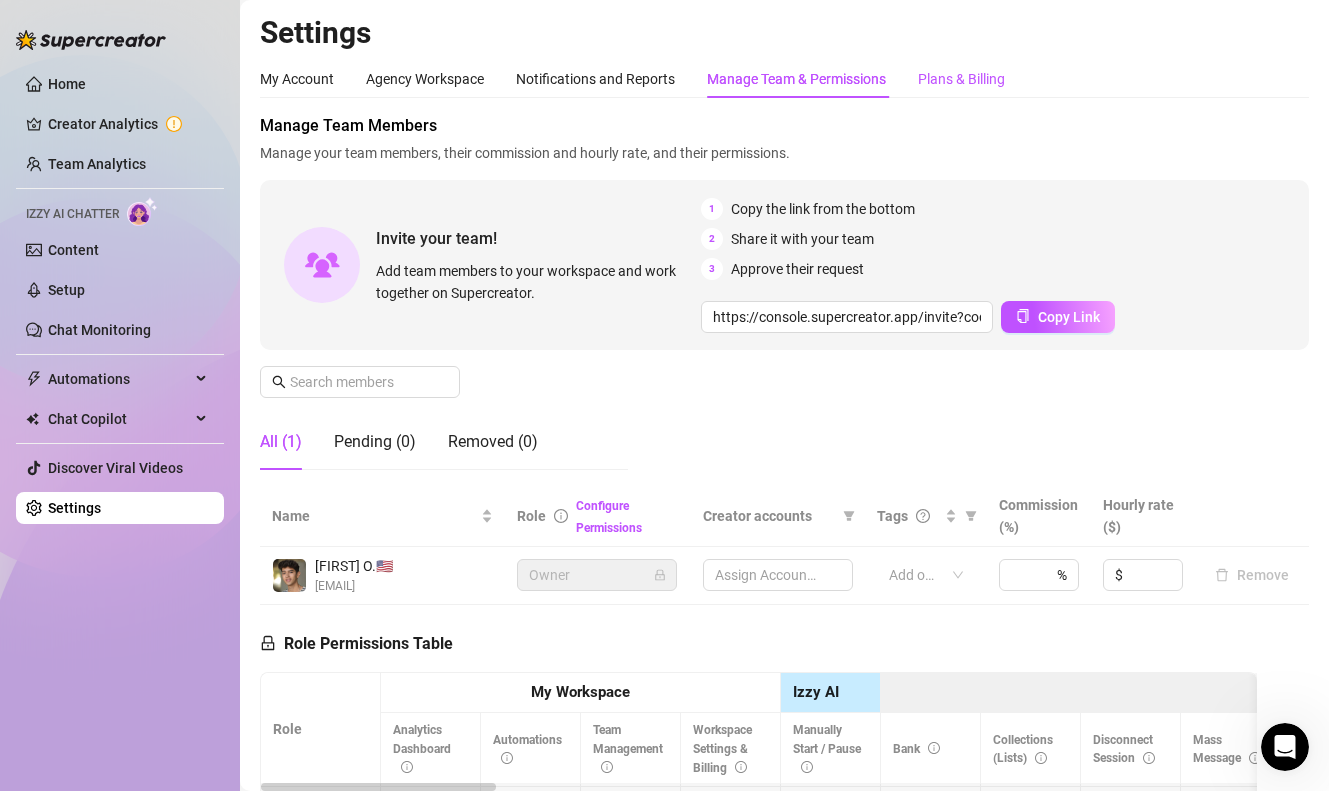 click on "Plans & Billing" at bounding box center [961, 79] 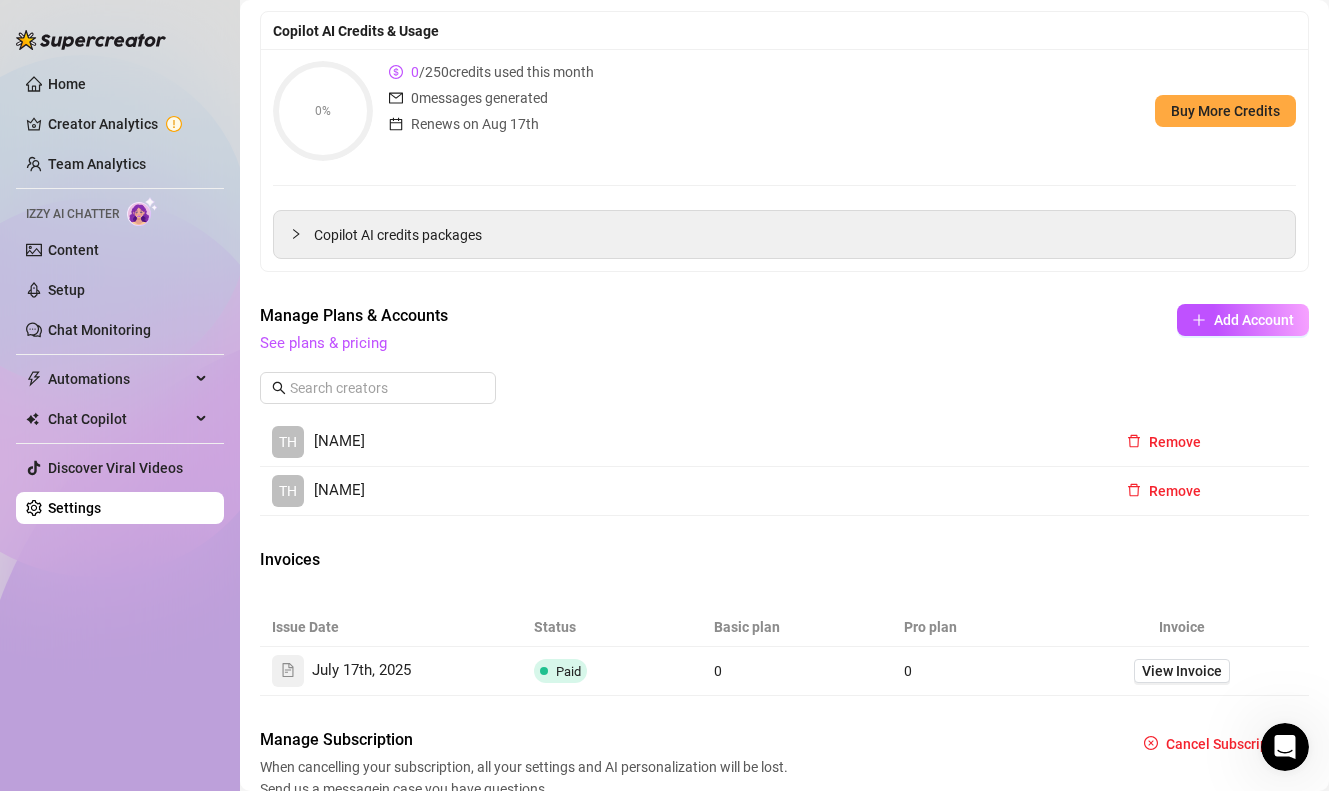 scroll, scrollTop: 323, scrollLeft: 0, axis: vertical 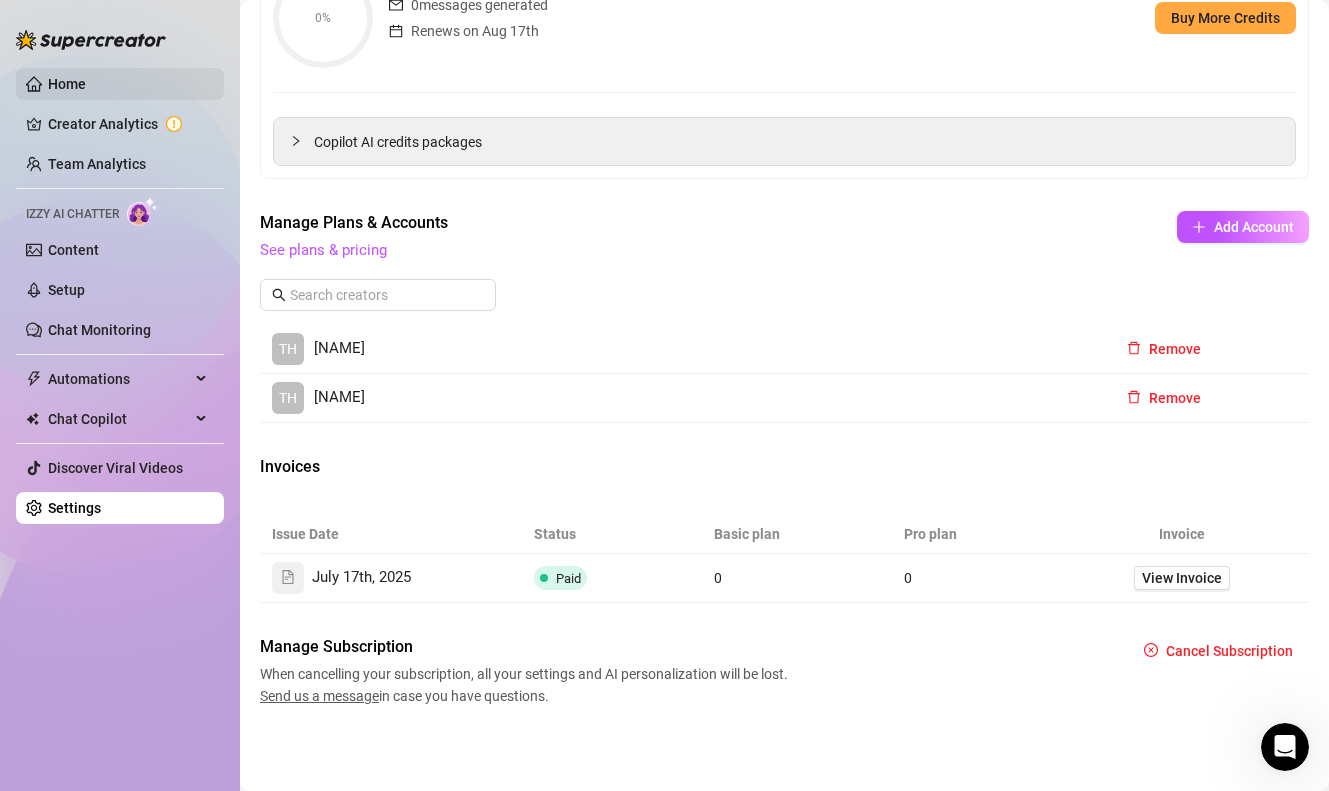 click on "Home" at bounding box center [67, 84] 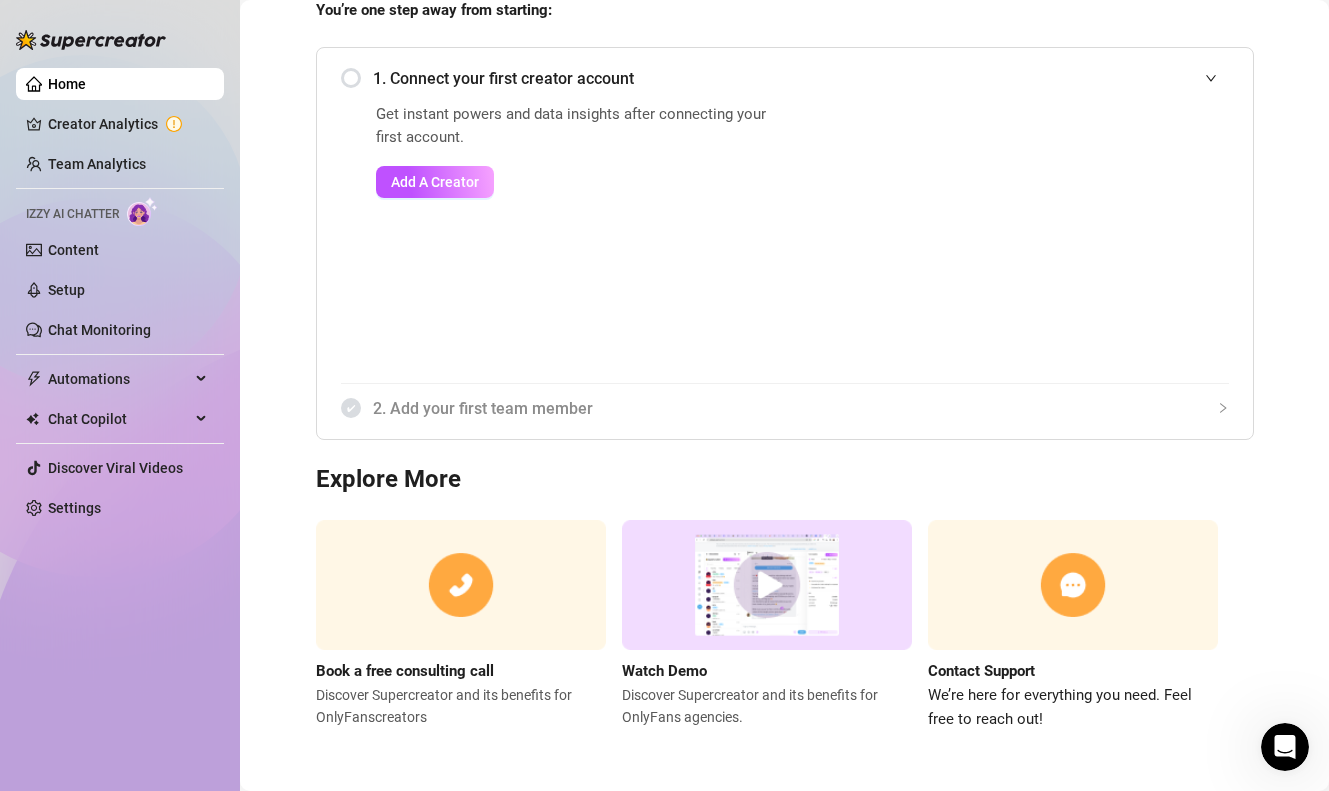scroll, scrollTop: 0, scrollLeft: 0, axis: both 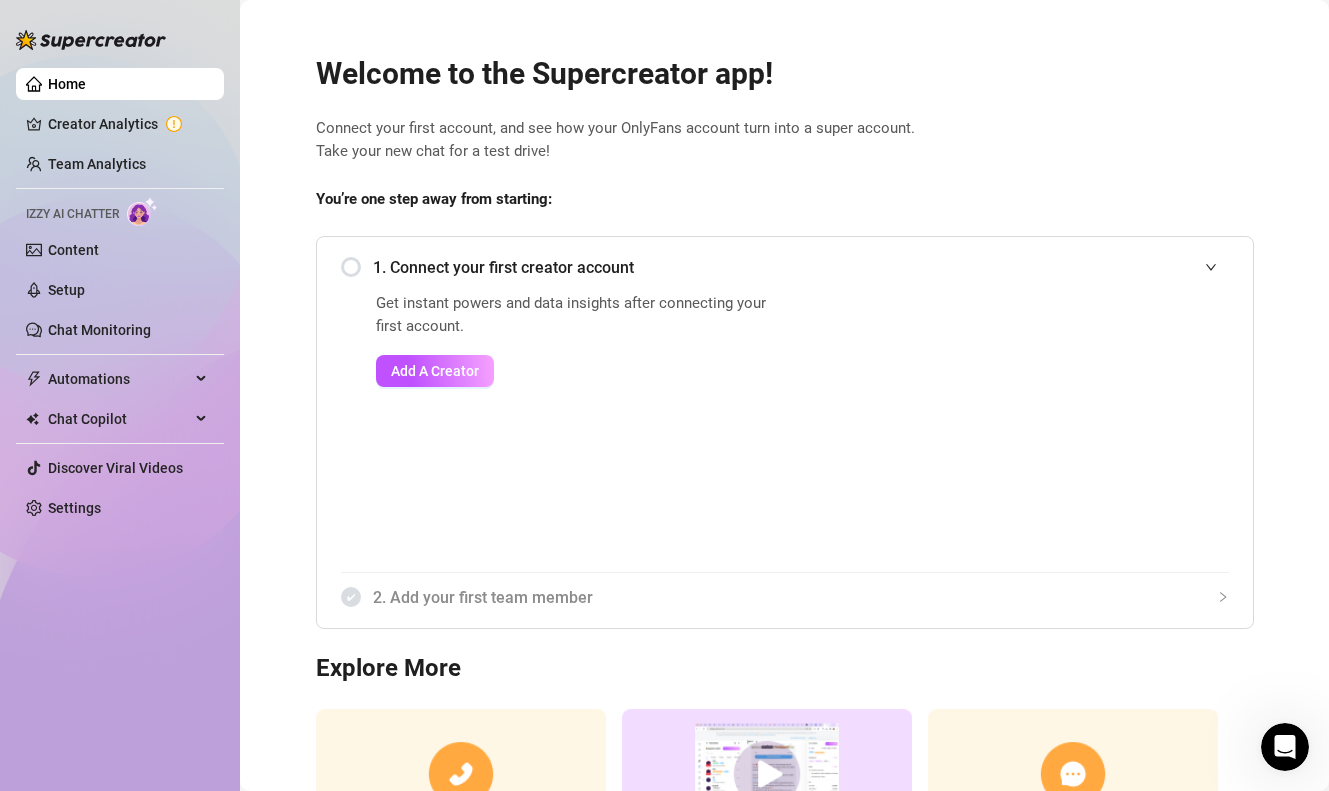 click 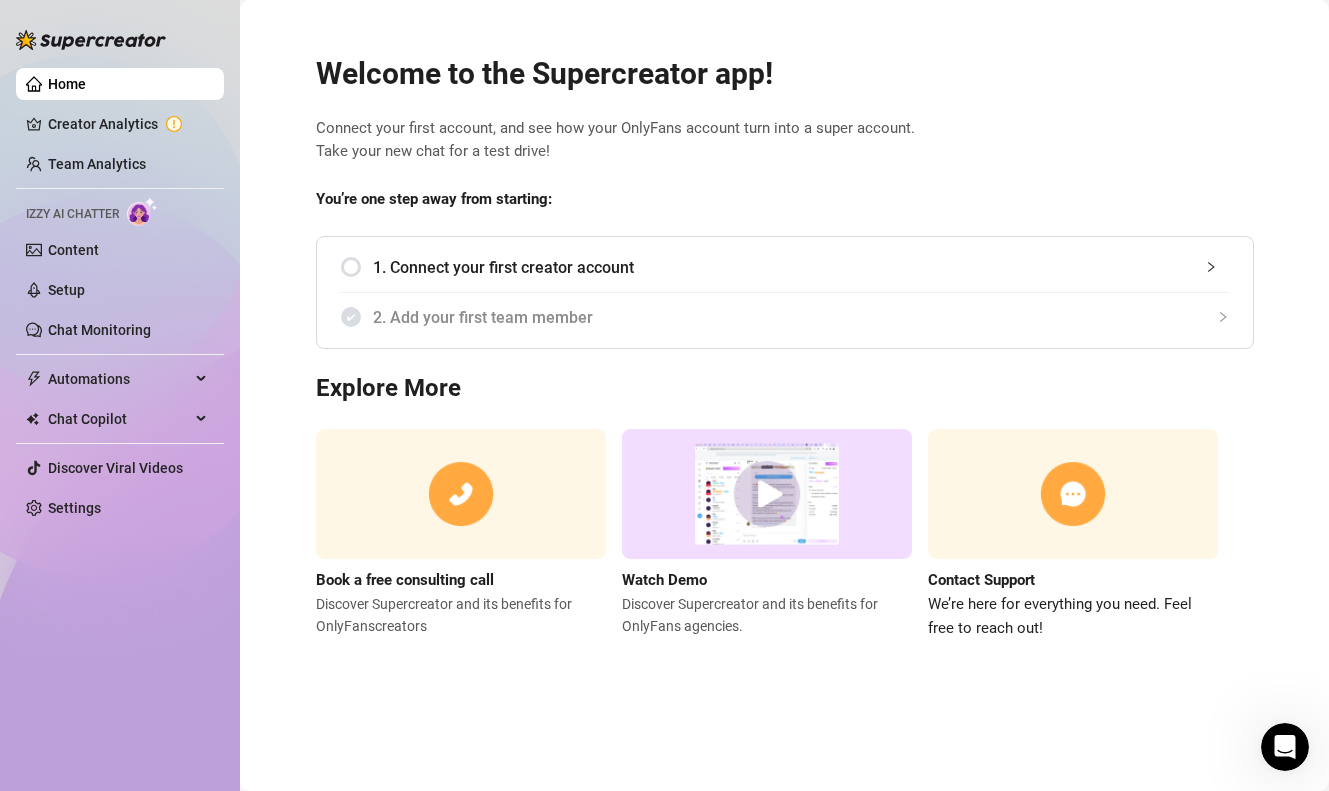 click on "1. Connect your first creator account" at bounding box center (801, 267) 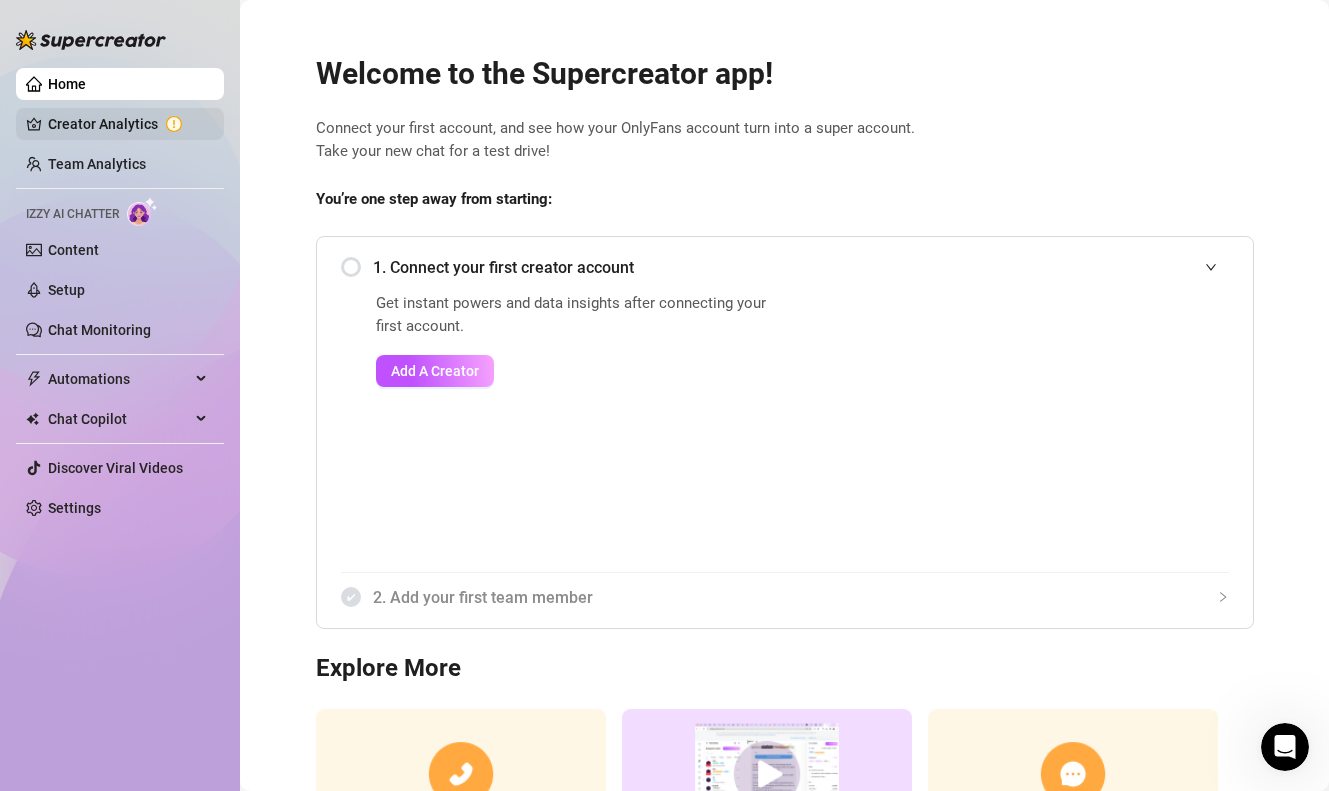 click on "Creator Analytics" at bounding box center (128, 124) 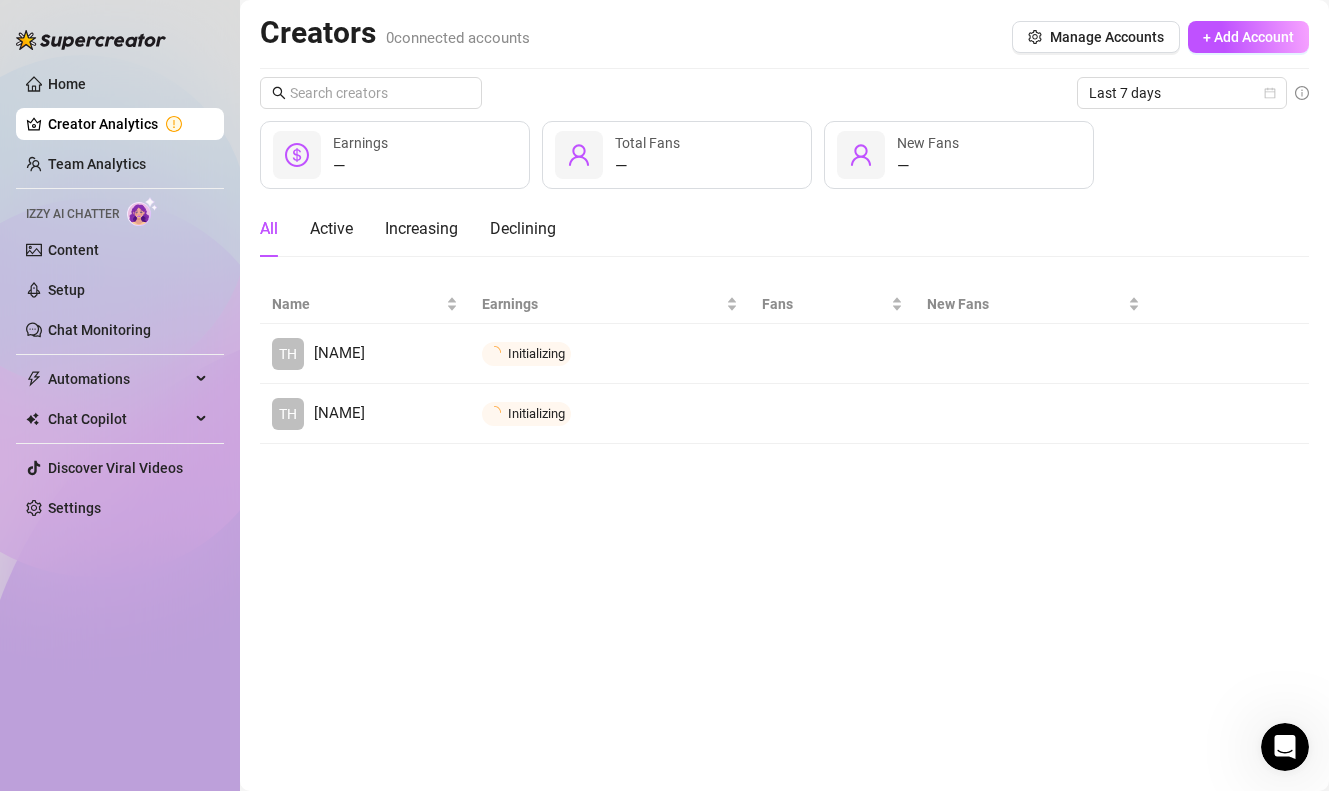 click on "Creator Analytics" at bounding box center (128, 124) 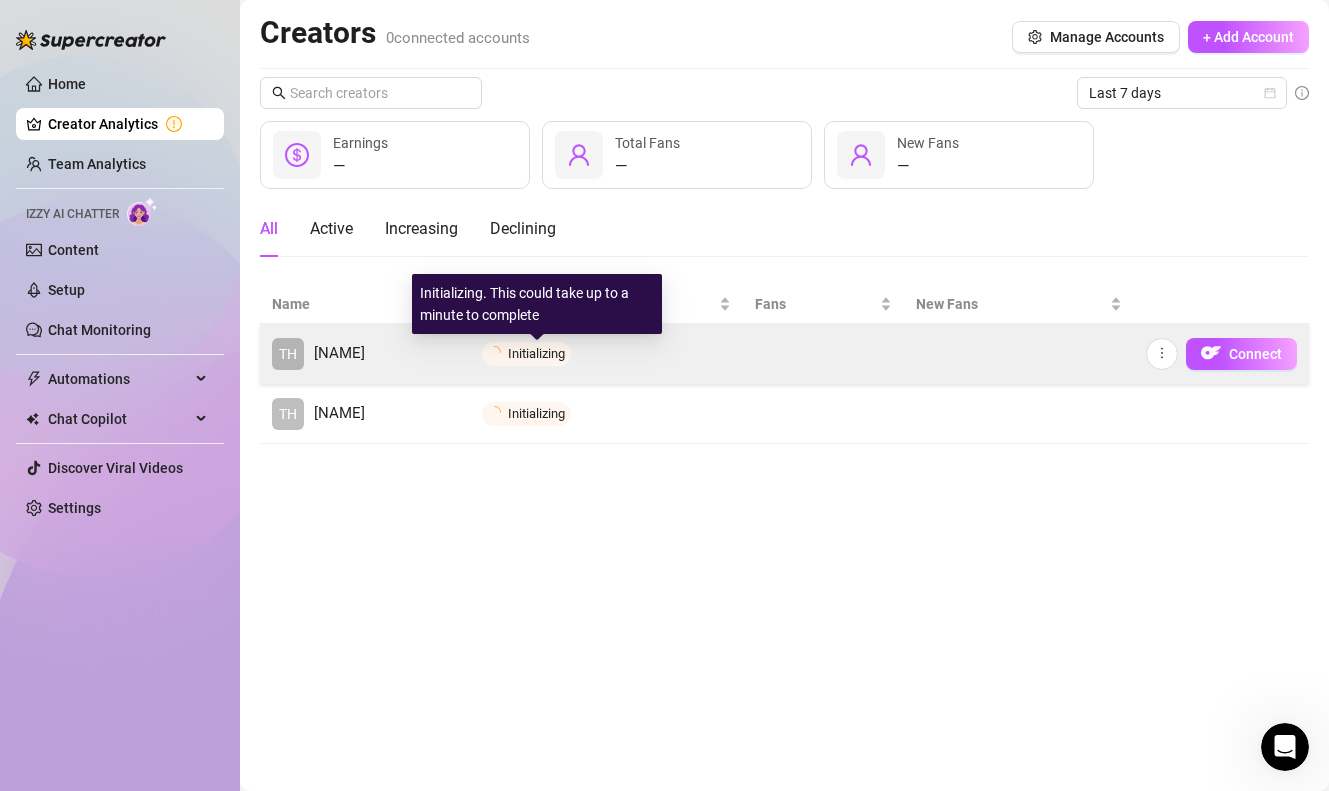 click on "Initializing" at bounding box center (536, 353) 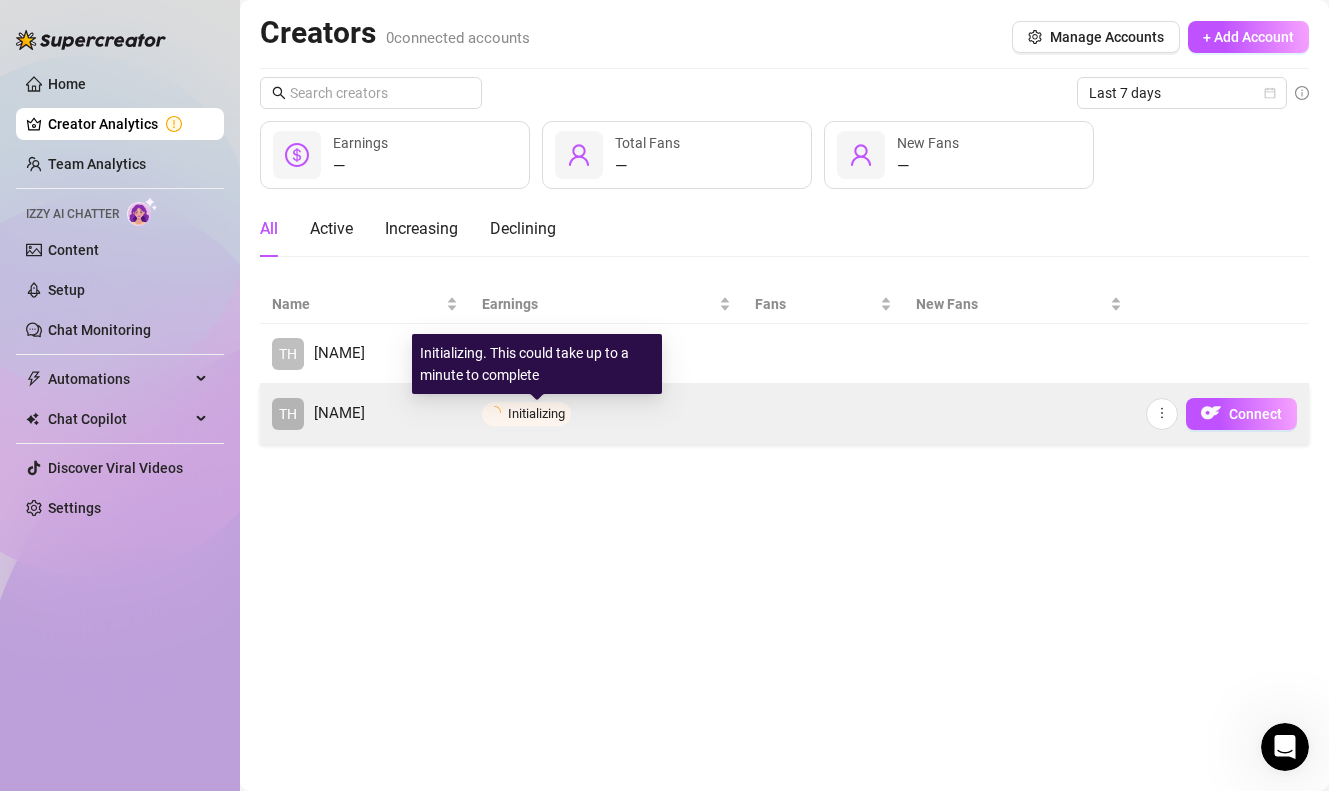 click on "Initializing" at bounding box center [536, 413] 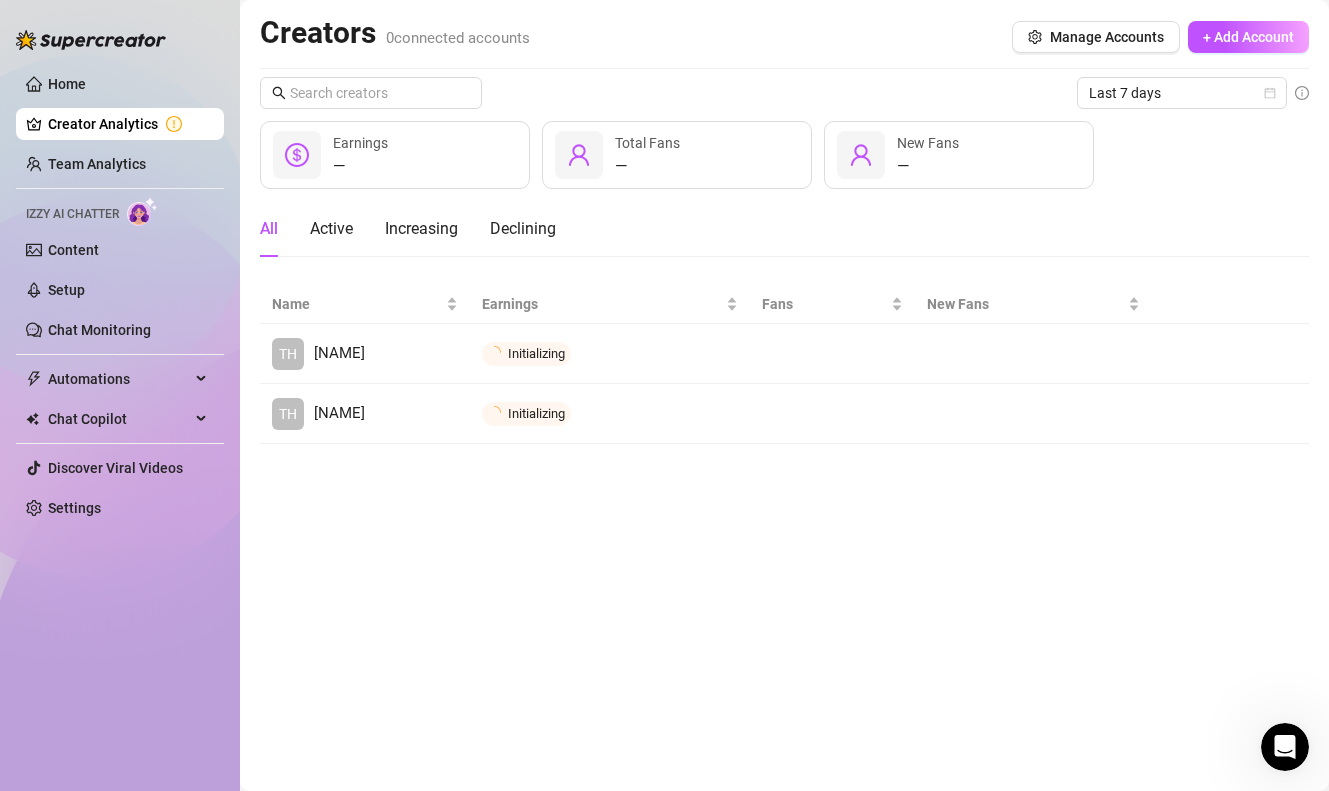click 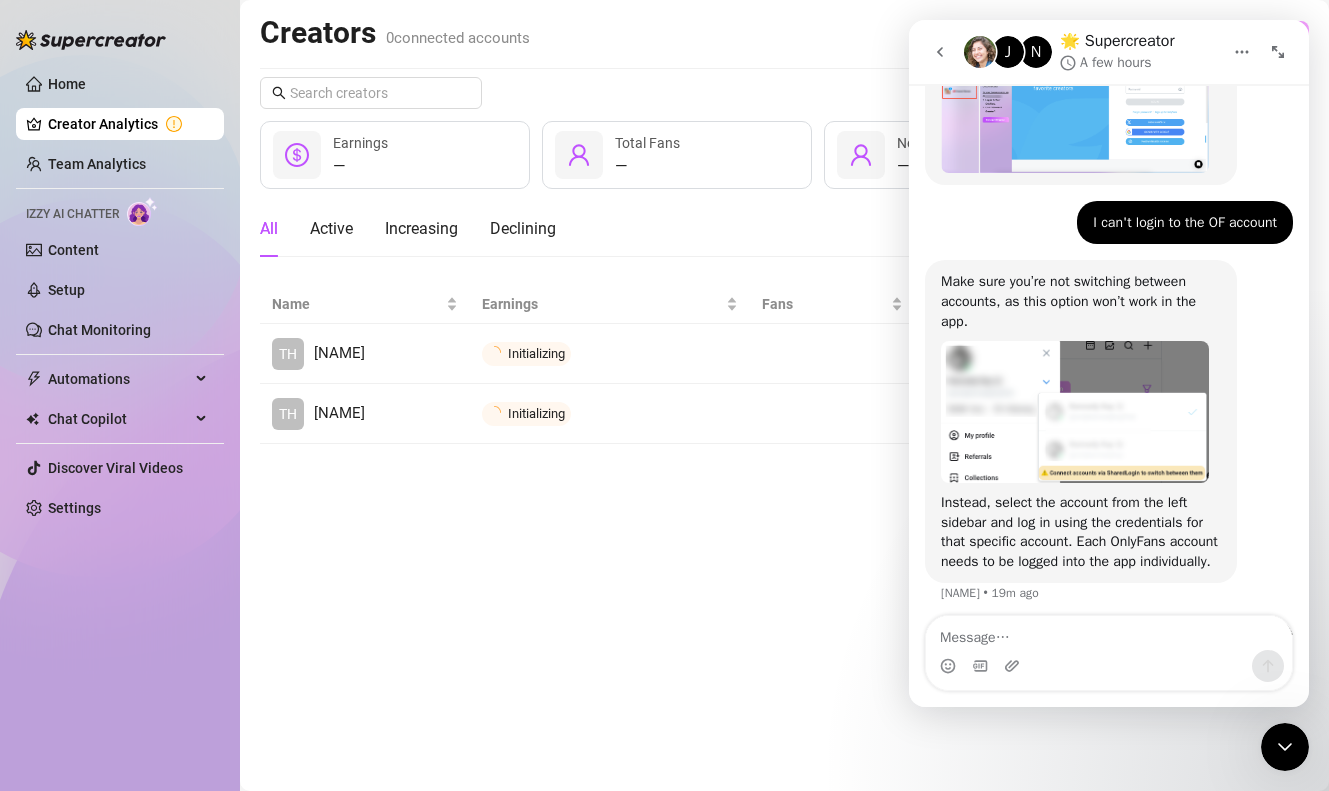 scroll, scrollTop: 1362, scrollLeft: 0, axis: vertical 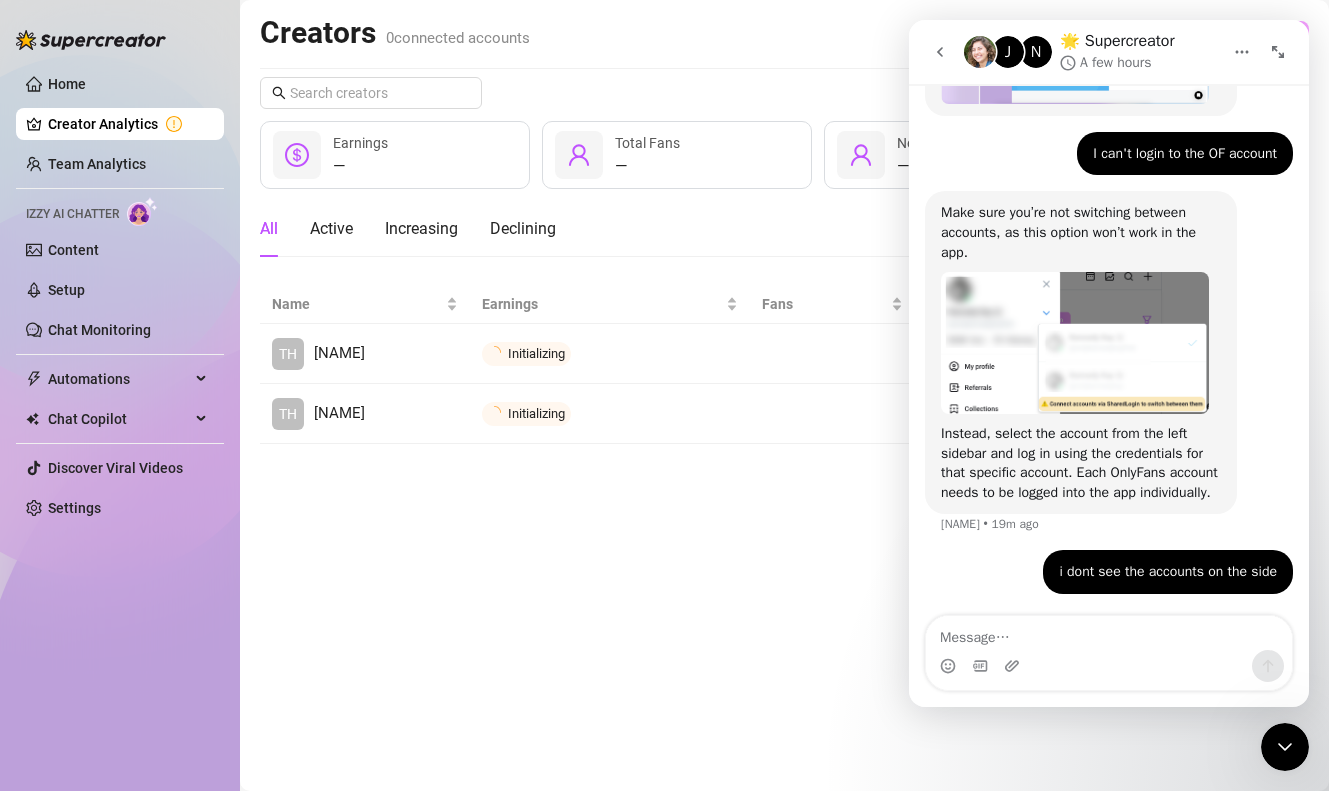 click 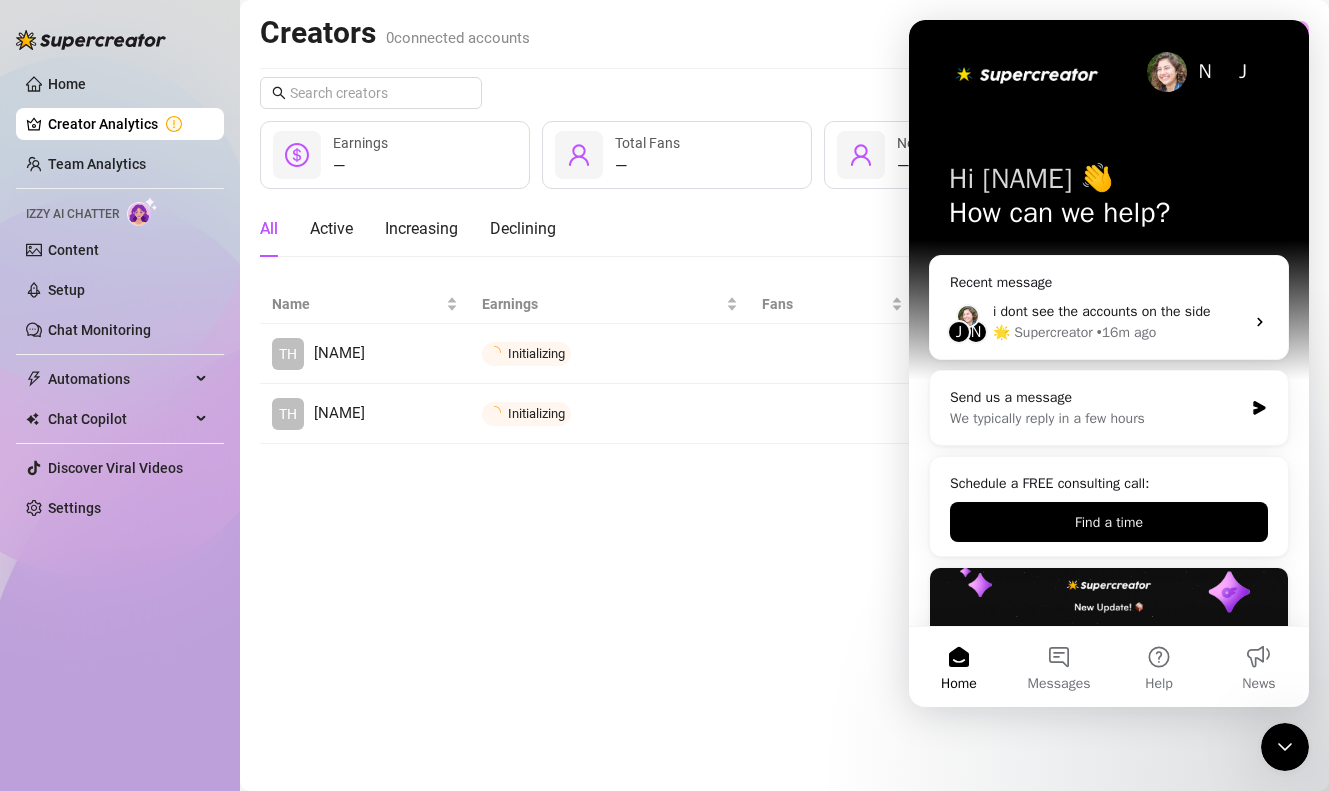 scroll, scrollTop: 0, scrollLeft: 0, axis: both 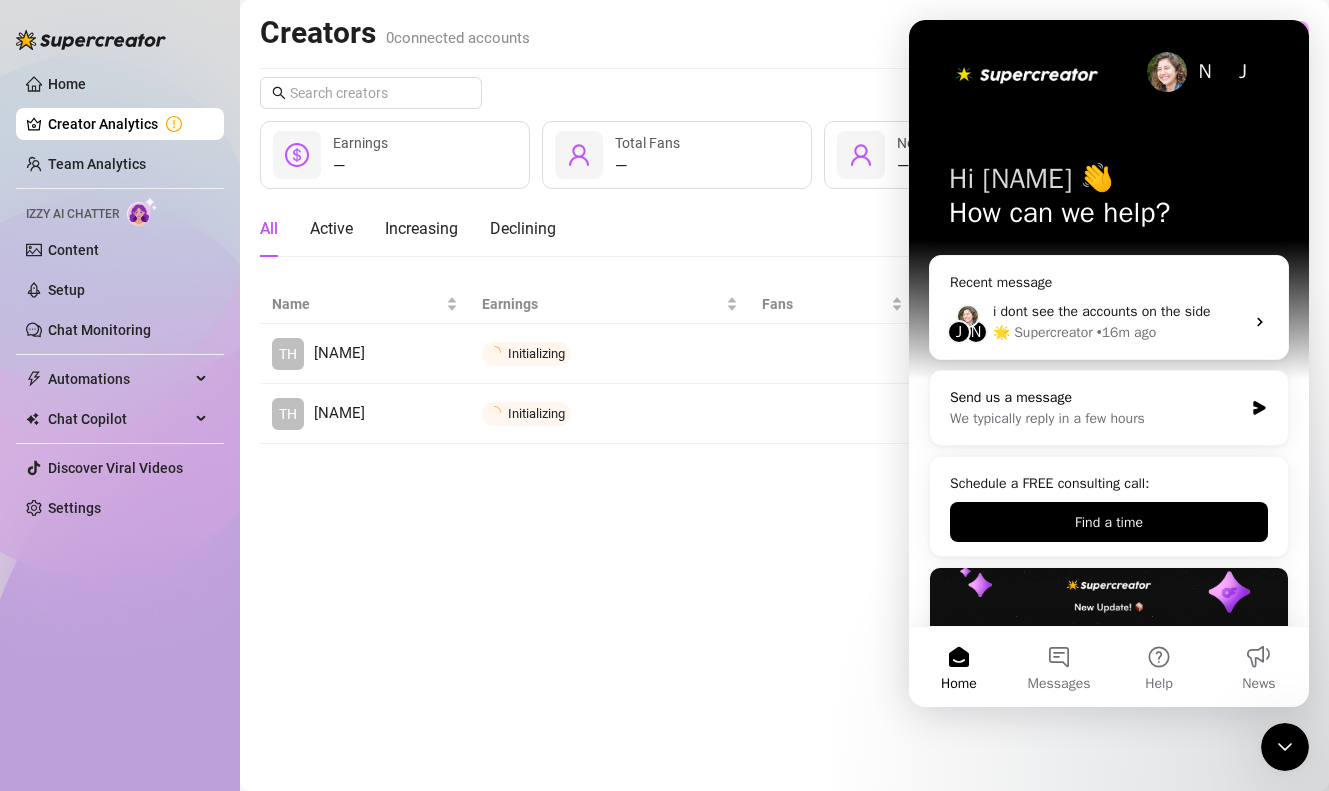 click on "We typically reply in a few hours" at bounding box center [1096, 418] 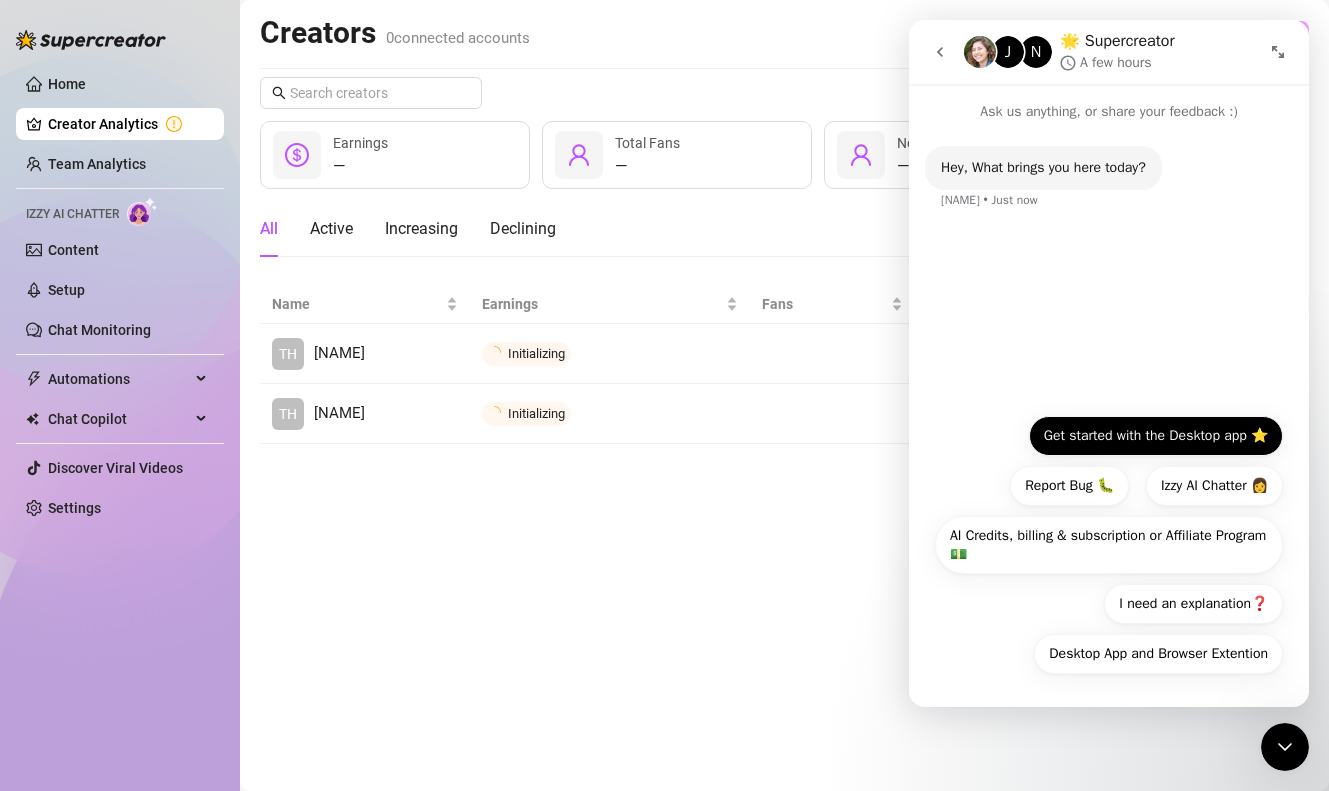 click on "Get started with the Desktop app ⭐️" at bounding box center (1156, 436) 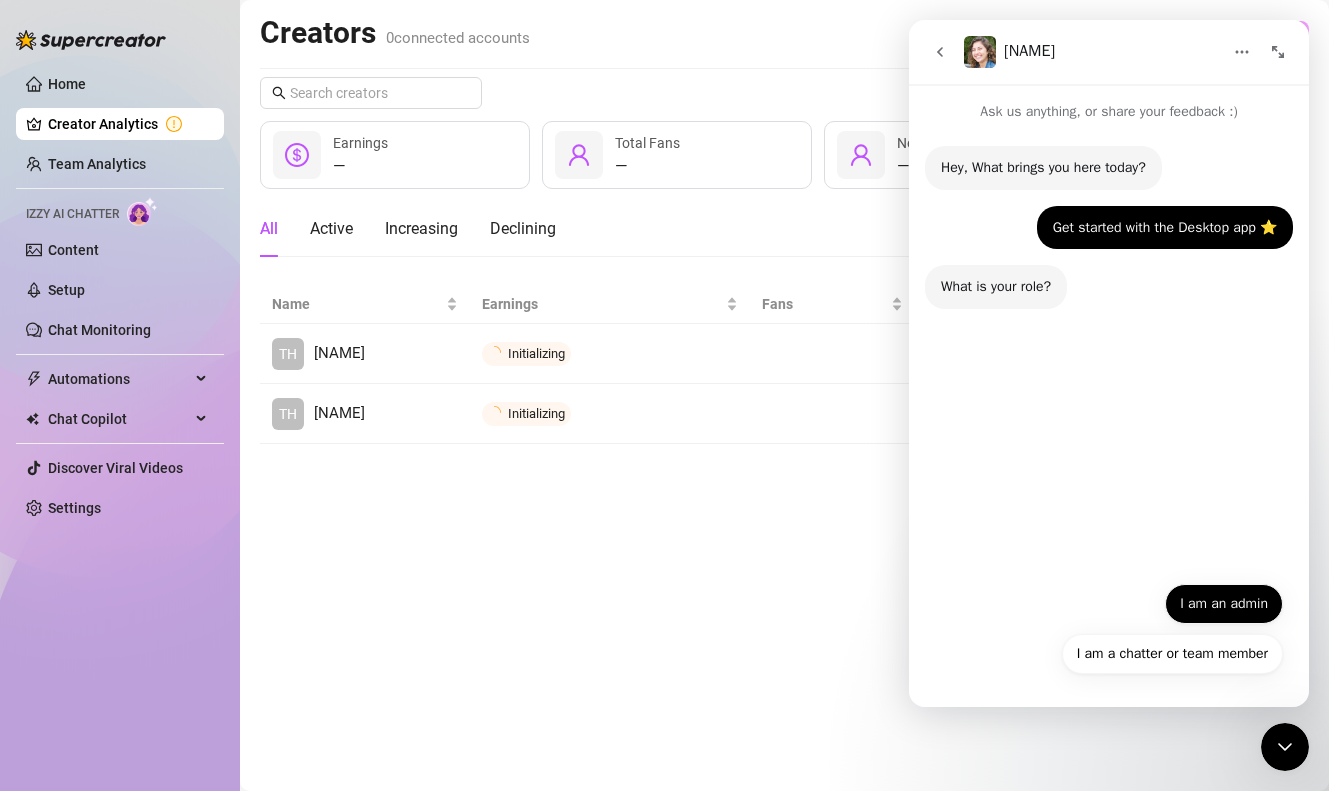 click on "I am an admin" at bounding box center [1224, 604] 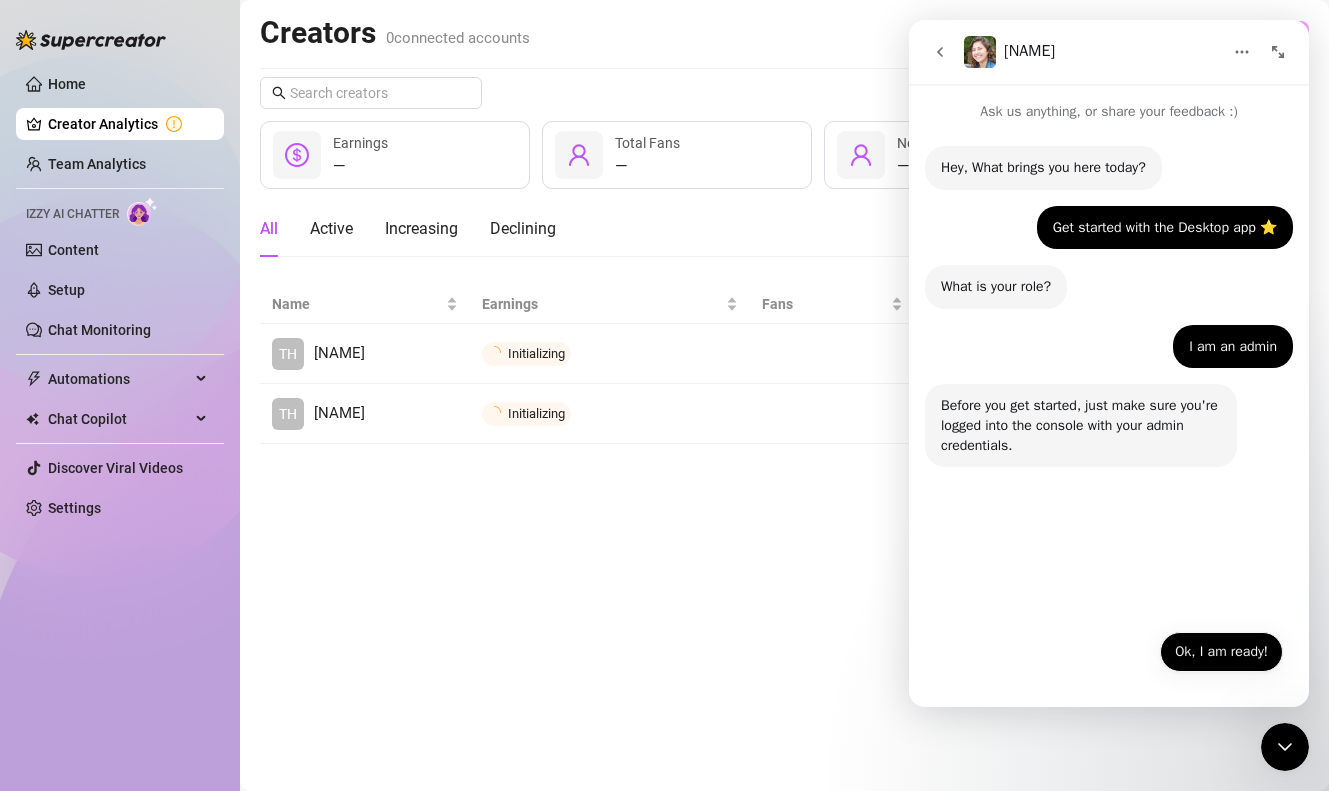 click on "Ok, I am ready!" at bounding box center [1221, 652] 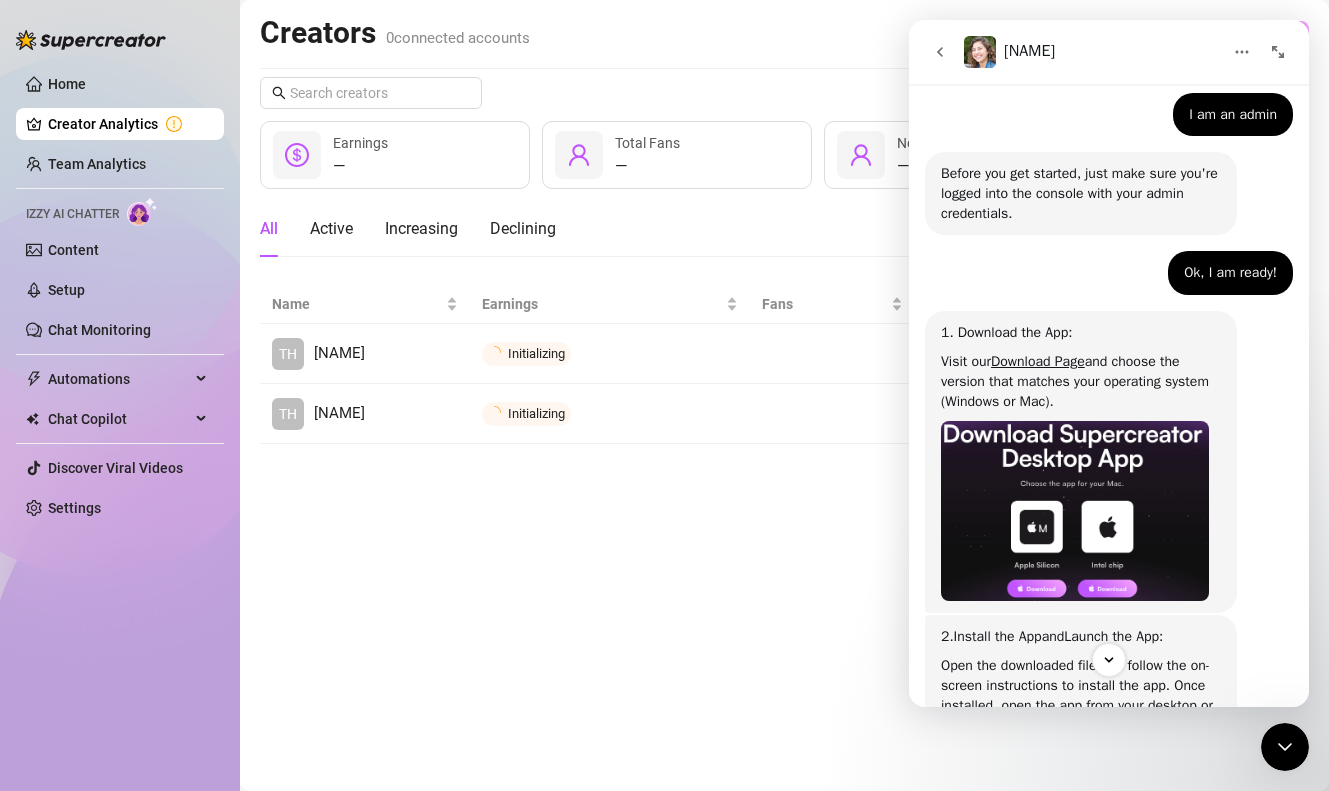 scroll, scrollTop: 582, scrollLeft: 0, axis: vertical 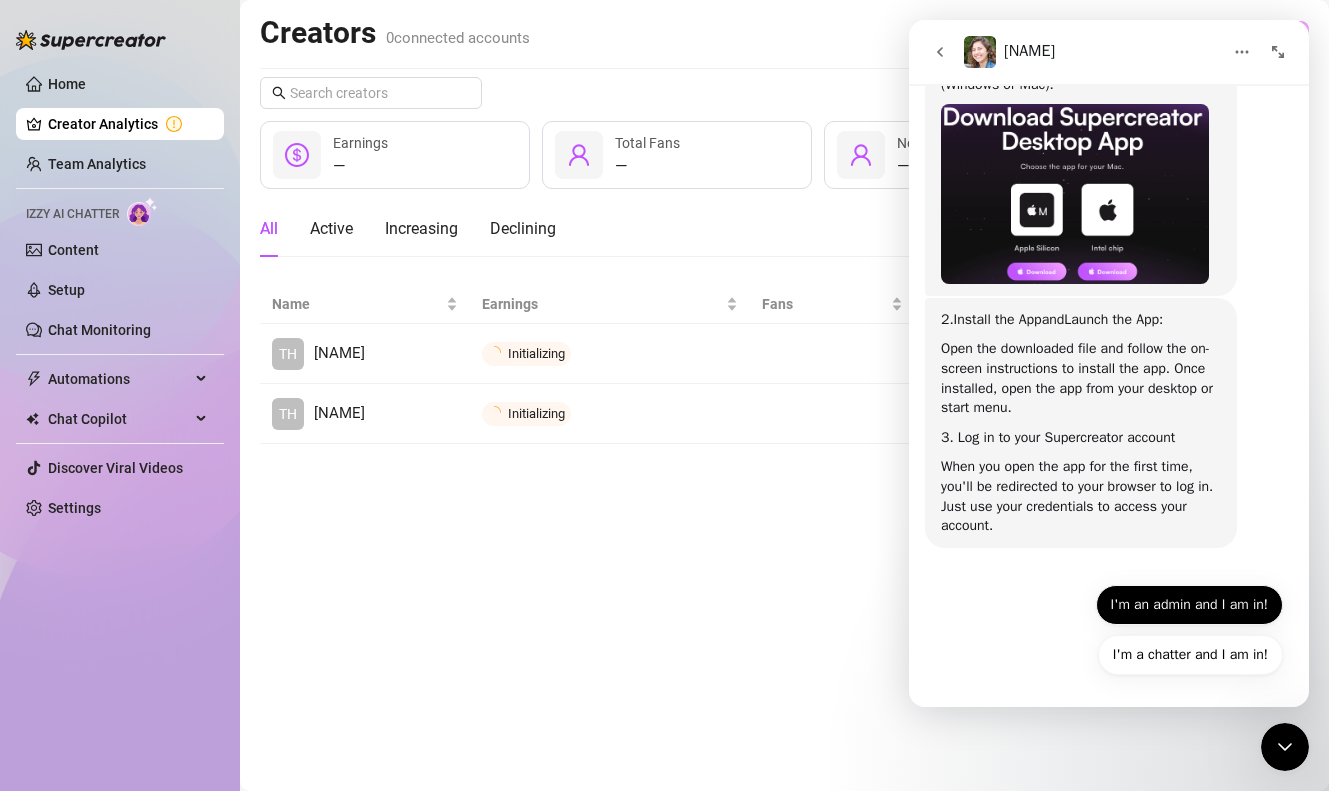 click on "I'm an admin and I am in!" at bounding box center [1189, 605] 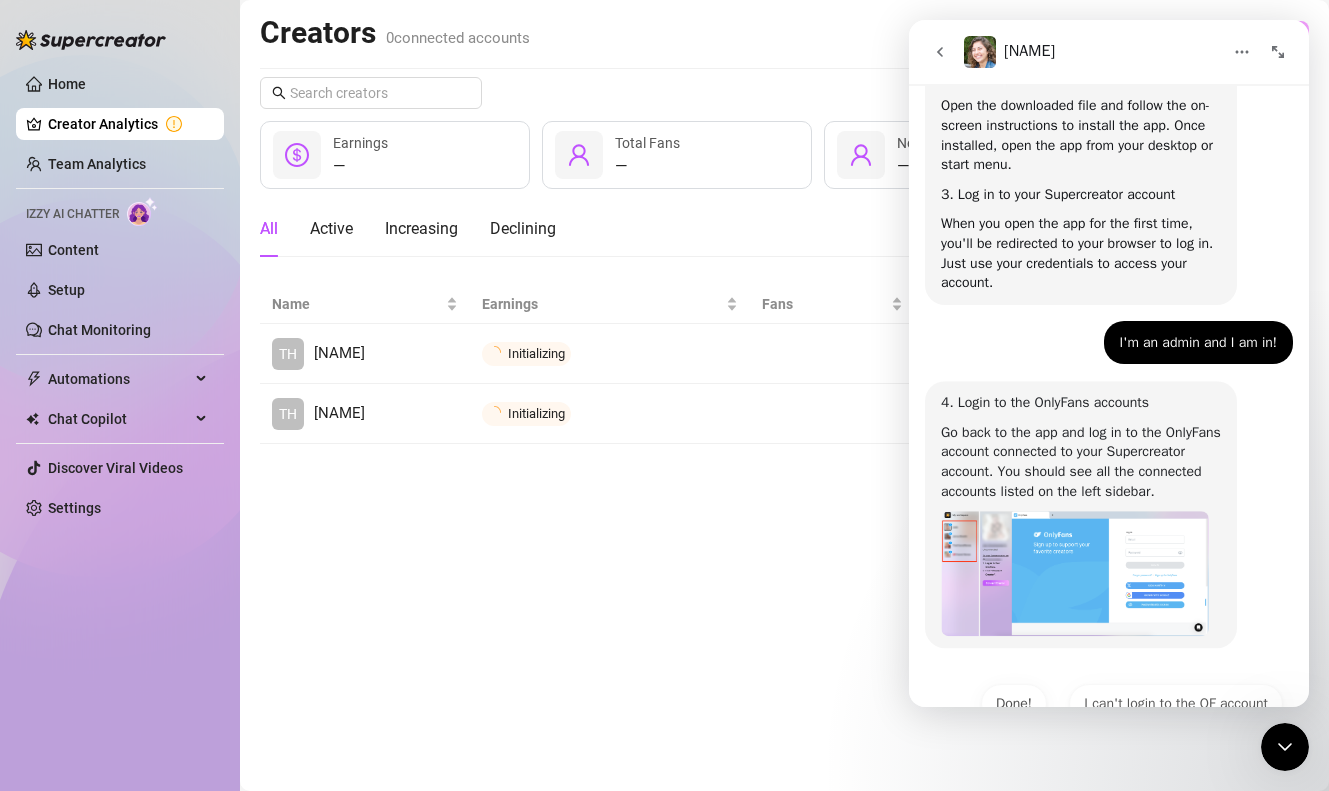 scroll, scrollTop: 863, scrollLeft: 0, axis: vertical 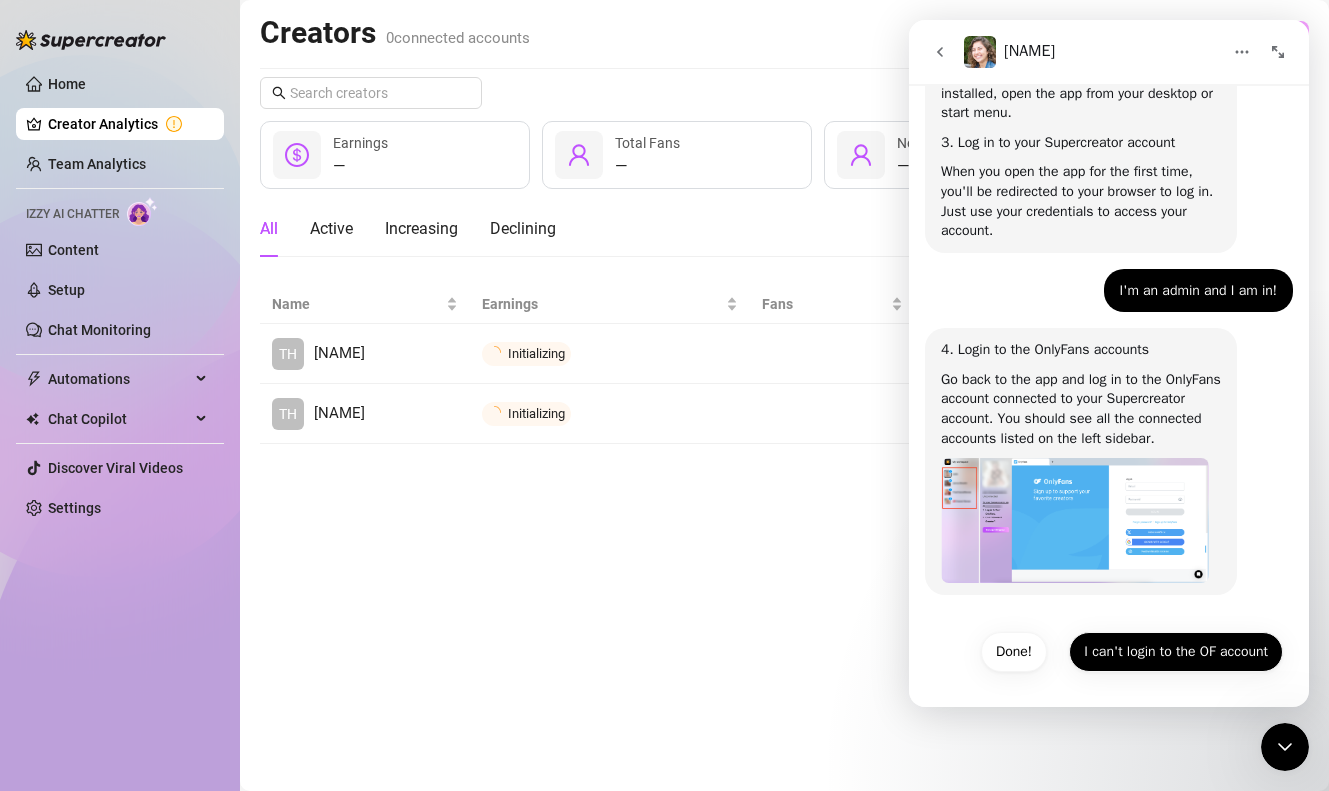 click on "I can't login to the OF account" at bounding box center [1176, 652] 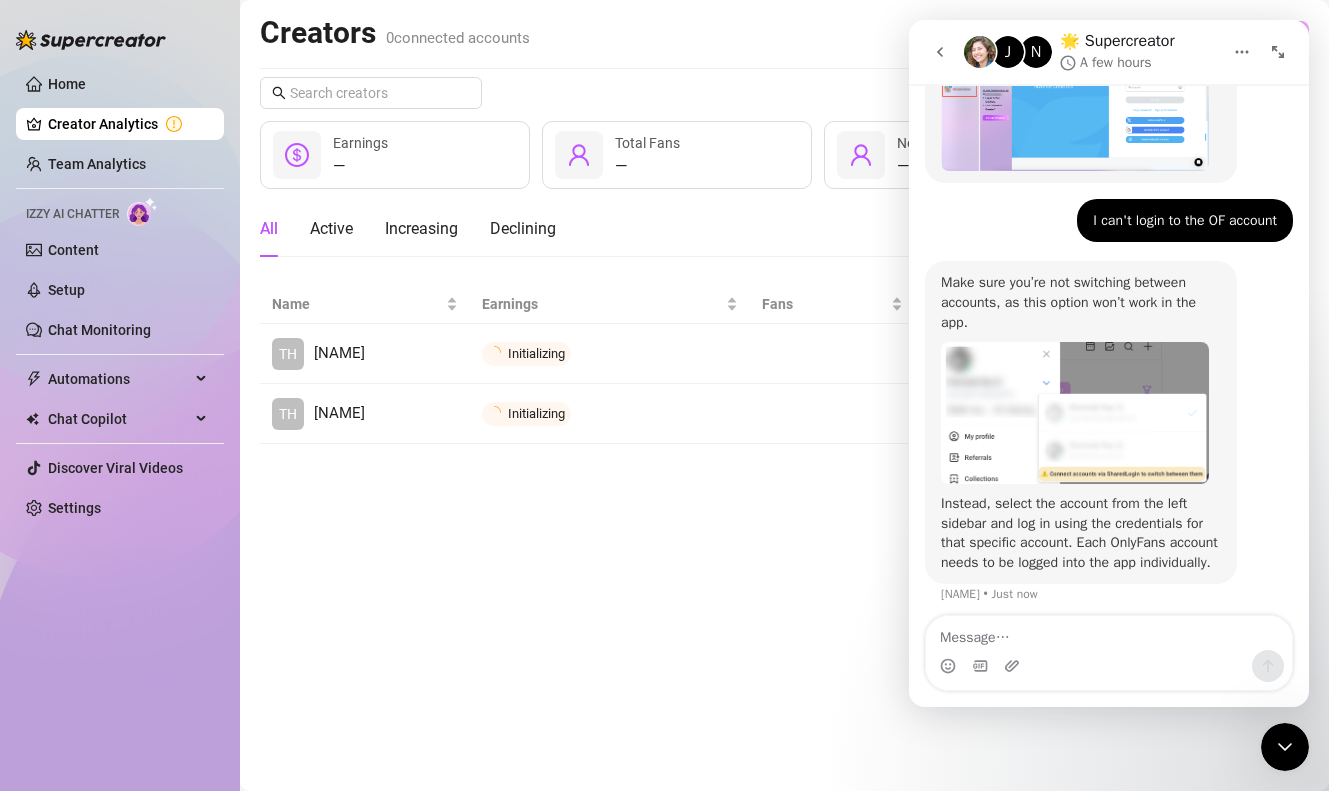 scroll, scrollTop: 1302, scrollLeft: 0, axis: vertical 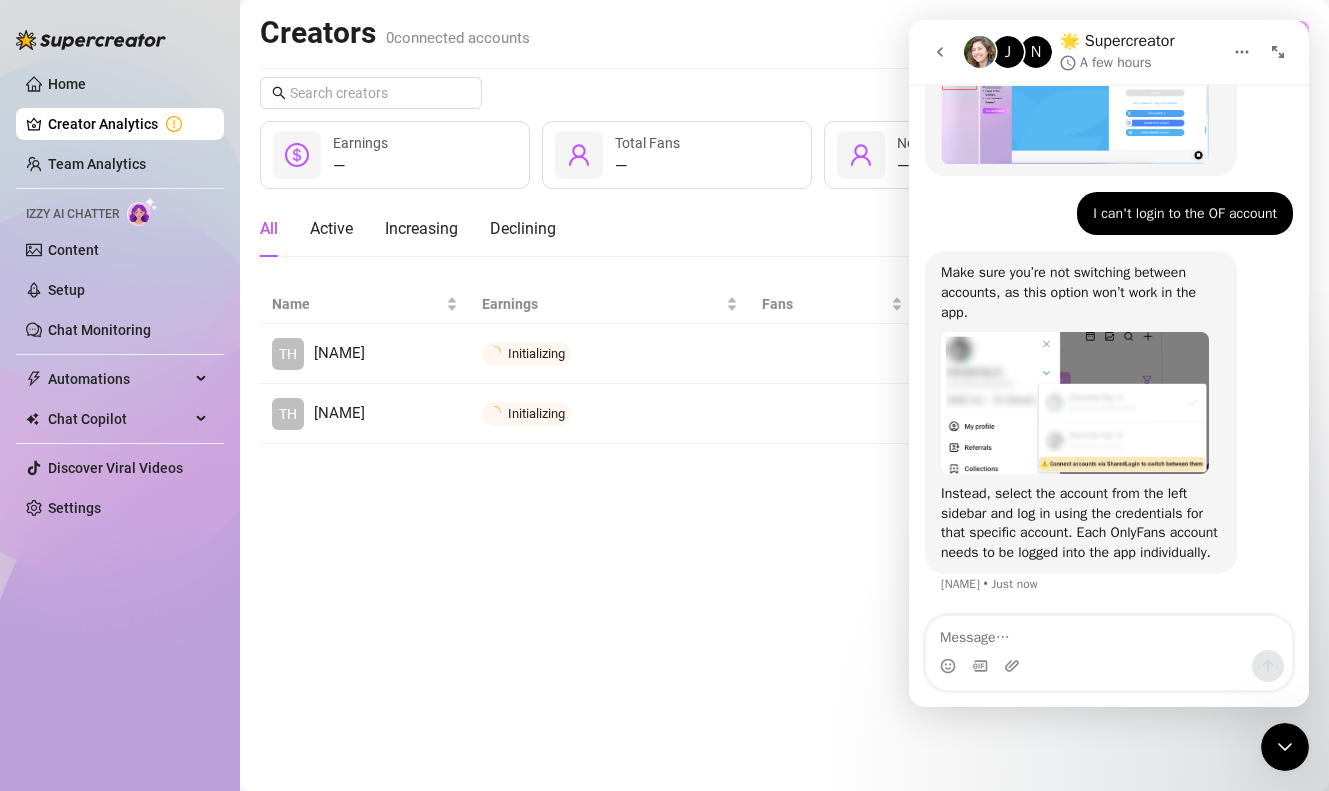 click at bounding box center [1109, 633] 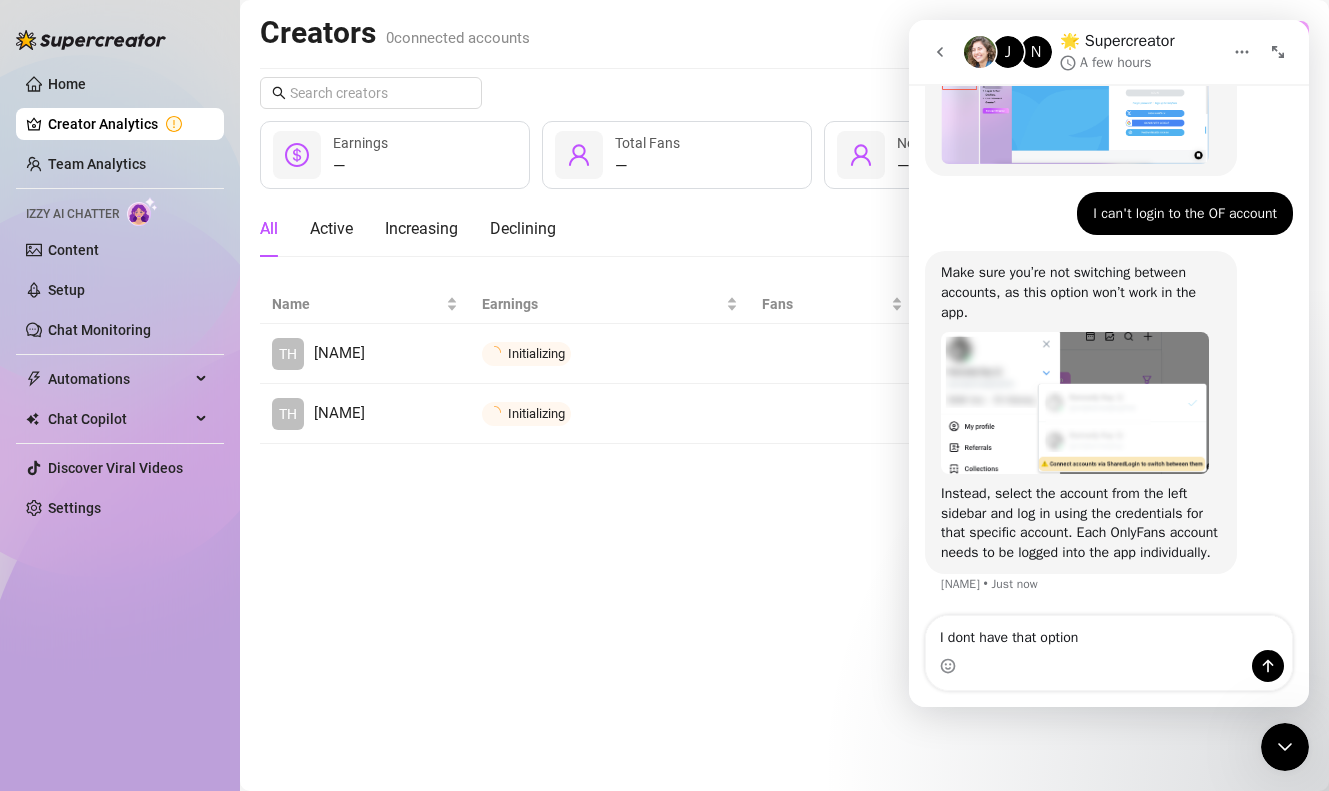 type on "I dont have that option" 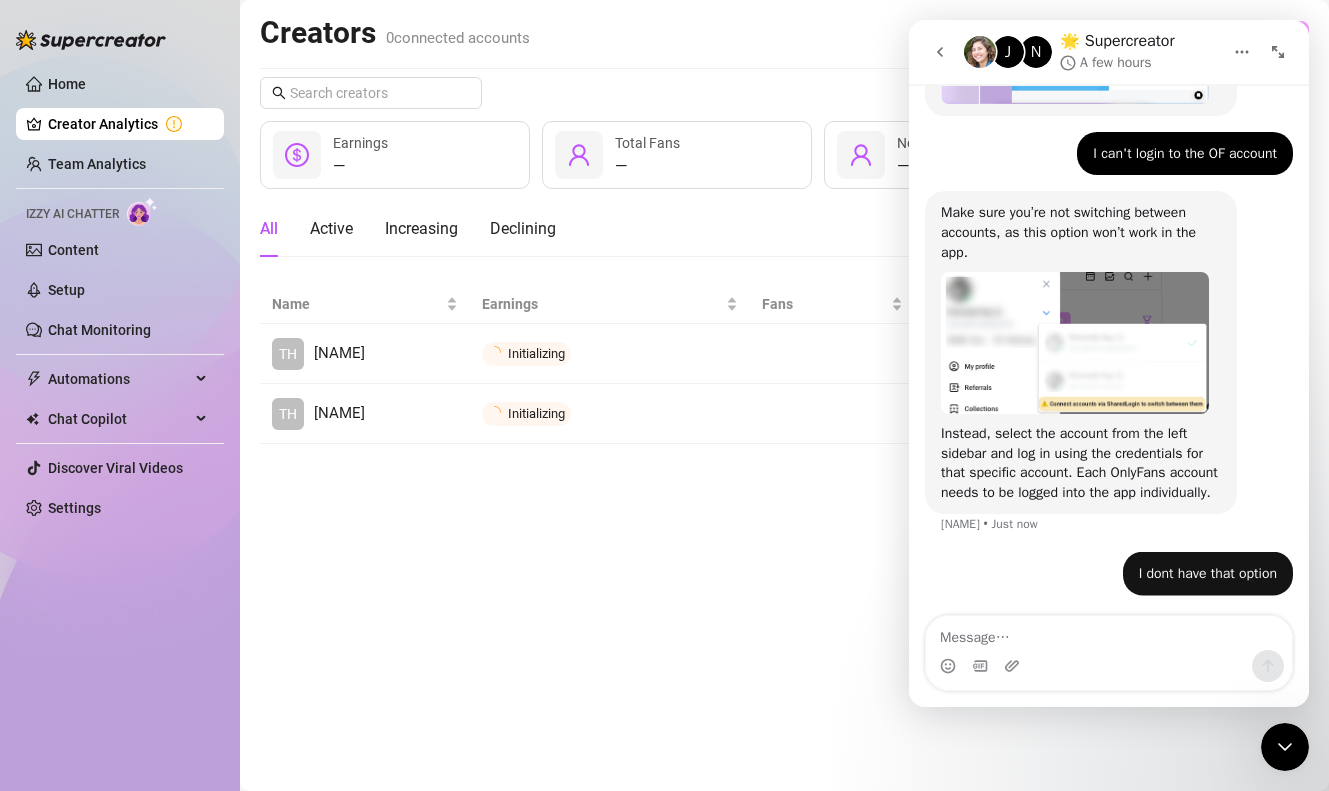 scroll, scrollTop: 1362, scrollLeft: 0, axis: vertical 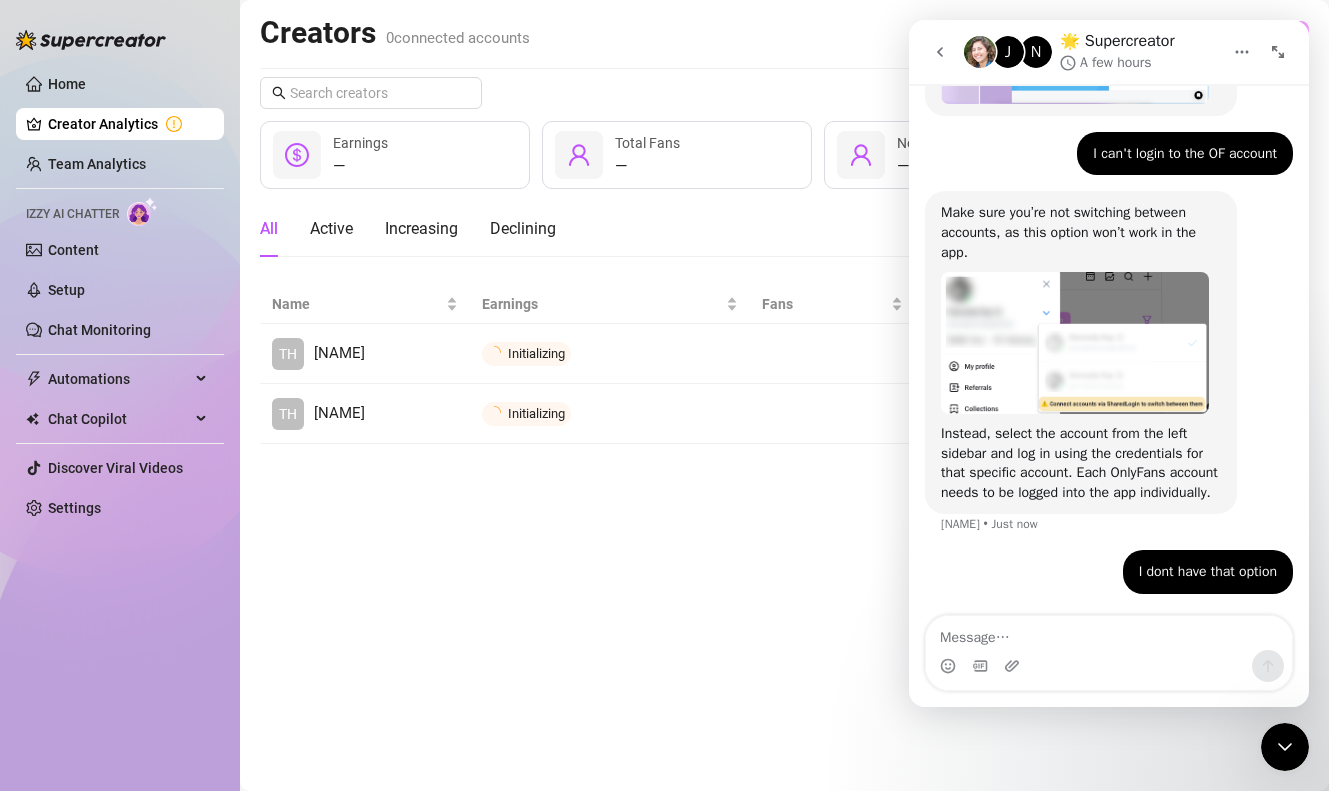 type on "p" 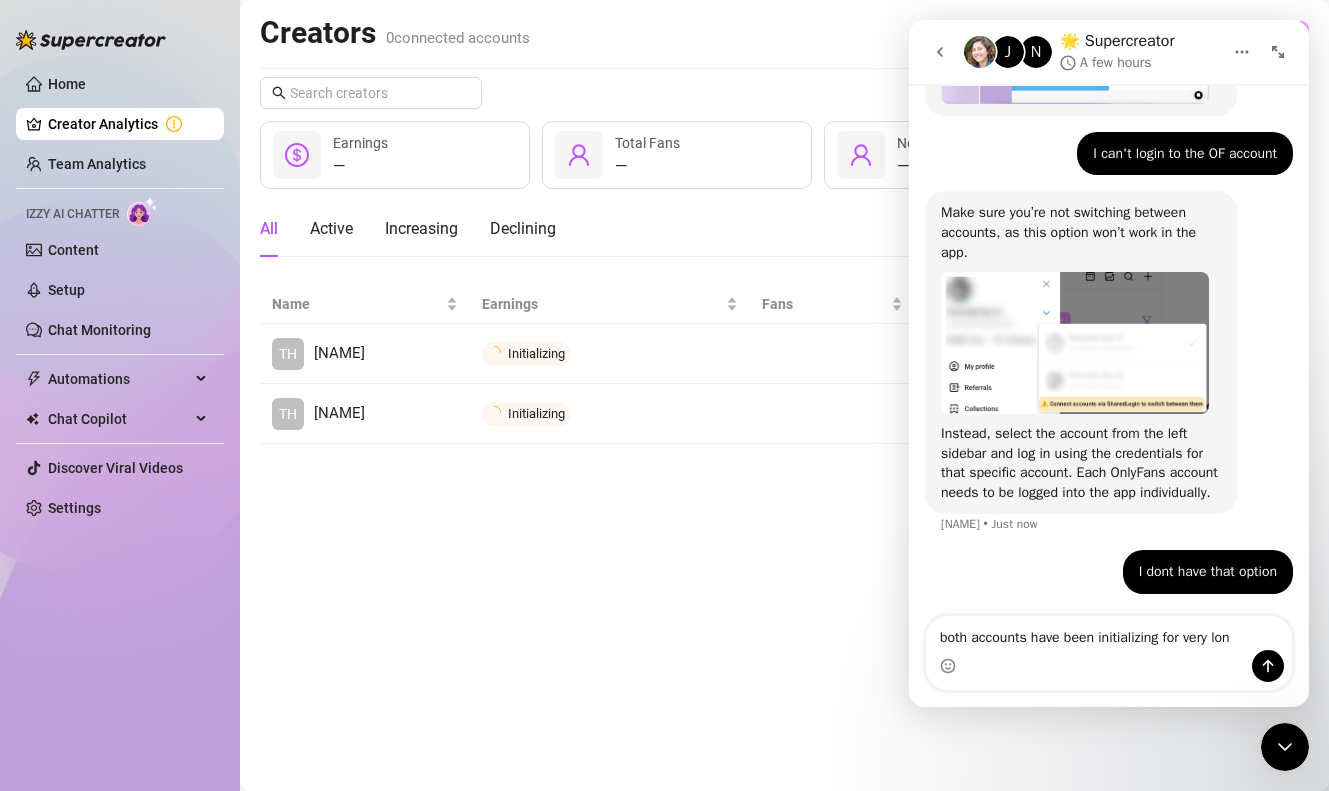 type on "both accounts have been initializing for very long" 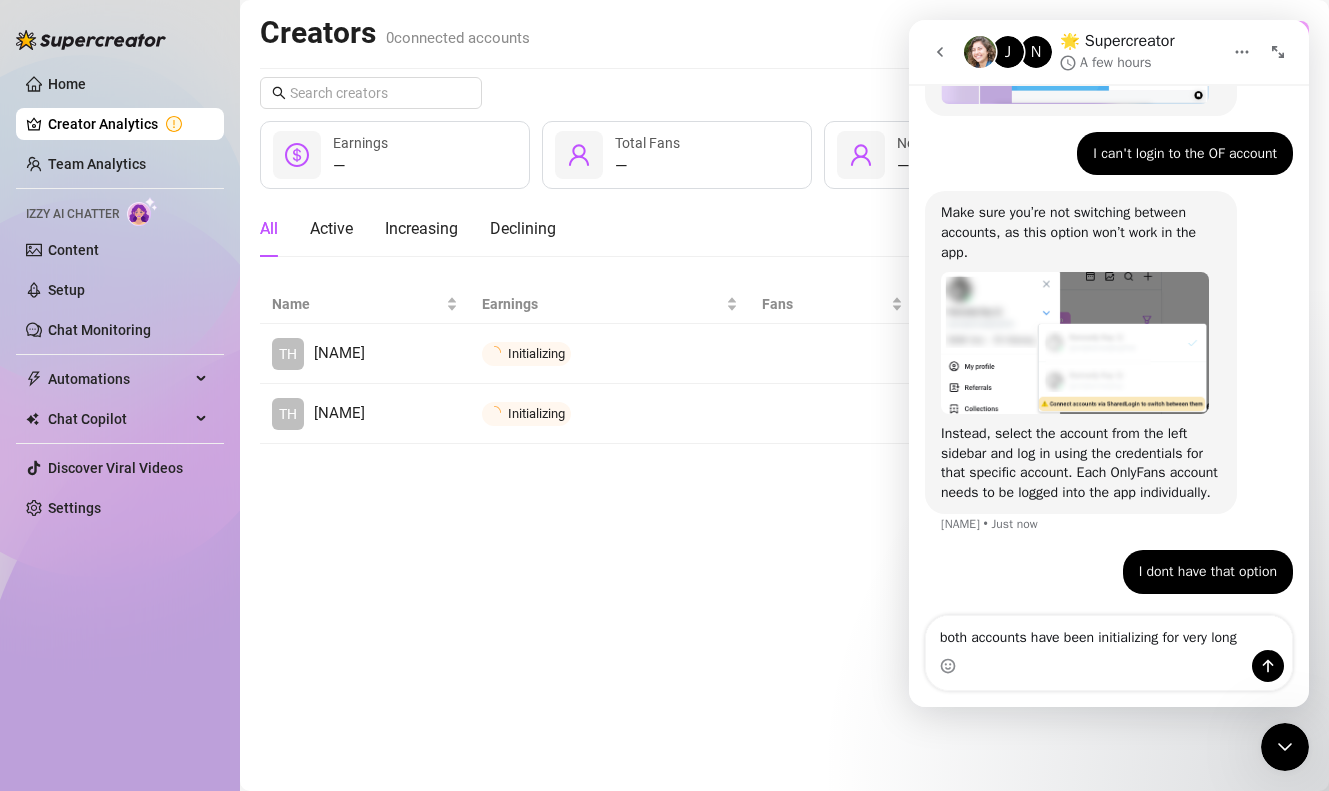 type 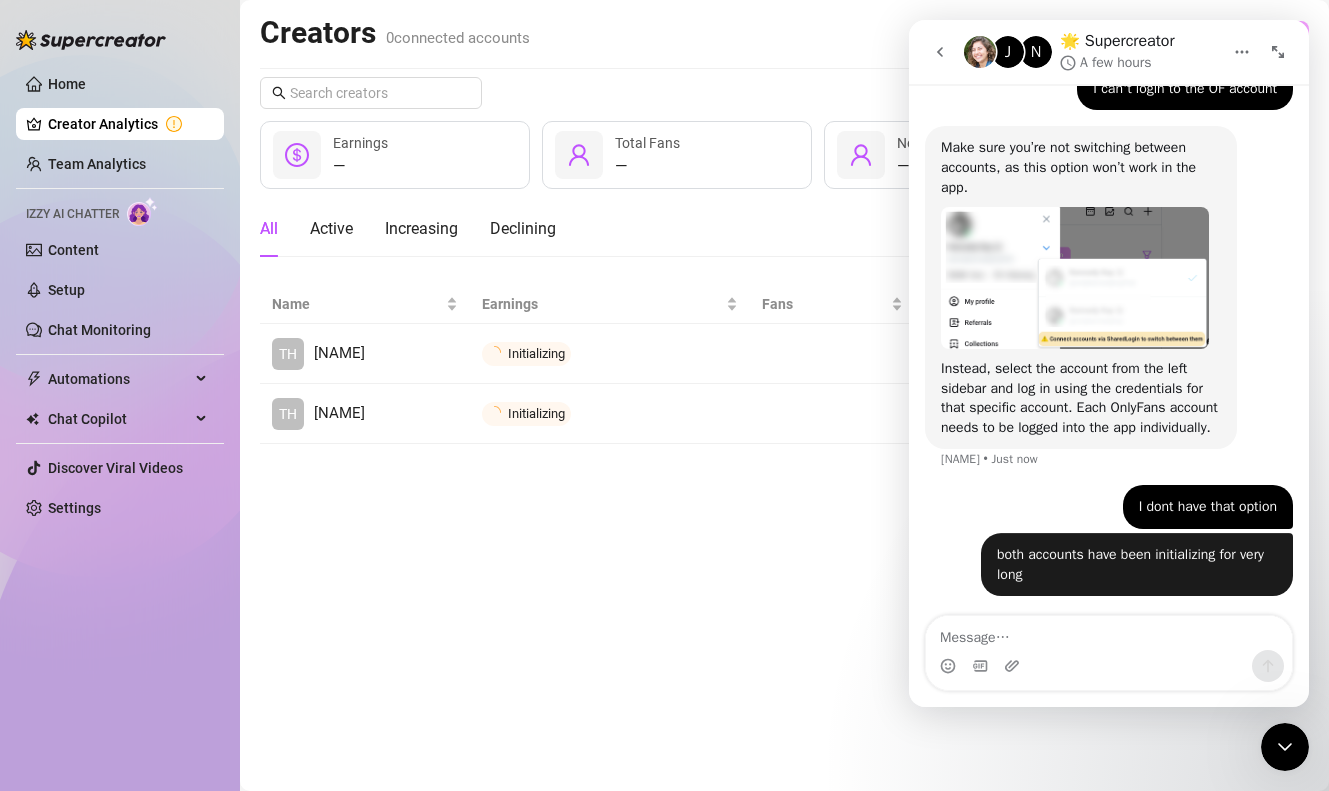 scroll, scrollTop: 1427, scrollLeft: 0, axis: vertical 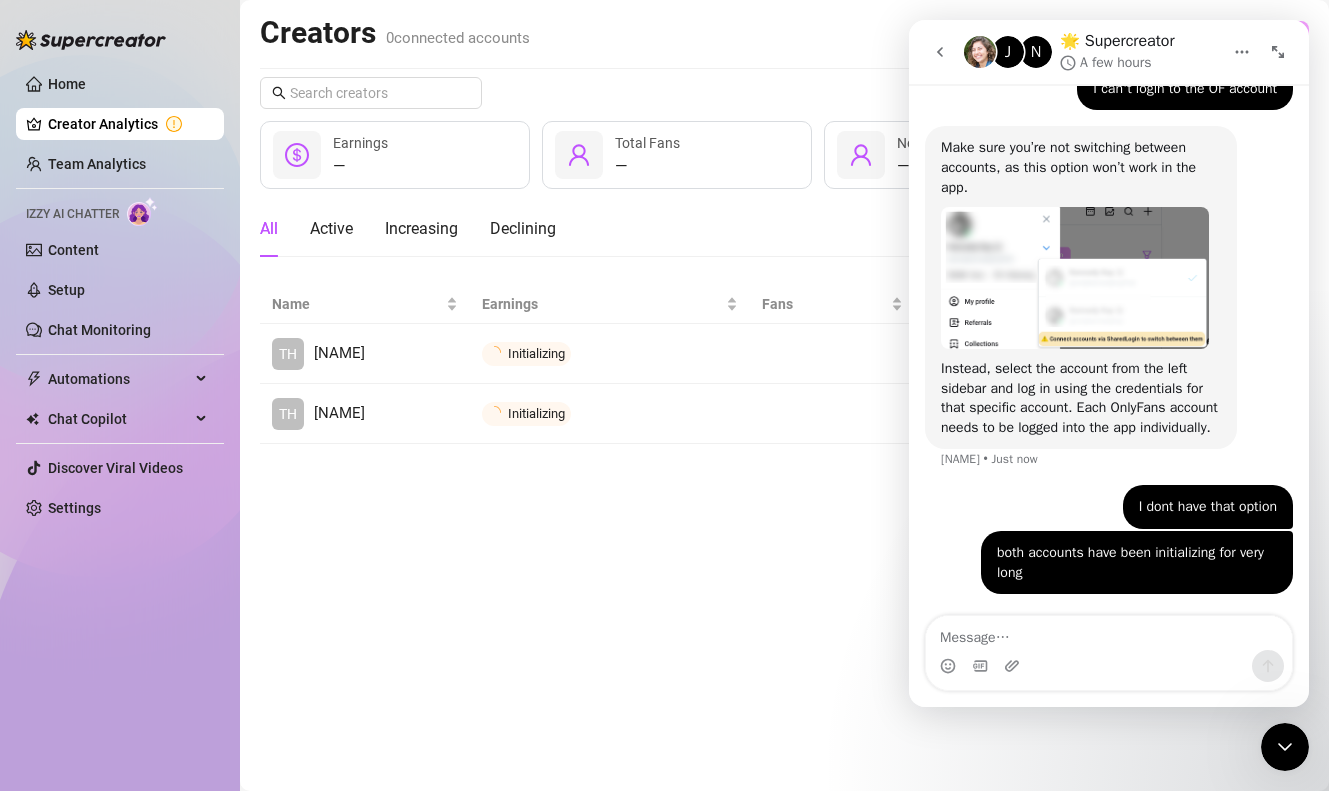 click on "Creators  0  connected accounts Manage Accounts + Add Account Last 7 days — Earnings — Total Fans — New Fans All Active Increasing Declining Name Earnings Fans New Fans TH thestephen Initializing Connect TH thestephenvip Initializing Connect" at bounding box center [784, 395] 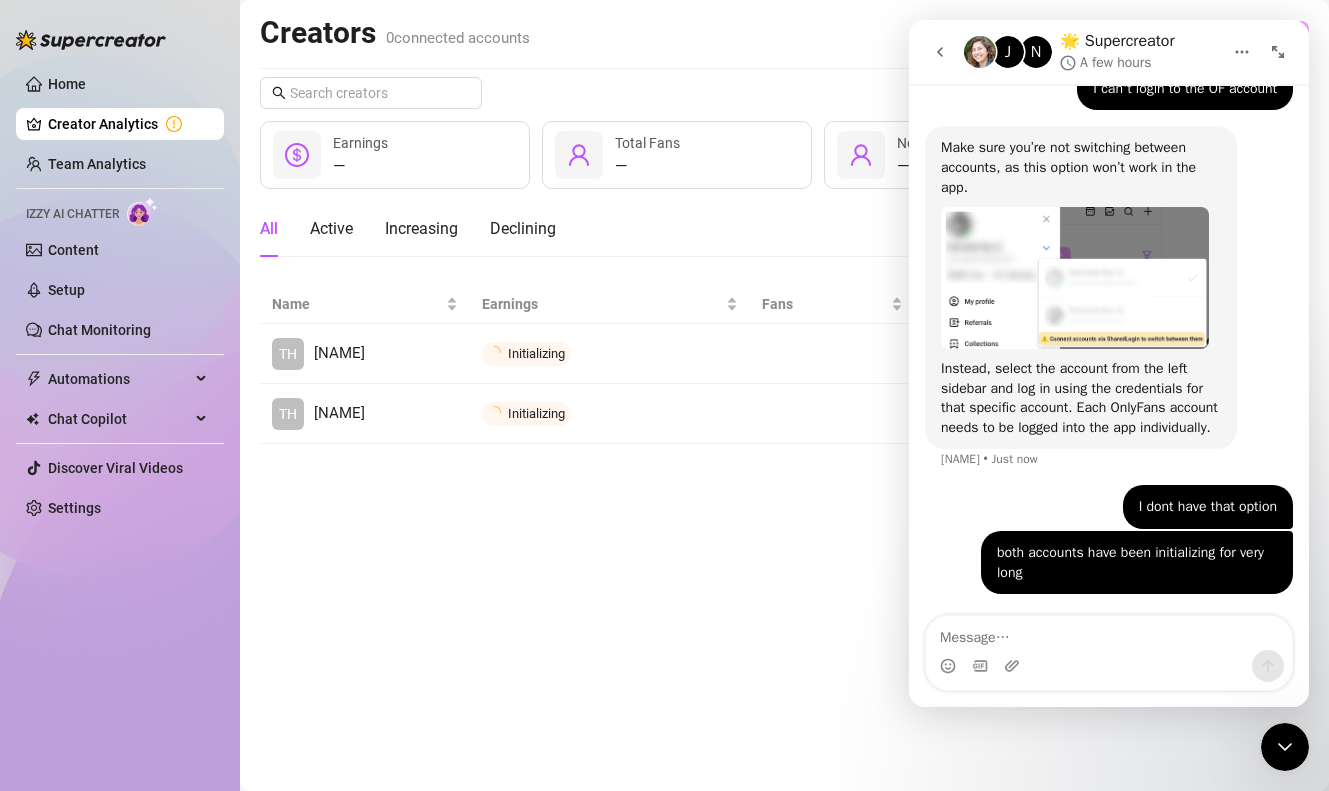 click 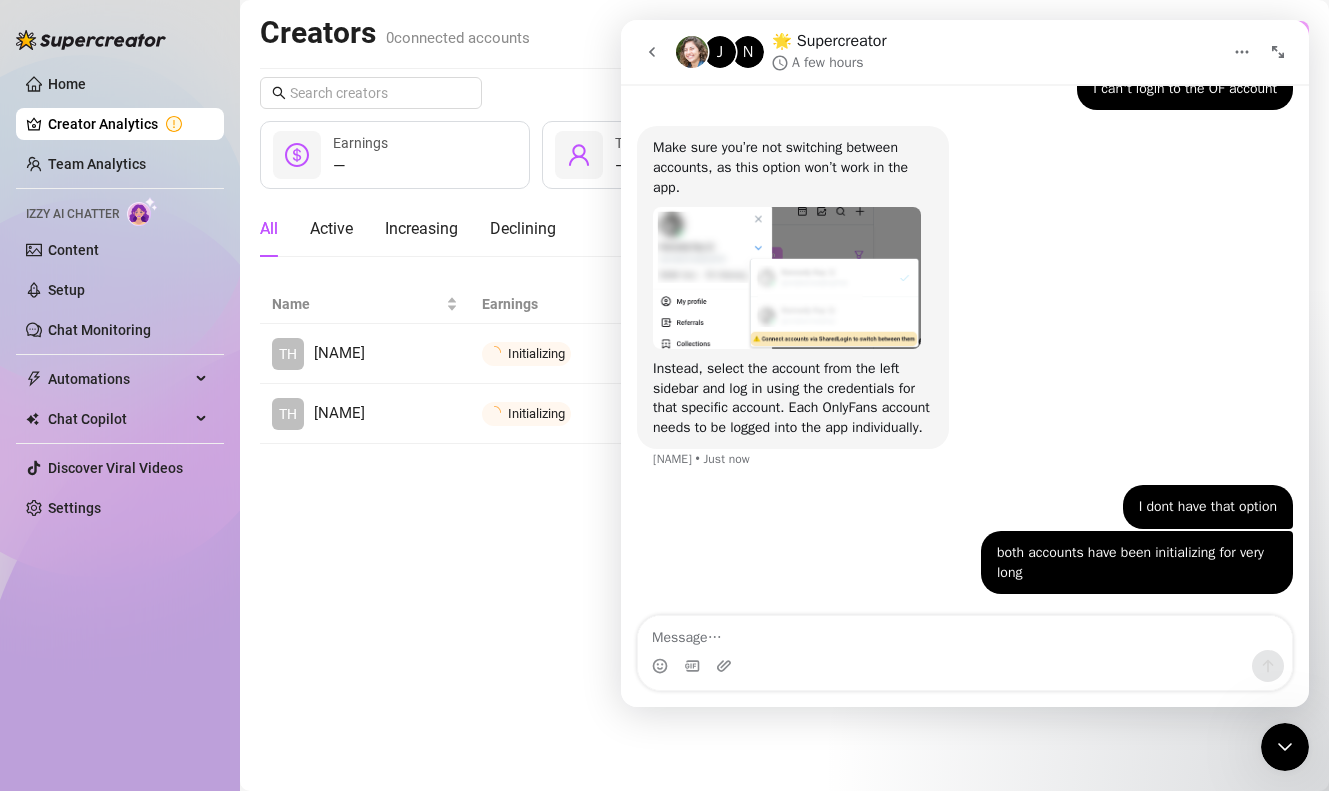 scroll, scrollTop: 1192, scrollLeft: 0, axis: vertical 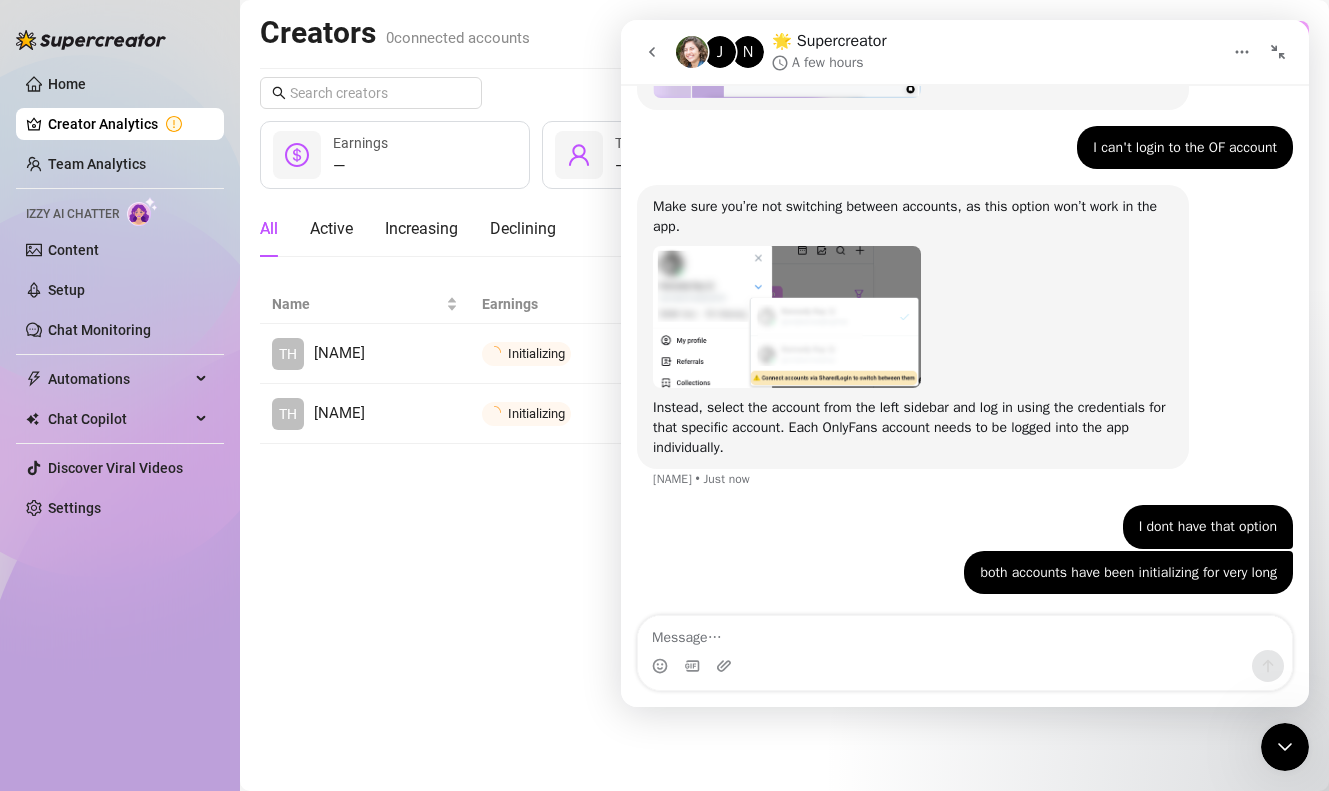 click 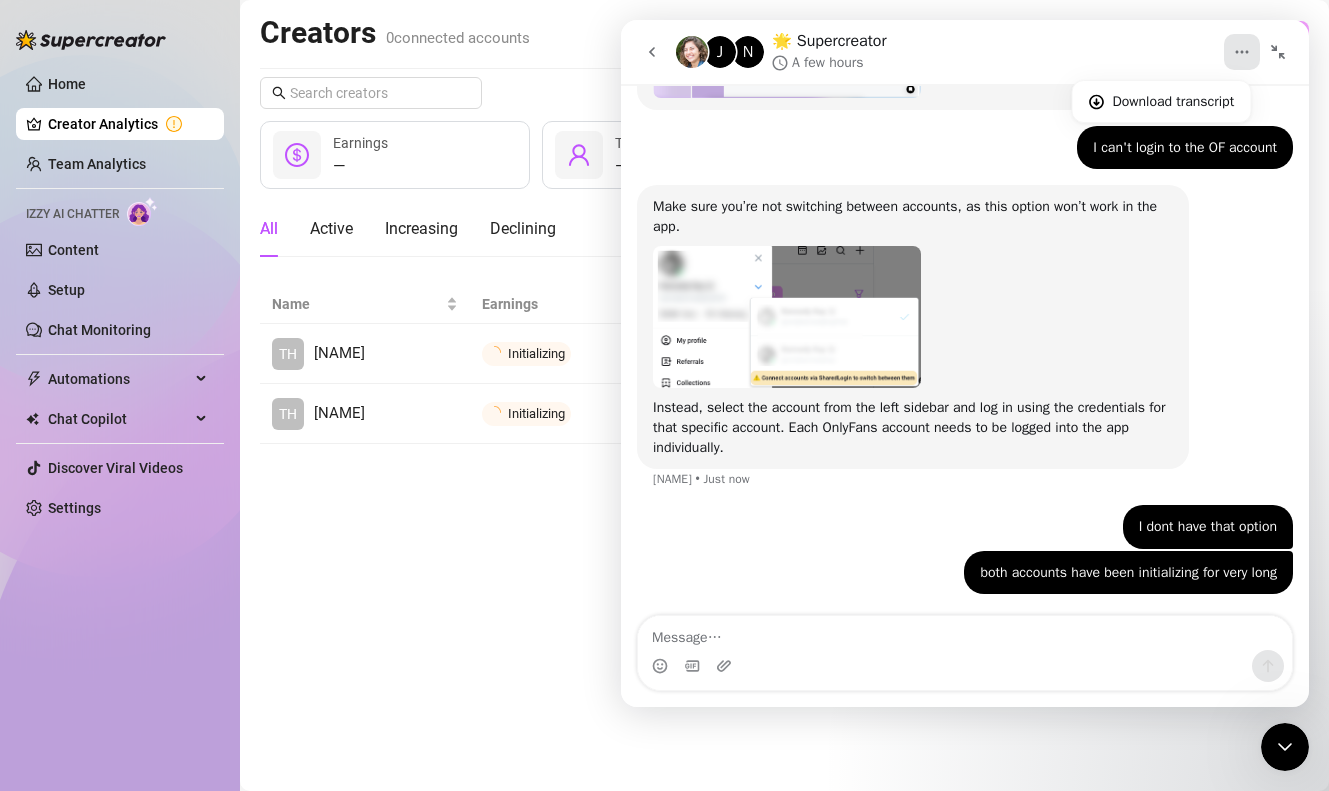 click 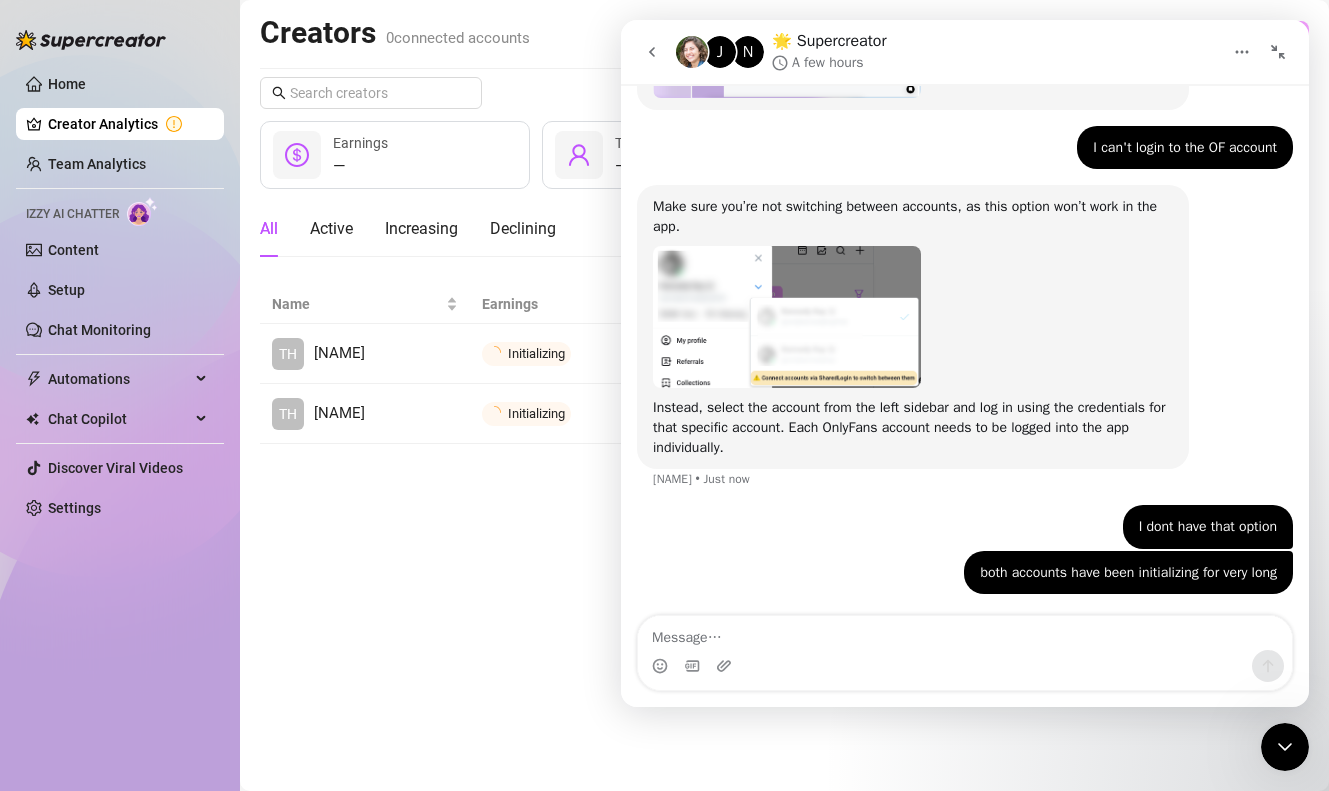 click 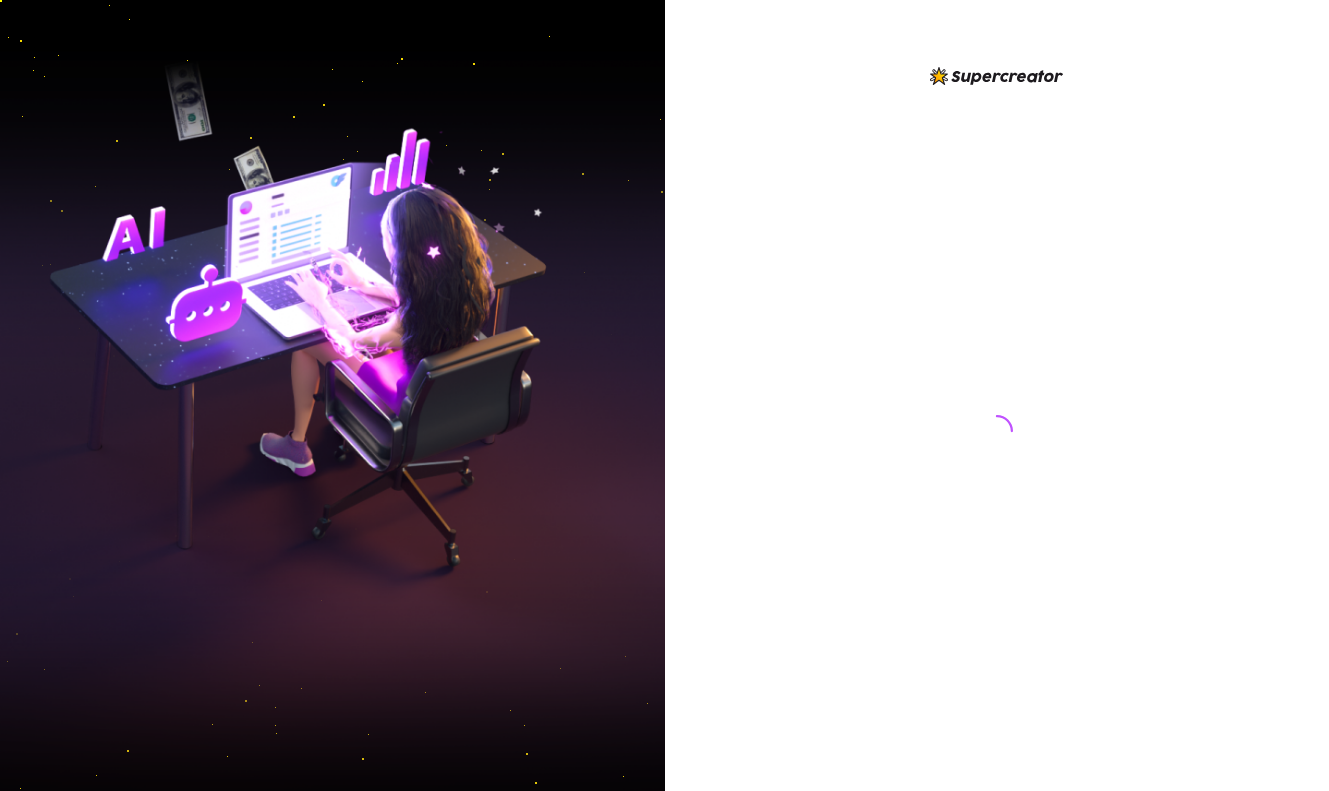 scroll, scrollTop: 0, scrollLeft: 0, axis: both 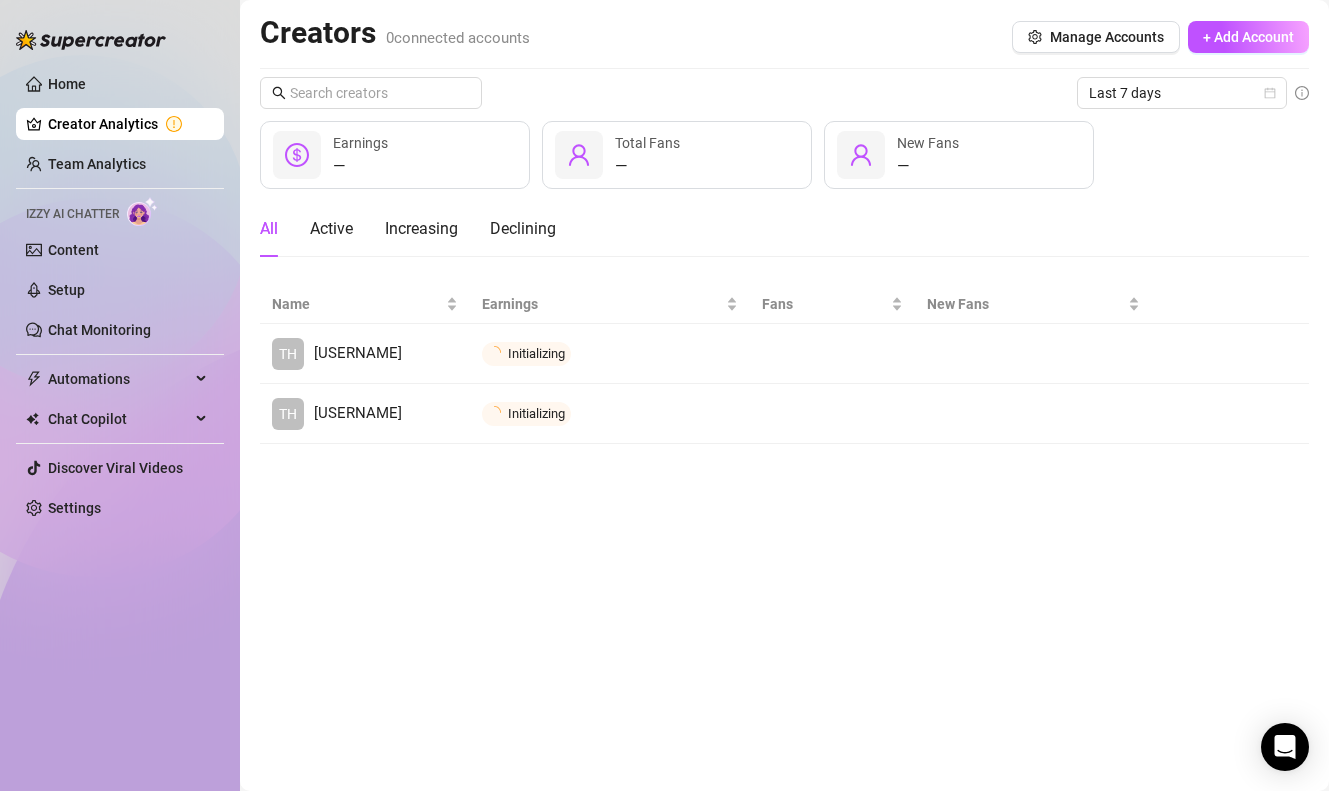 click on "0  connected accounts" at bounding box center [458, 38] 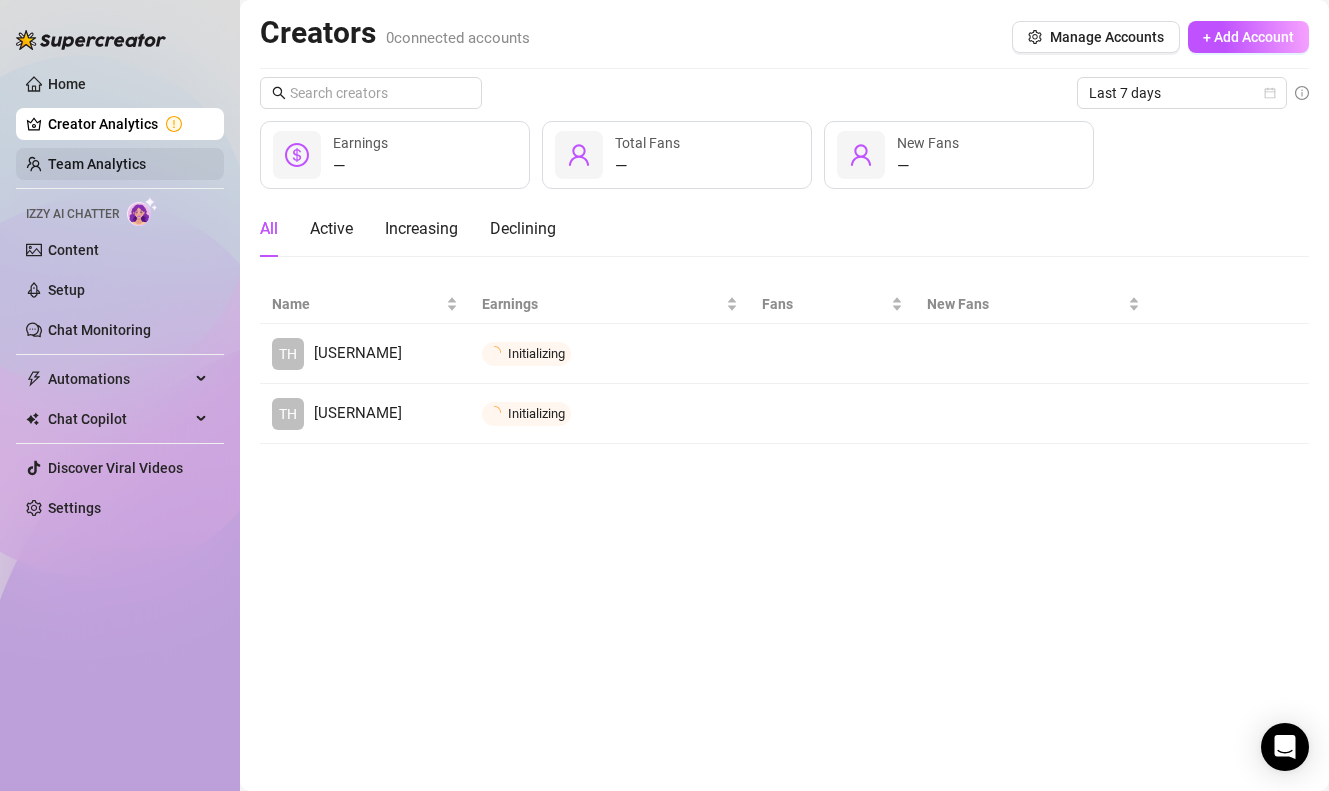 click on "Team Analytics" at bounding box center [97, 164] 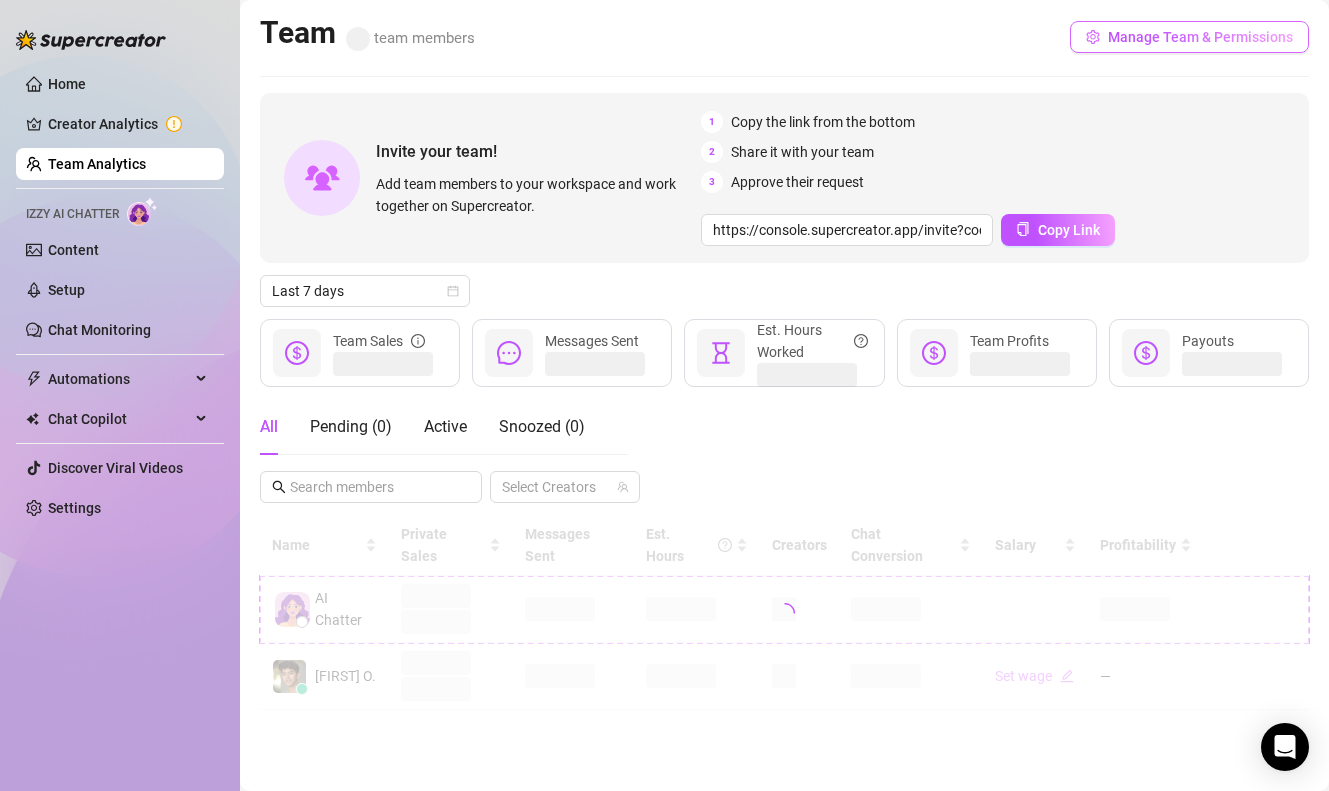 click on "Manage Team & Permissions" at bounding box center (1200, 37) 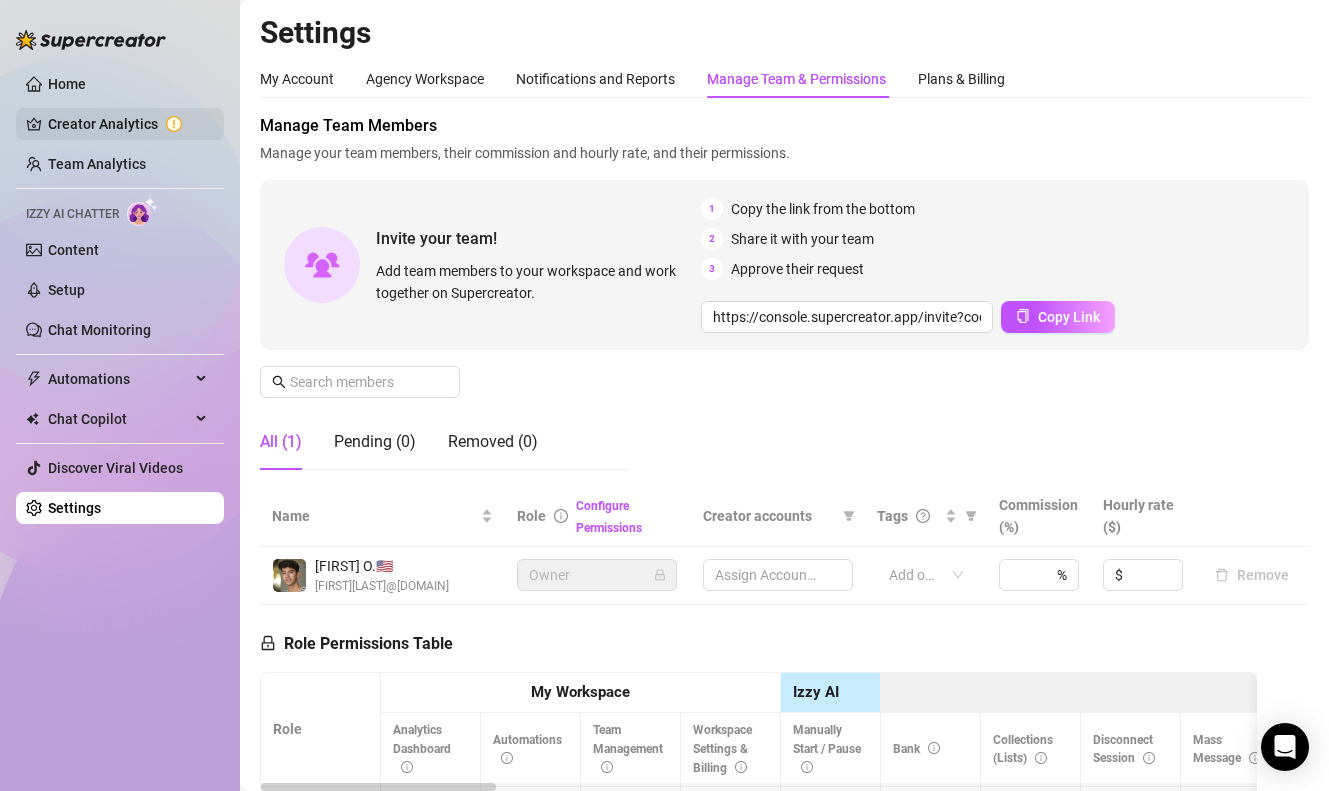 click on "Creator Analytics" at bounding box center [128, 124] 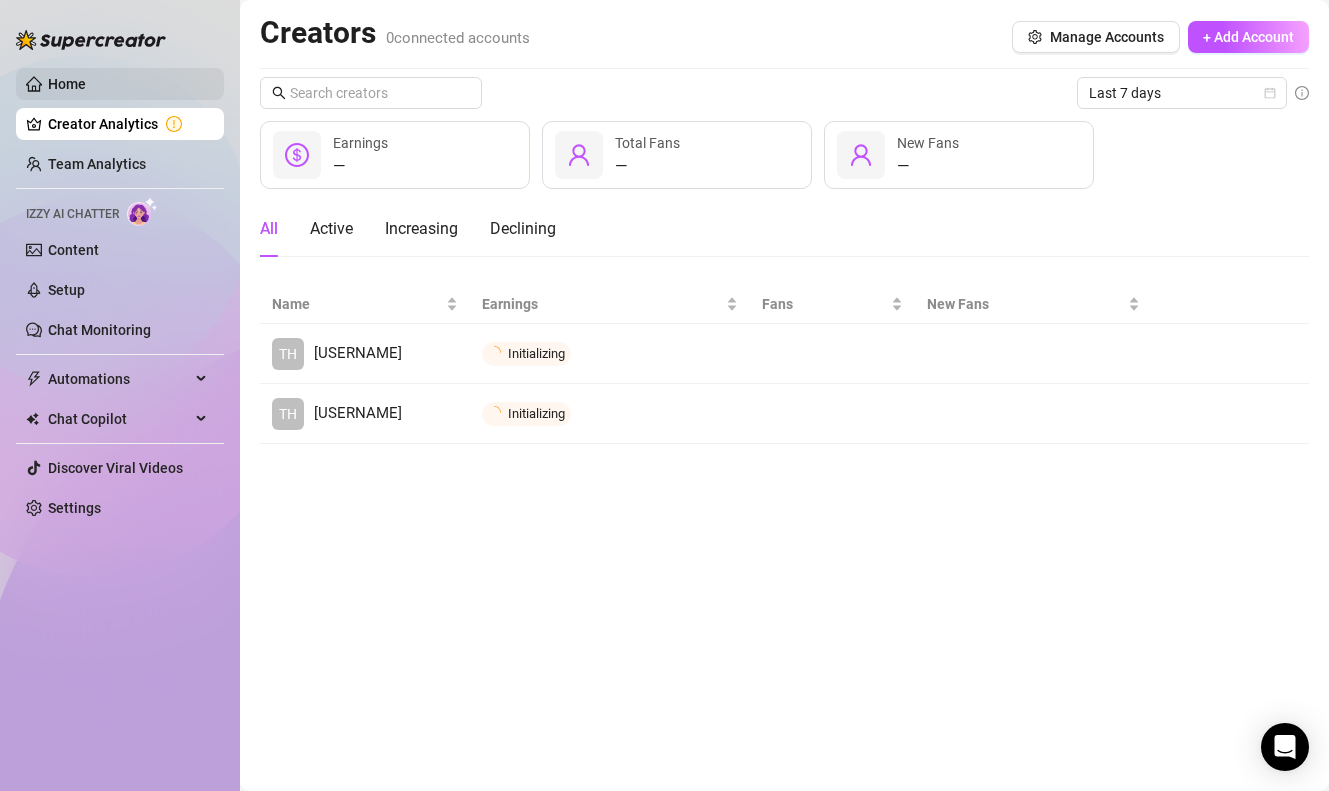 click on "Home" at bounding box center (67, 84) 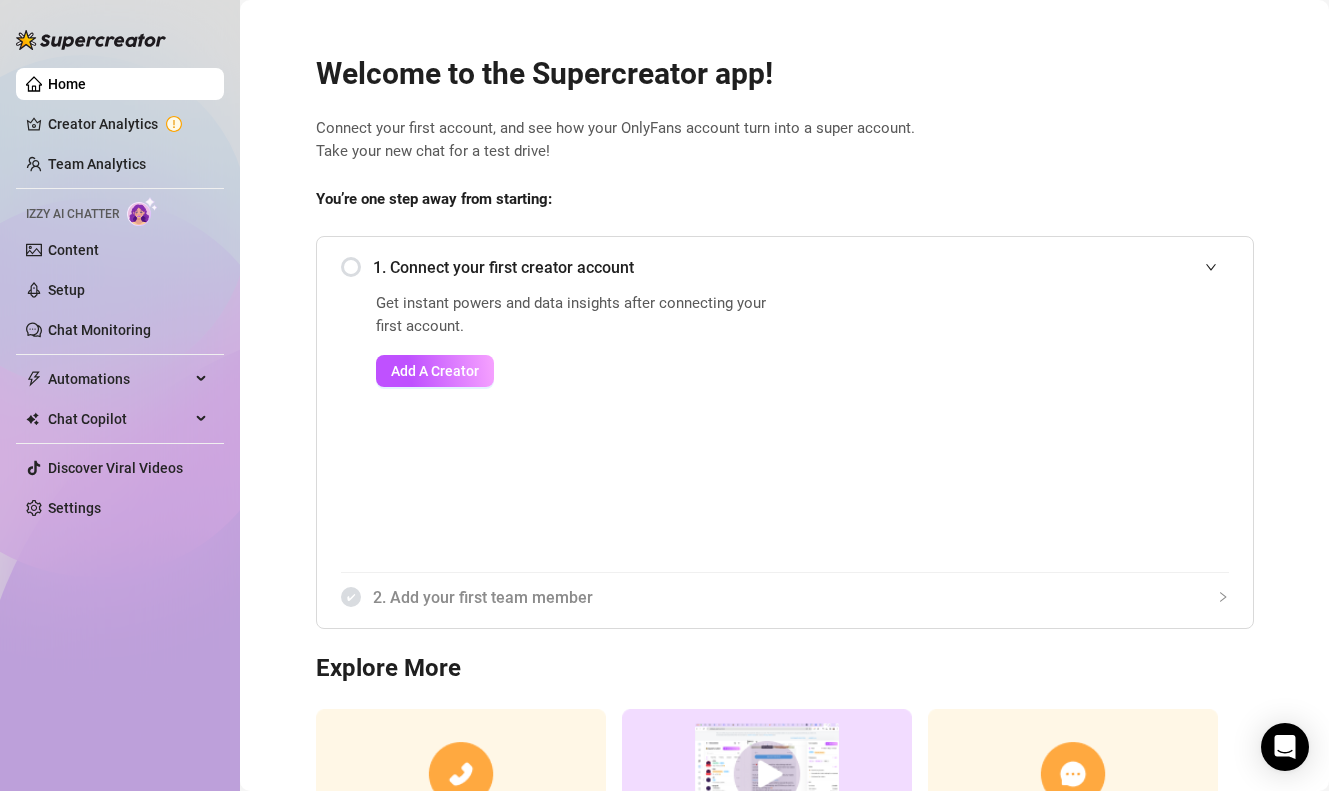 click on "1. Connect your first creator account" at bounding box center (785, 267) 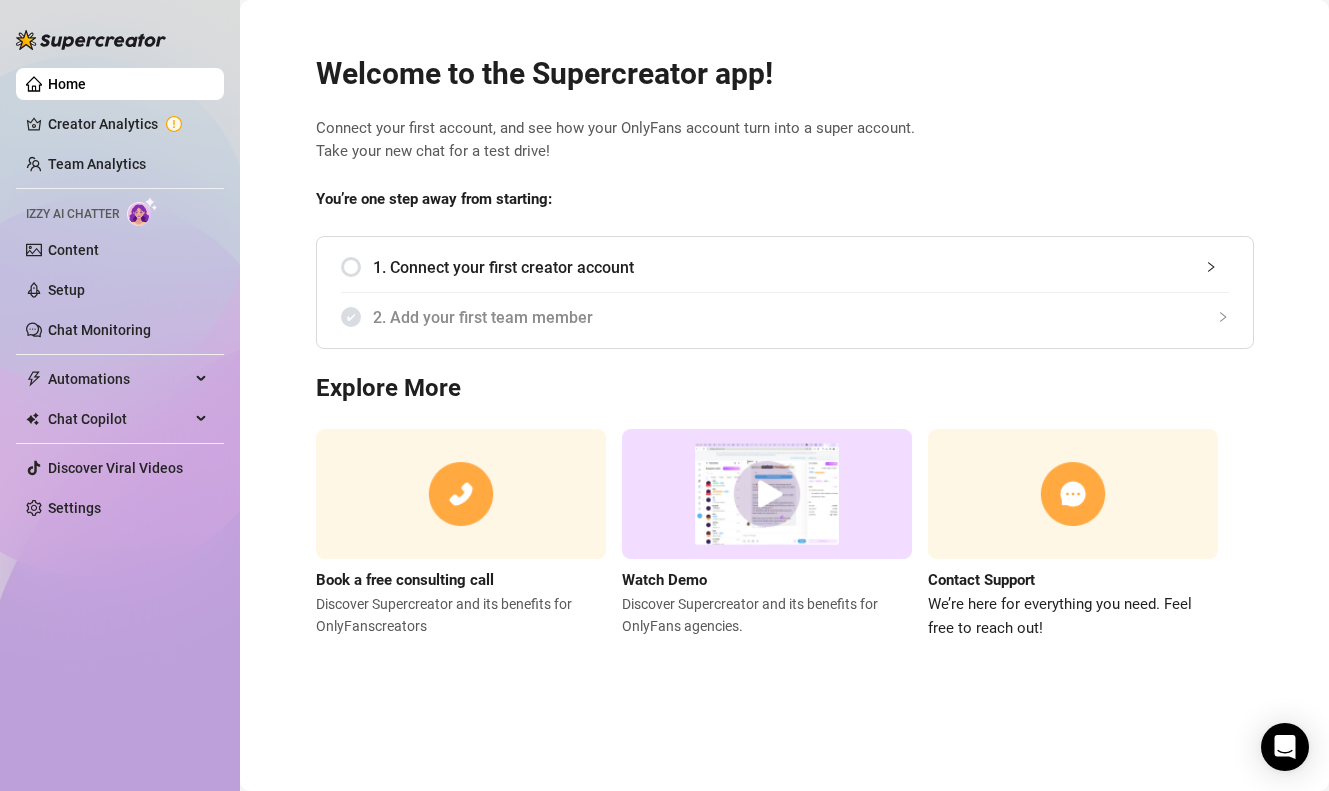 click at bounding box center (461, 494) 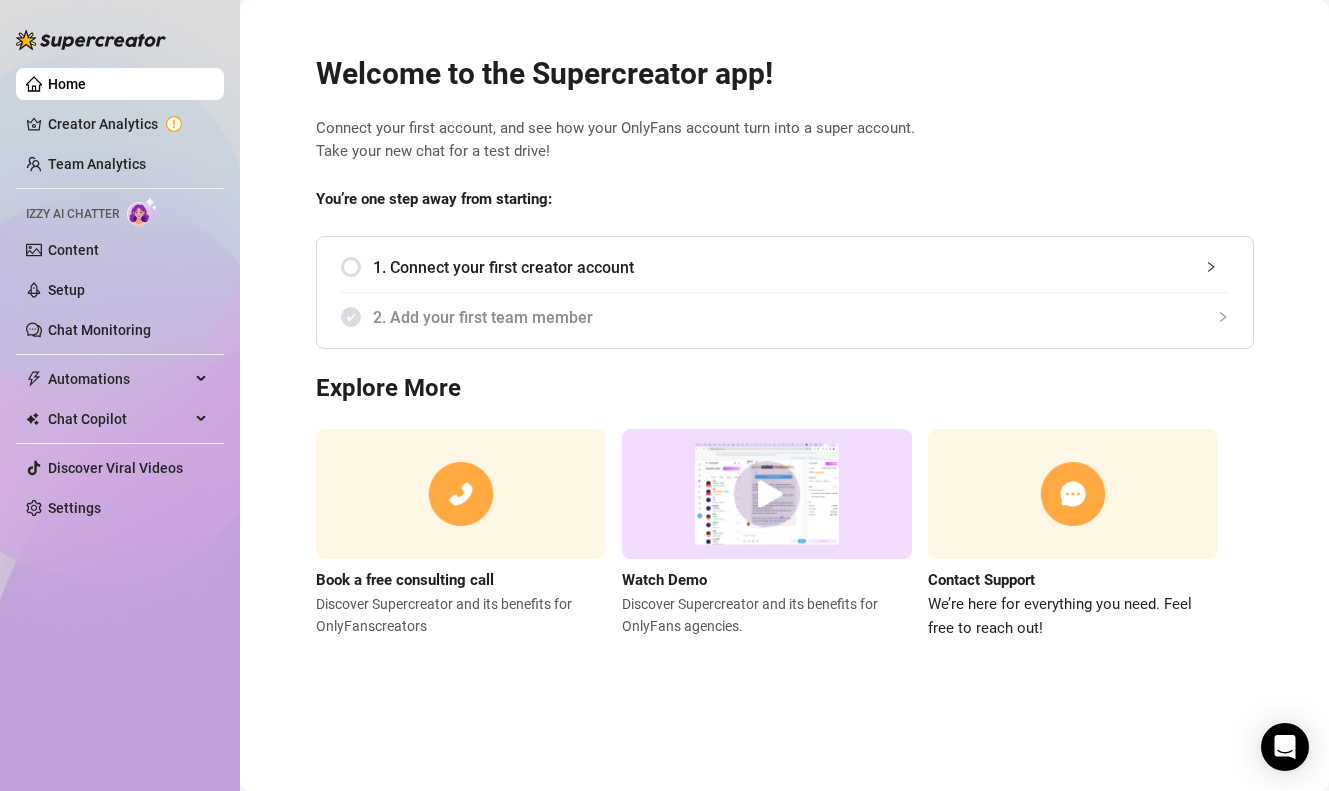 click on "1. Connect your first creator account" at bounding box center [801, 267] 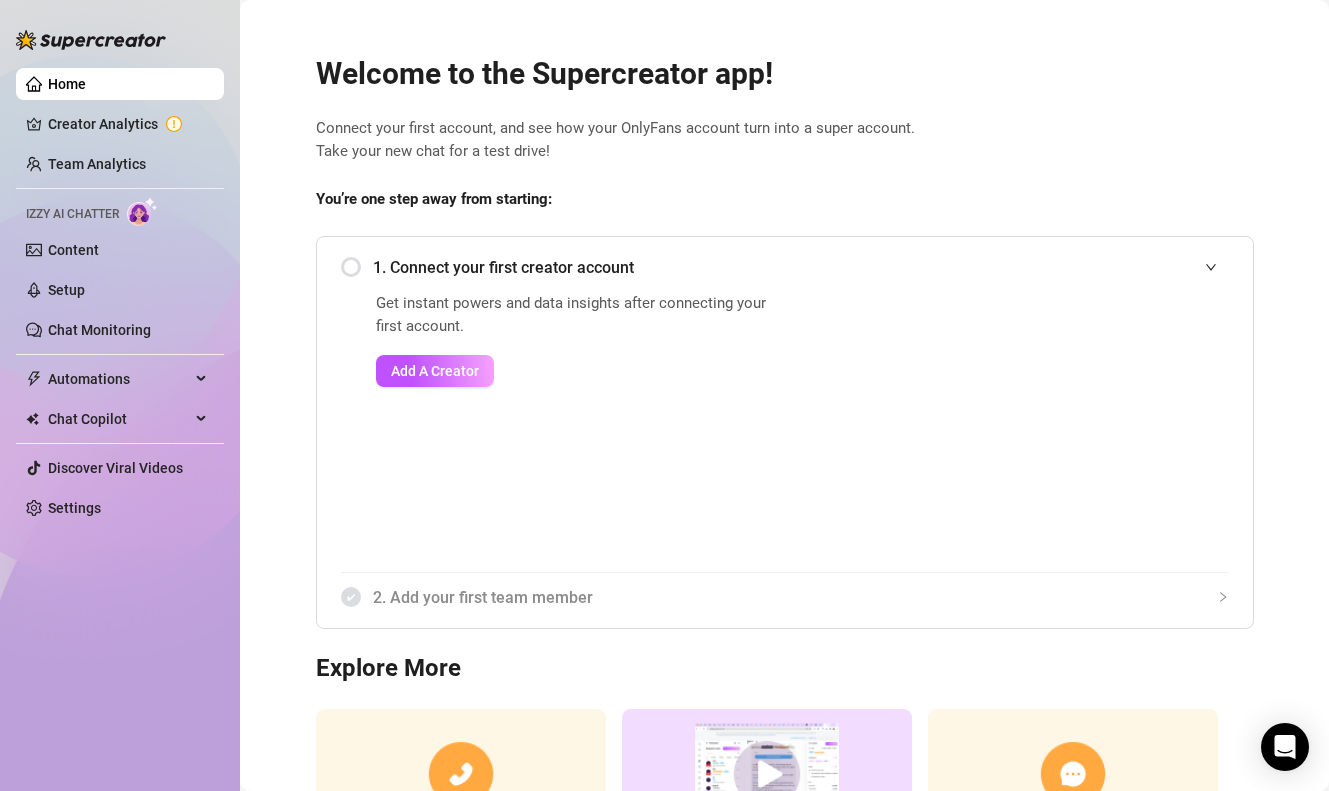 click on "1. Connect your first creator account" at bounding box center (801, 267) 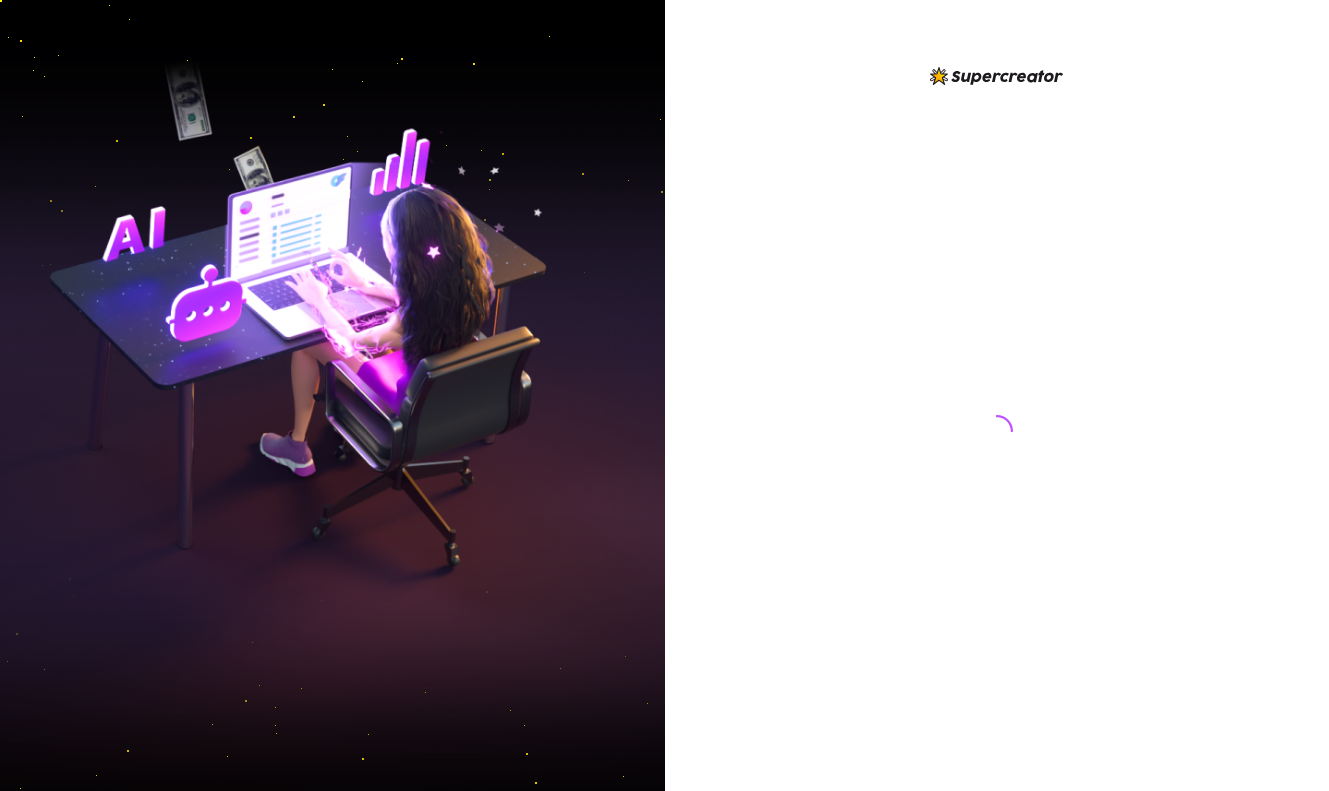 scroll, scrollTop: 0, scrollLeft: 0, axis: both 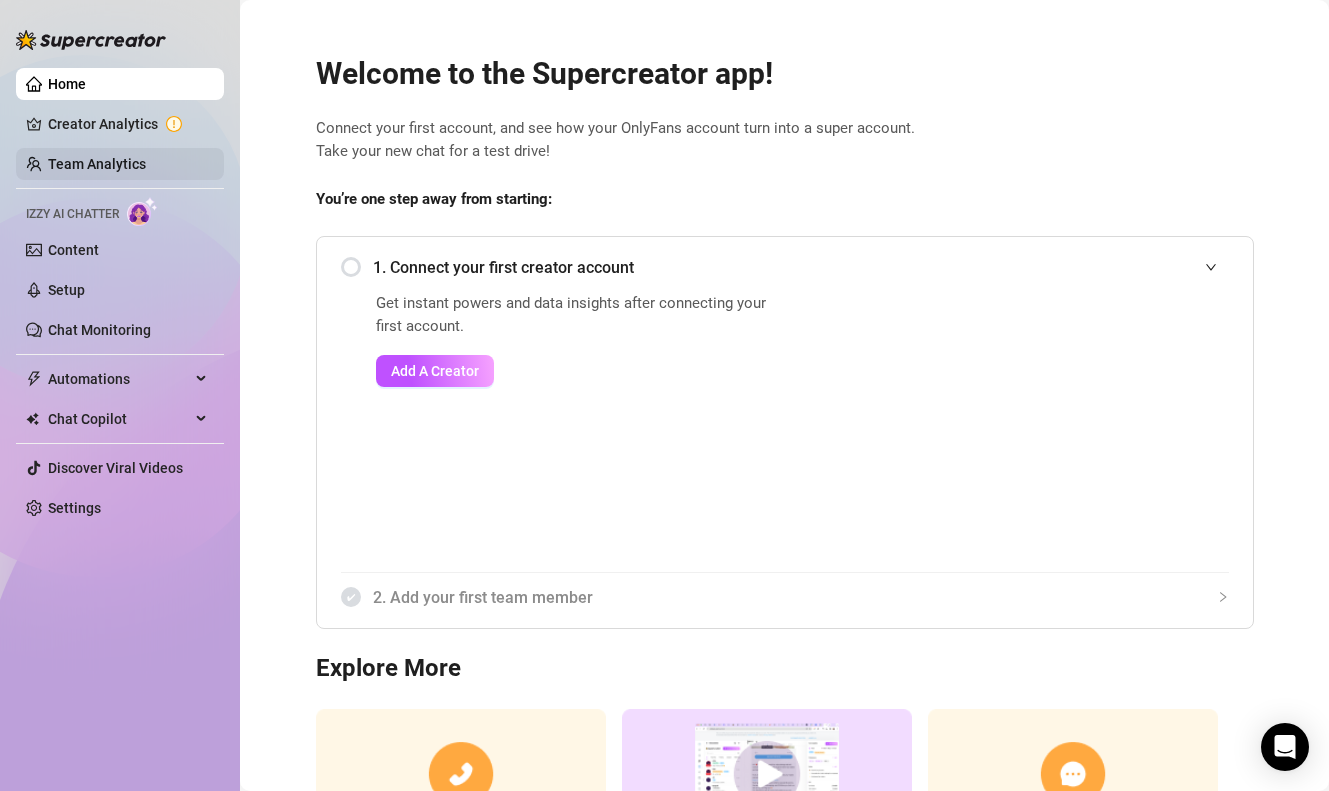 click on "Team Analytics" at bounding box center [97, 164] 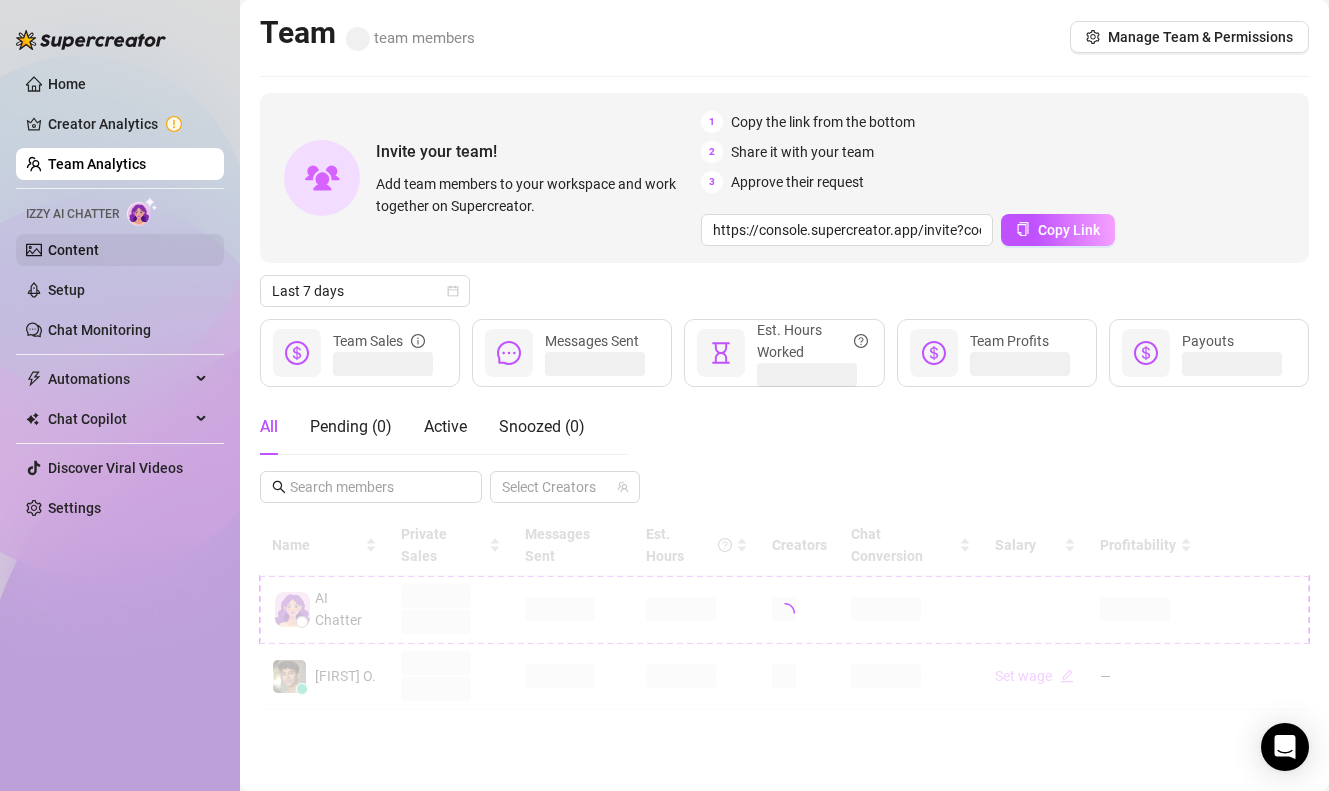 click on "Content" at bounding box center (73, 250) 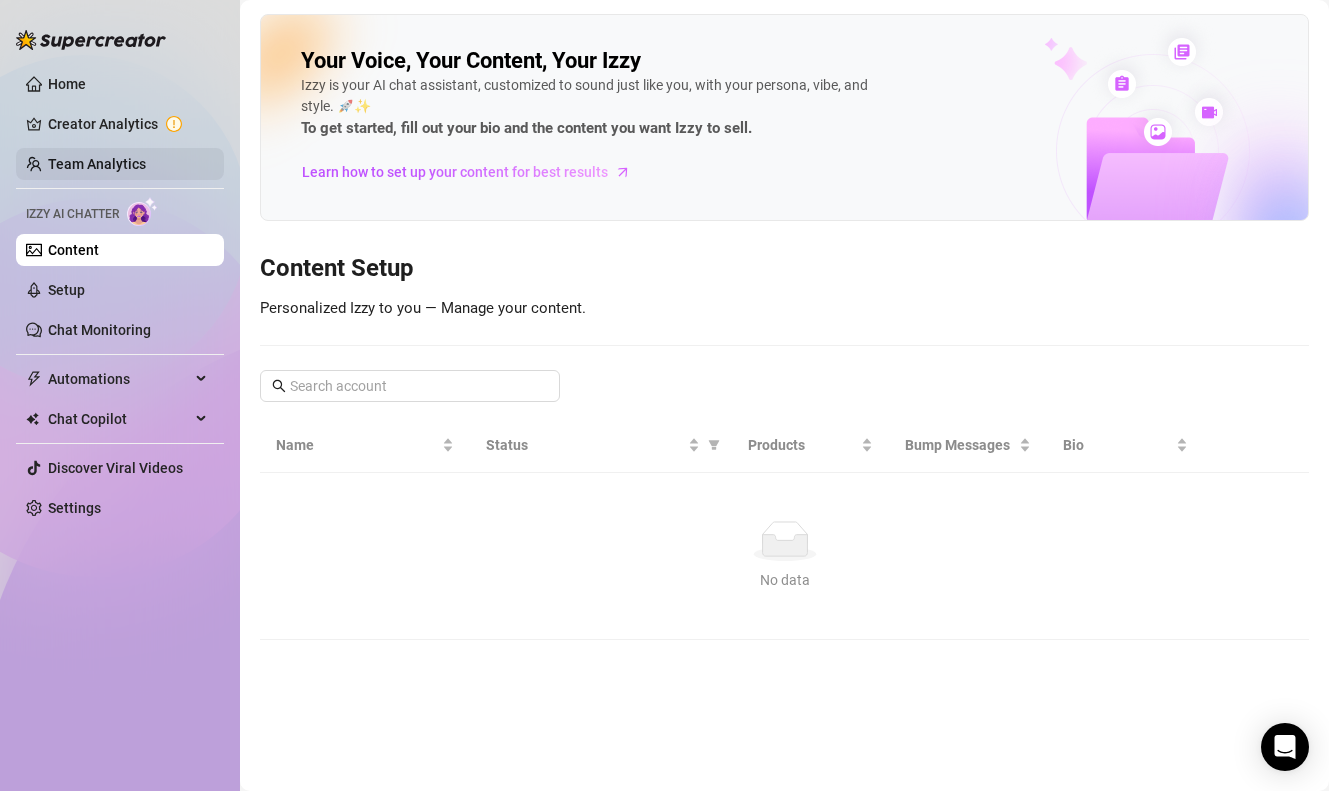 click on "Team Analytics" at bounding box center [97, 164] 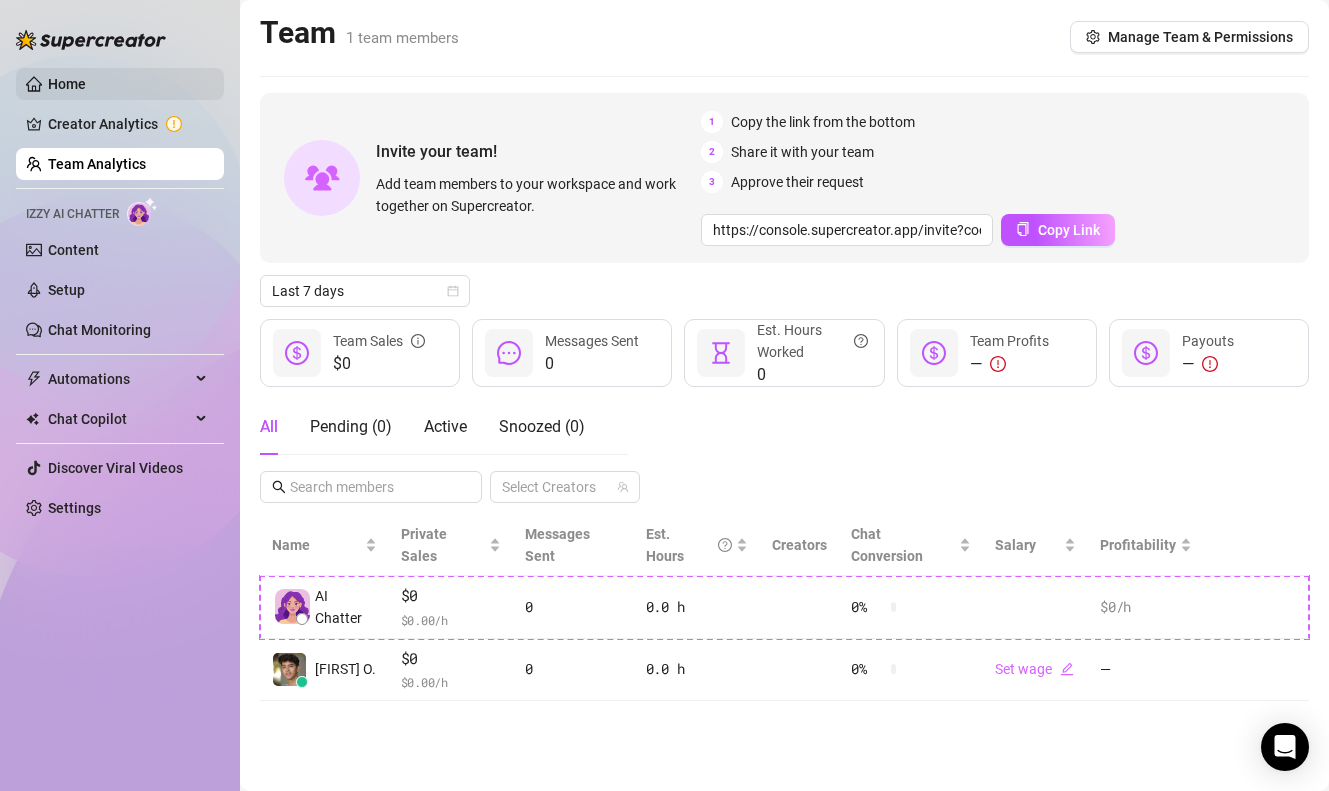 click on "Home" at bounding box center [67, 84] 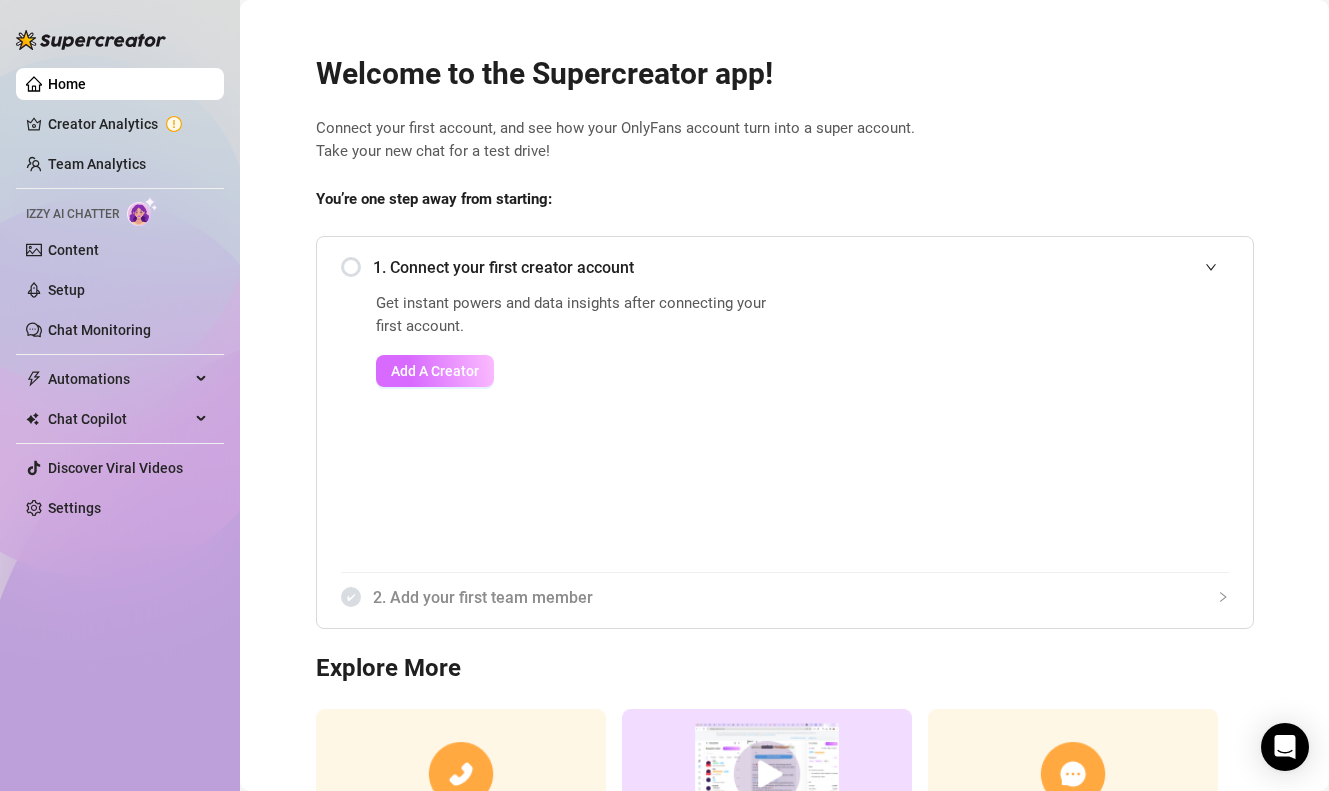 click on "Add A Creator" at bounding box center [435, 371] 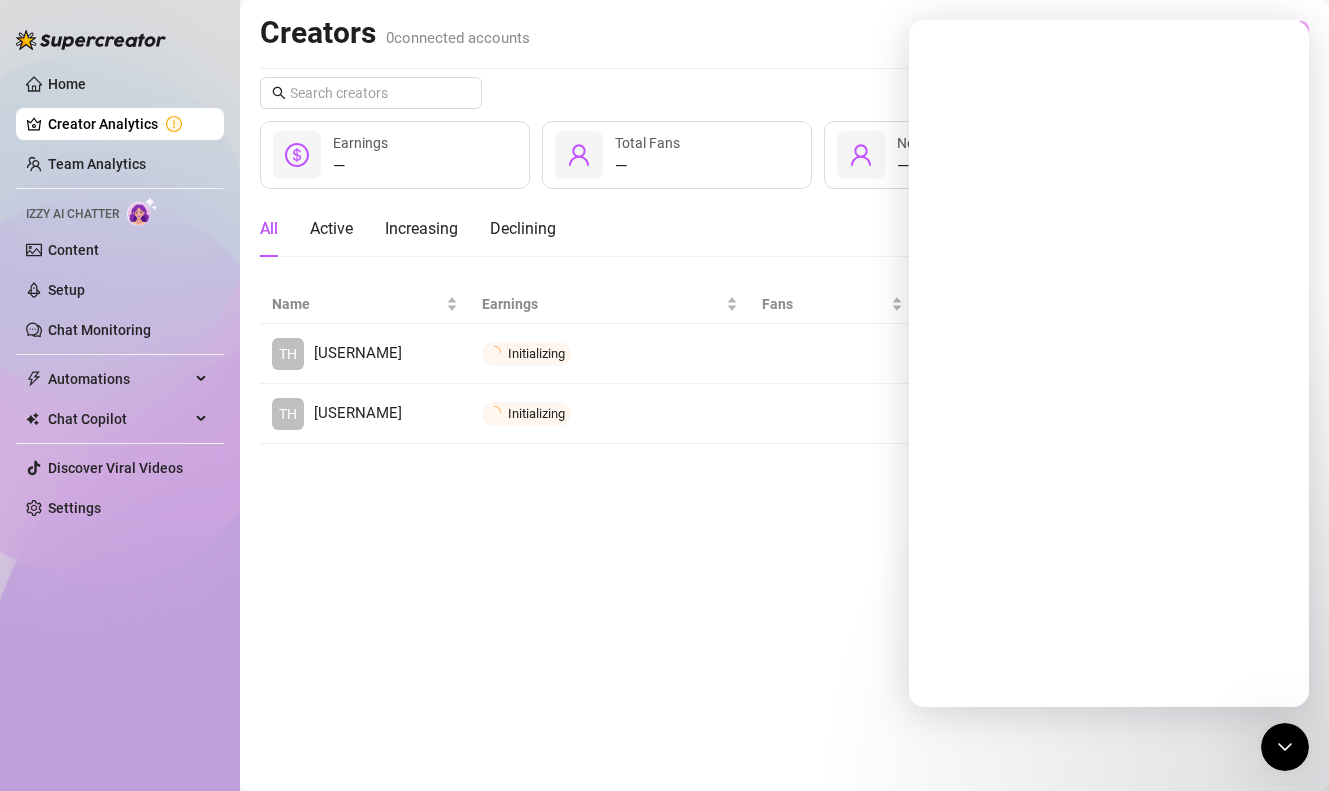 scroll, scrollTop: 0, scrollLeft: 0, axis: both 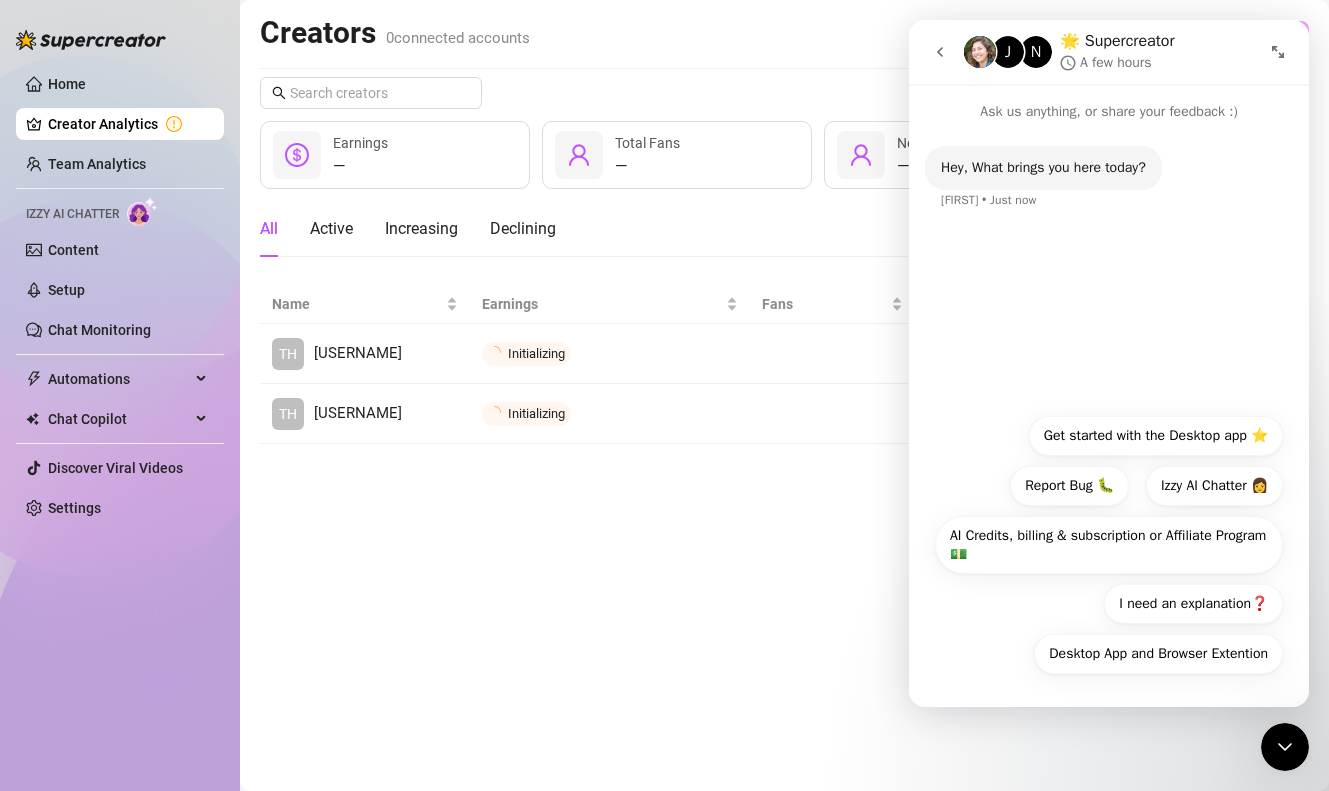 click 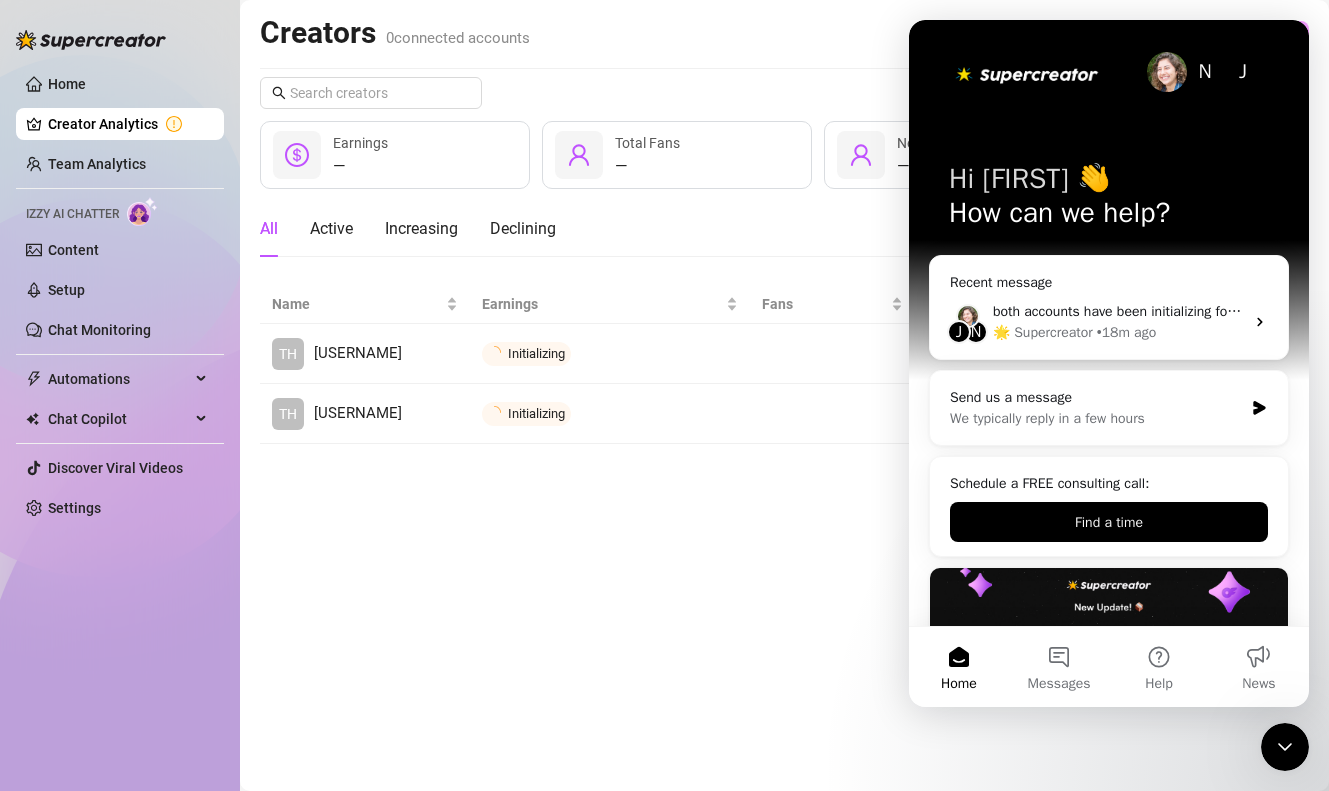 click on "Creators  0  connected accounts Manage Accounts + Add Account" at bounding box center [784, 37] 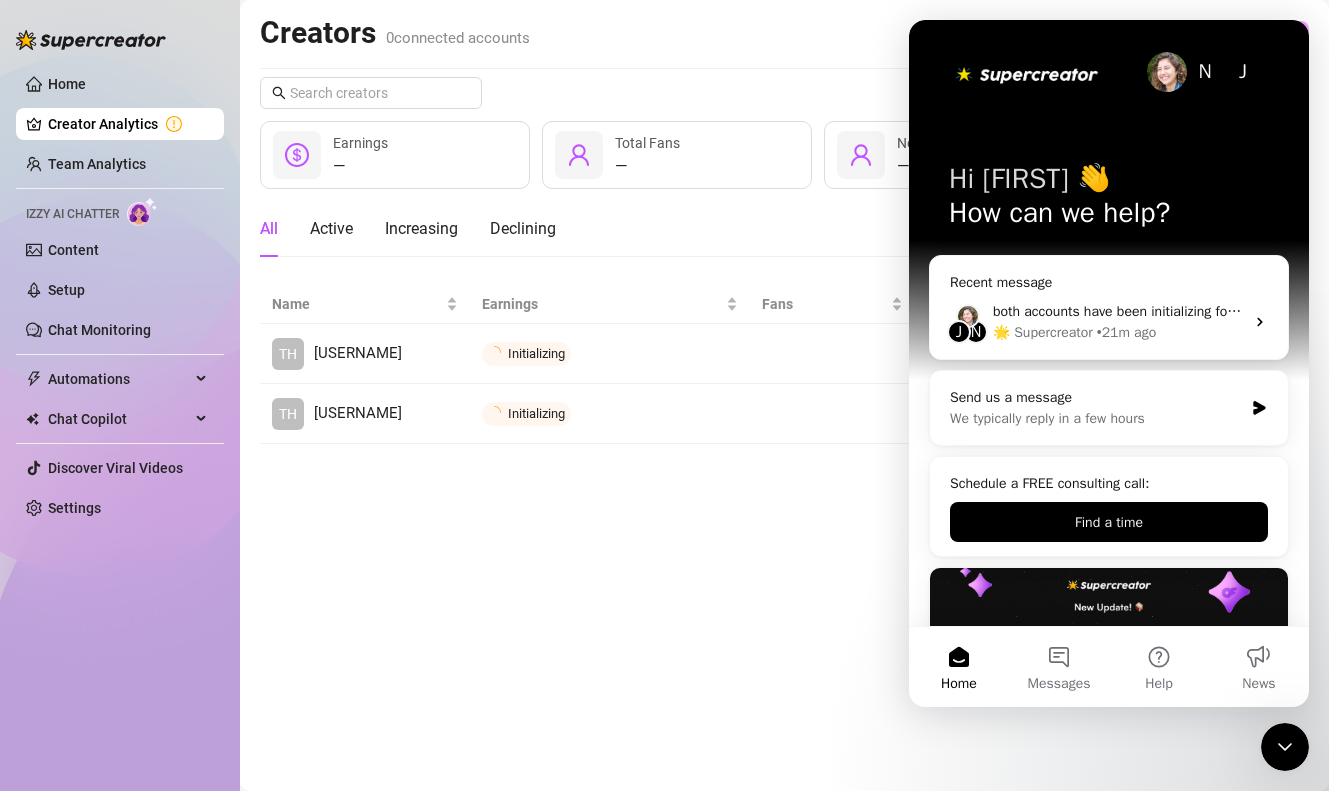 click on "Creators  0  connected accounts Manage Accounts + Add Account" at bounding box center [784, 37] 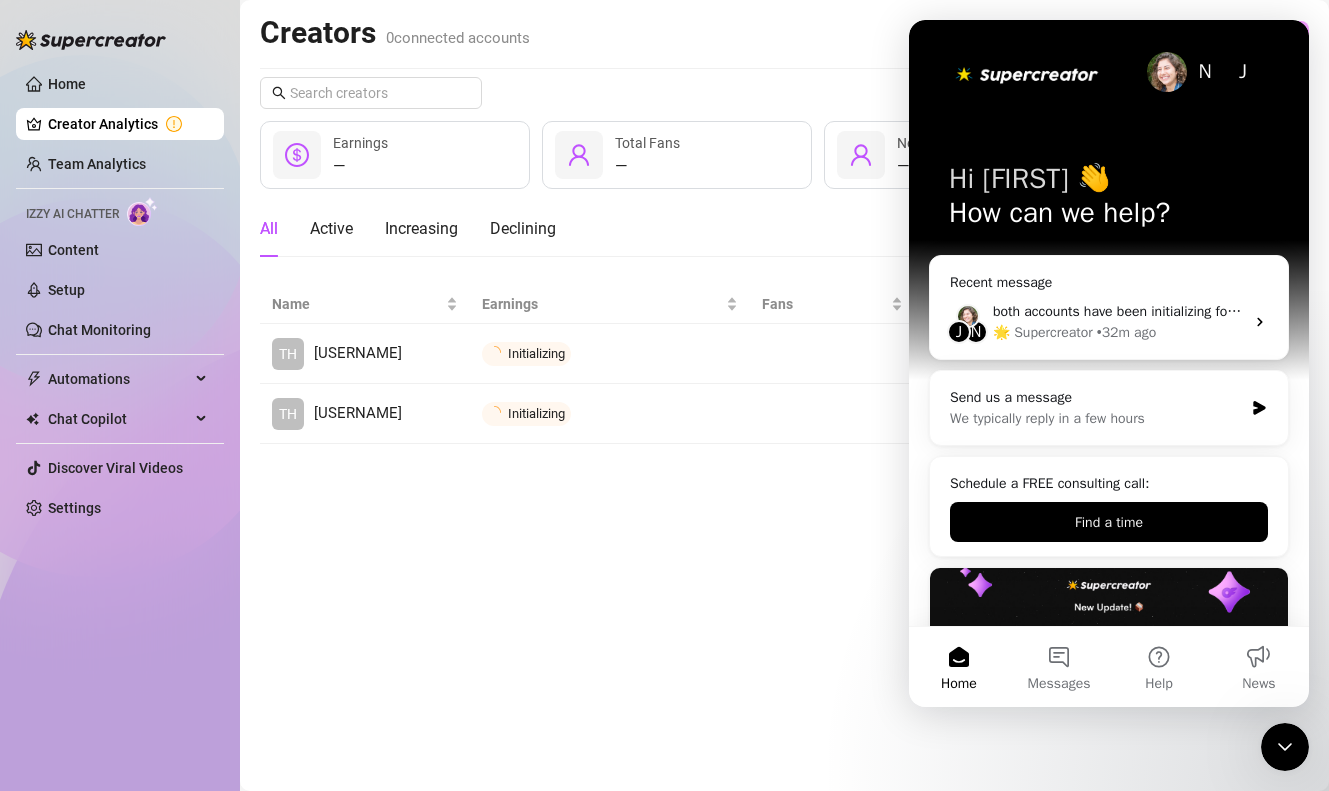 click 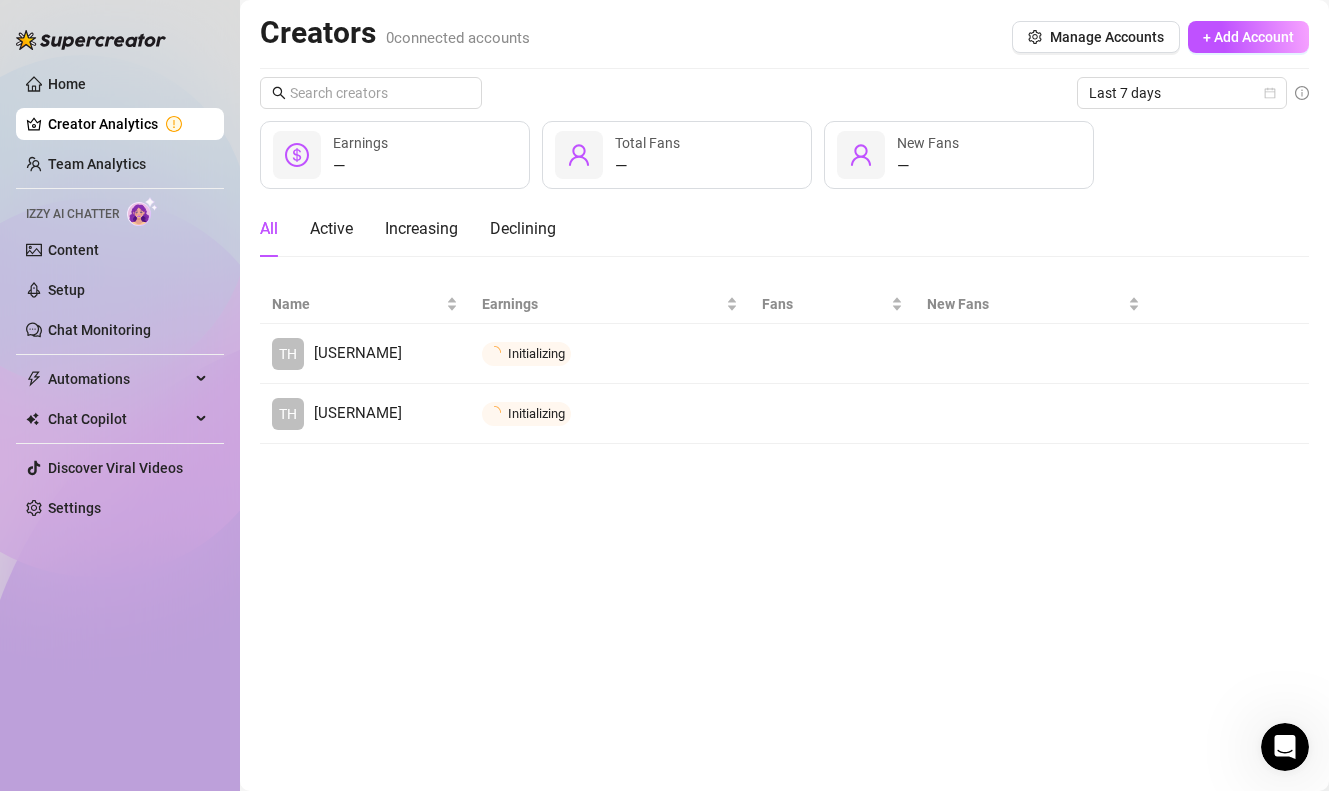 scroll, scrollTop: 0, scrollLeft: 0, axis: both 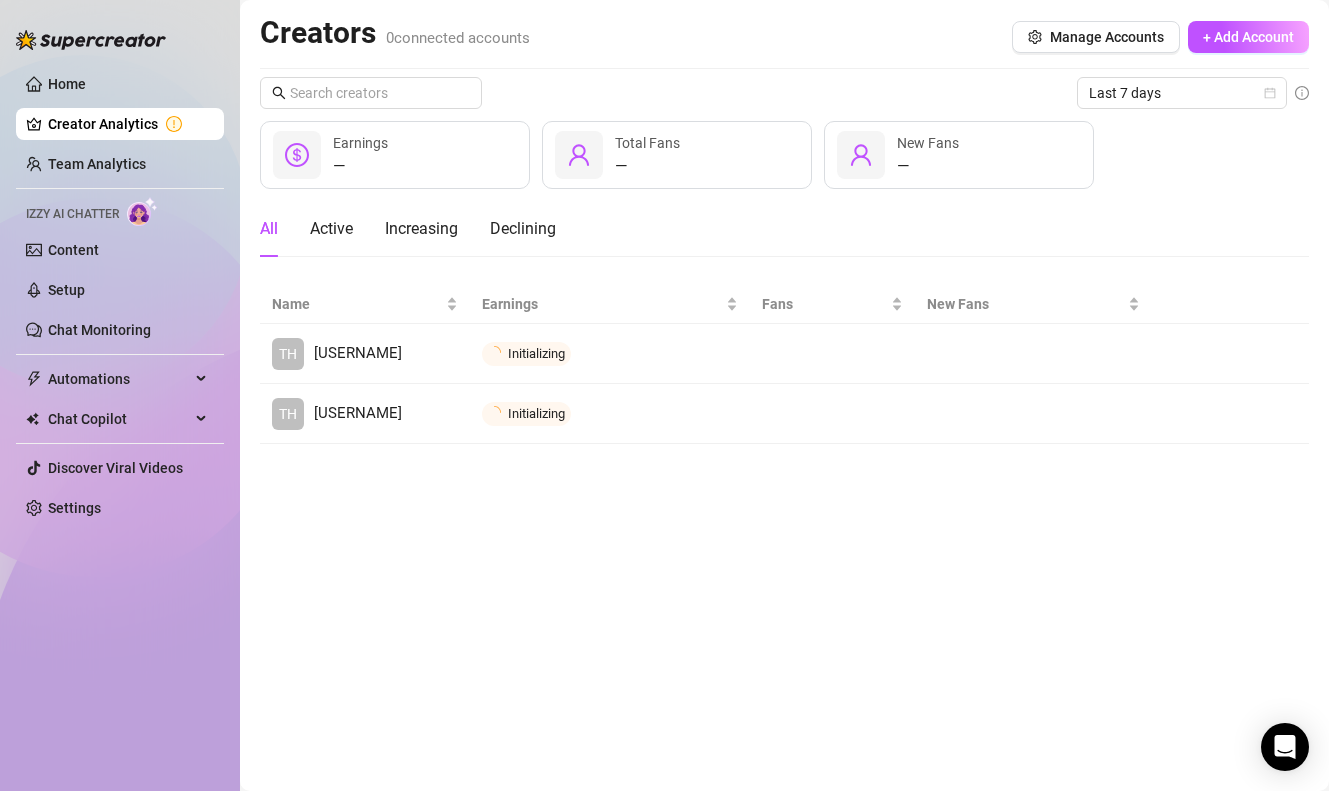 click on "Home Creator Analytics   Team Analytics Izzy AI Chatter Content Setup Chat Monitoring Automations Chat Copilot Discover Viral Videos Settings" at bounding box center (120, 296) 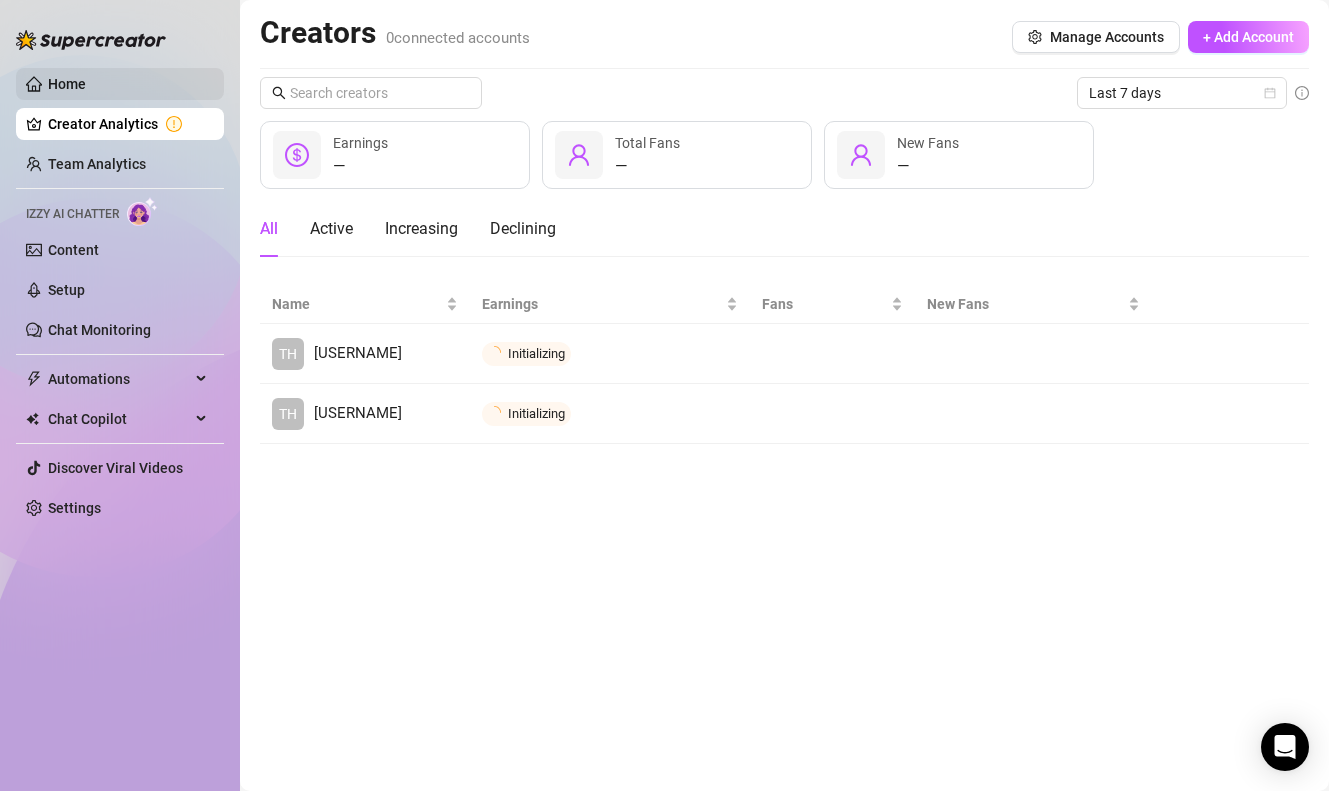 click on "Home" at bounding box center (67, 84) 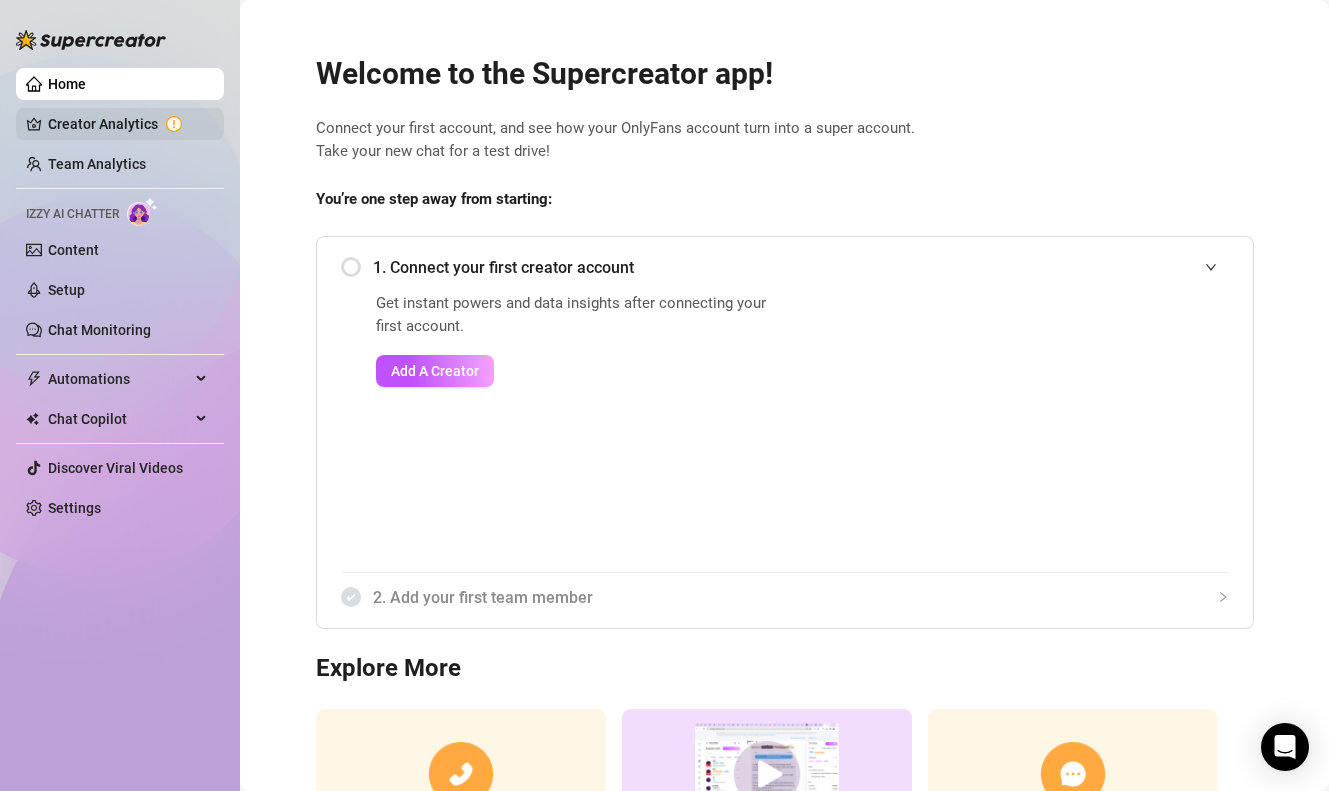 click on "Creator Analytics" at bounding box center (128, 124) 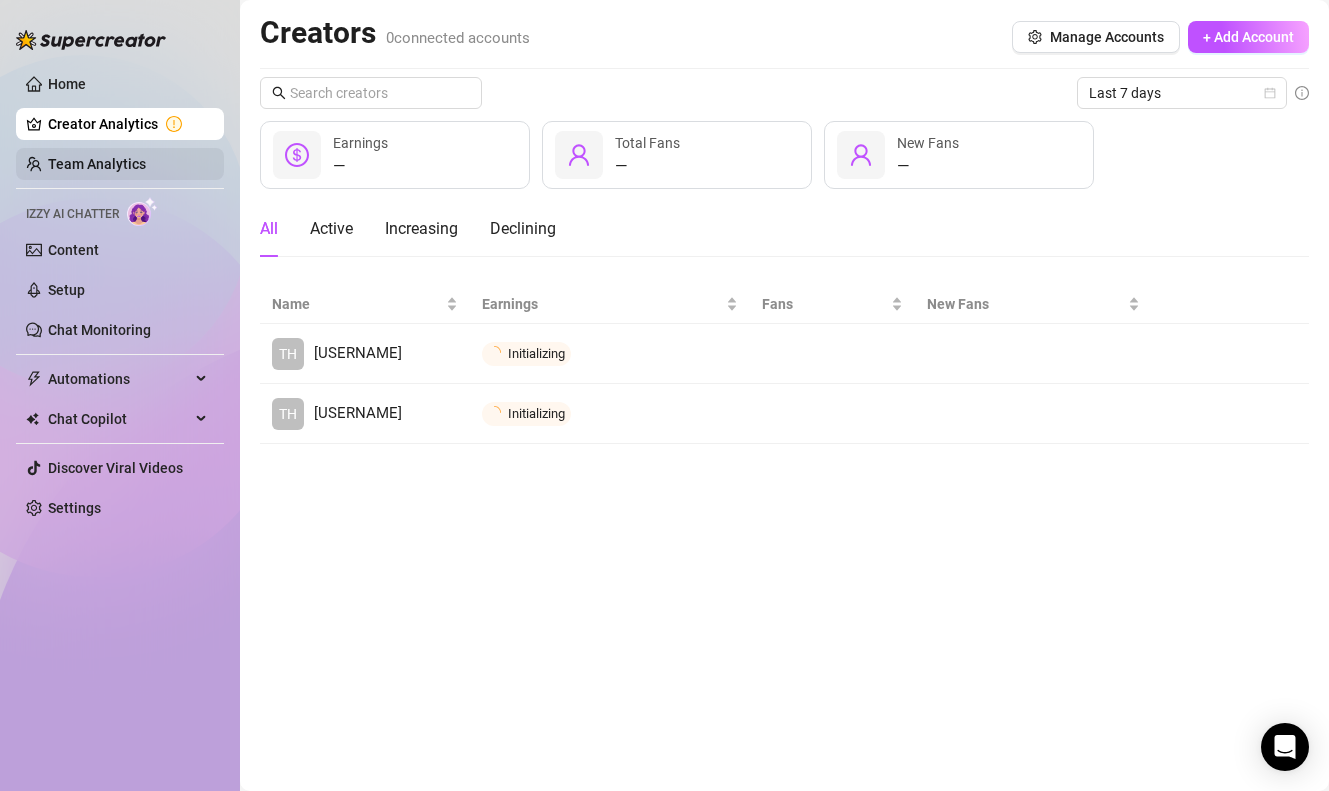 click on "Team Analytics" at bounding box center (97, 164) 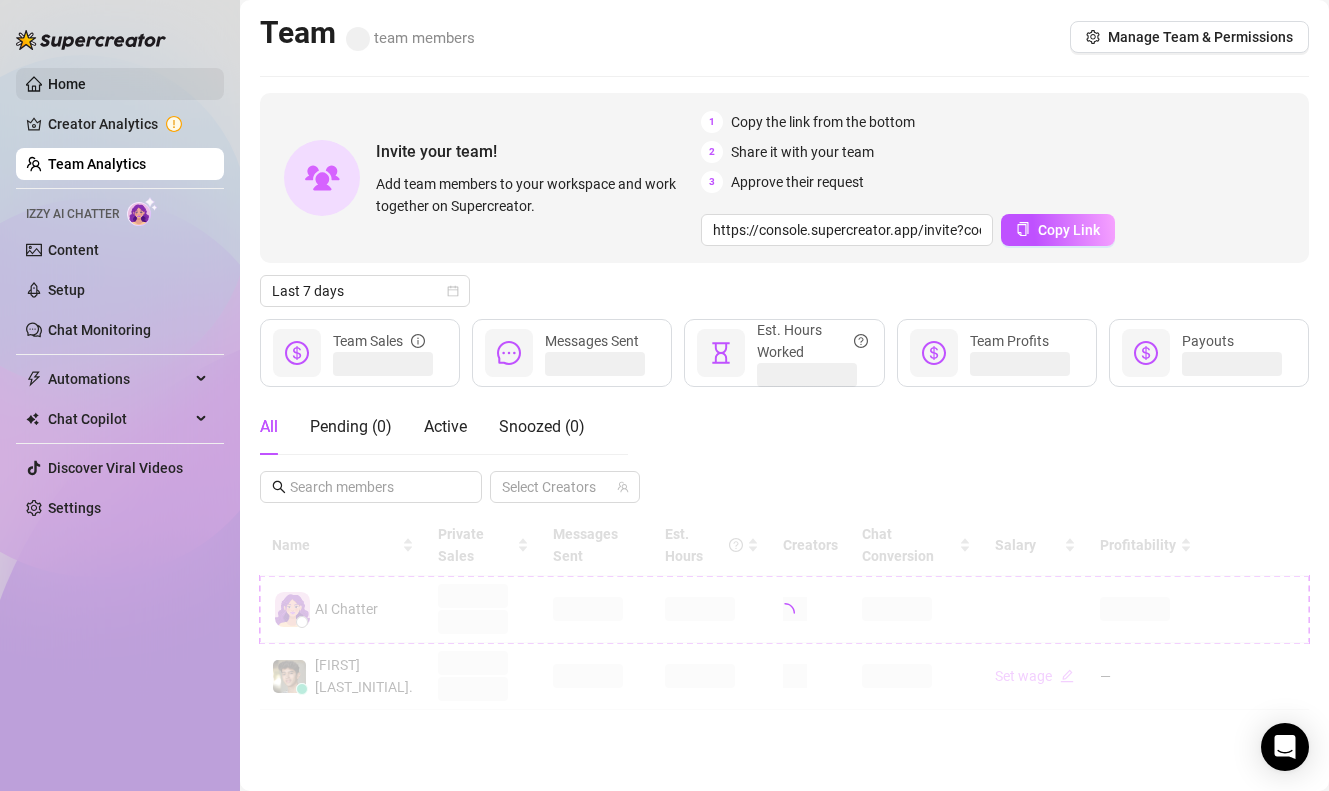 click on "Home" at bounding box center (67, 84) 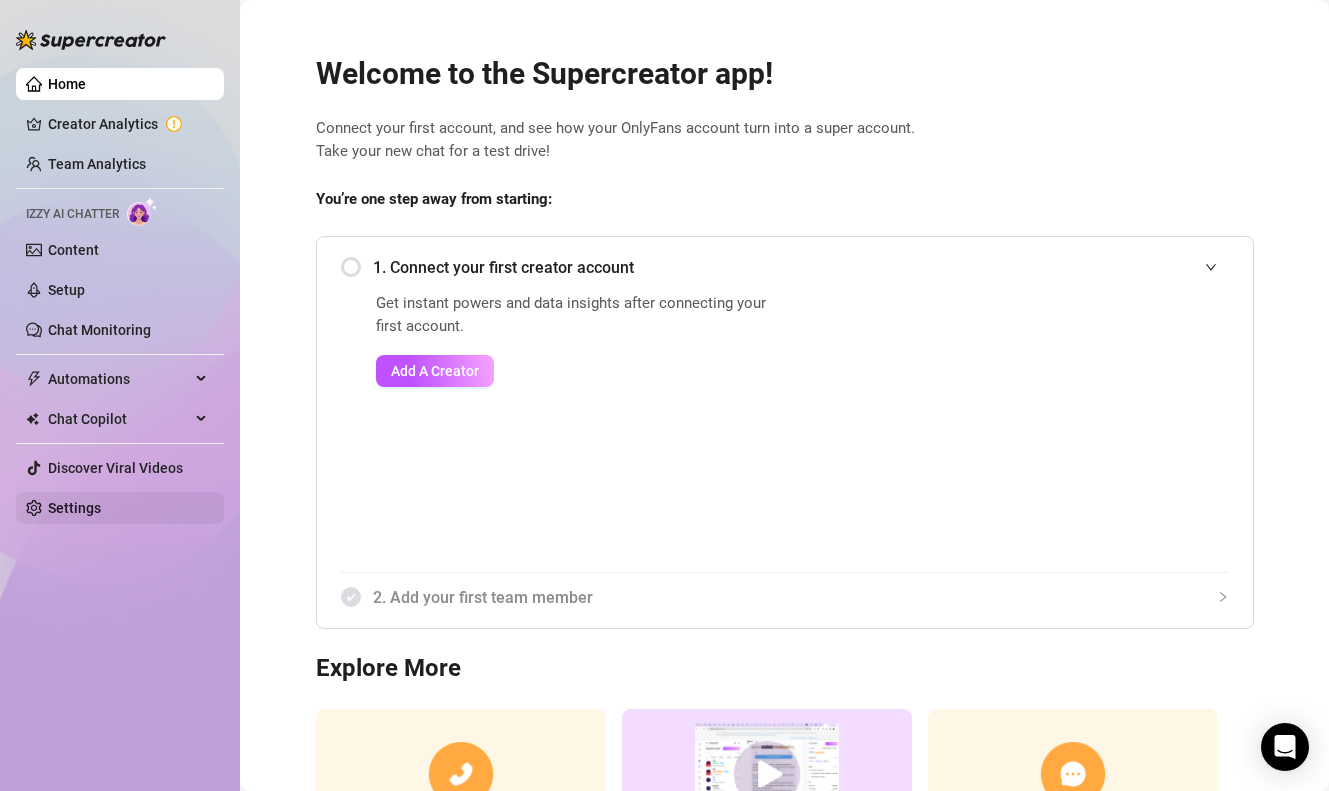 click on "Settings" at bounding box center [74, 508] 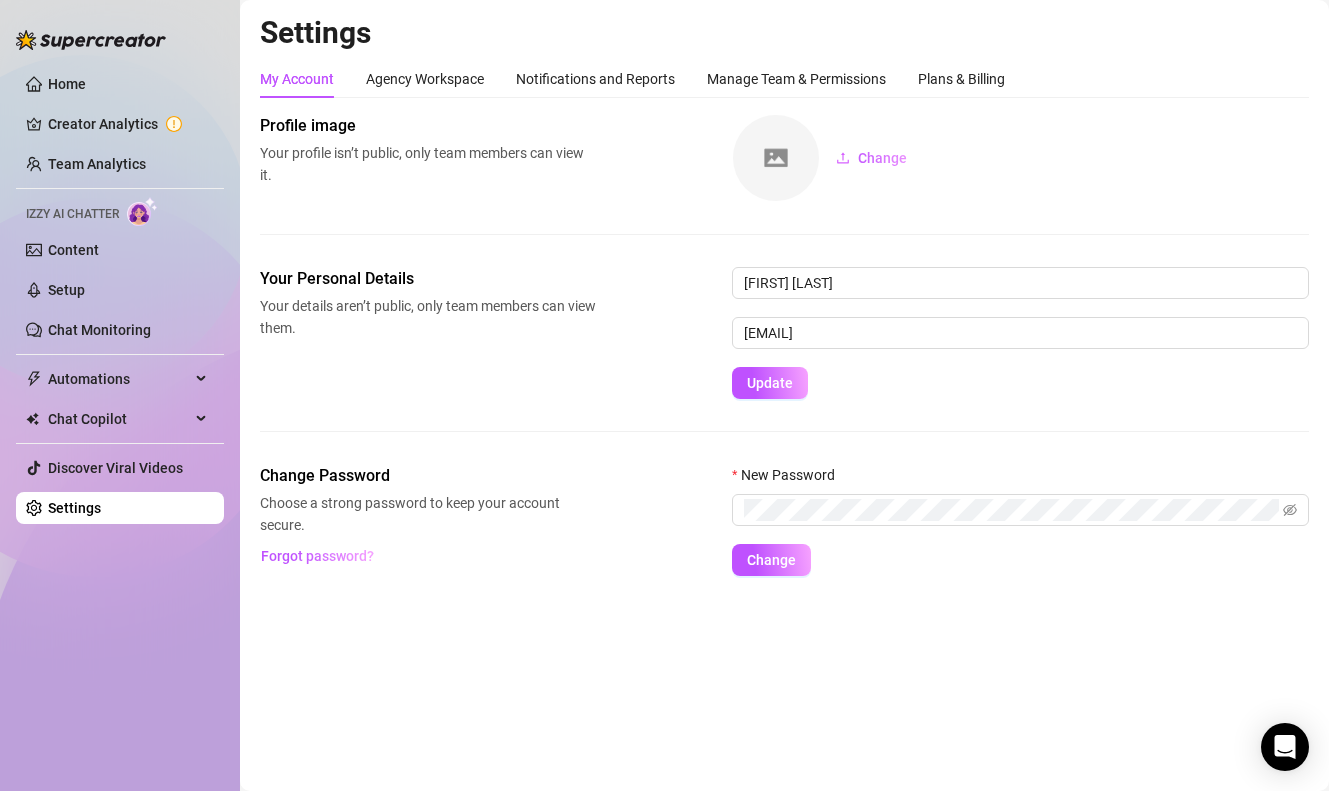 click on "My Account" at bounding box center [297, 79] 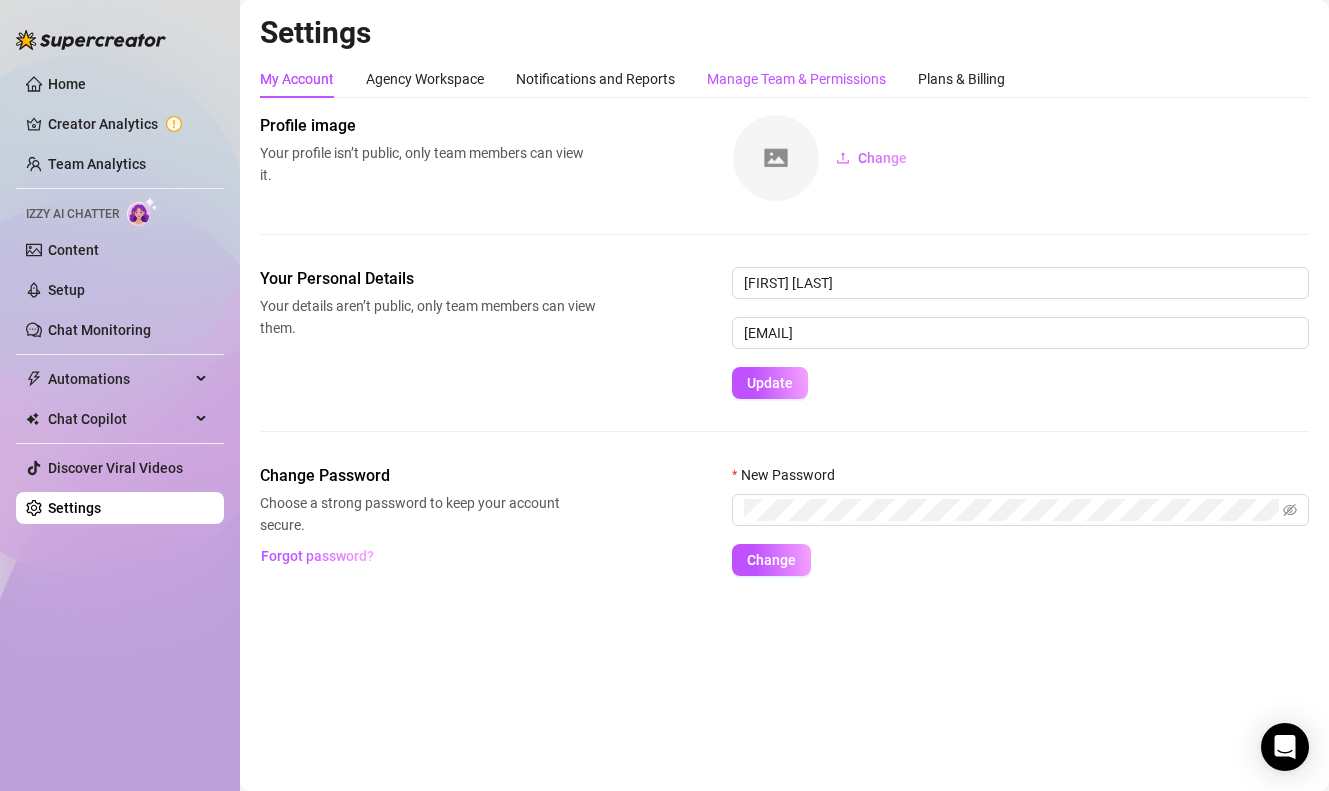 click on "Manage Team & Permissions" at bounding box center [796, 79] 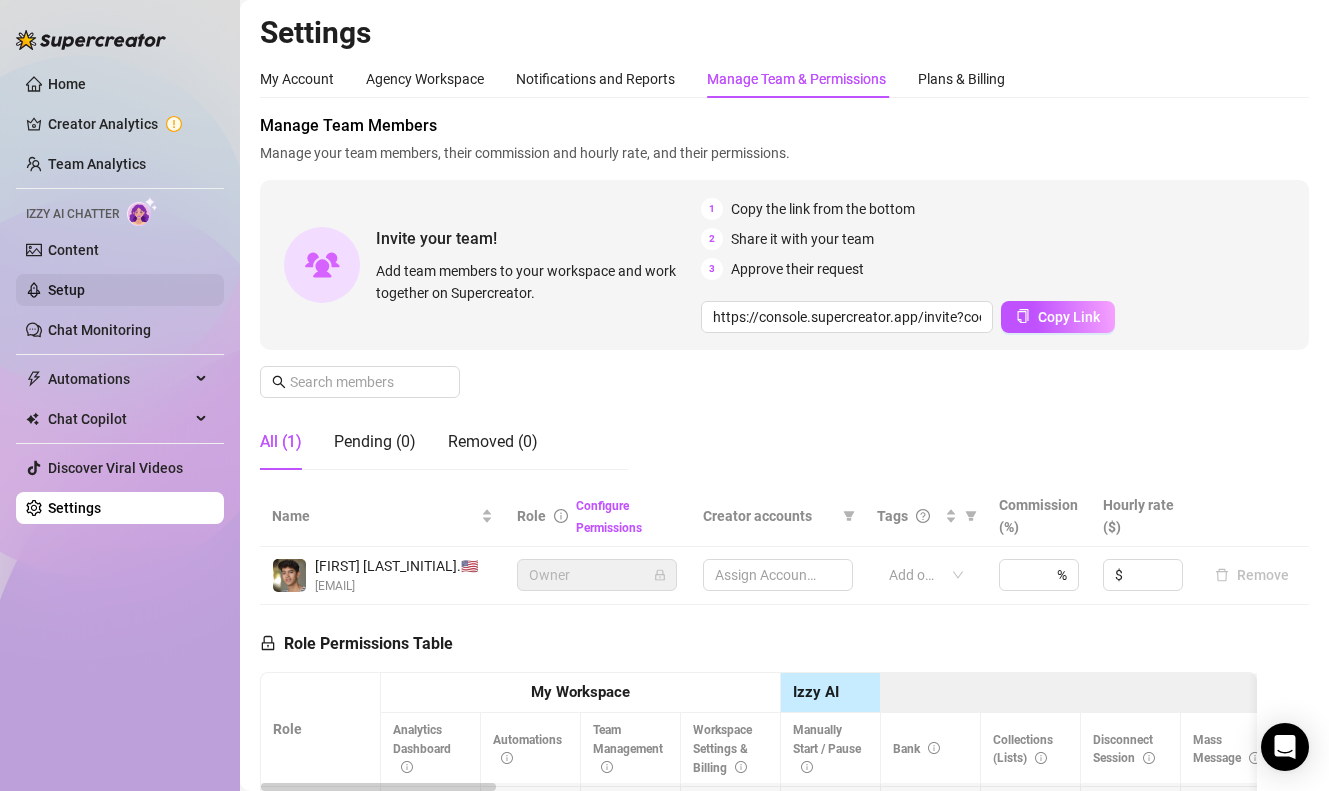click on "Setup" at bounding box center (66, 290) 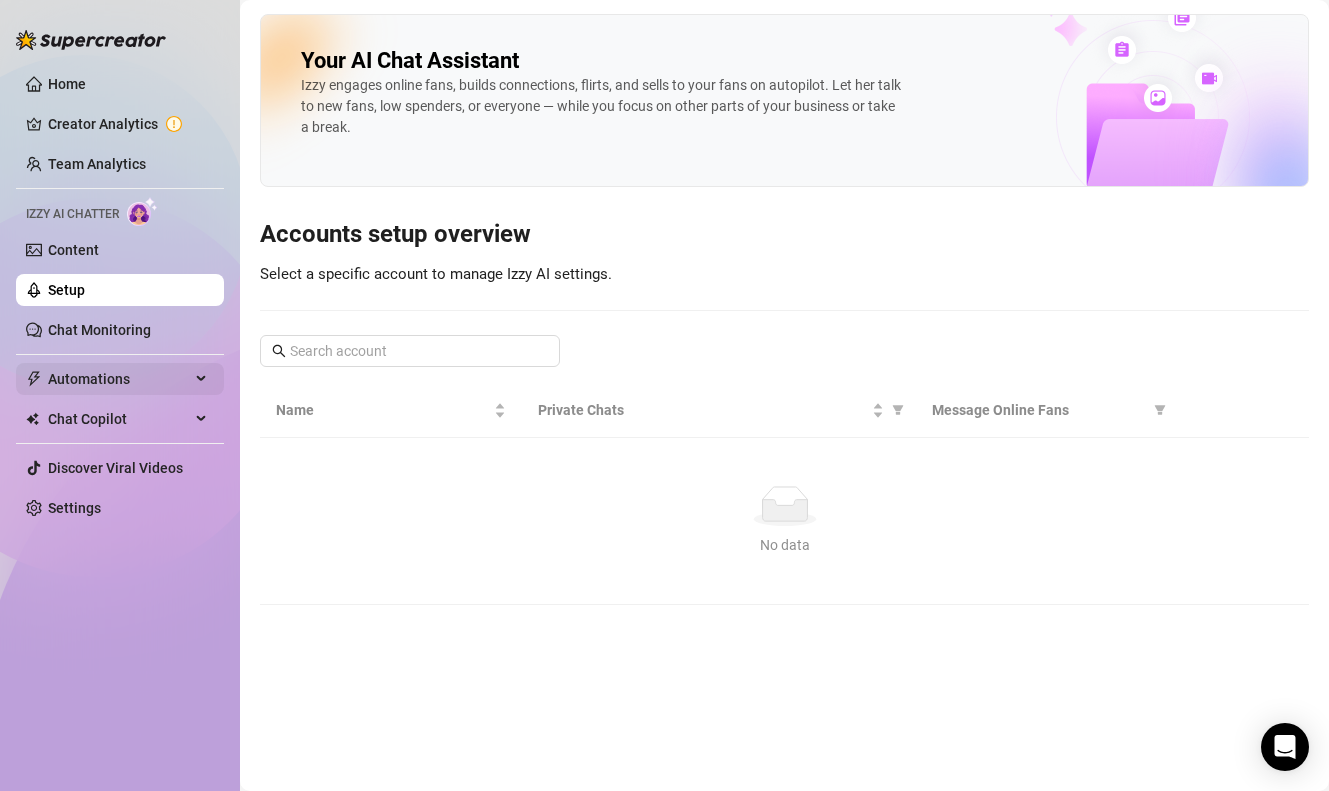 click on "Automations" at bounding box center [119, 379] 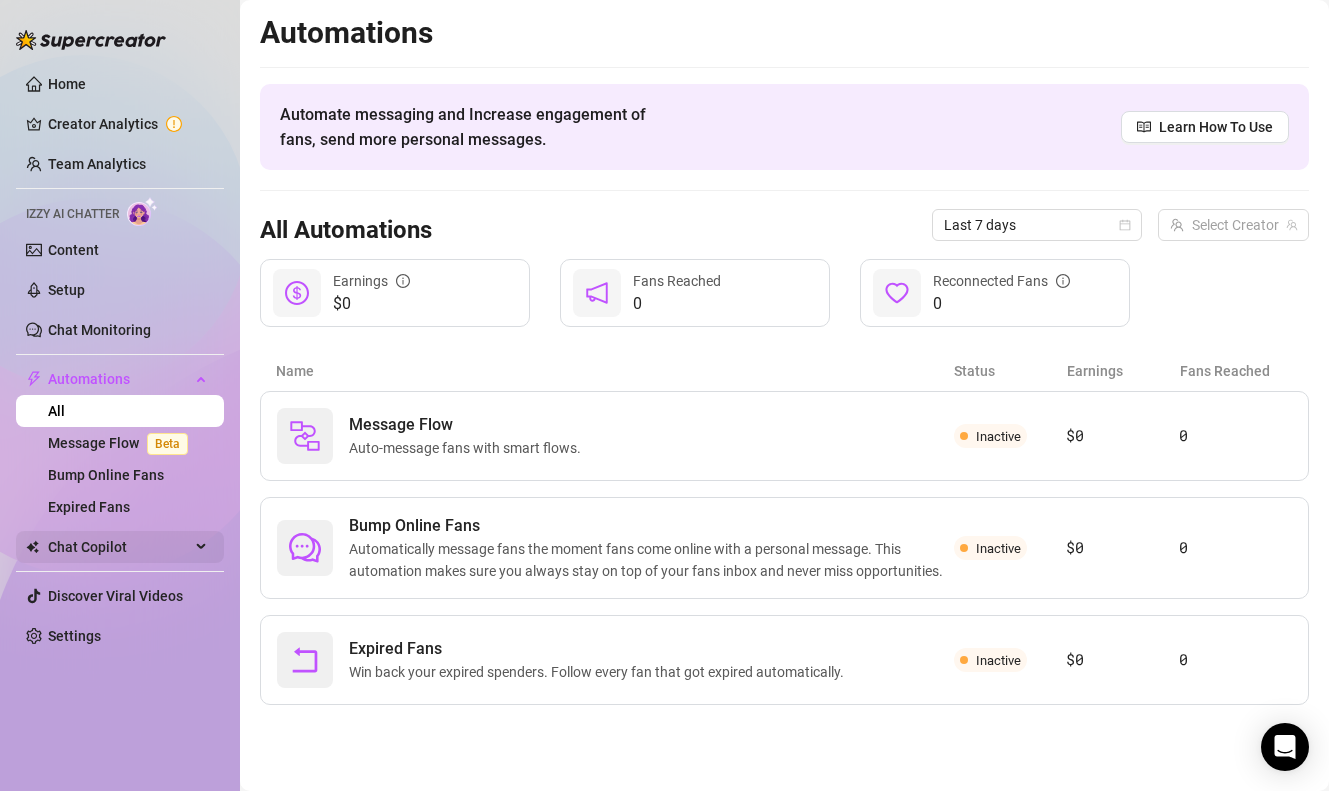 click on "Chat Copilot" at bounding box center (119, 547) 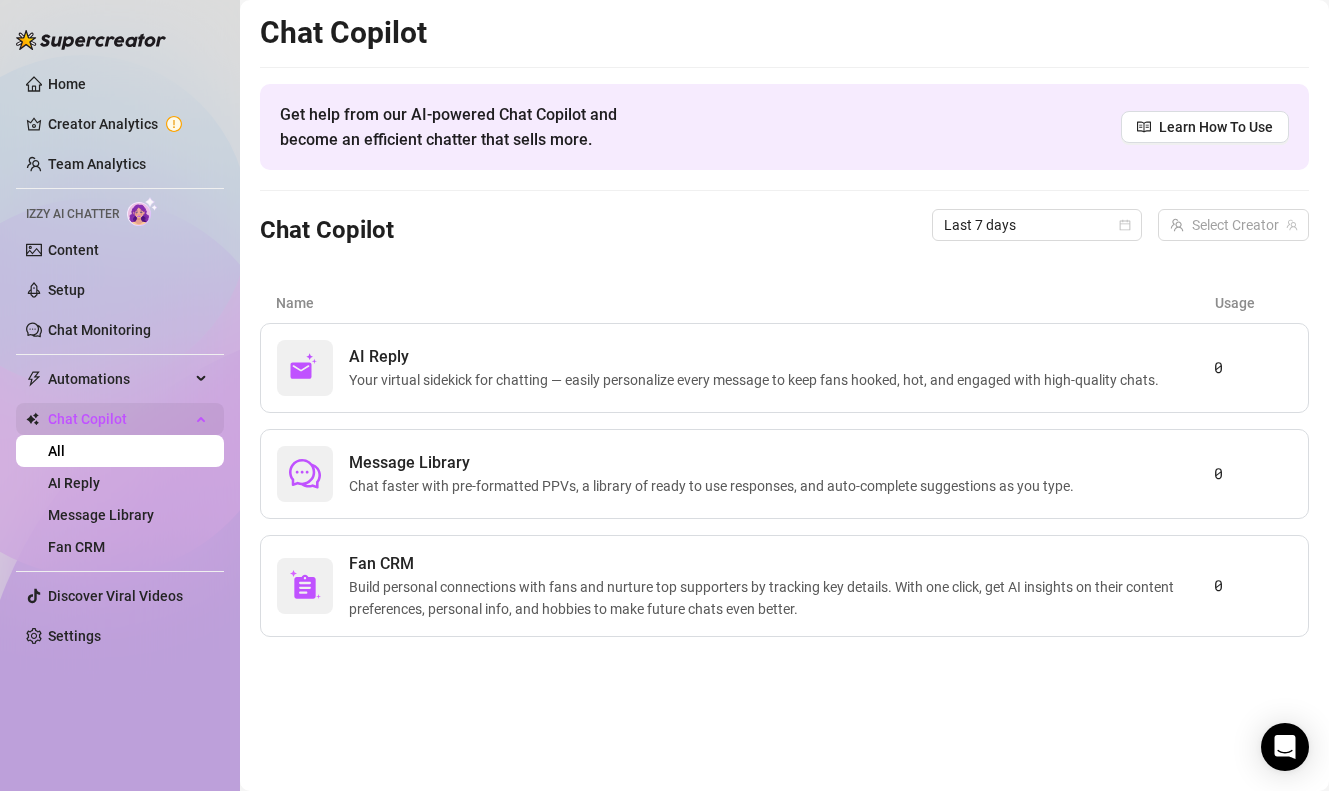 click on "Chat Copilot" at bounding box center [119, 419] 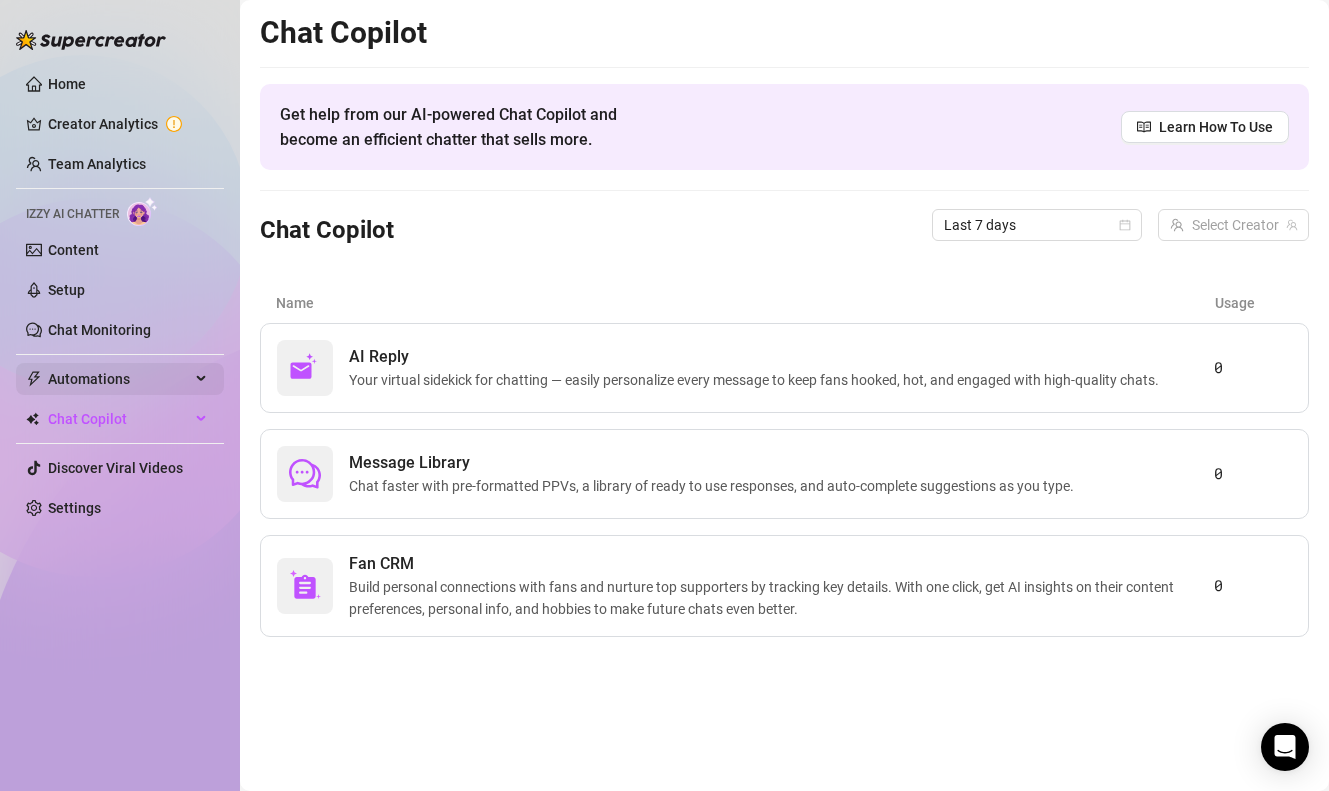 click on "Automations" at bounding box center [119, 379] 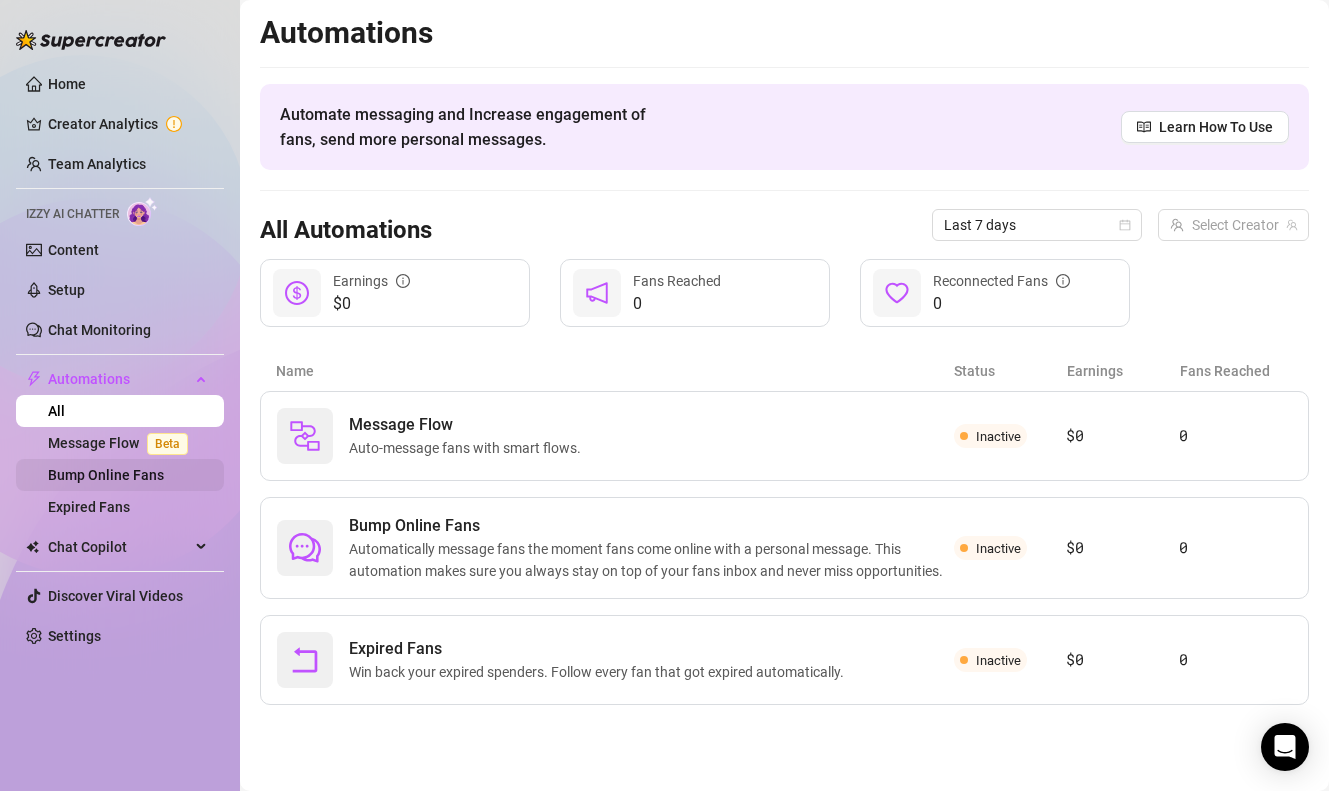 click on "Bump Online Fans" at bounding box center [106, 475] 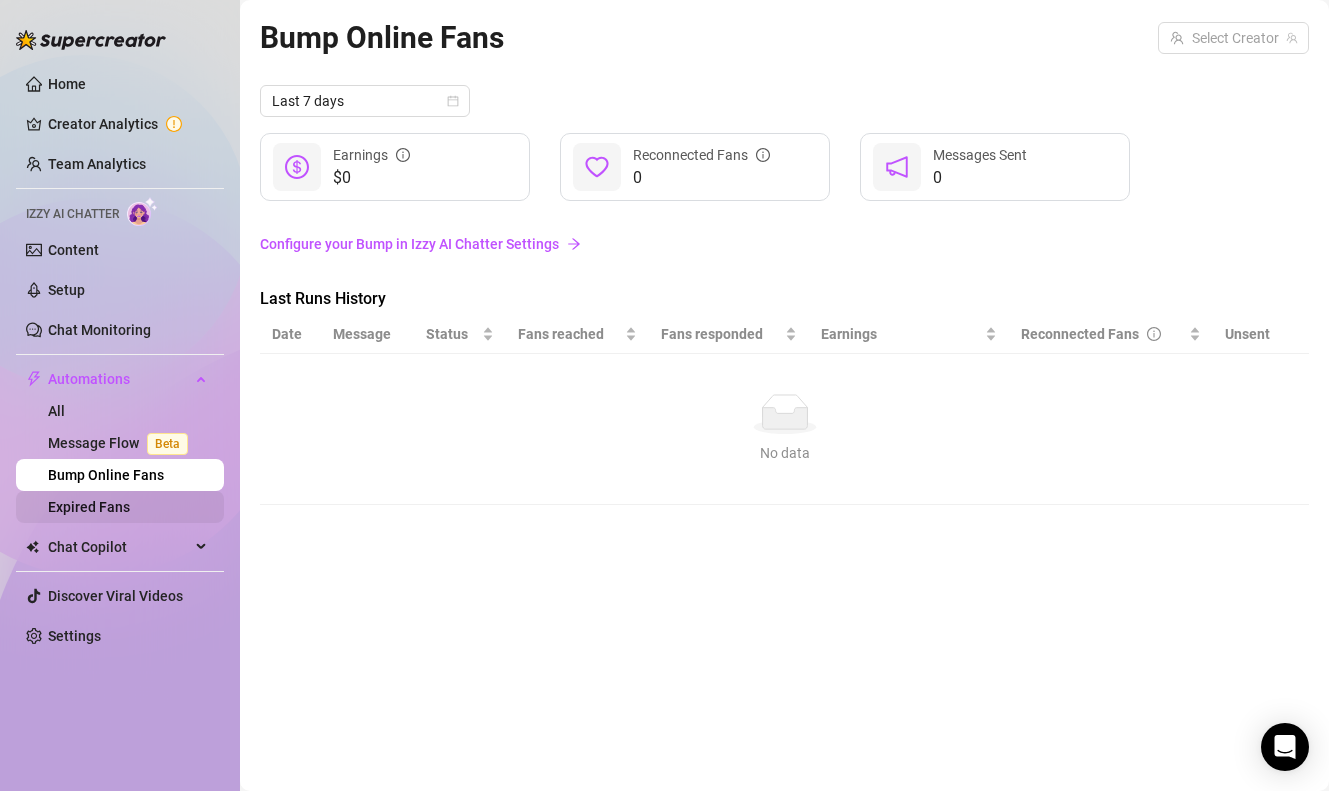 click on "Expired Fans" at bounding box center [89, 507] 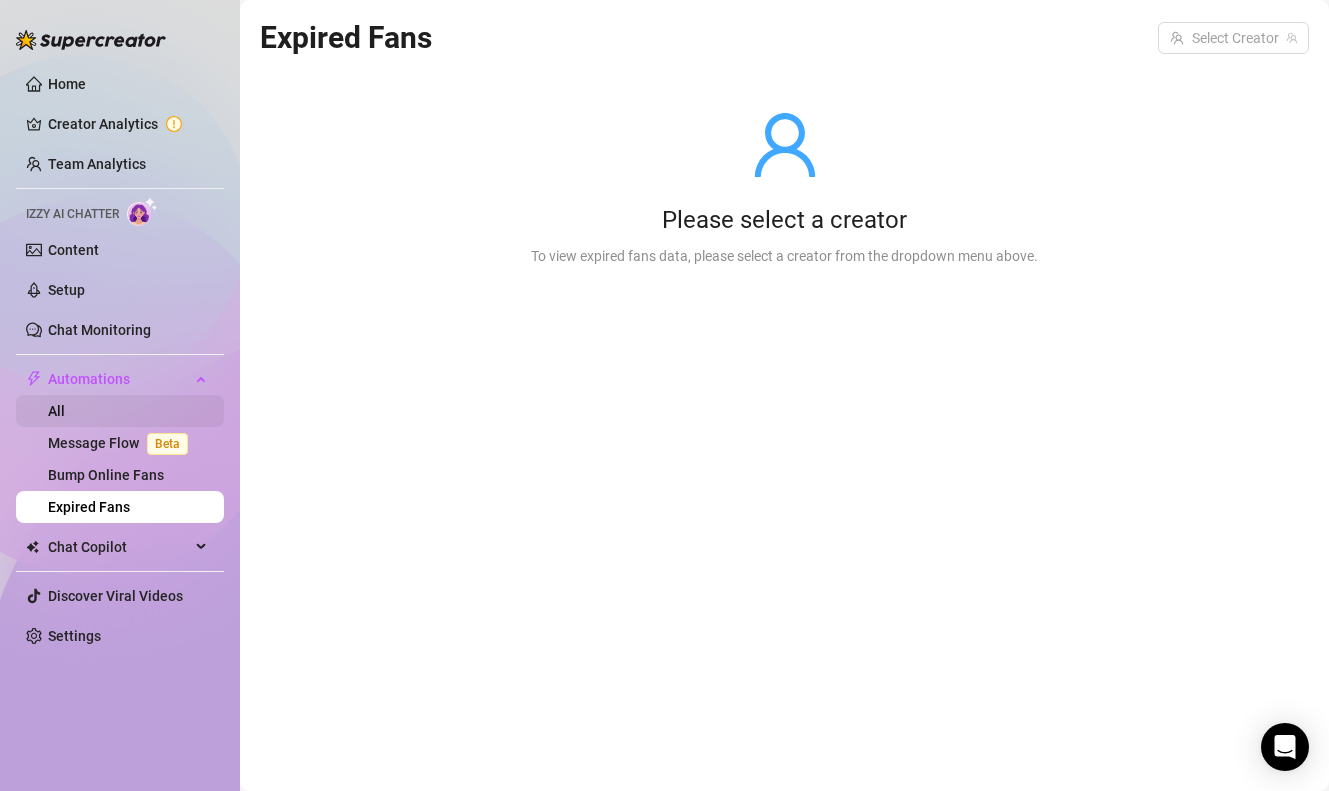 click on "All" at bounding box center (56, 411) 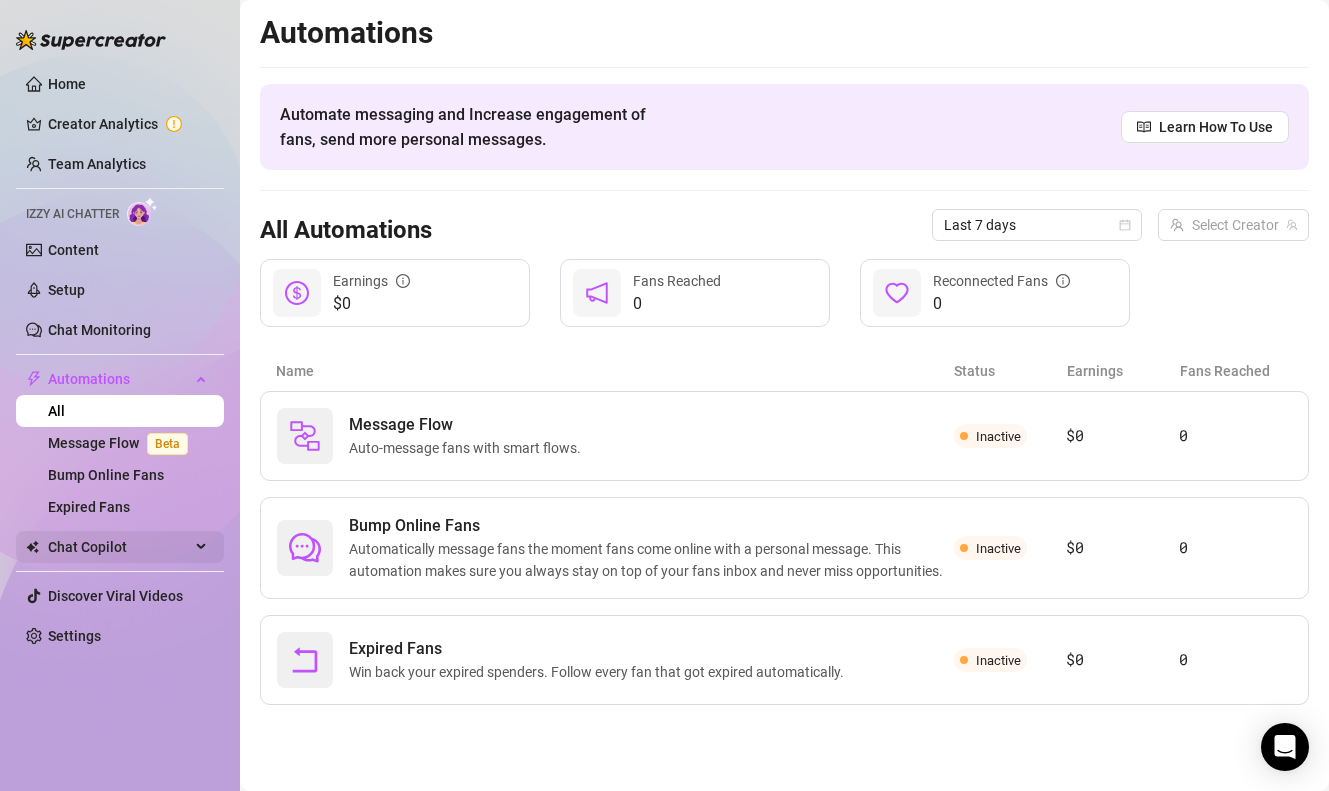 click on "Chat Copilot" at bounding box center [119, 547] 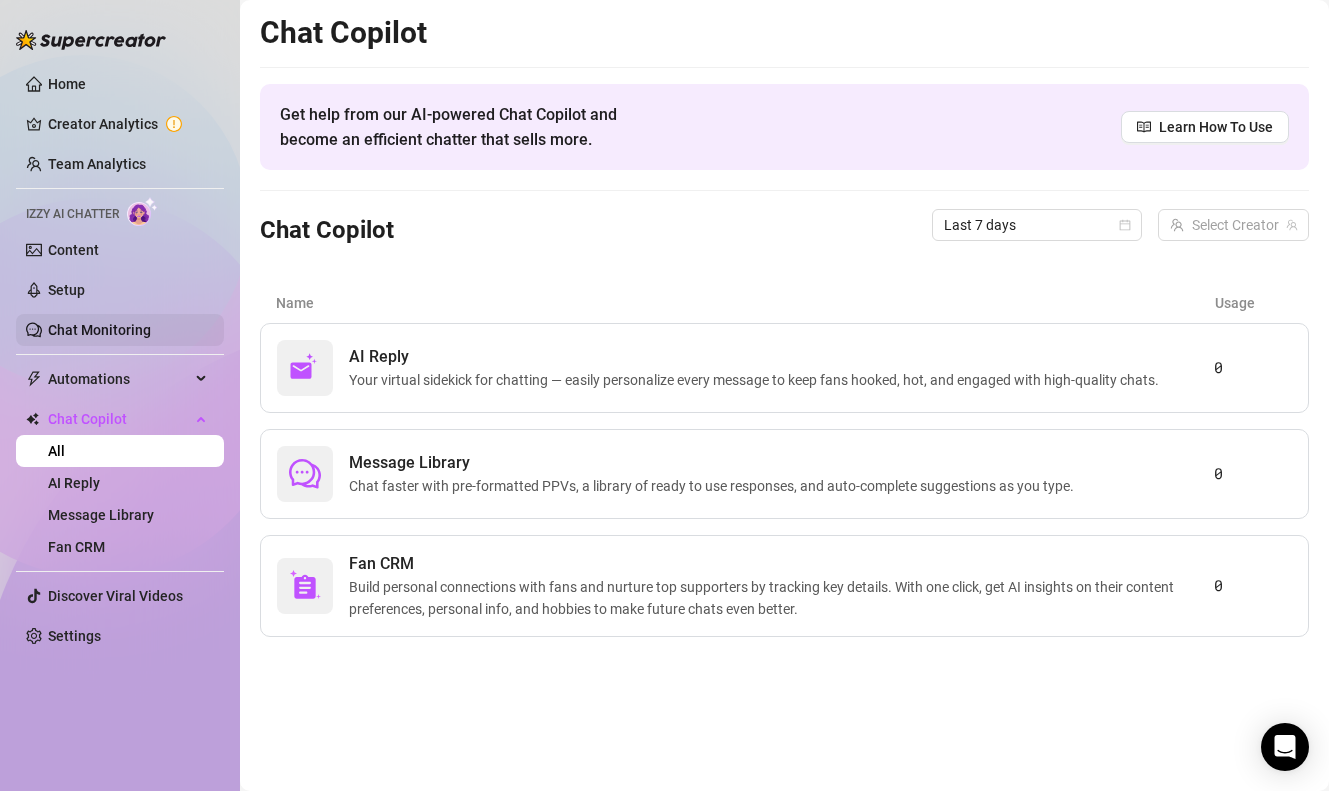 click on "Chat Monitoring" at bounding box center (99, 330) 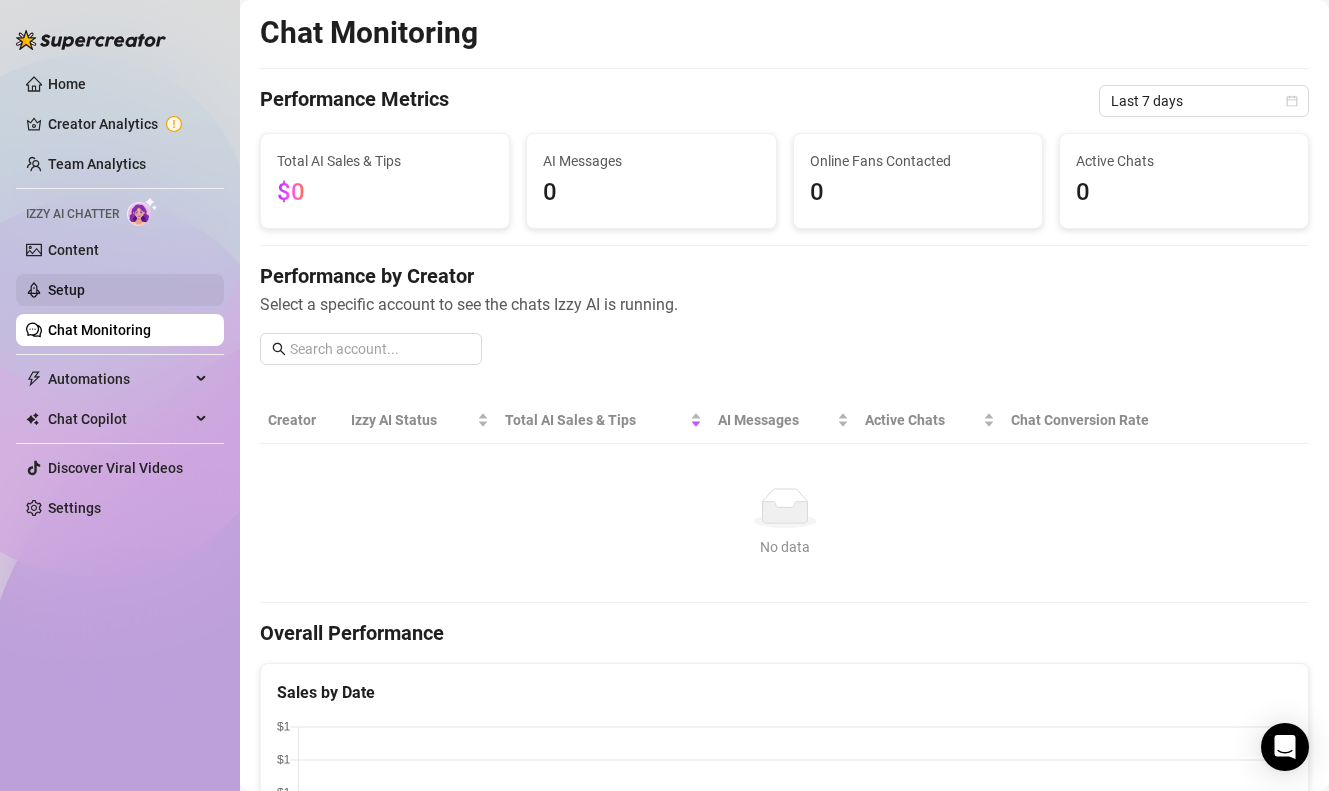 click on "Setup" at bounding box center [66, 290] 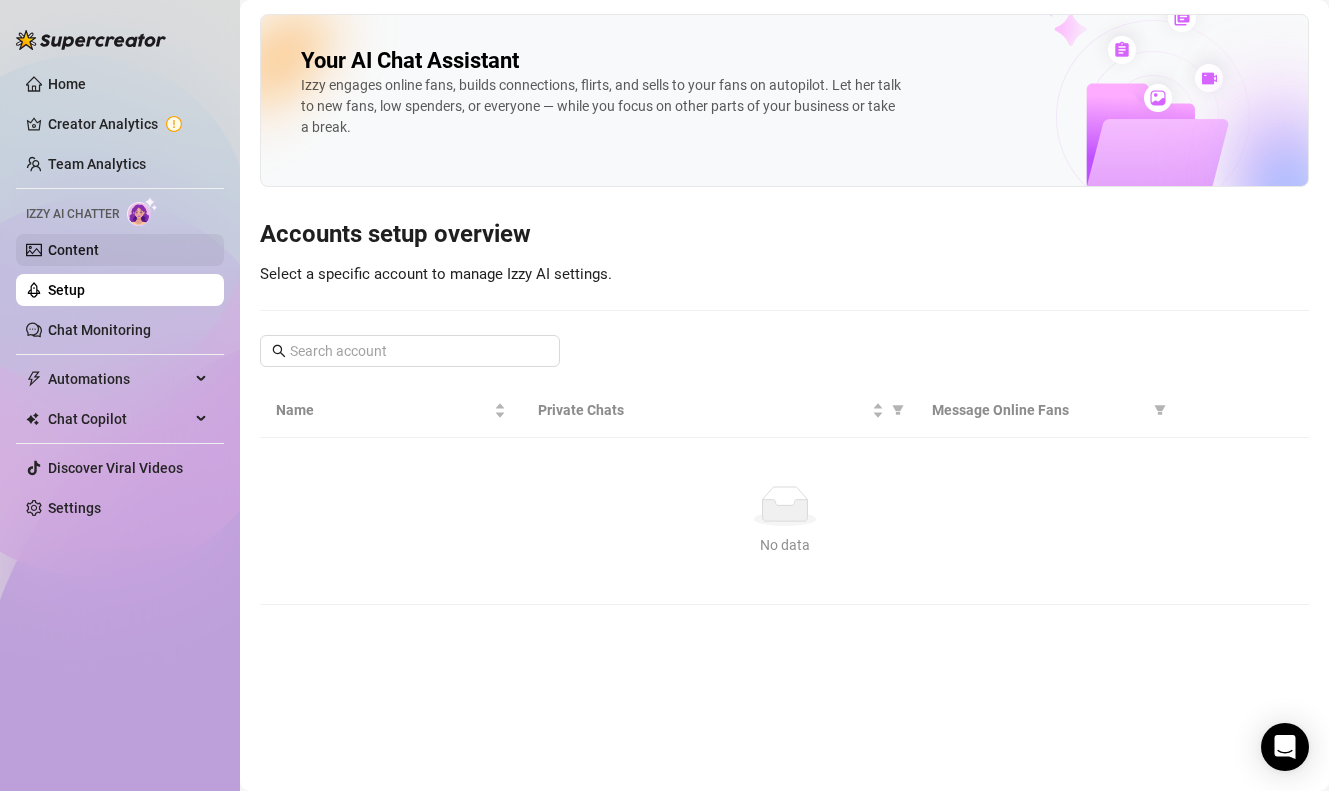 click on "Content" at bounding box center (73, 250) 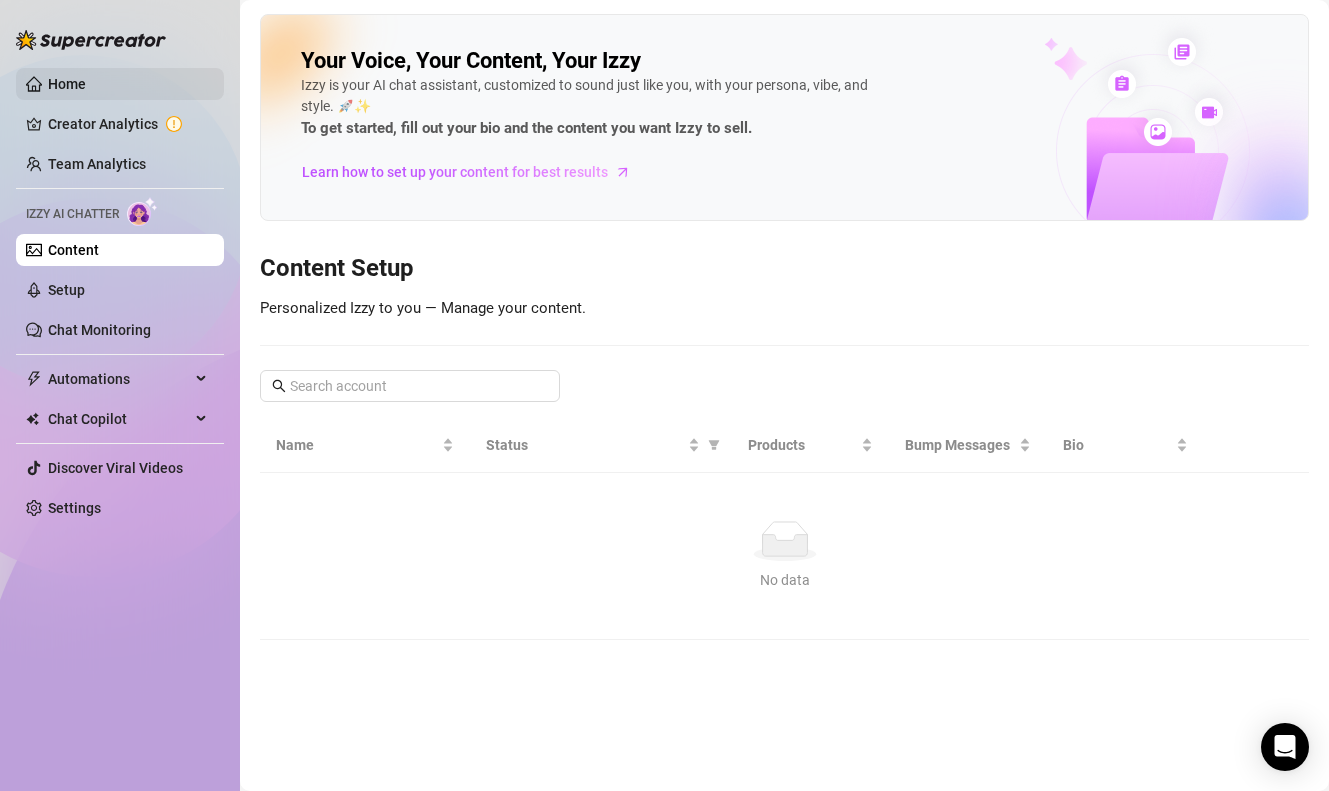 click on "Home" at bounding box center (67, 84) 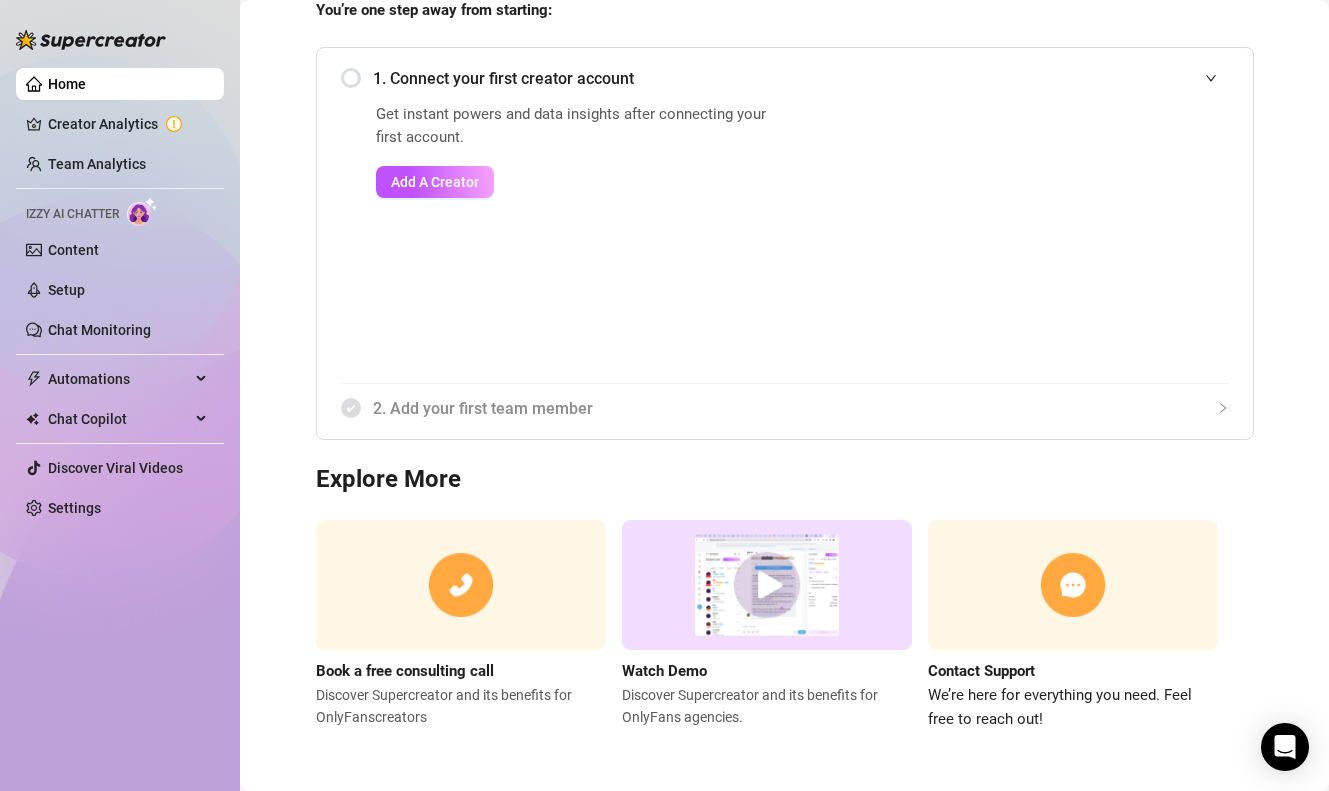 scroll, scrollTop: 0, scrollLeft: 0, axis: both 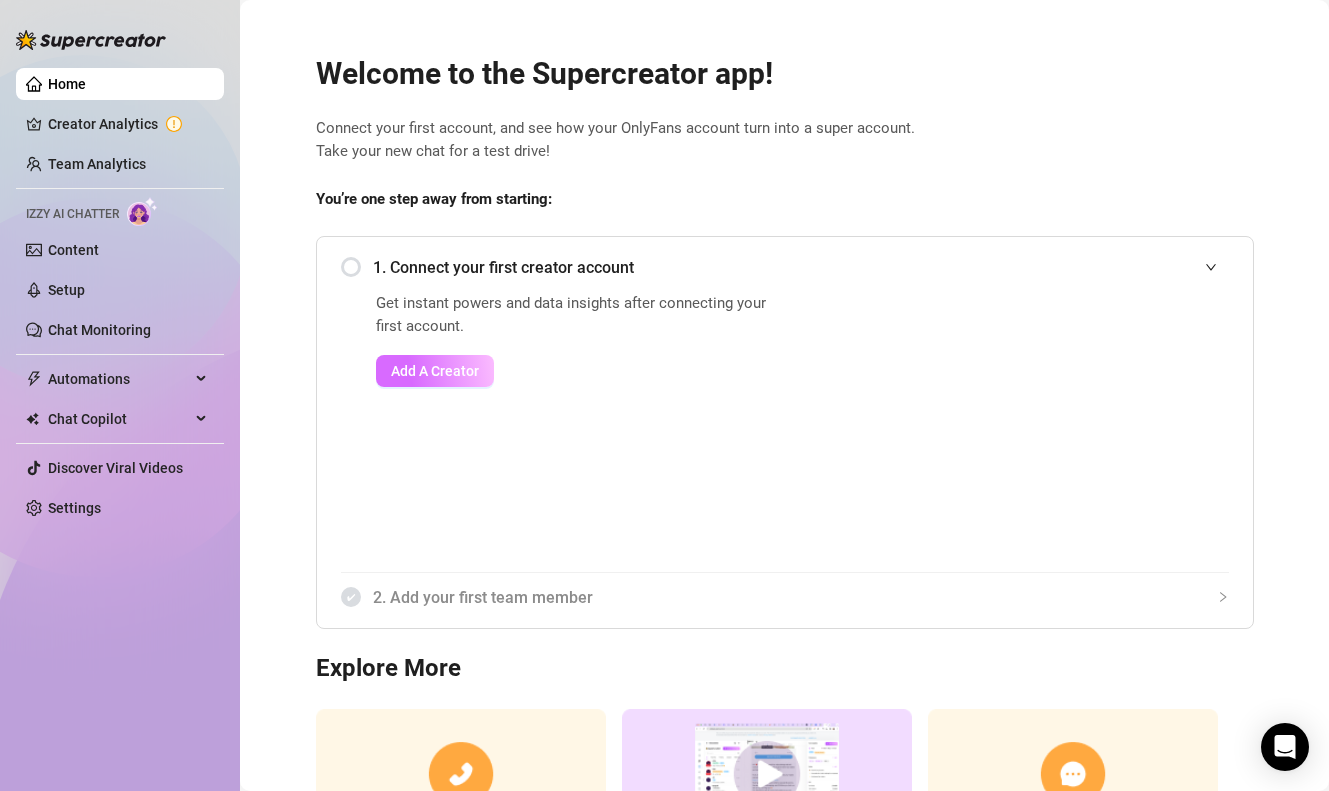 click on "Add A Creator" at bounding box center [435, 371] 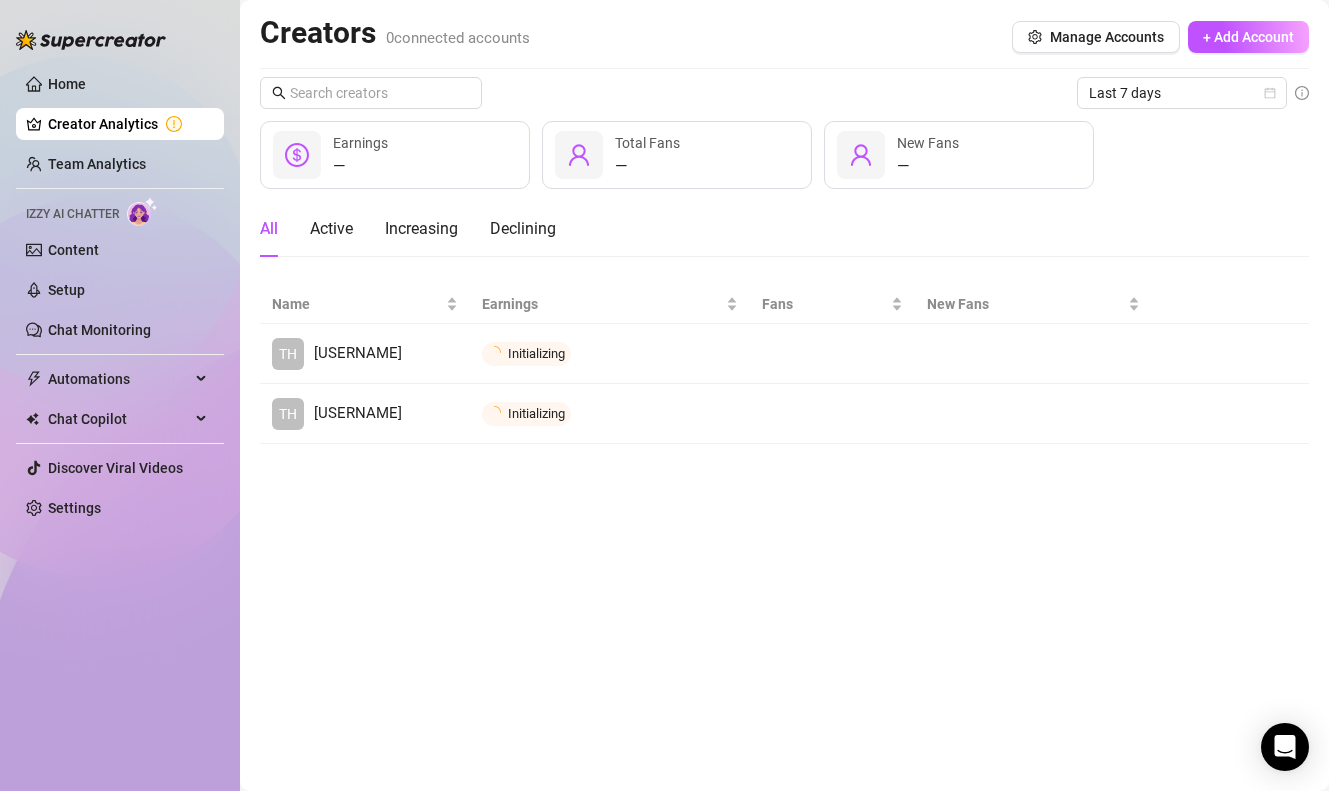 click on "Creator Analytics" at bounding box center (128, 124) 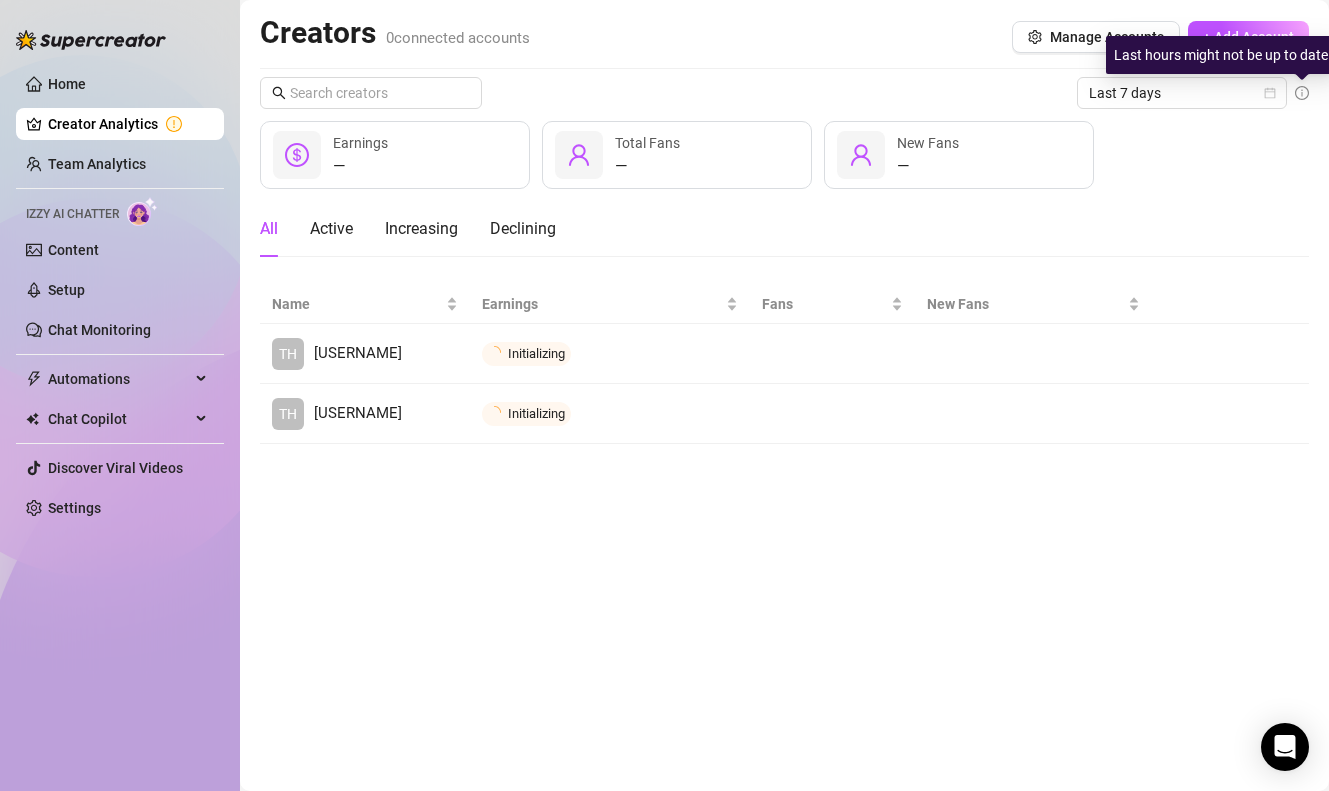 click 